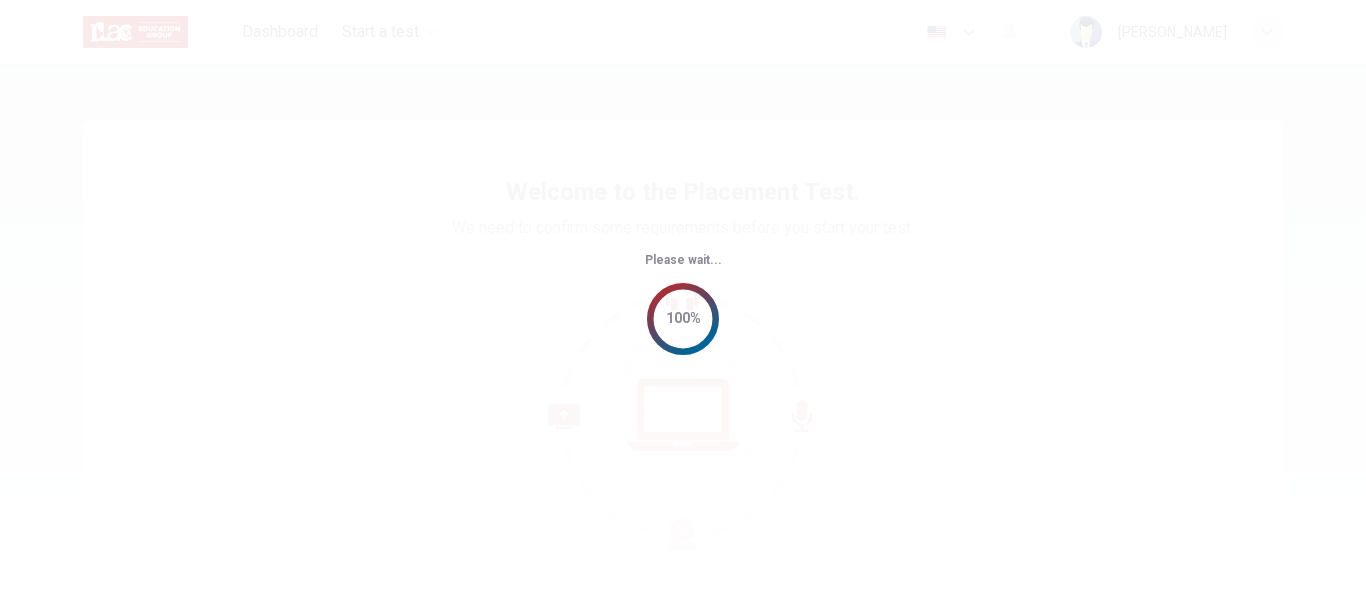 scroll, scrollTop: 0, scrollLeft: 0, axis: both 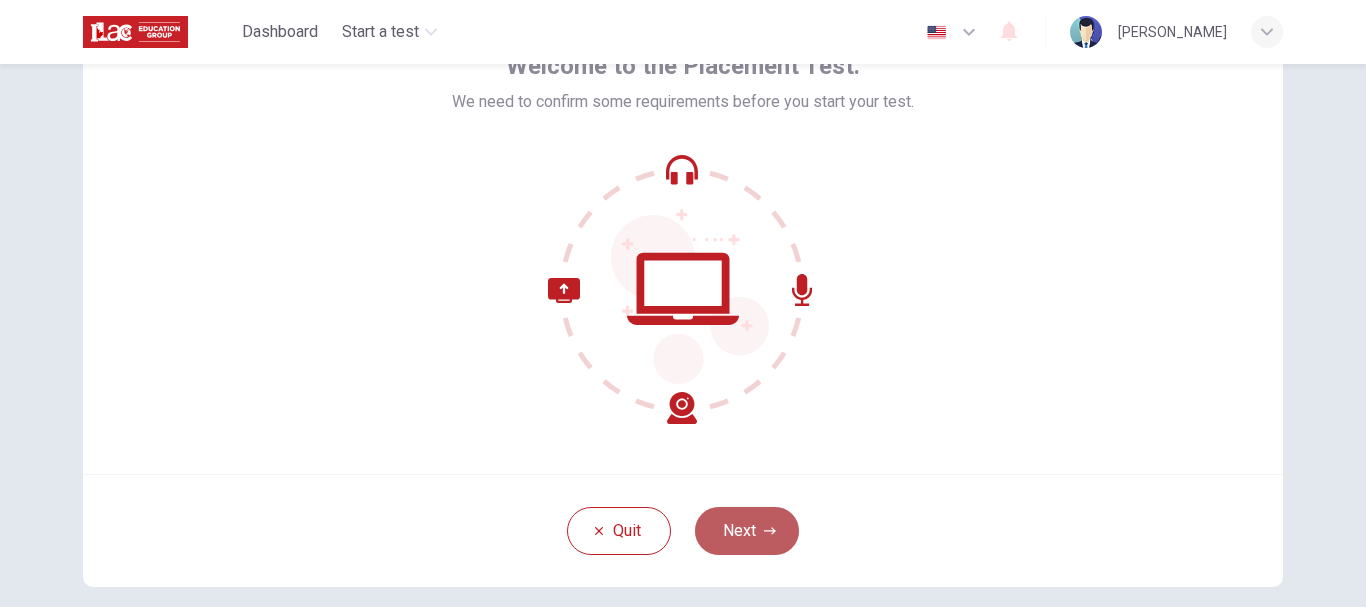 click 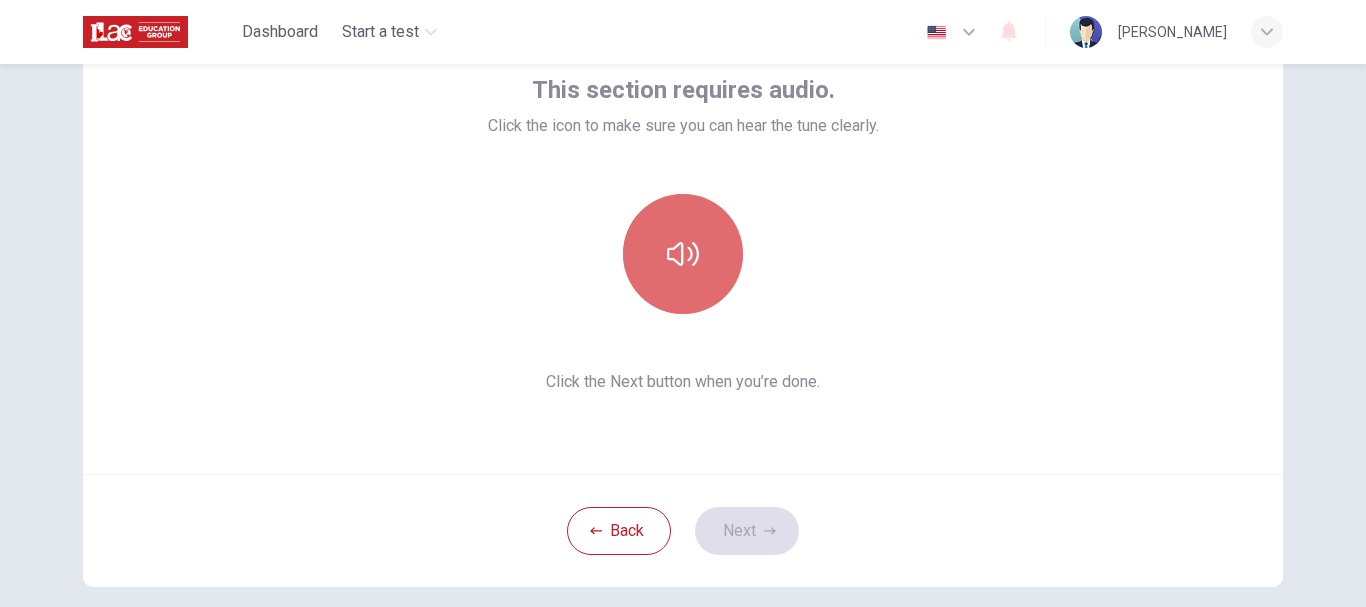 click 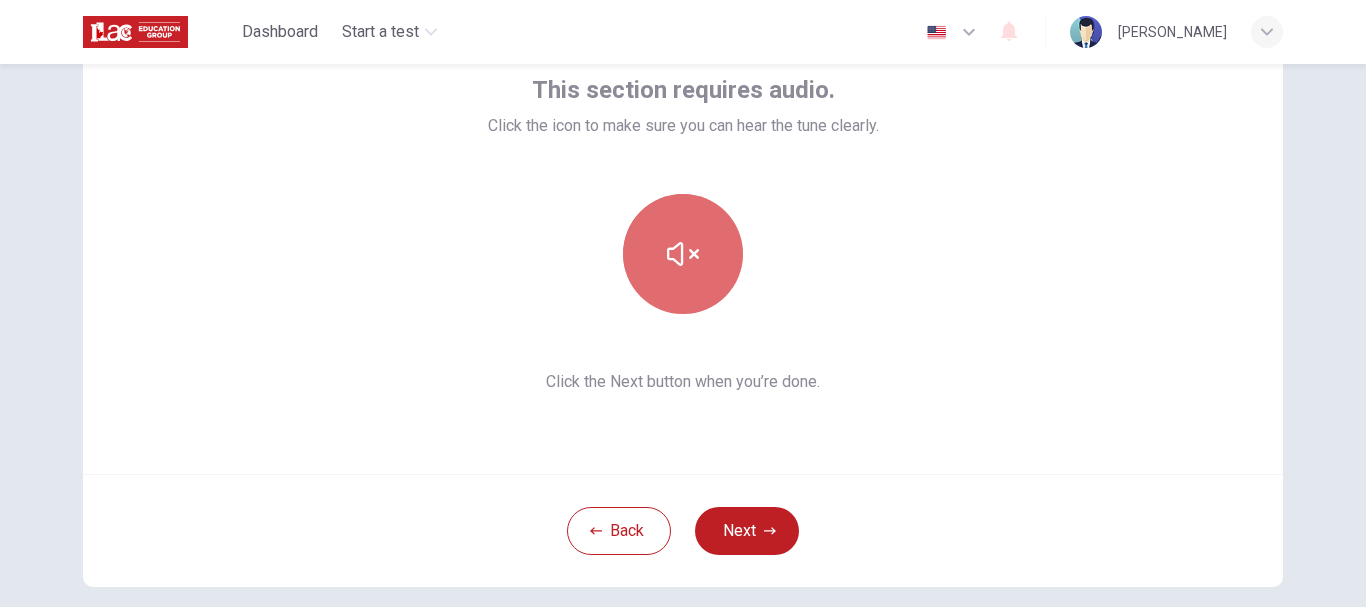 click 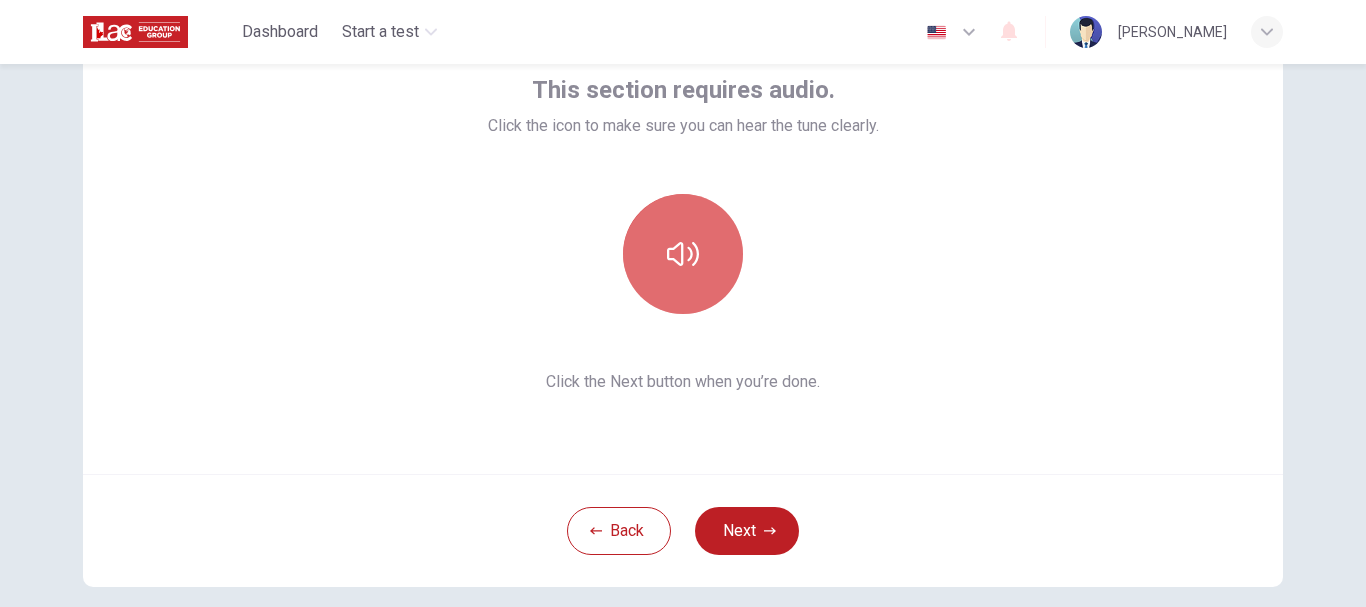 click 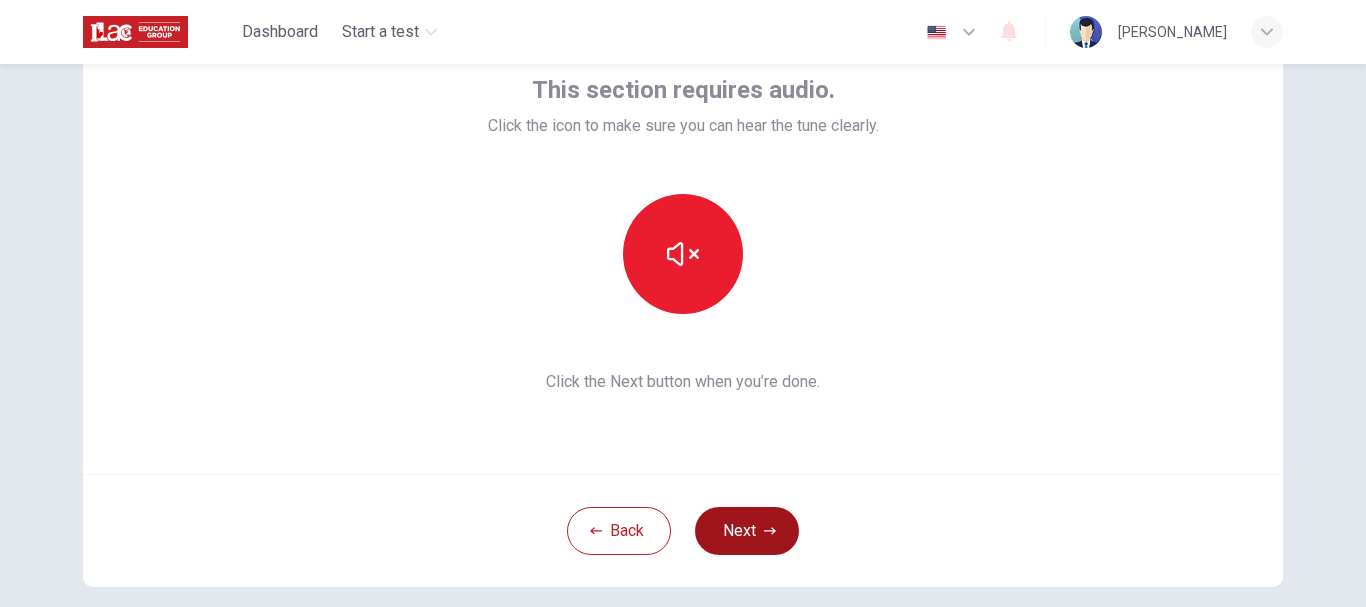 click on "Next" at bounding box center (747, 531) 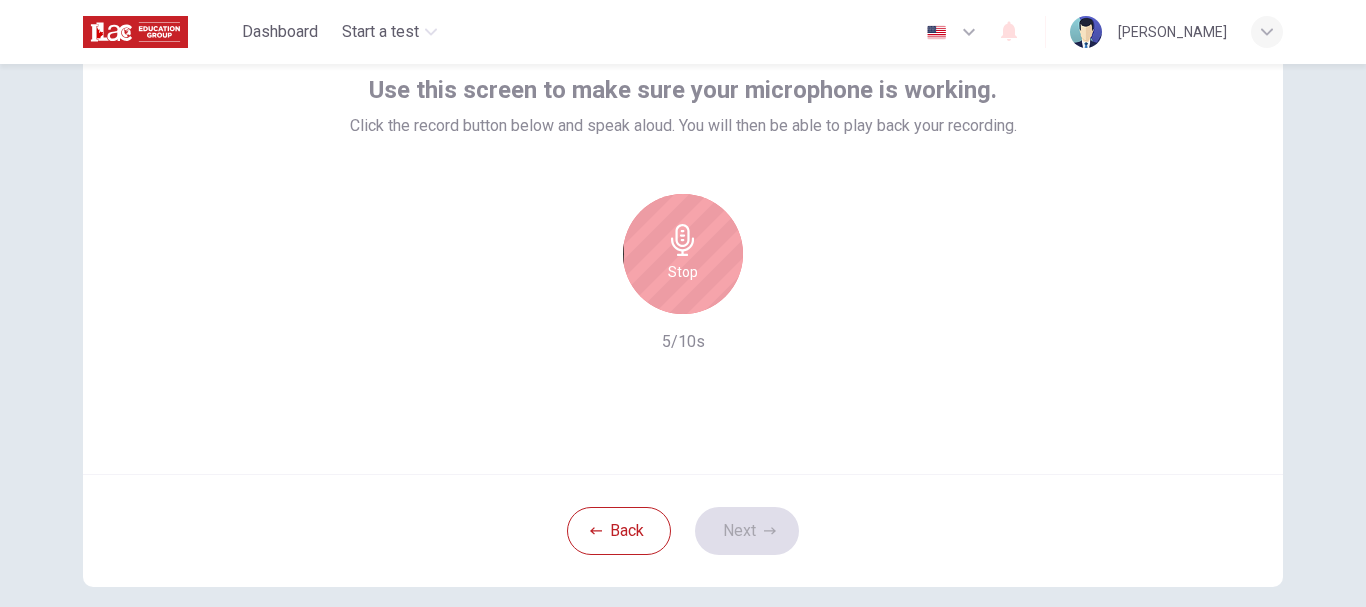 click on "Stop" at bounding box center [683, 254] 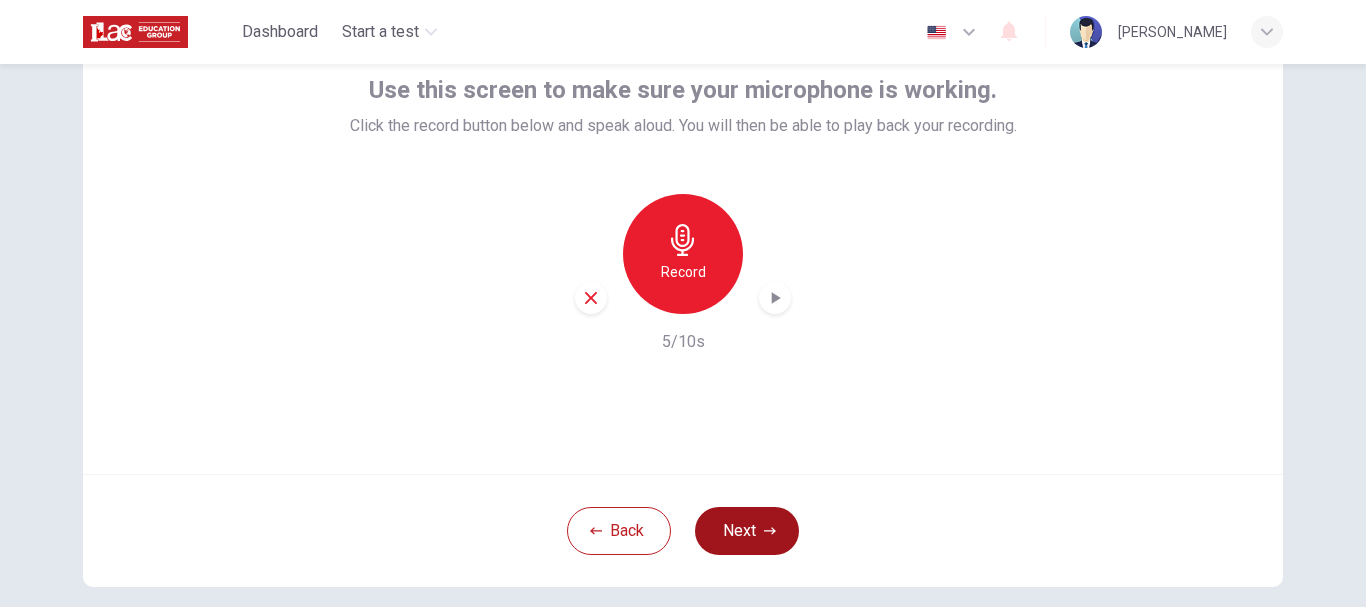 click 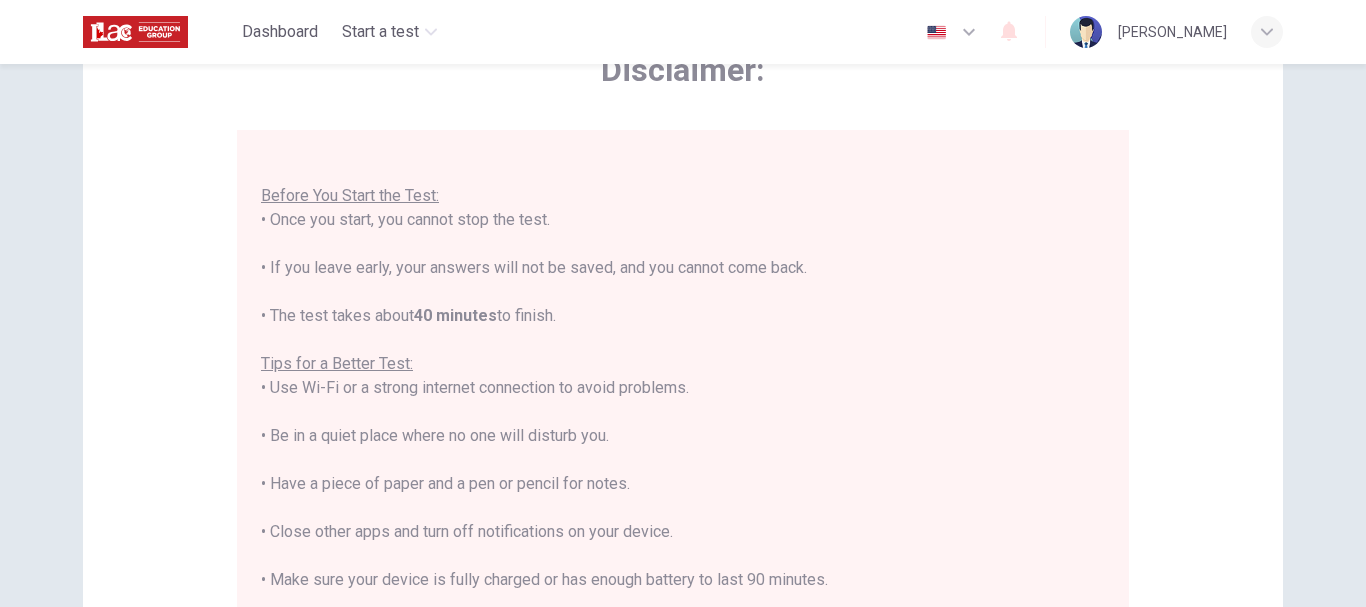scroll, scrollTop: 23, scrollLeft: 0, axis: vertical 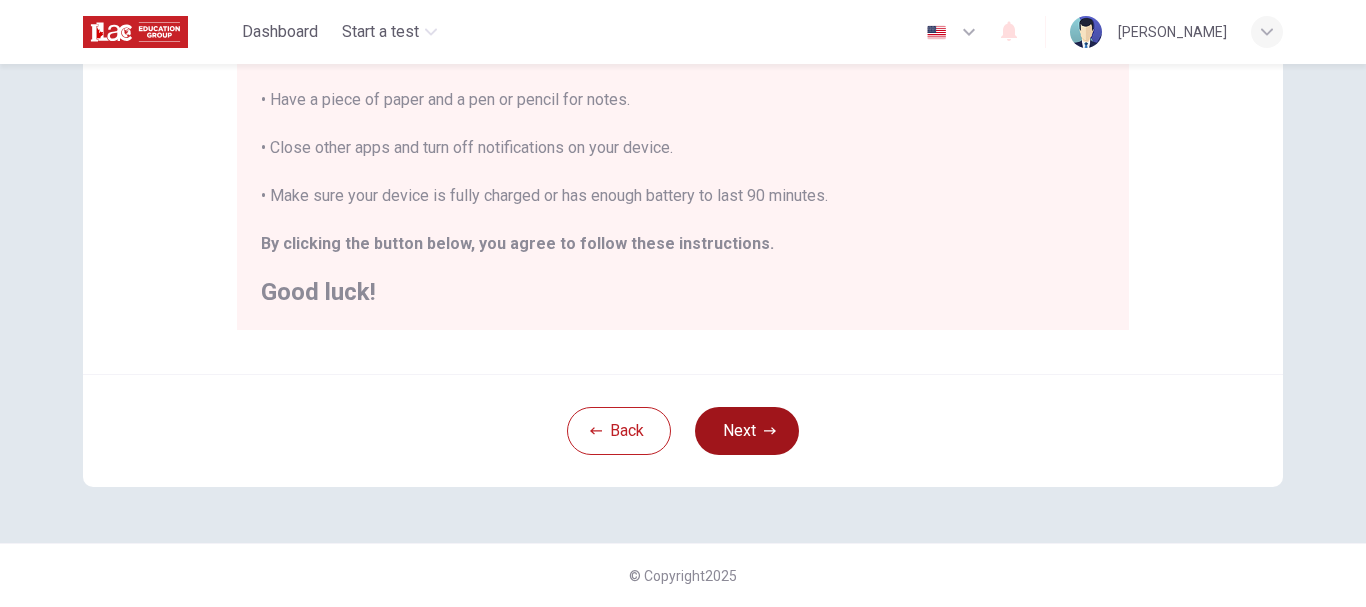 click on "Next" at bounding box center (747, 431) 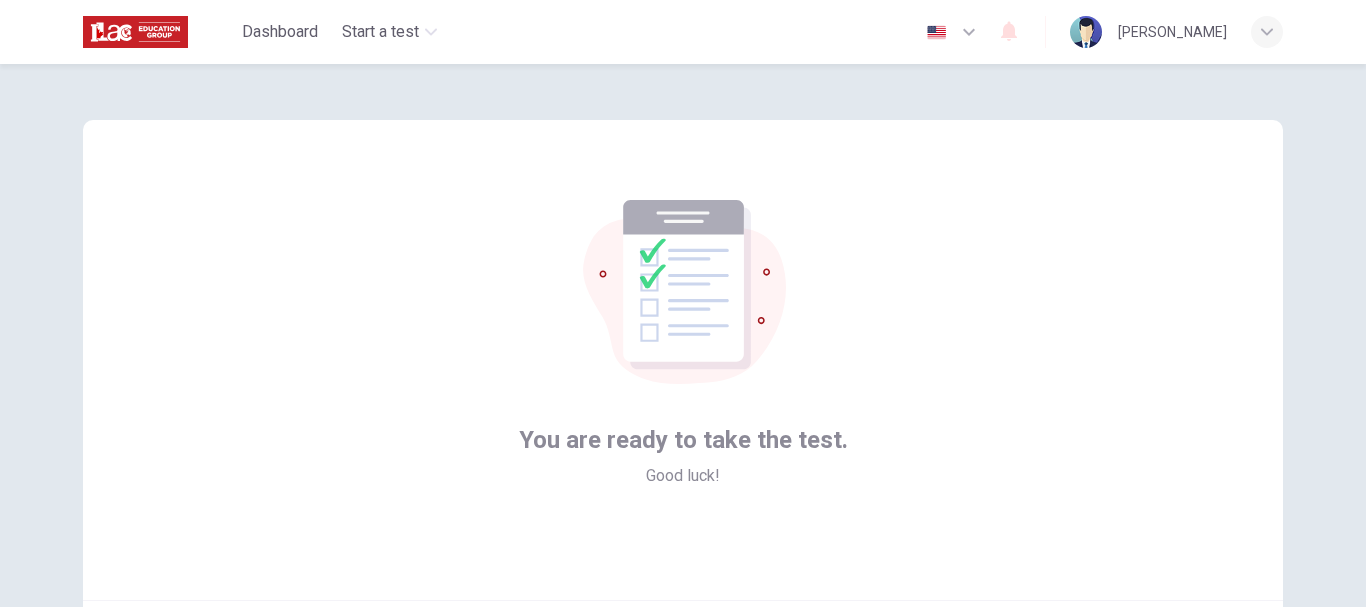 scroll, scrollTop: 200, scrollLeft: 0, axis: vertical 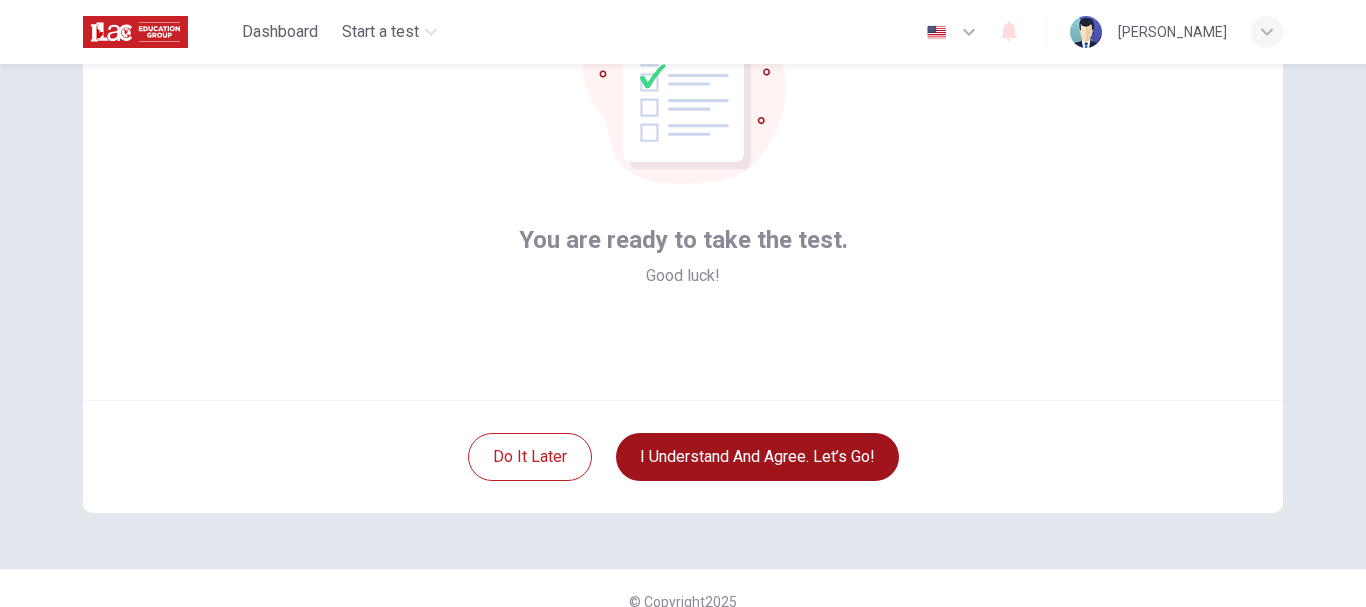 click on "I understand and agree. Let’s go!" at bounding box center (757, 457) 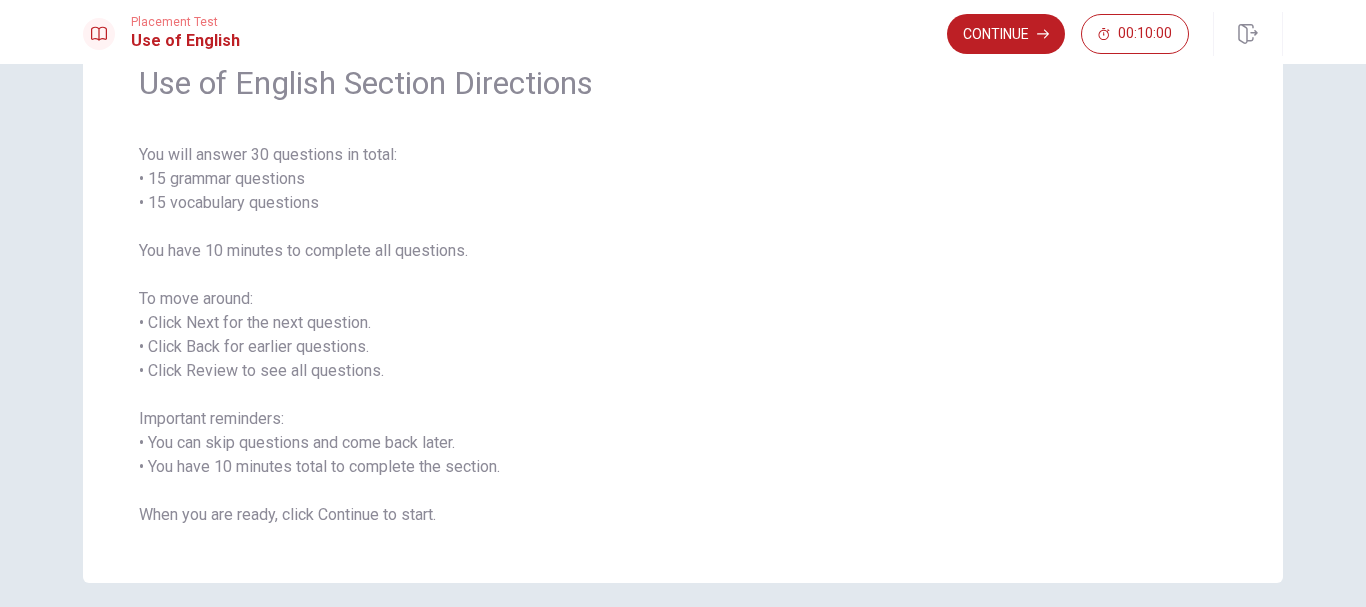 scroll, scrollTop: 0, scrollLeft: 0, axis: both 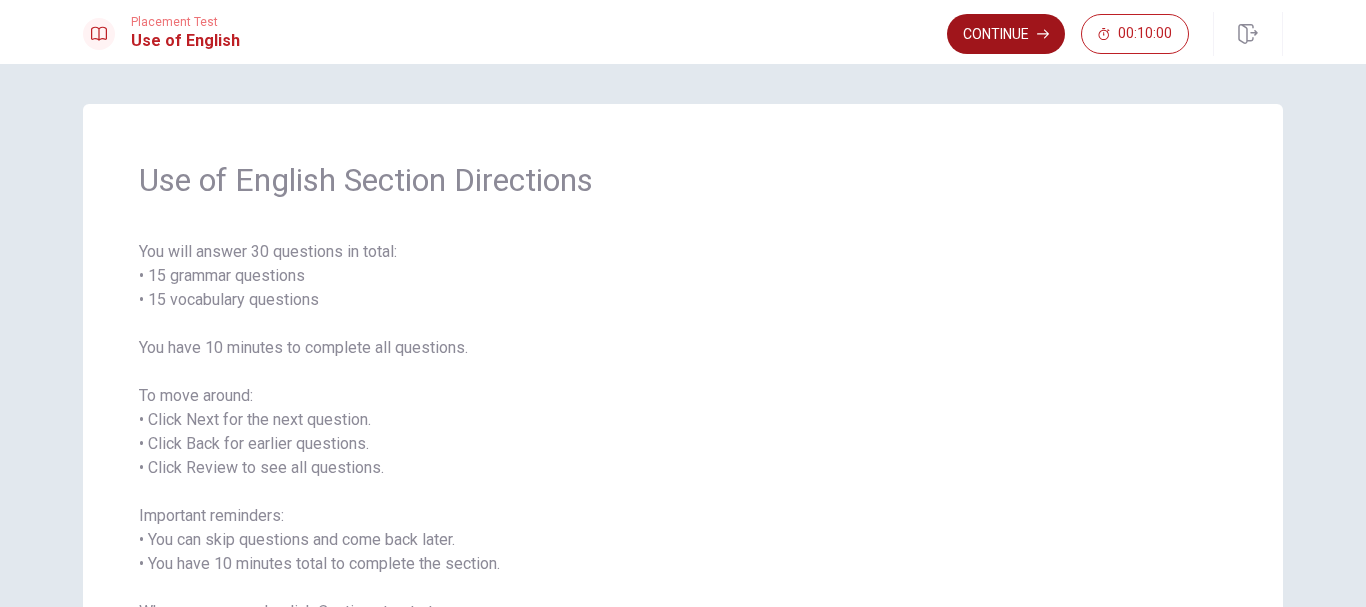 click on "Continue" at bounding box center (1006, 34) 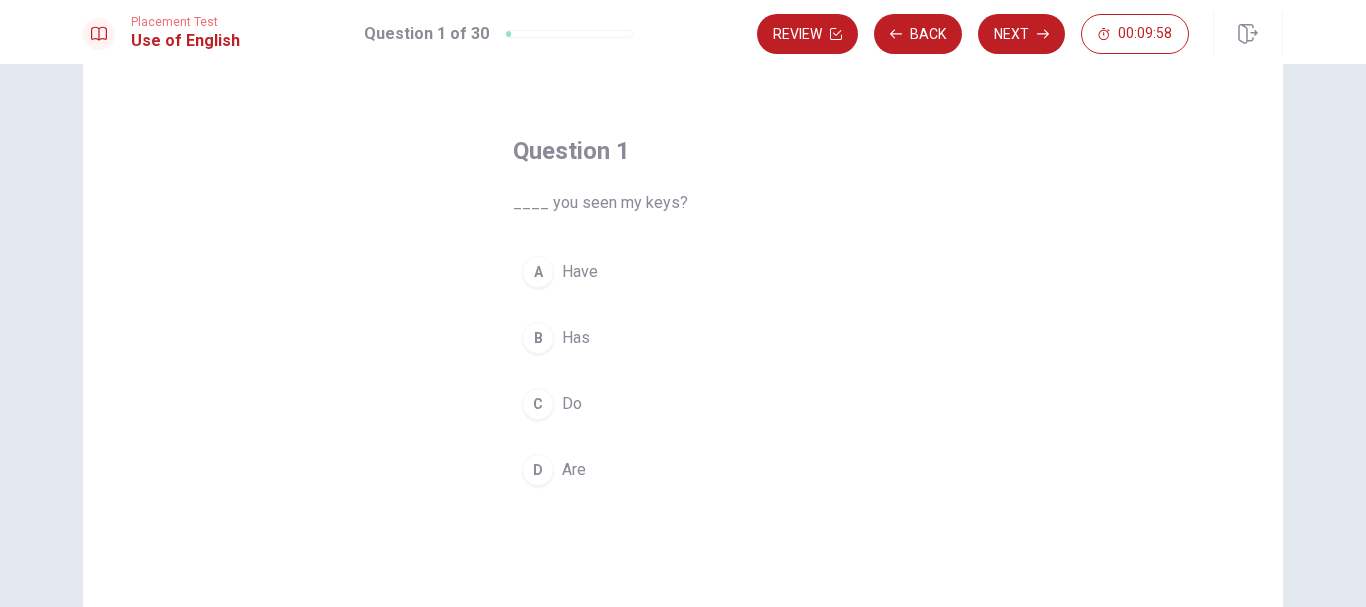 scroll, scrollTop: 100, scrollLeft: 0, axis: vertical 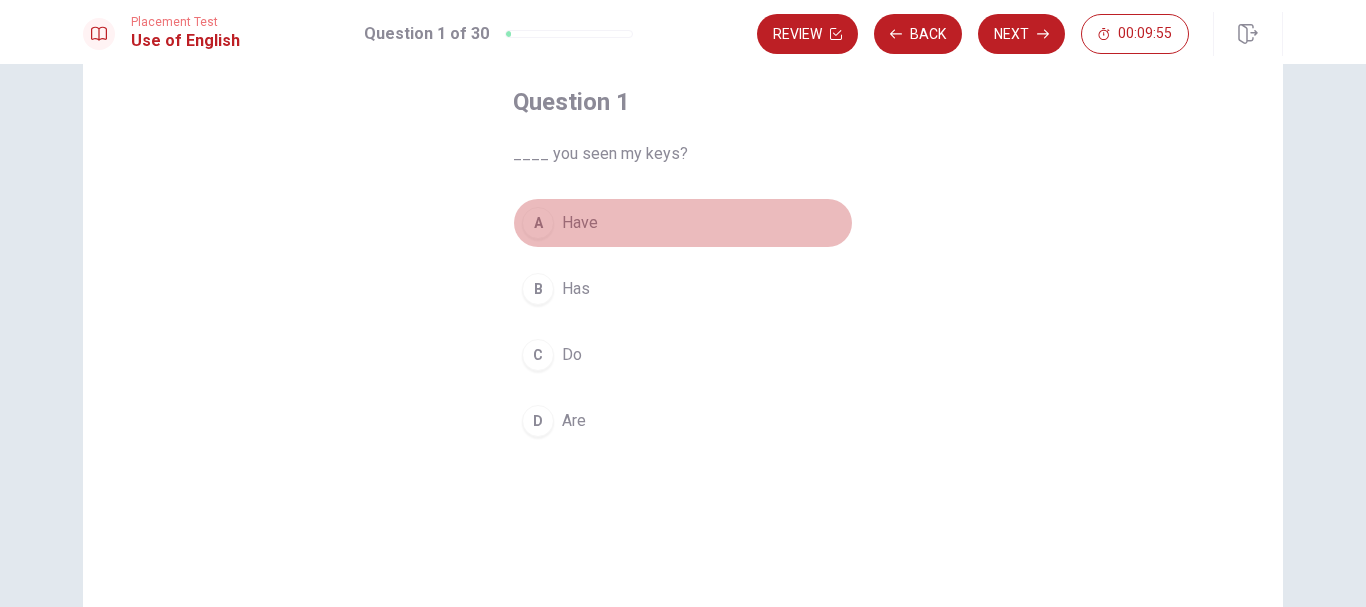 click on "A" at bounding box center [538, 223] 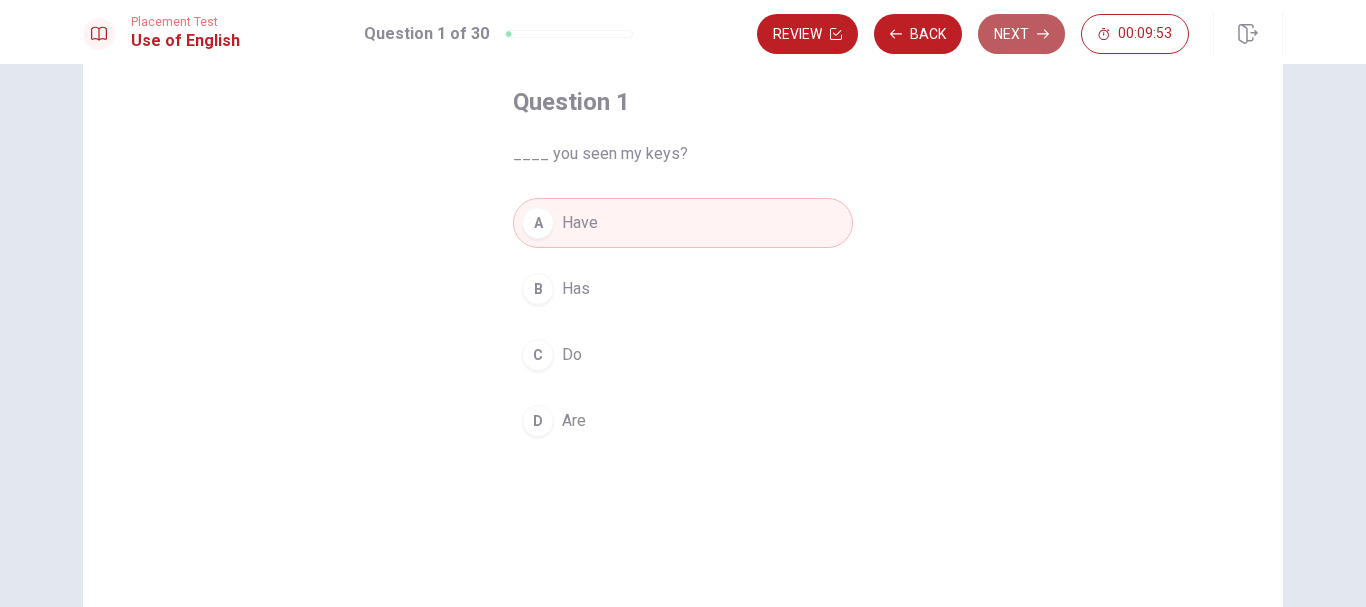 click on "Next" at bounding box center [1021, 34] 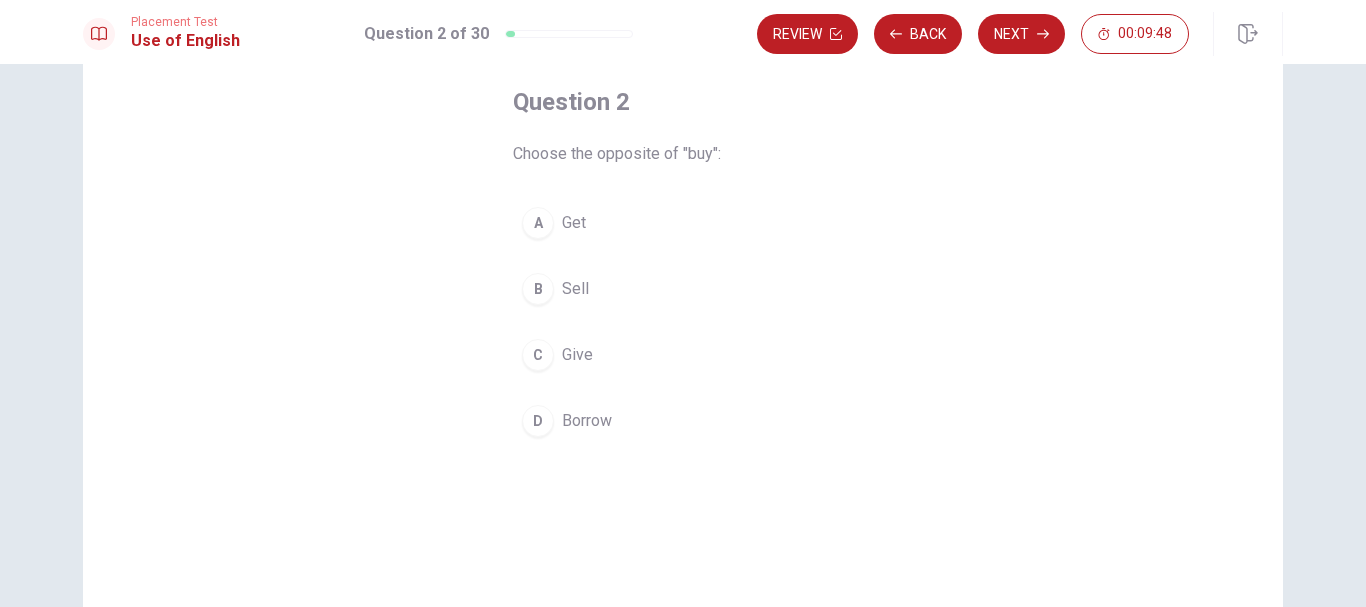 click on "Sell" at bounding box center (575, 289) 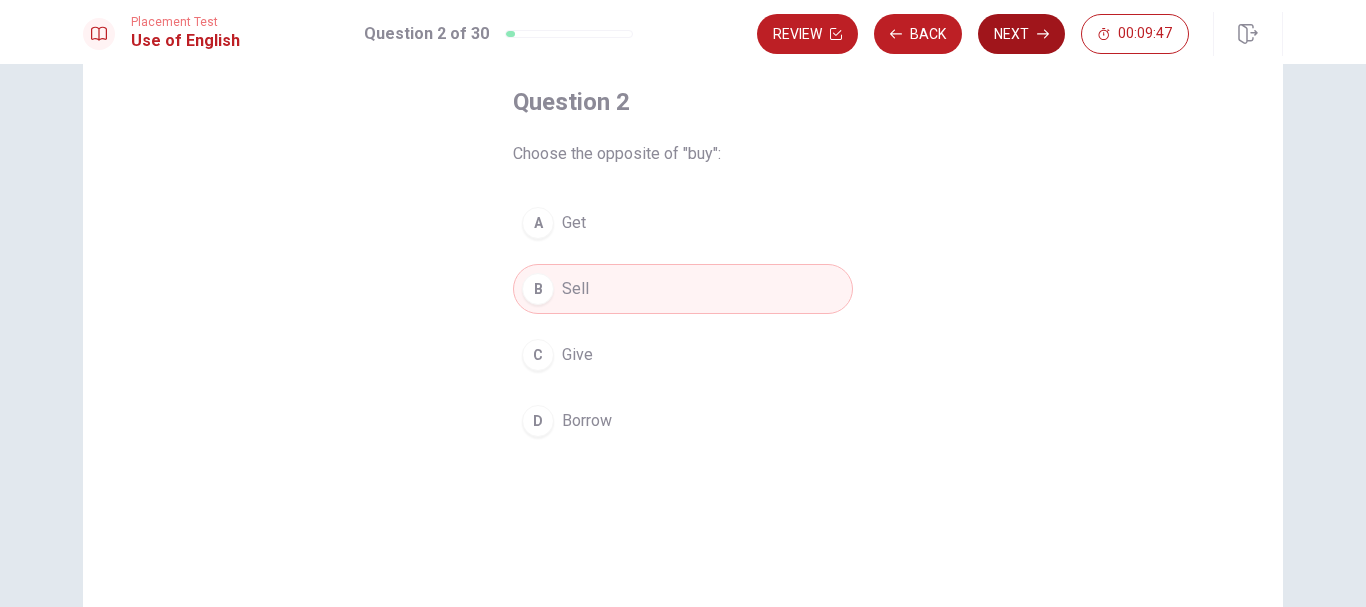 click on "Next" at bounding box center (1021, 34) 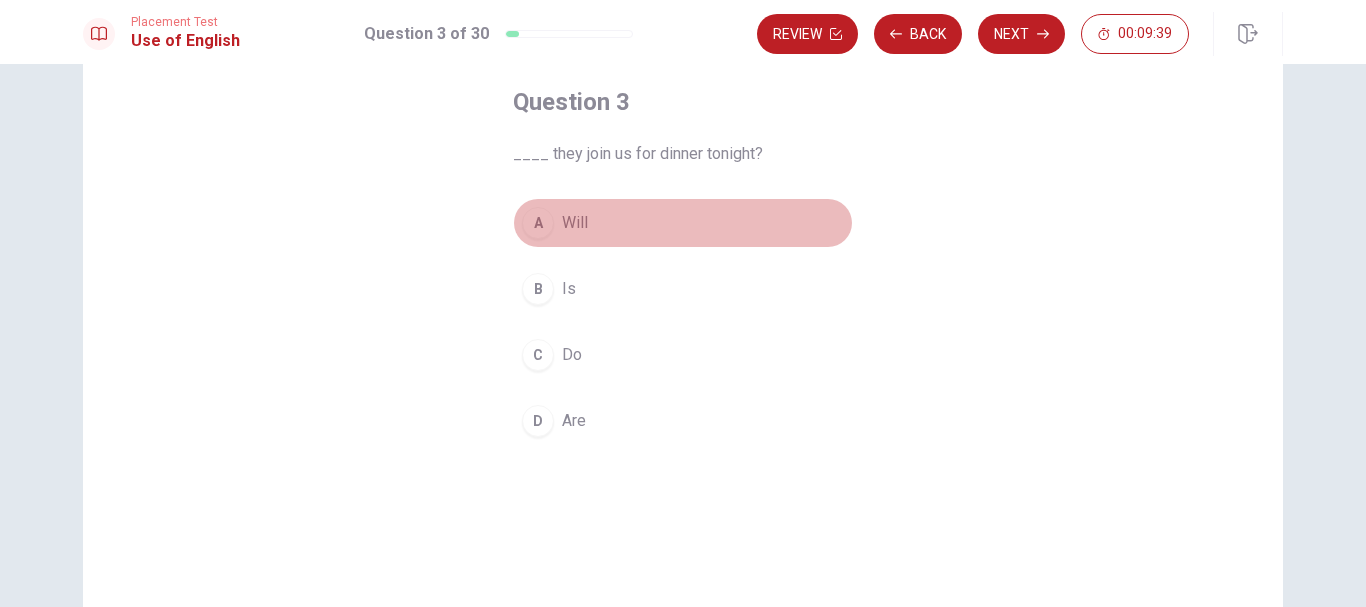 click on "Will" at bounding box center [575, 223] 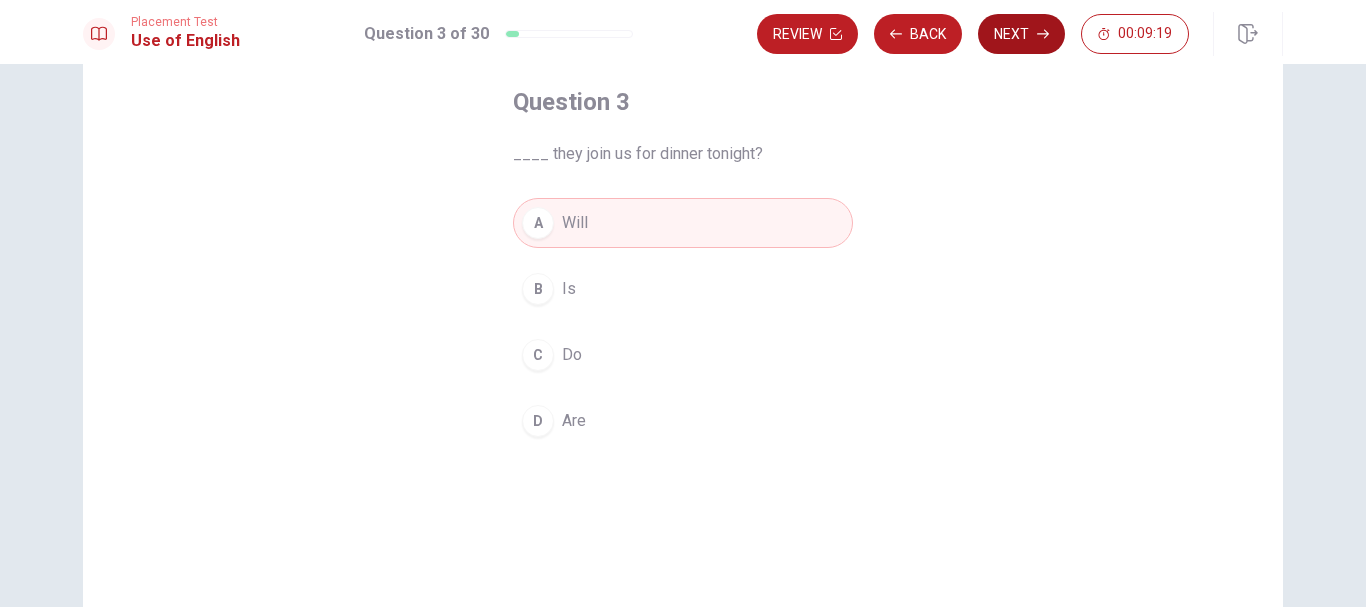 click on "Next" at bounding box center [1021, 34] 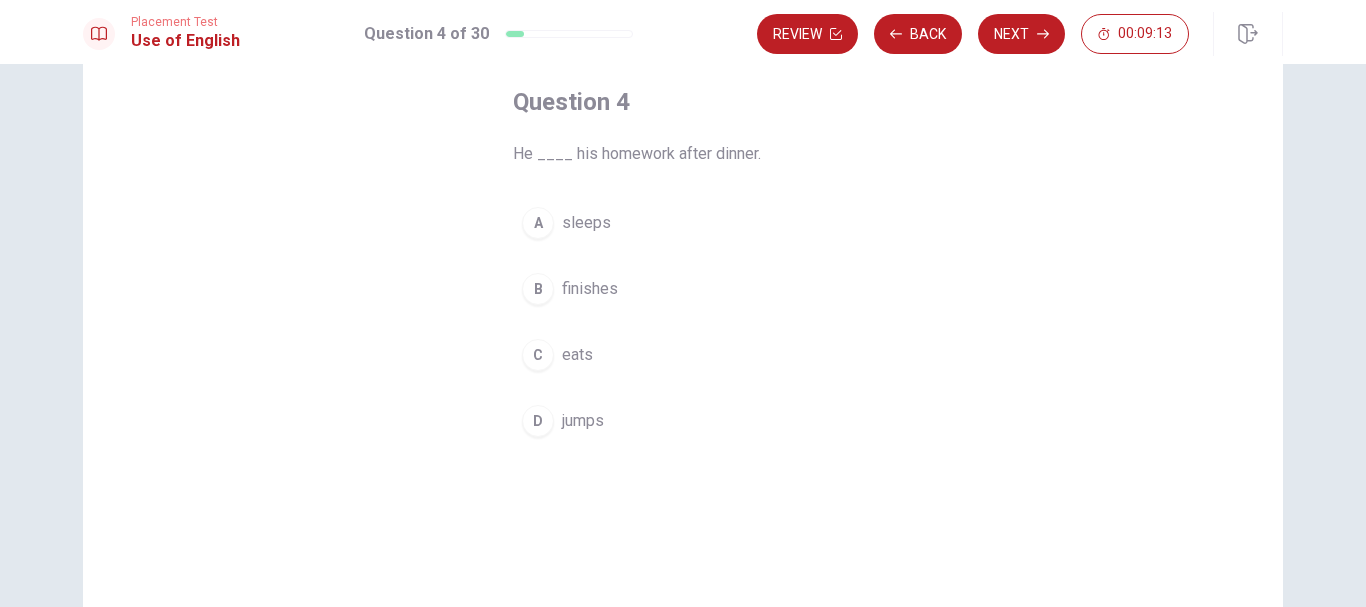 click on "finishes" at bounding box center (590, 289) 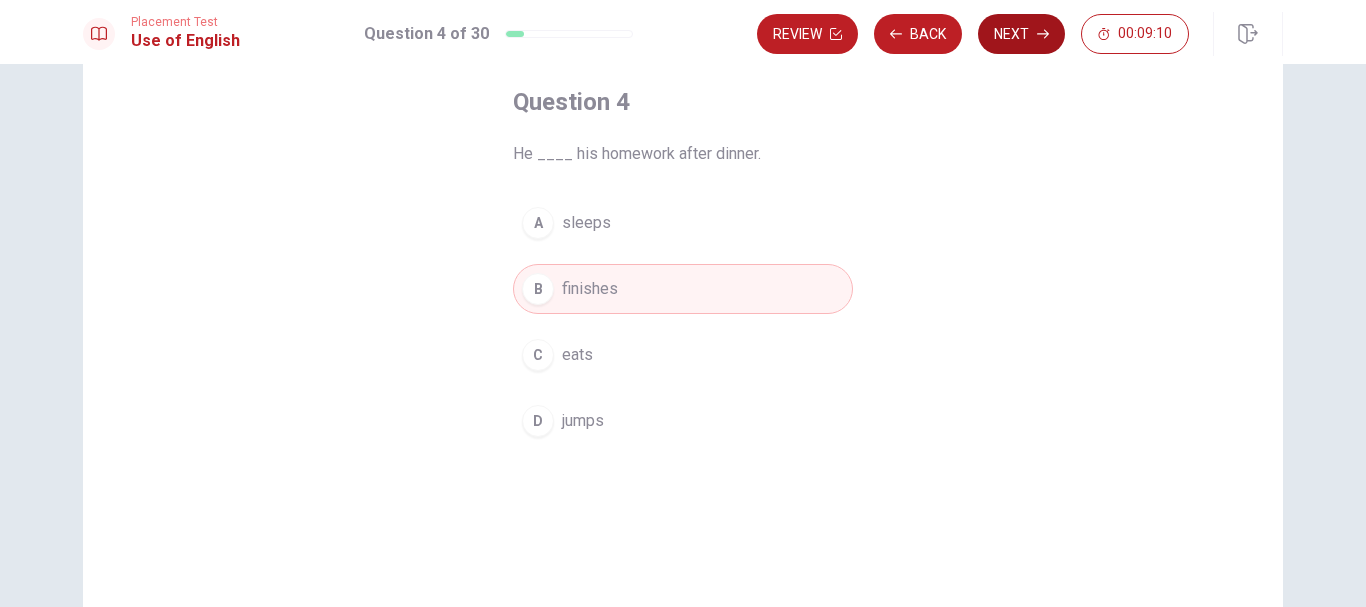 click on "Next" at bounding box center (1021, 34) 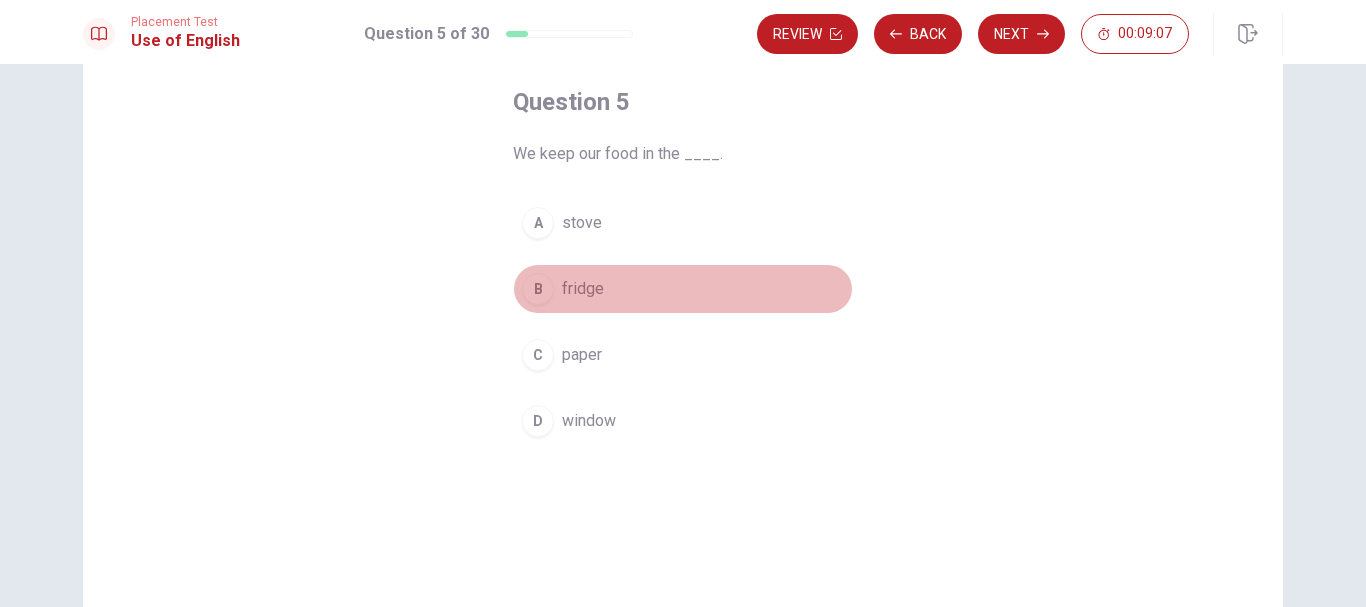 click on "fridge" at bounding box center (583, 289) 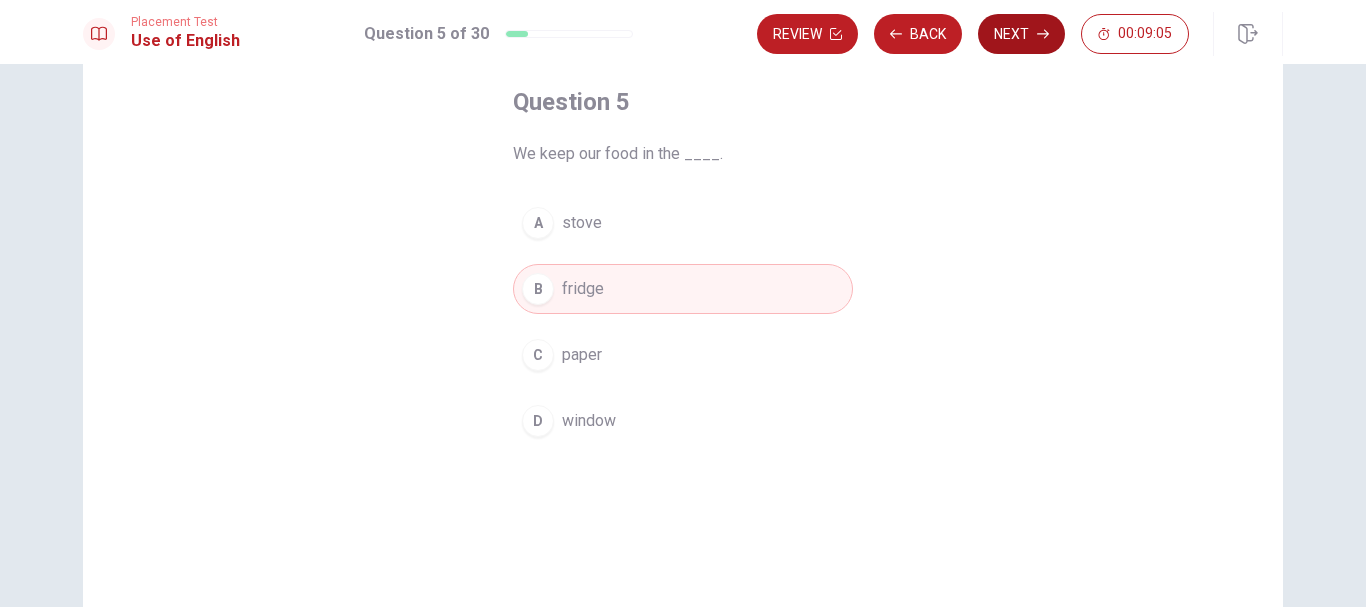 click on "Next" at bounding box center [1021, 34] 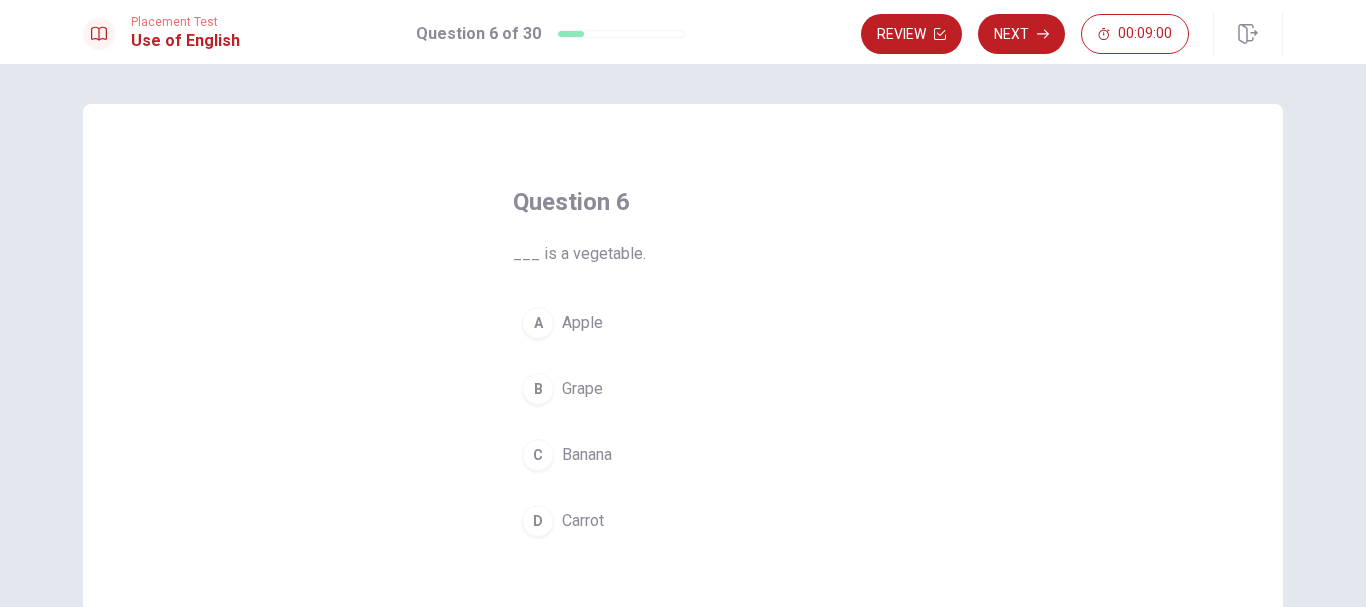 scroll, scrollTop: 100, scrollLeft: 0, axis: vertical 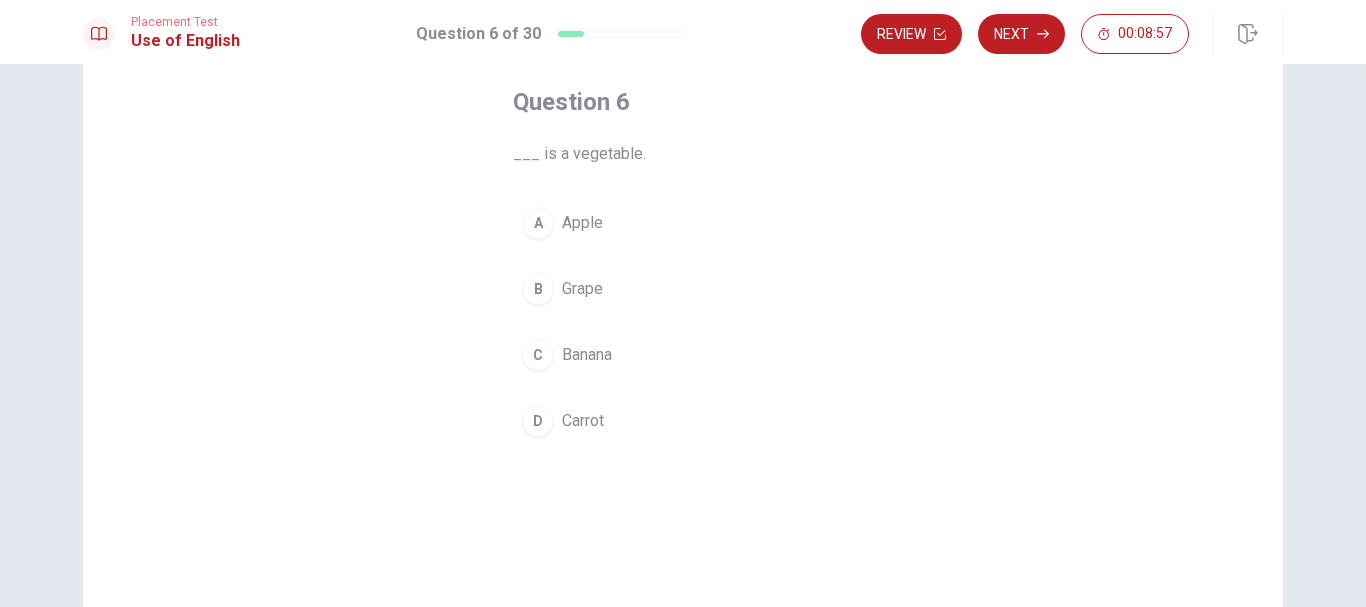 click on "Carrot" at bounding box center [583, 421] 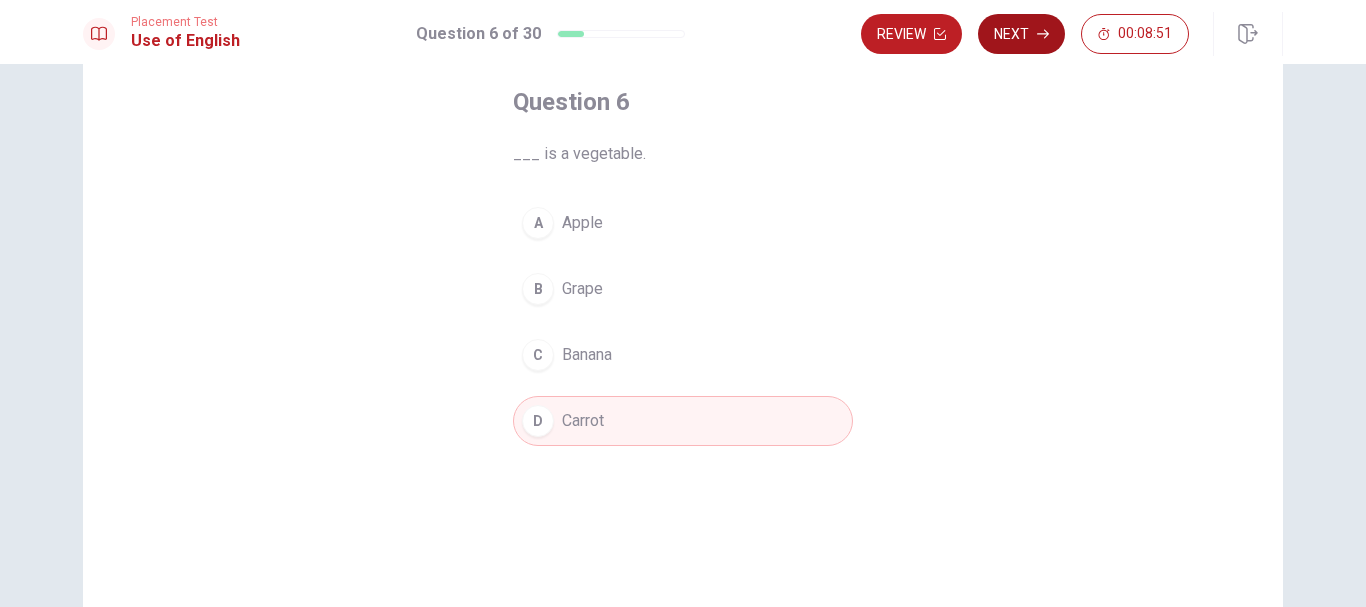 click on "Next" at bounding box center [1021, 34] 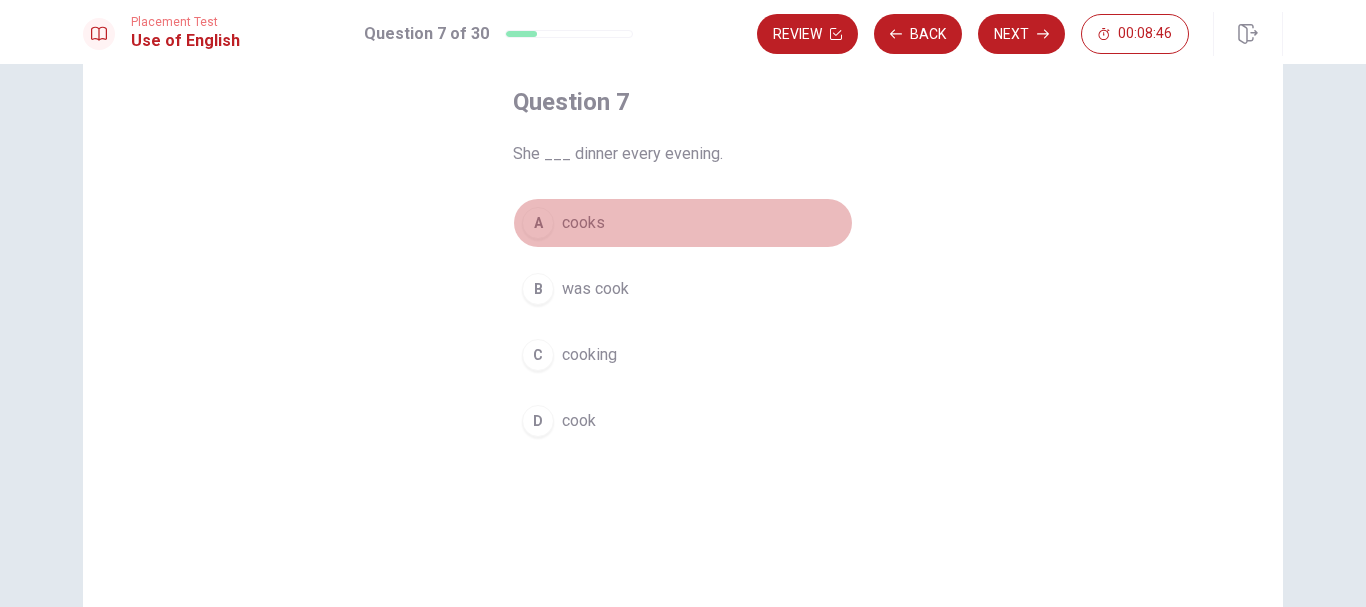 click on "cooks" at bounding box center (583, 223) 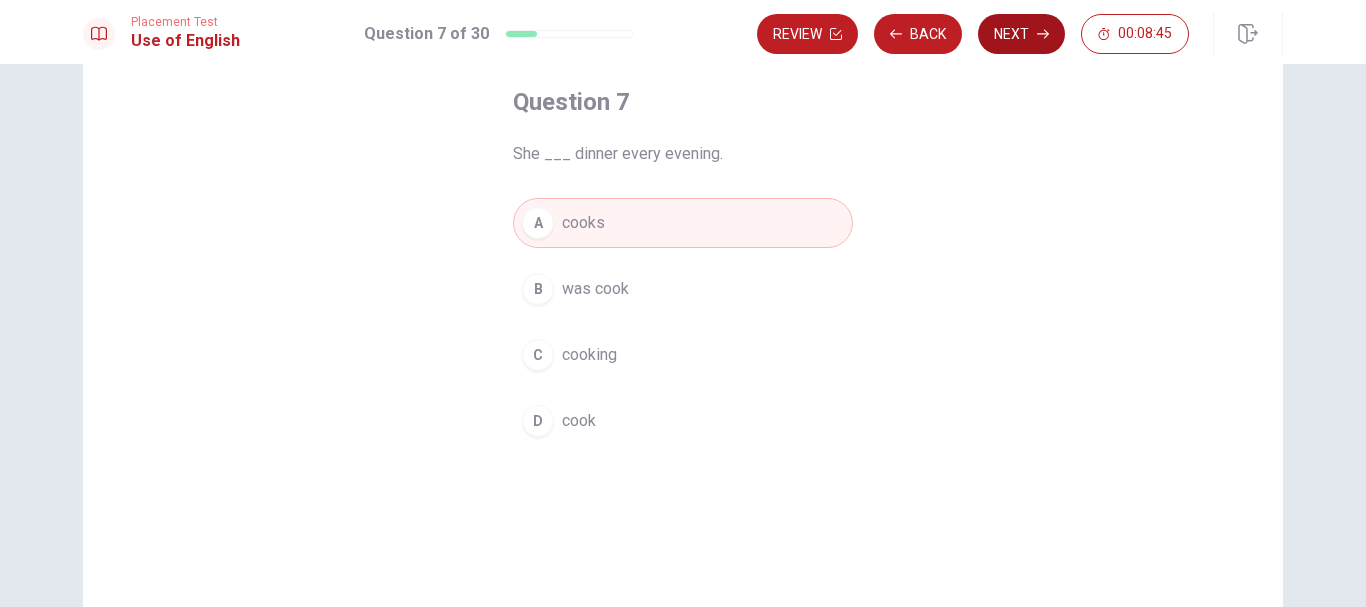 click on "Next" at bounding box center [1021, 34] 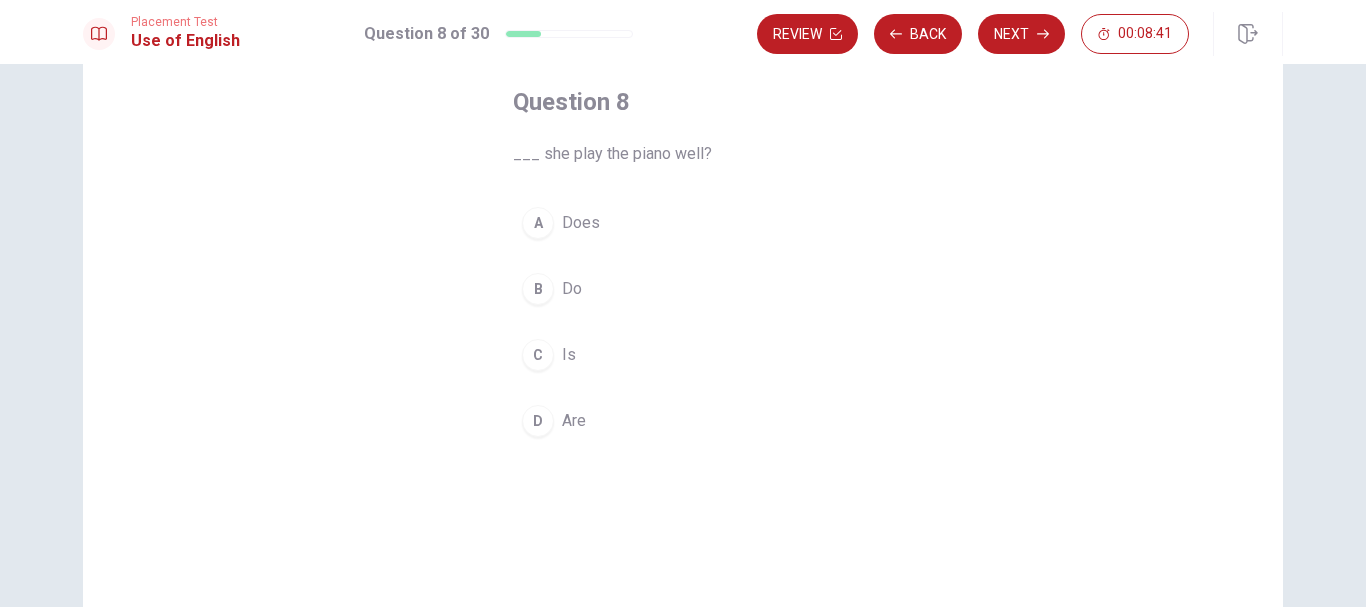 click on "Does" at bounding box center [581, 223] 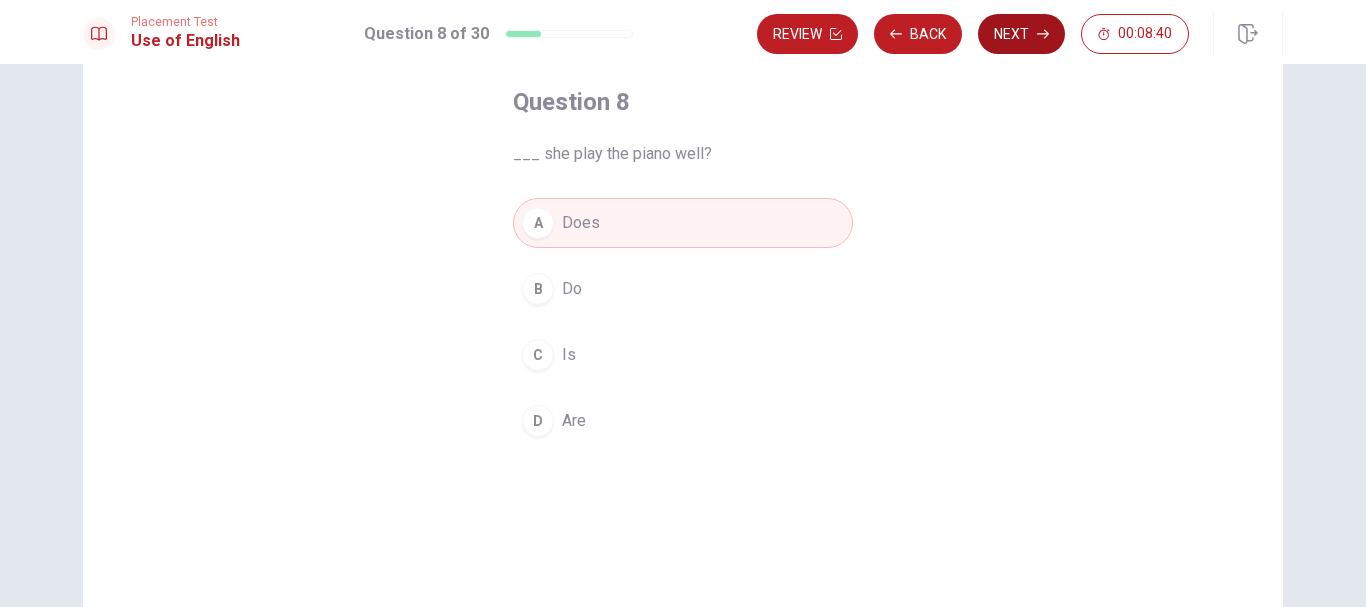 click on "Next" at bounding box center (1021, 34) 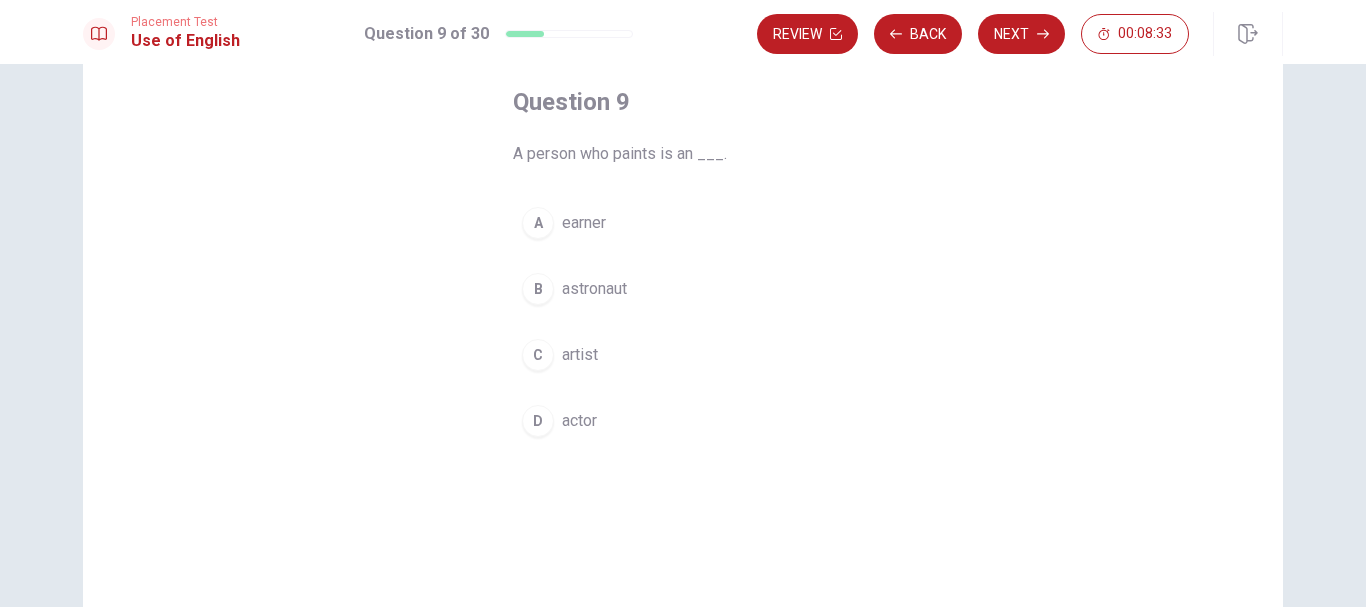 click on "artist" at bounding box center [580, 355] 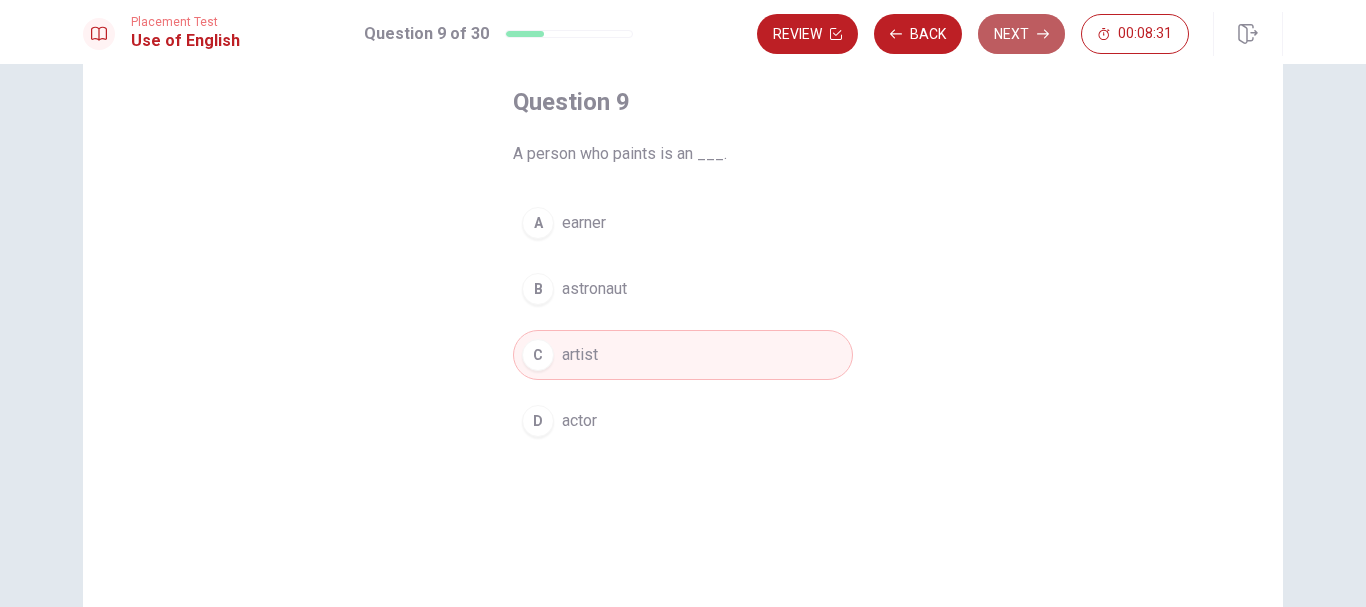 click on "Next" at bounding box center [1021, 34] 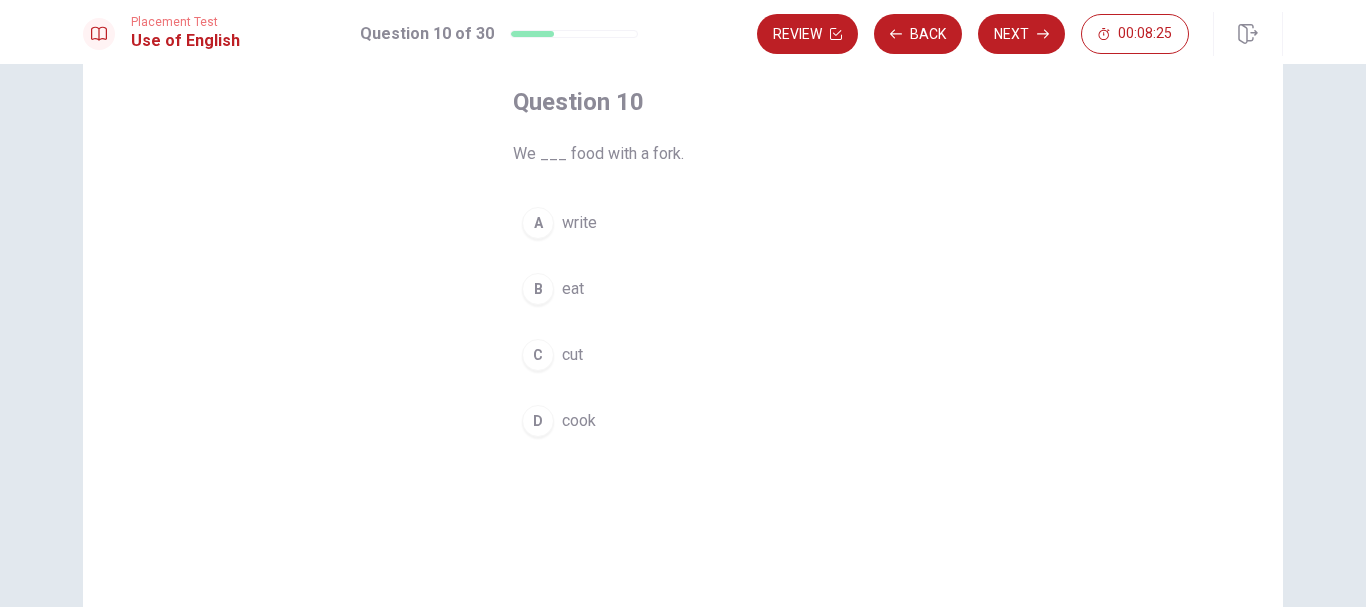 click on "B eat" at bounding box center [683, 289] 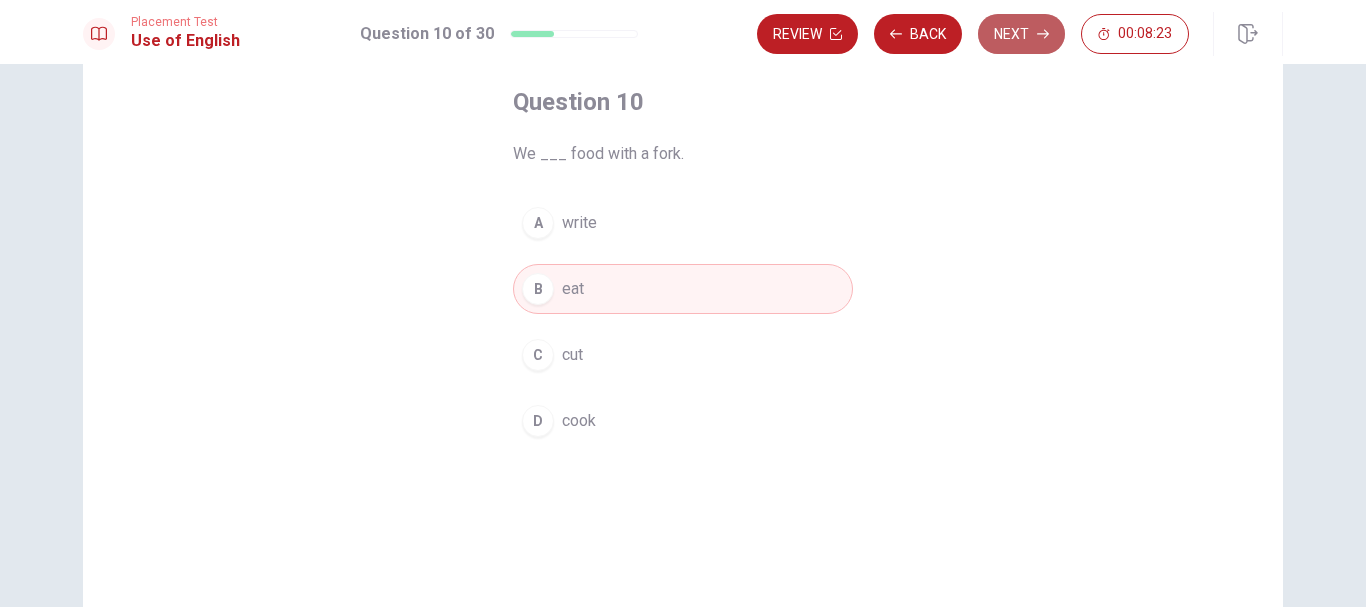 click on "Next" at bounding box center (1021, 34) 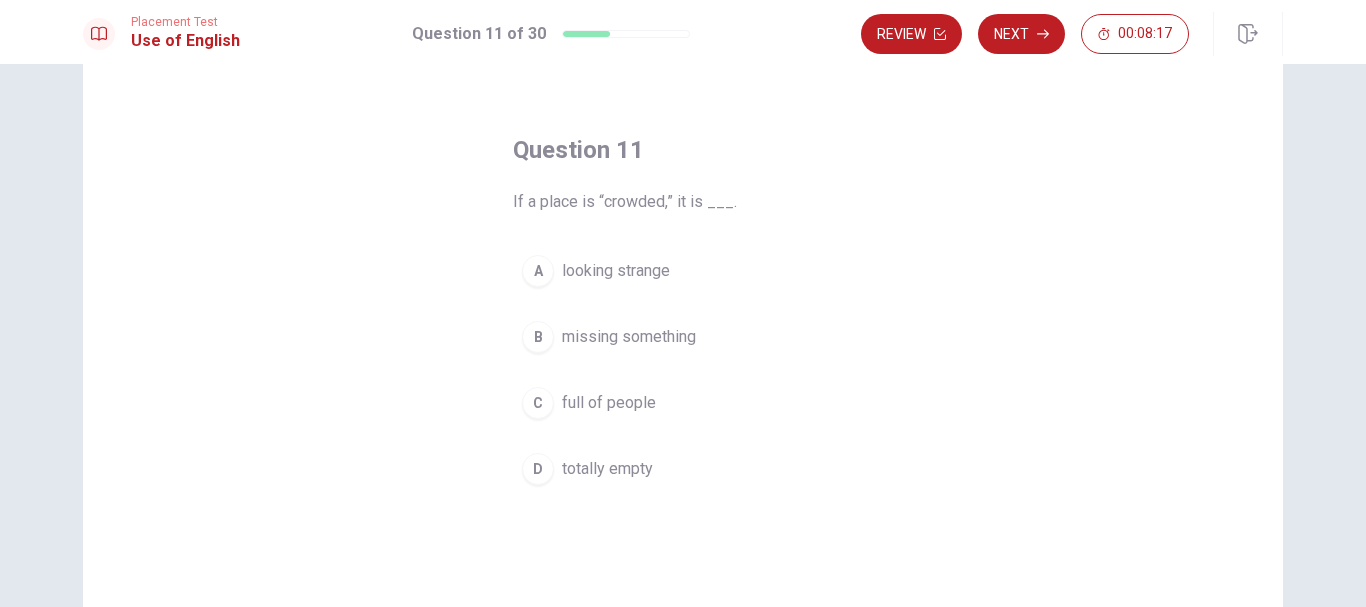 scroll, scrollTop: 100, scrollLeft: 0, axis: vertical 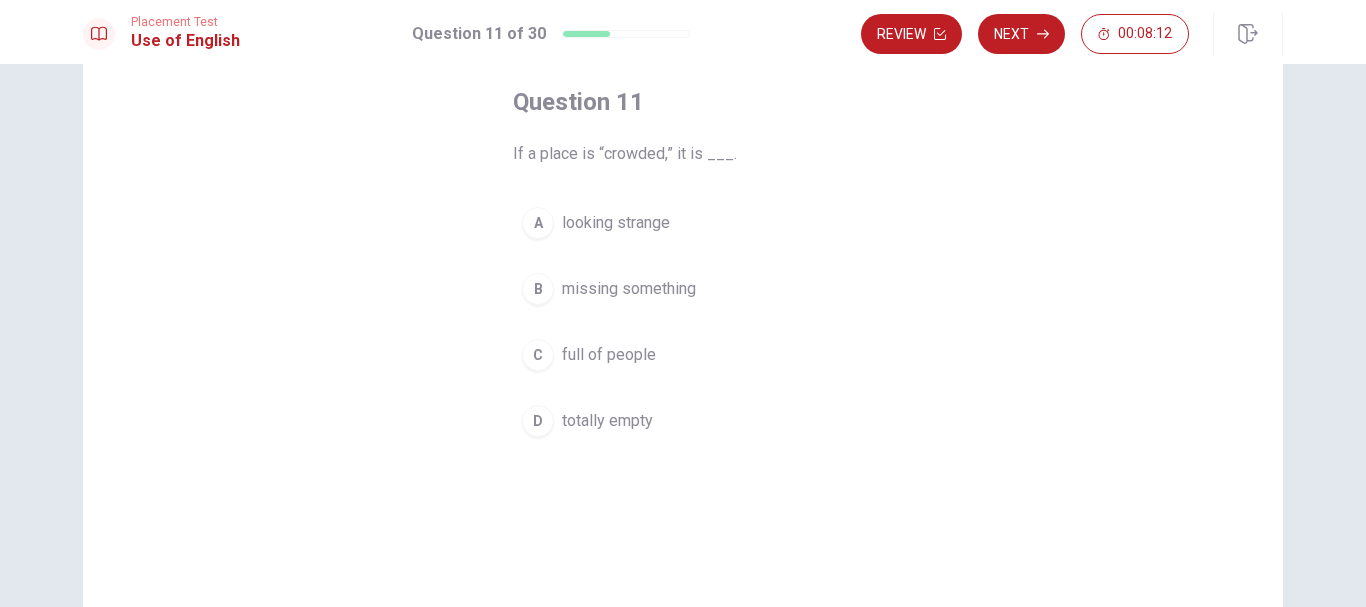 click on "full of people" at bounding box center [609, 355] 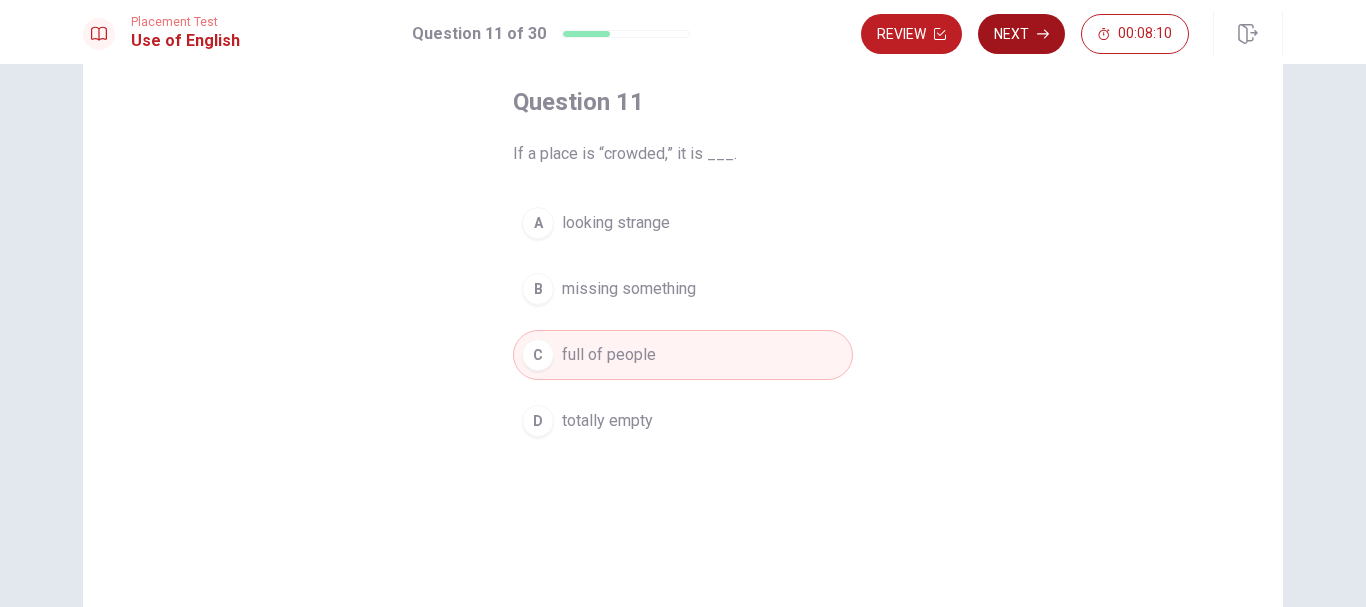 click 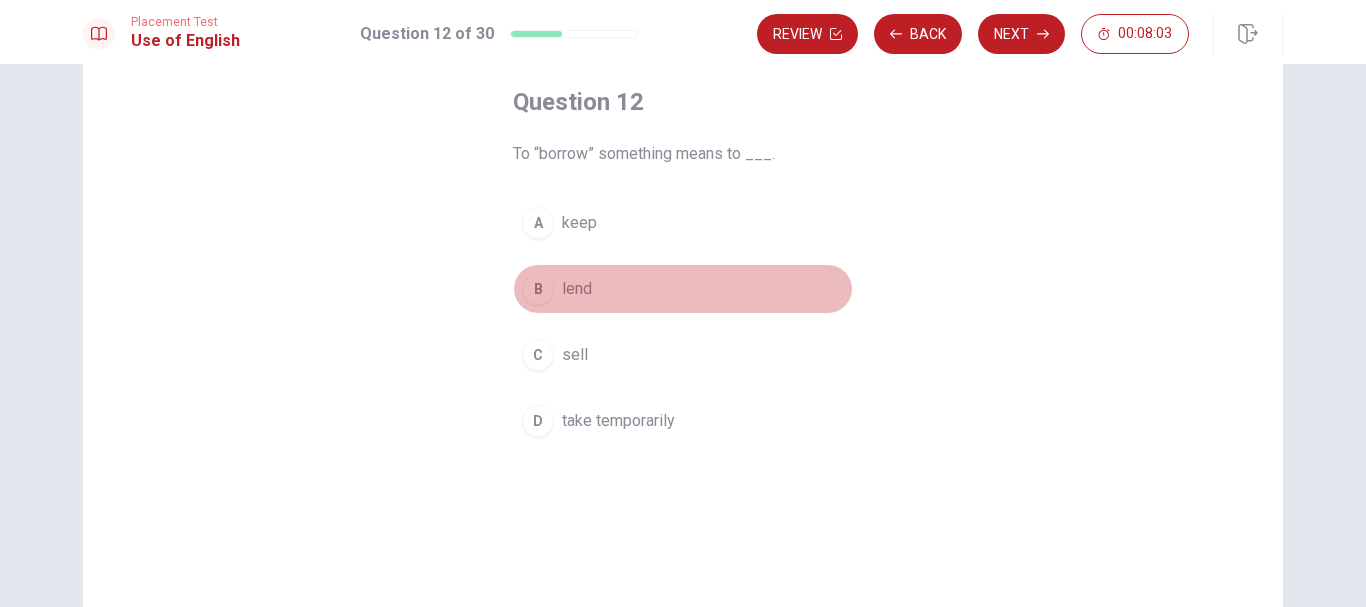 click on "lend" at bounding box center [577, 289] 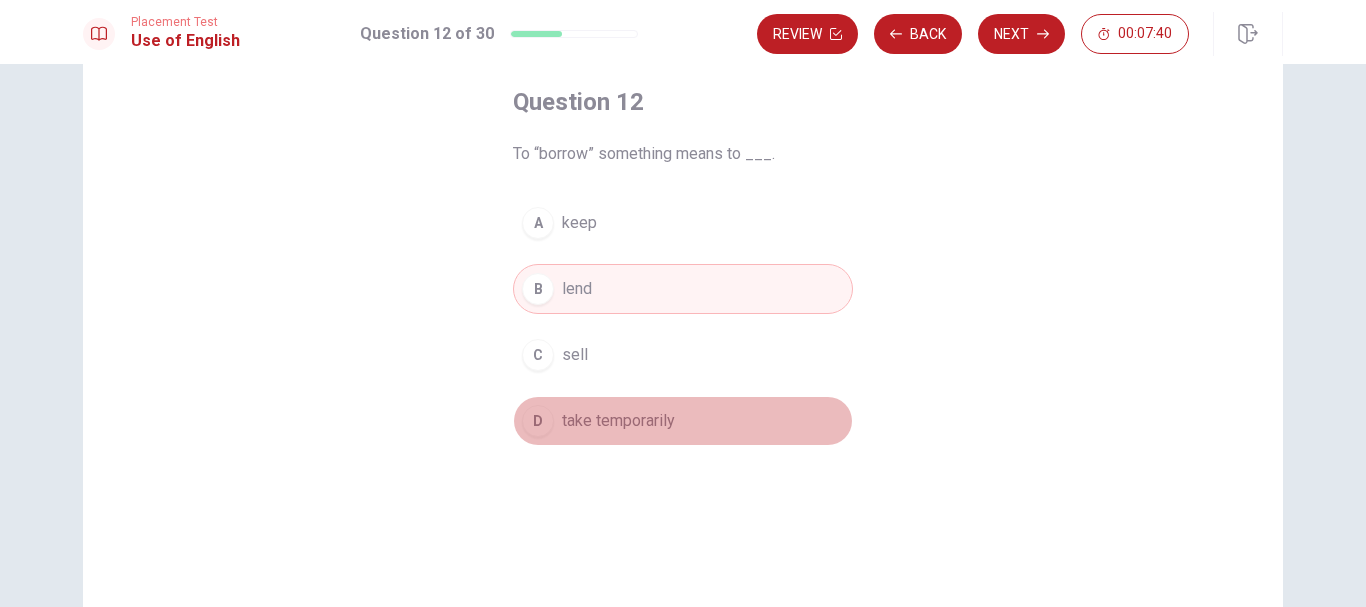 click on "take temporarily" at bounding box center (618, 421) 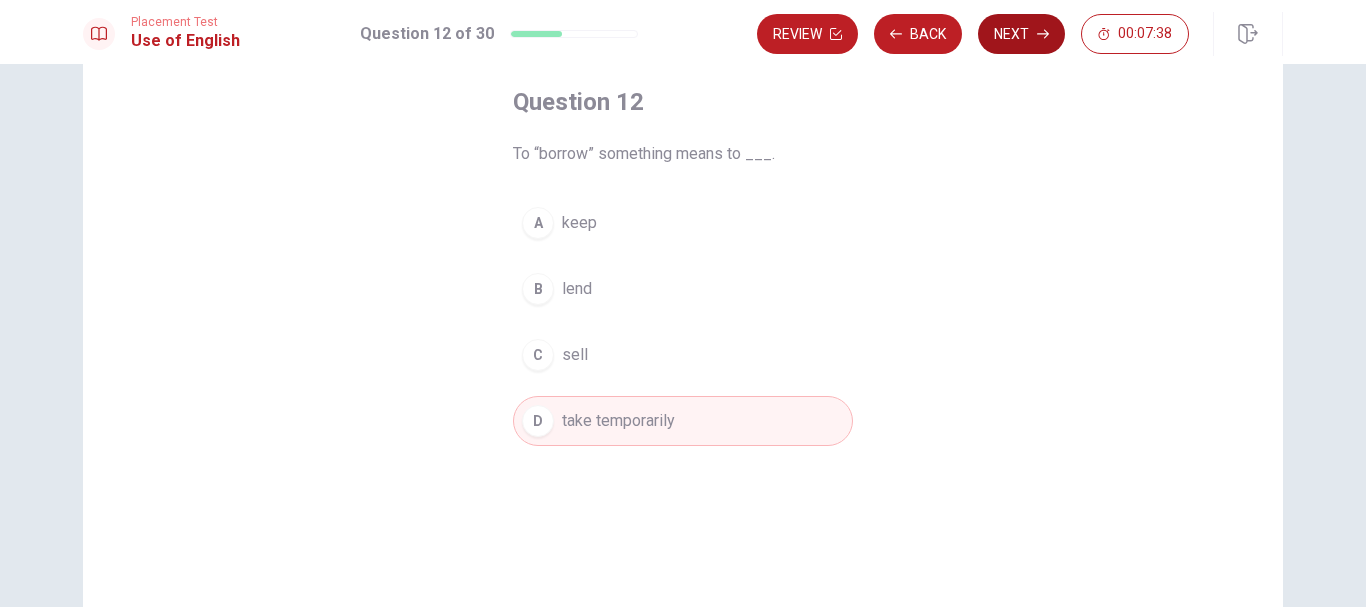 click 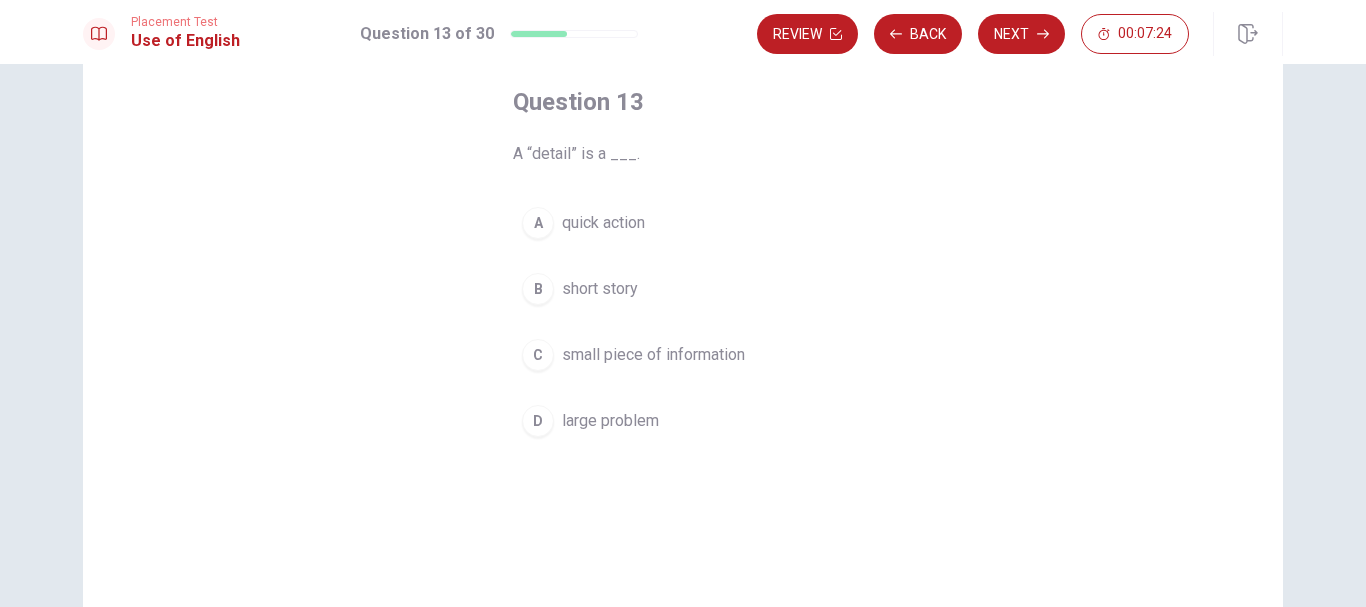 click on "B short story" at bounding box center (683, 289) 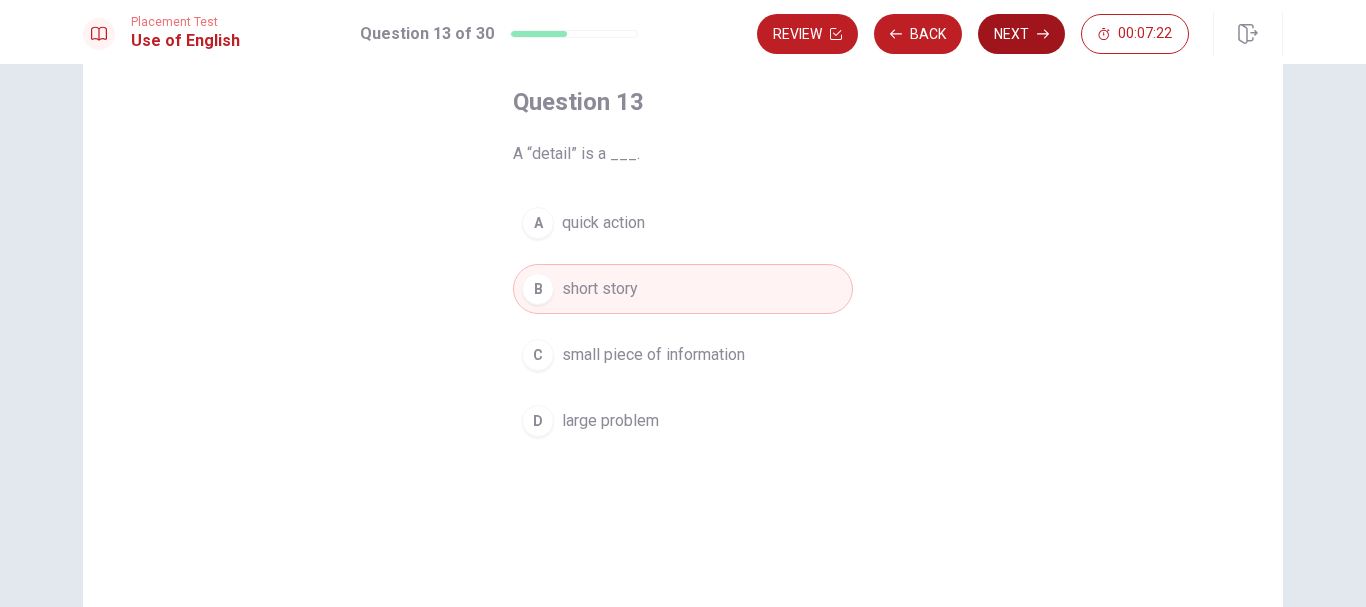 click 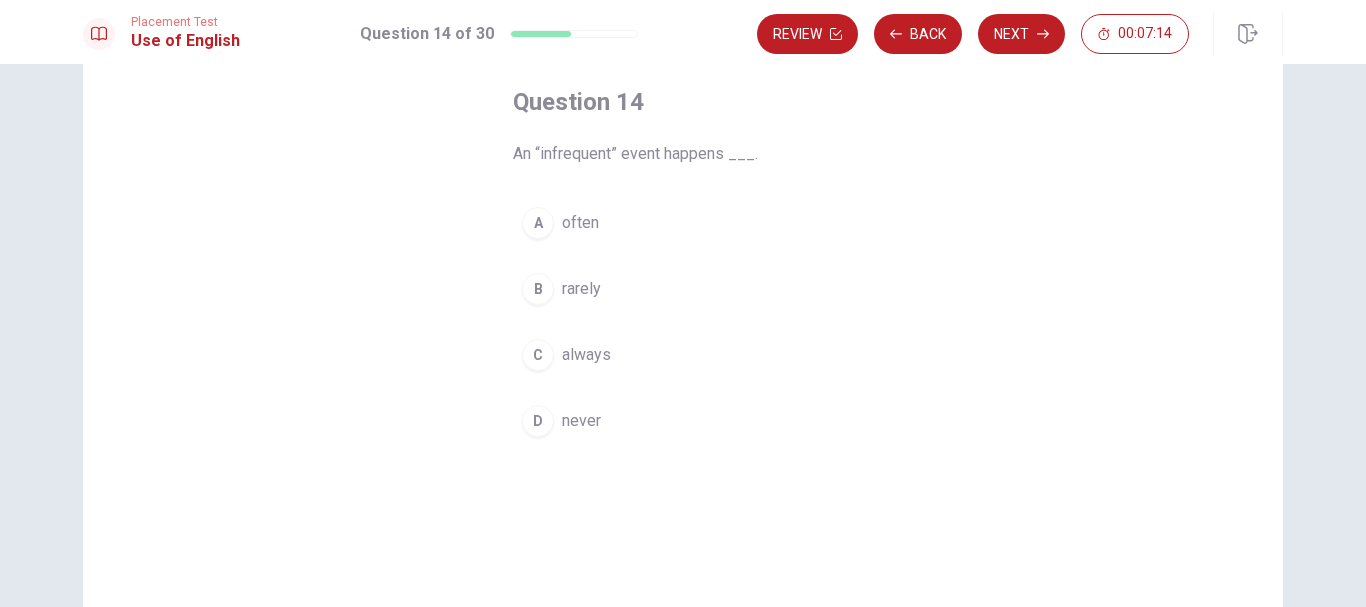 click on "rarely" at bounding box center [581, 289] 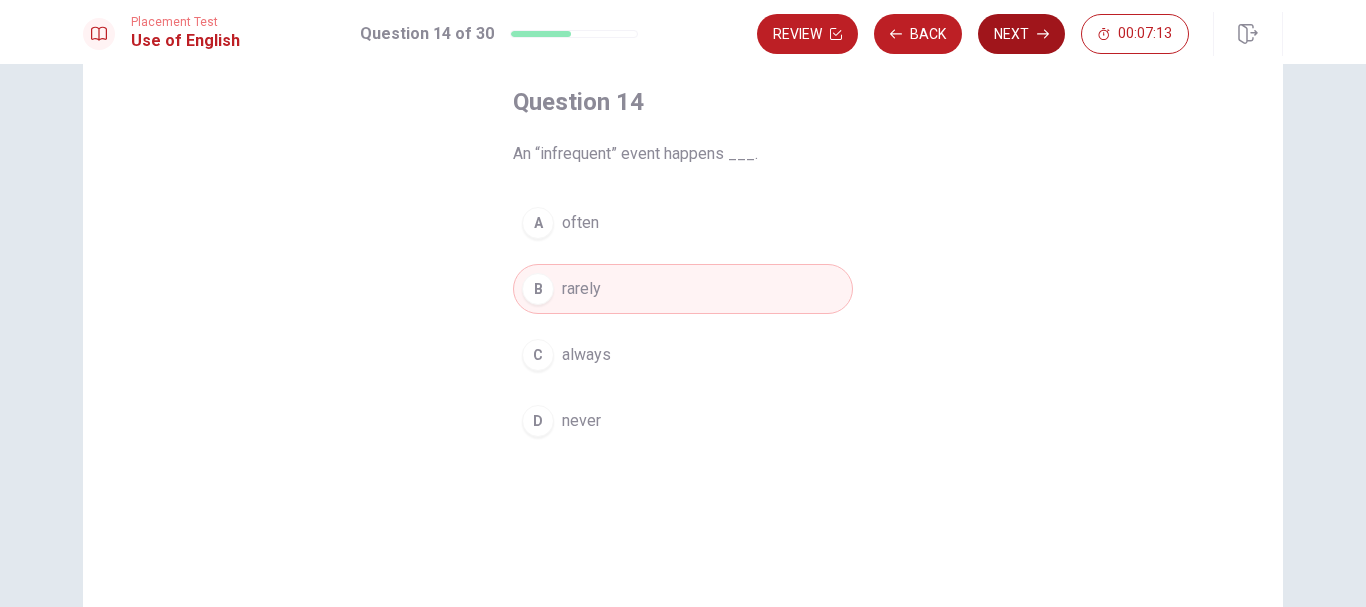 click on "Next" at bounding box center (1021, 34) 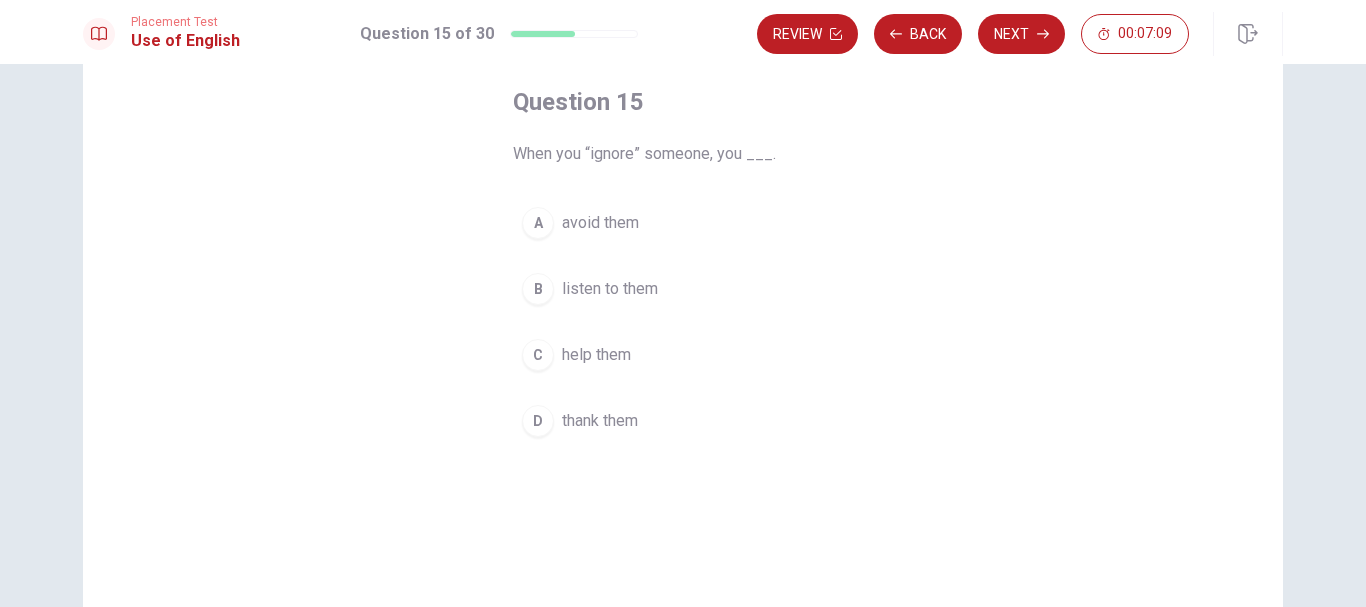 click on "avoid them" at bounding box center [600, 223] 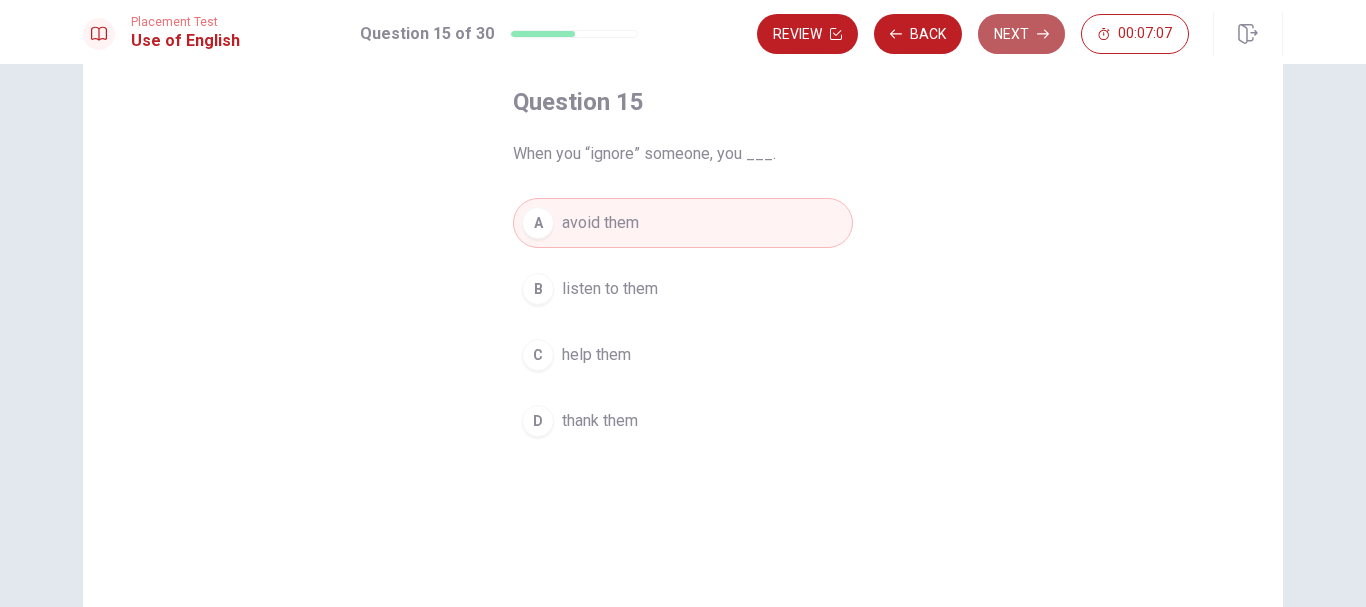 click on "Next" at bounding box center [1021, 34] 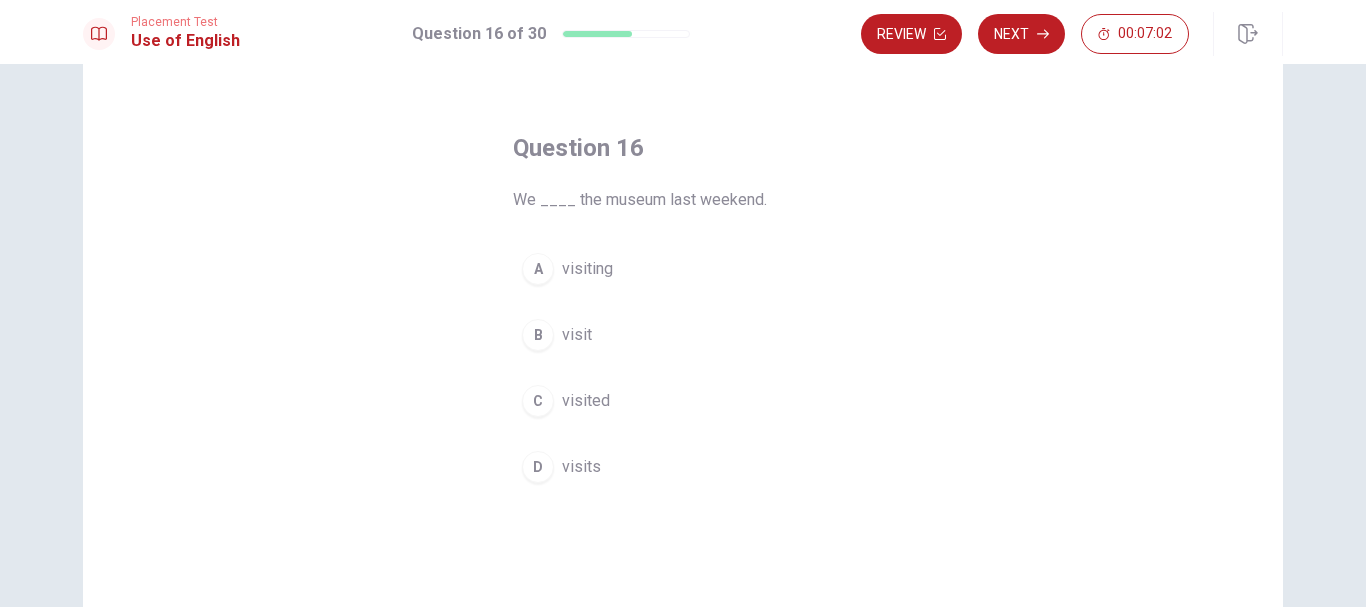 scroll, scrollTop: 100, scrollLeft: 0, axis: vertical 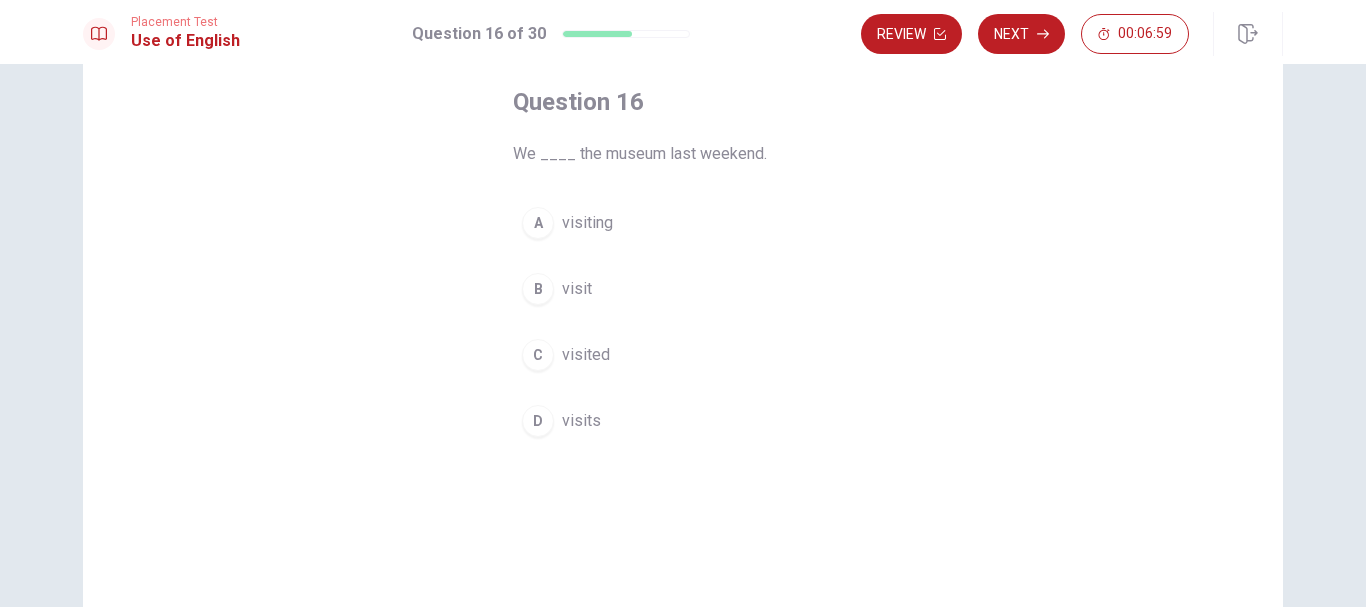 click on "visited" at bounding box center (586, 355) 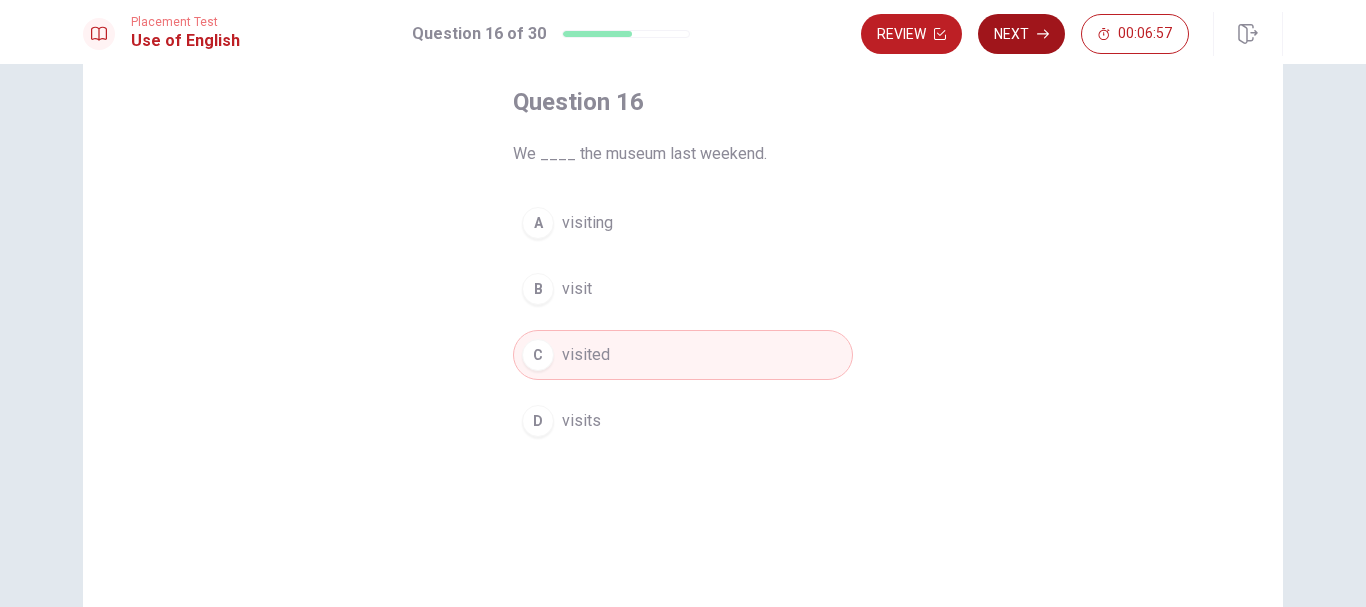 click on "Next" at bounding box center (1021, 34) 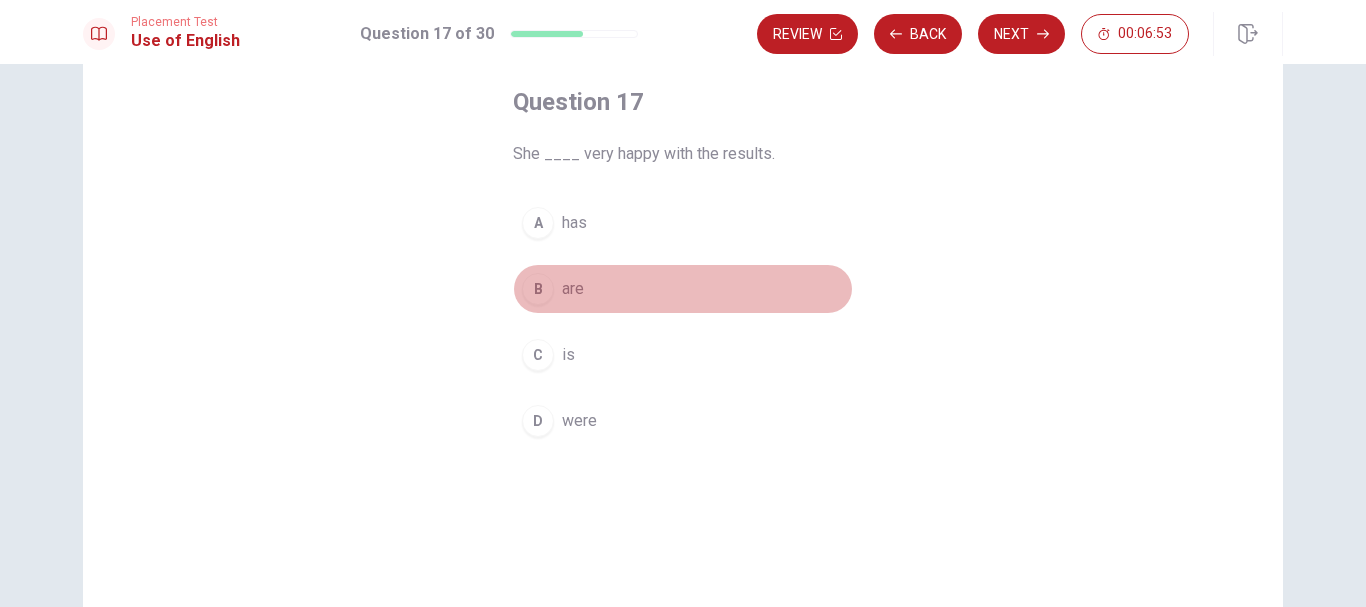 click on "B are" at bounding box center [683, 289] 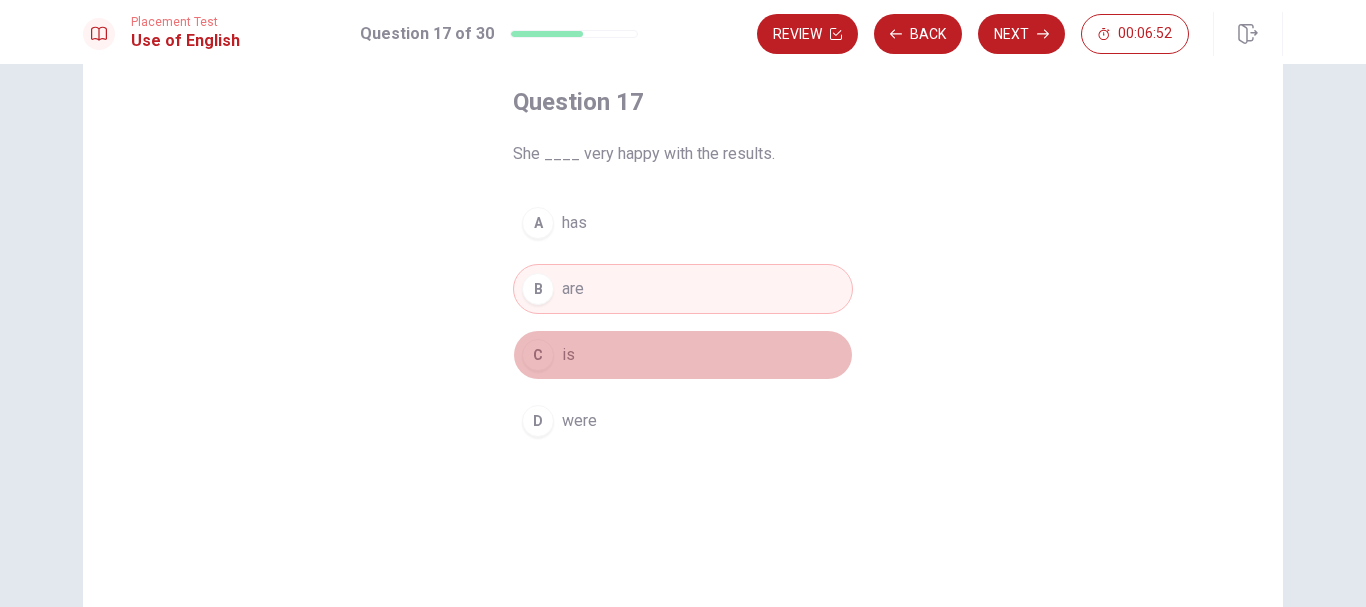 click on "C is" at bounding box center (683, 355) 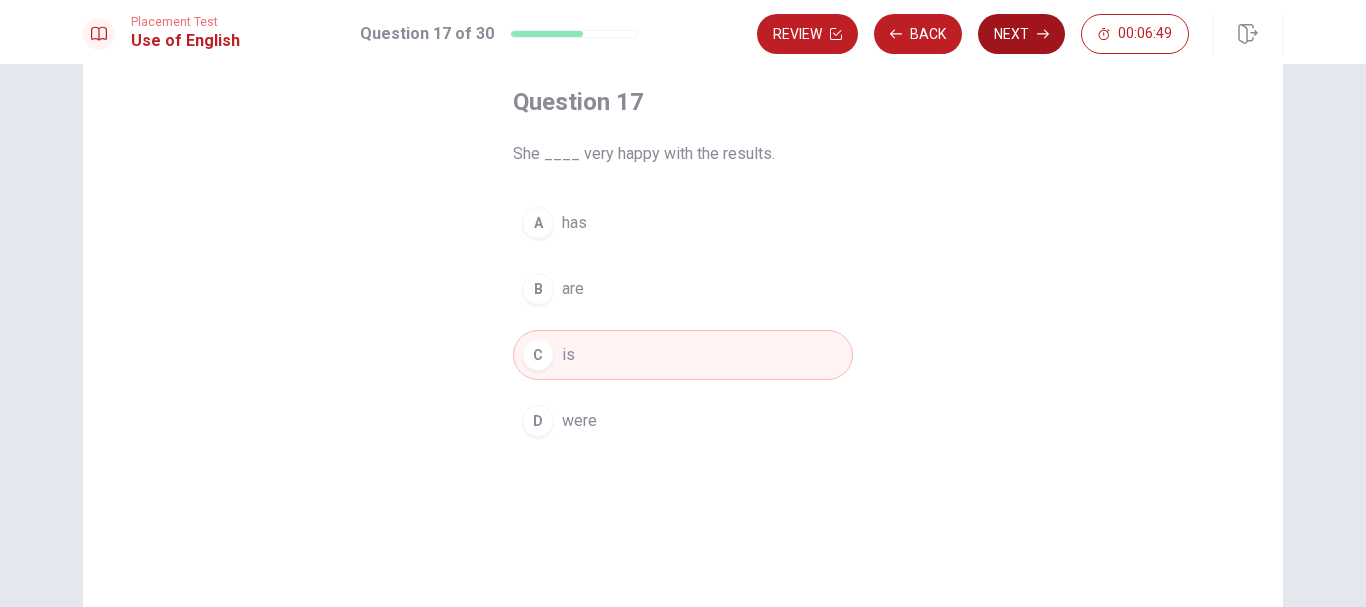 click on "Next" at bounding box center [1021, 34] 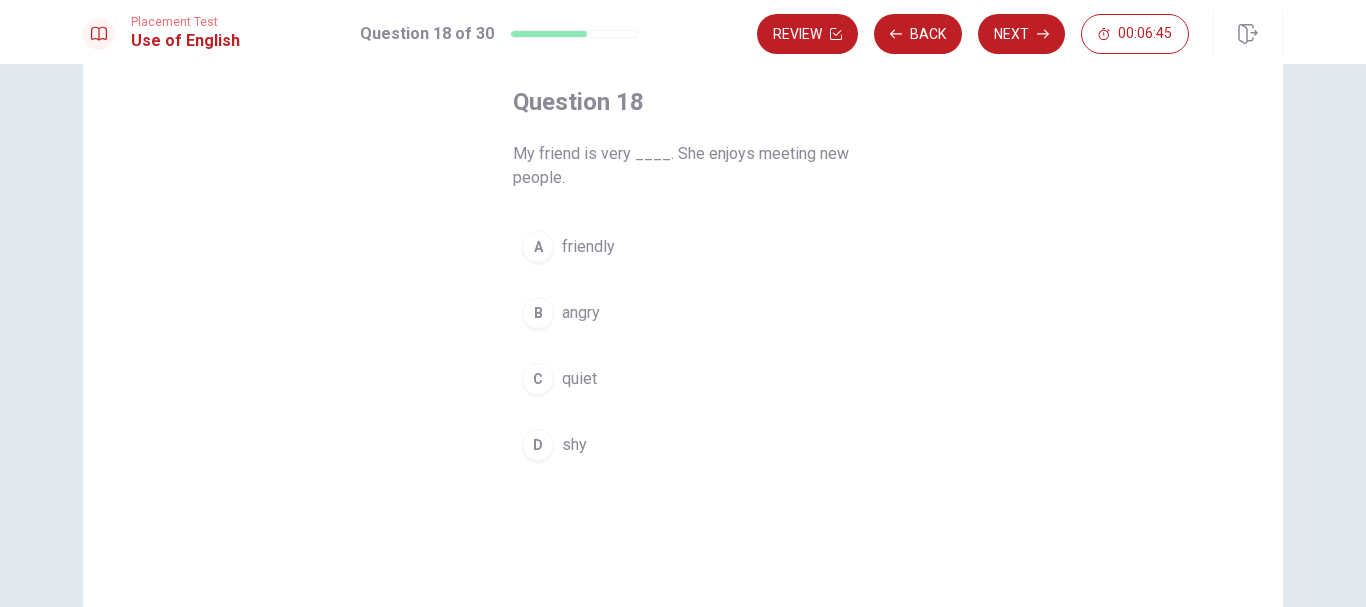 click on "A friendly" at bounding box center [683, 247] 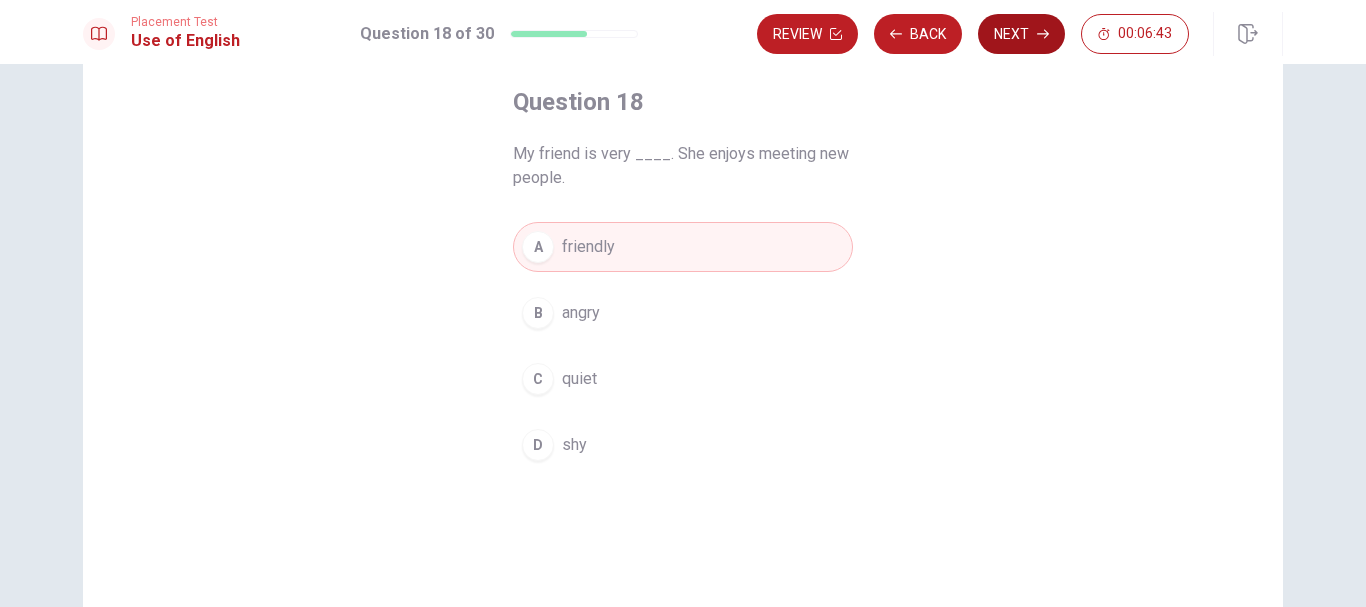 click on "Next" at bounding box center (1021, 34) 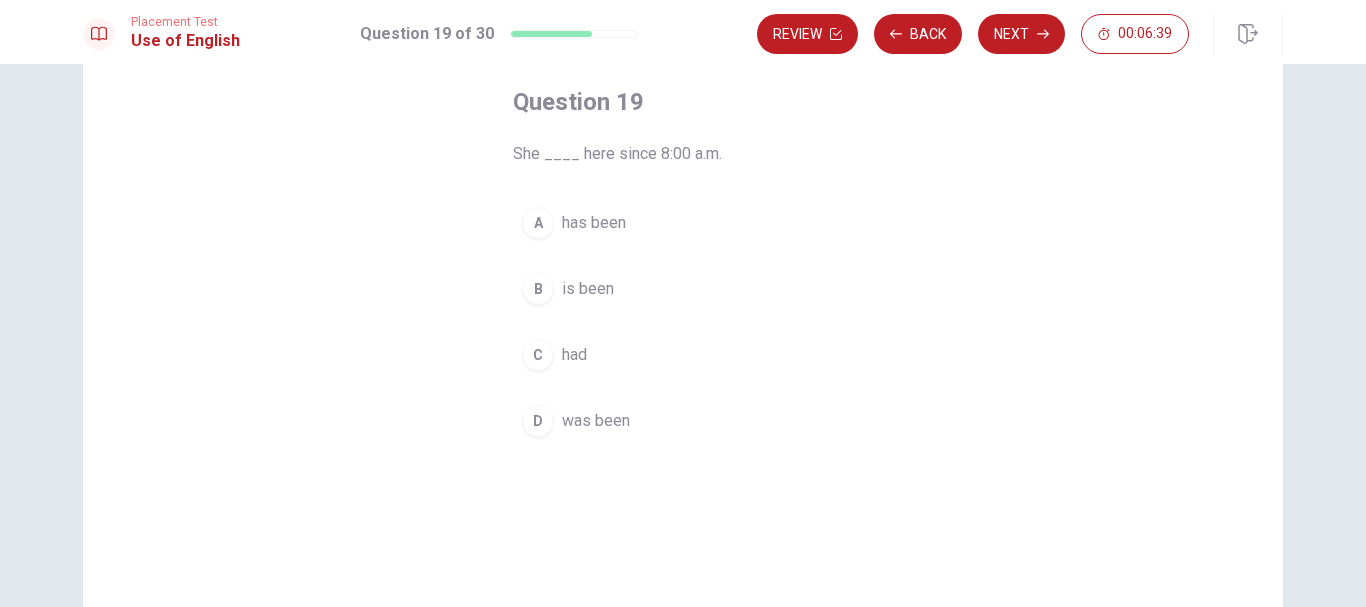 click on "A has been" at bounding box center [683, 223] 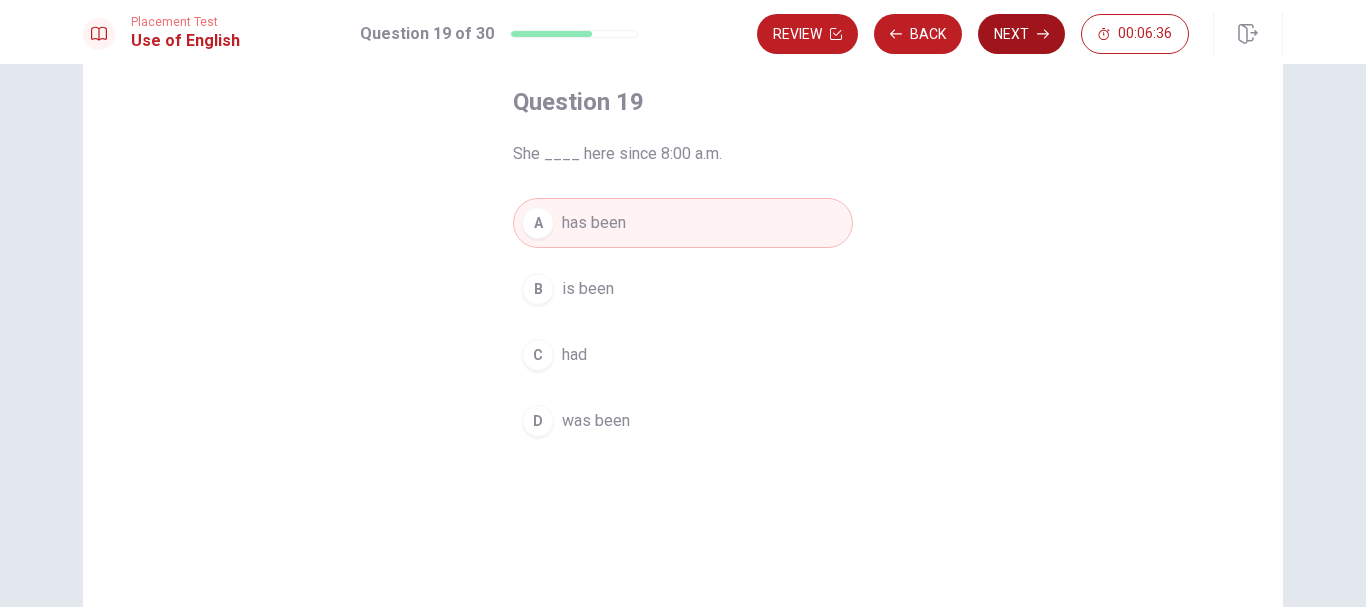 click 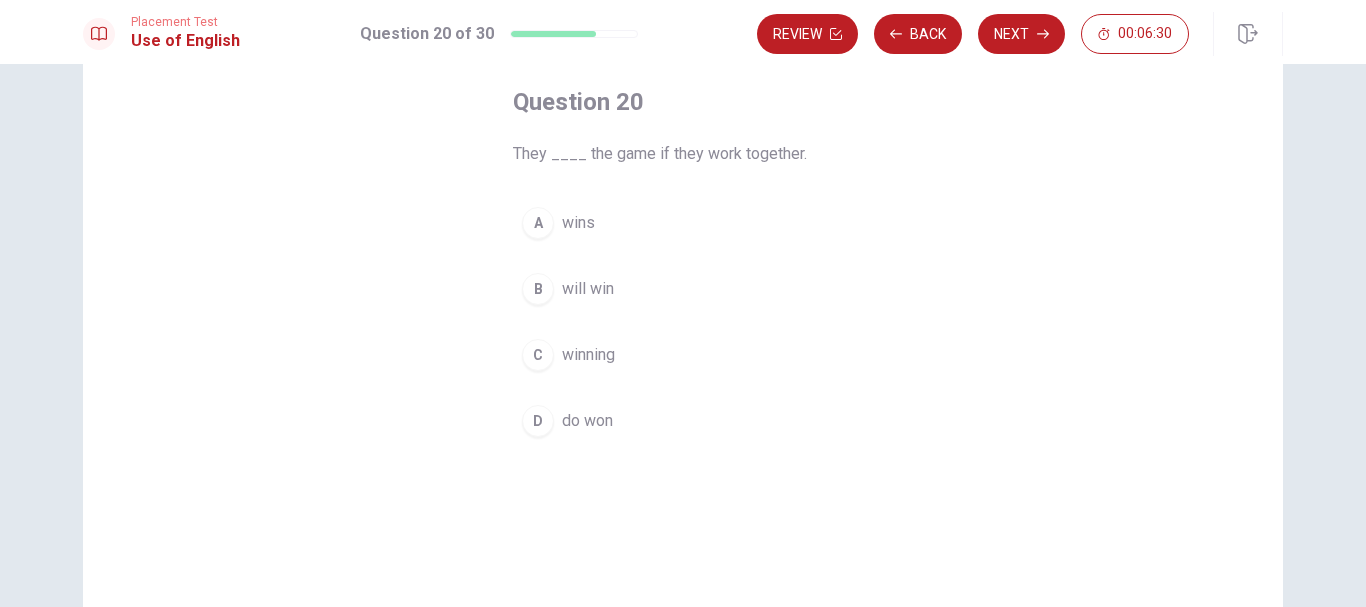click on "B will win" at bounding box center (683, 289) 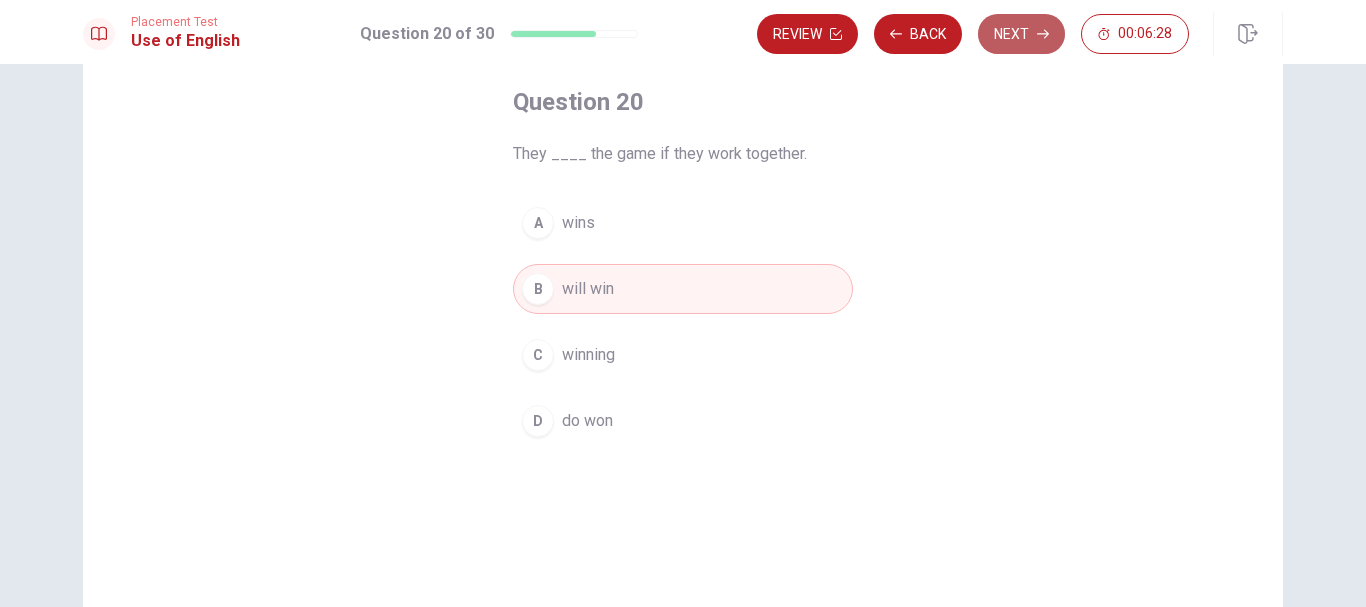 click on "Next" at bounding box center (1021, 34) 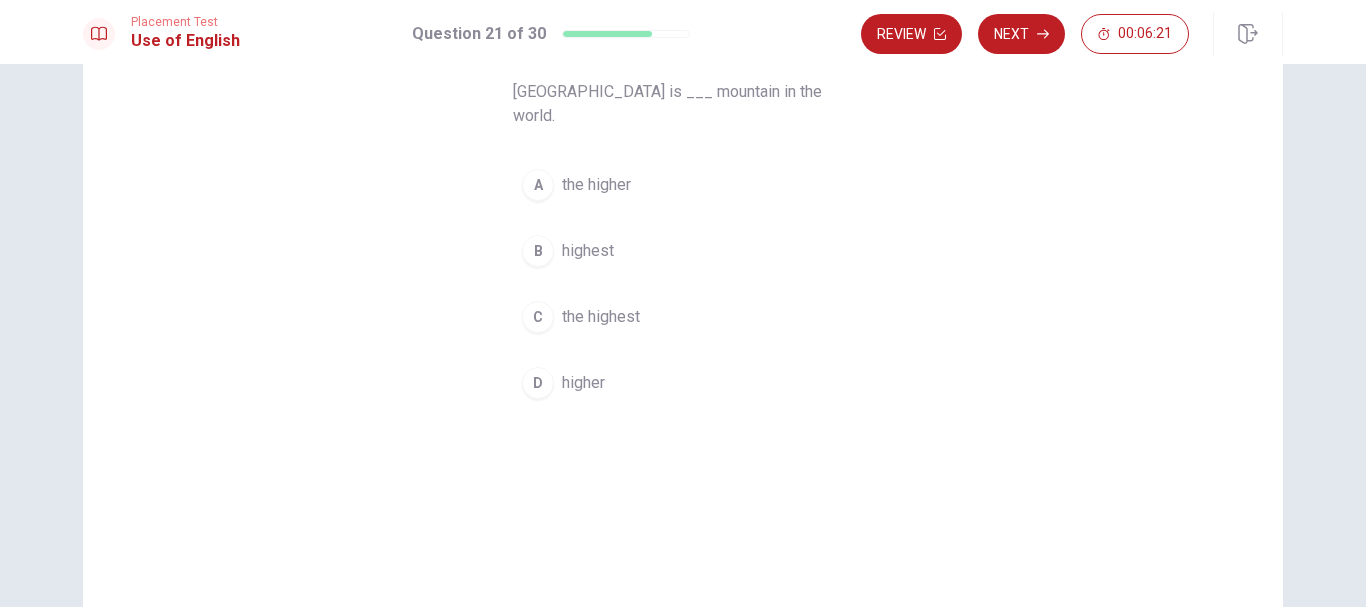 scroll, scrollTop: 0, scrollLeft: 0, axis: both 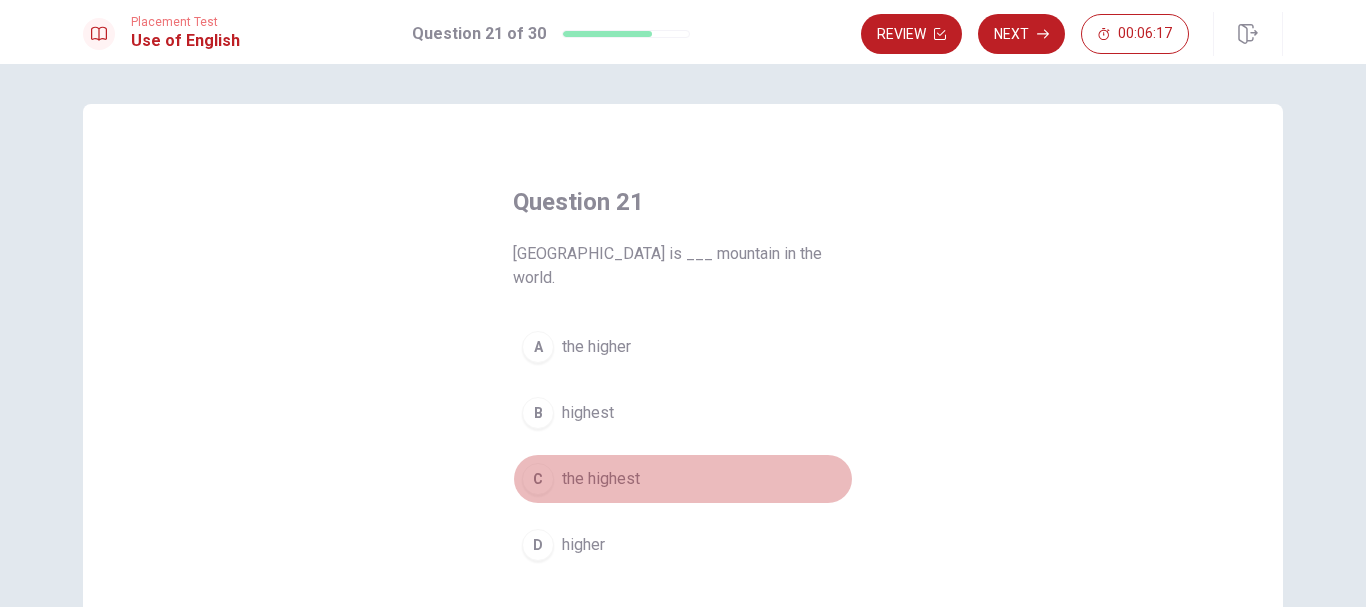 click on "the highest" at bounding box center (601, 479) 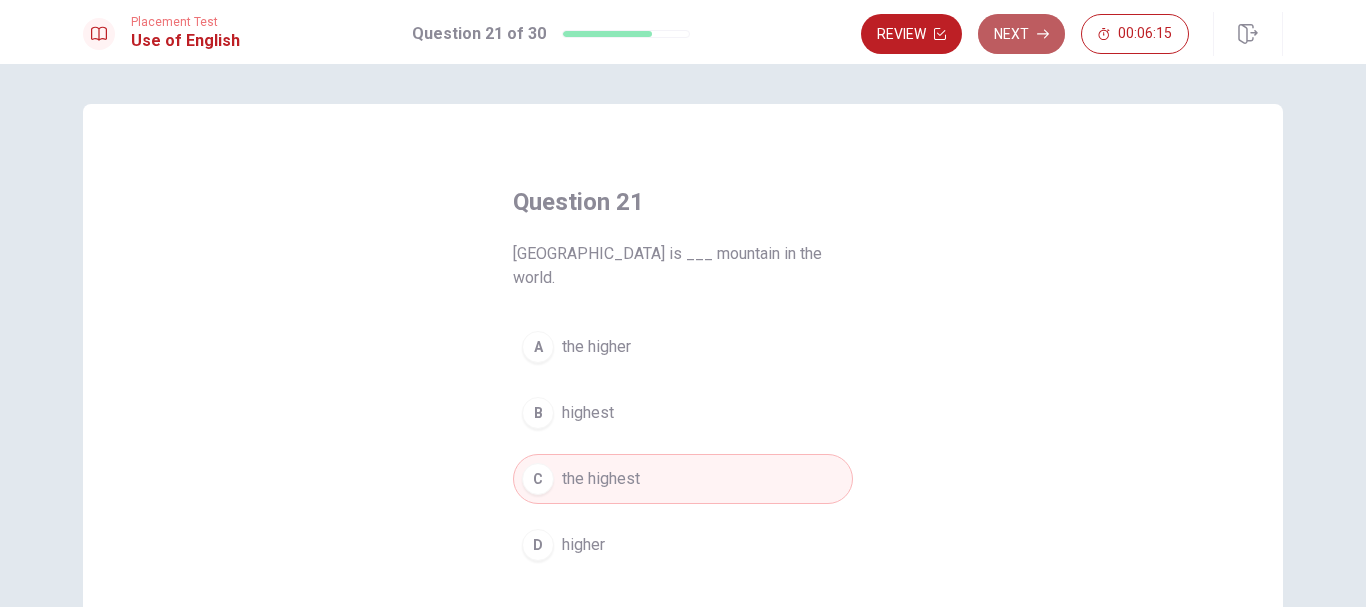 click 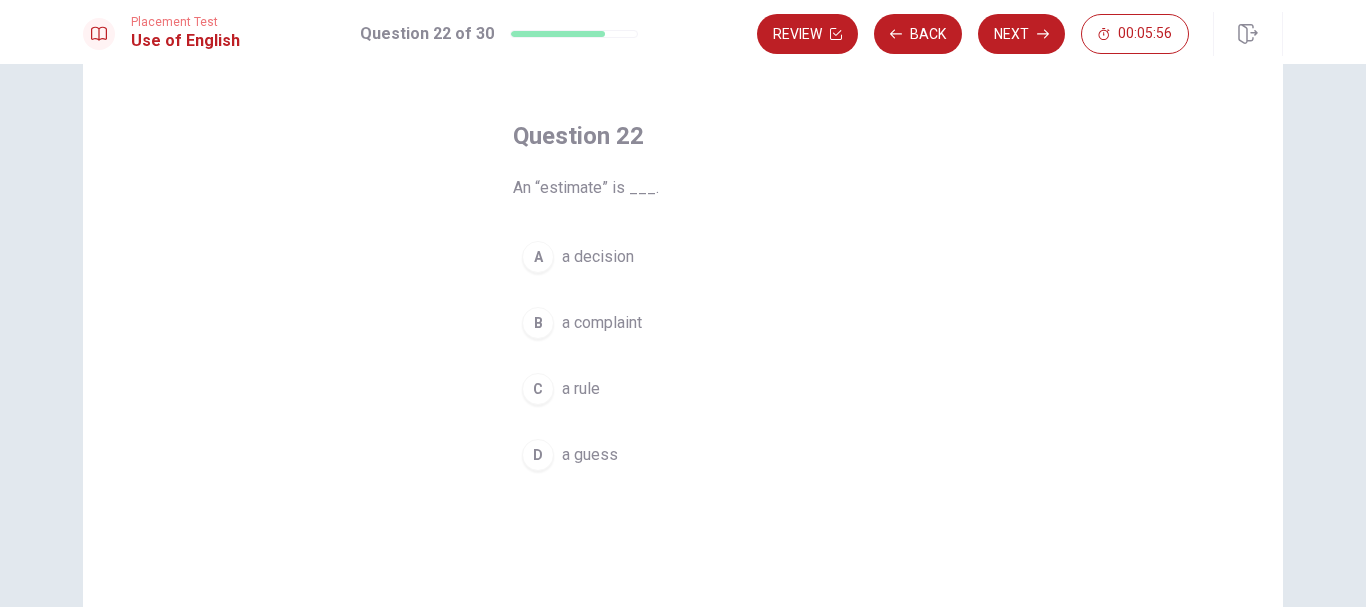 scroll, scrollTop: 100, scrollLeft: 0, axis: vertical 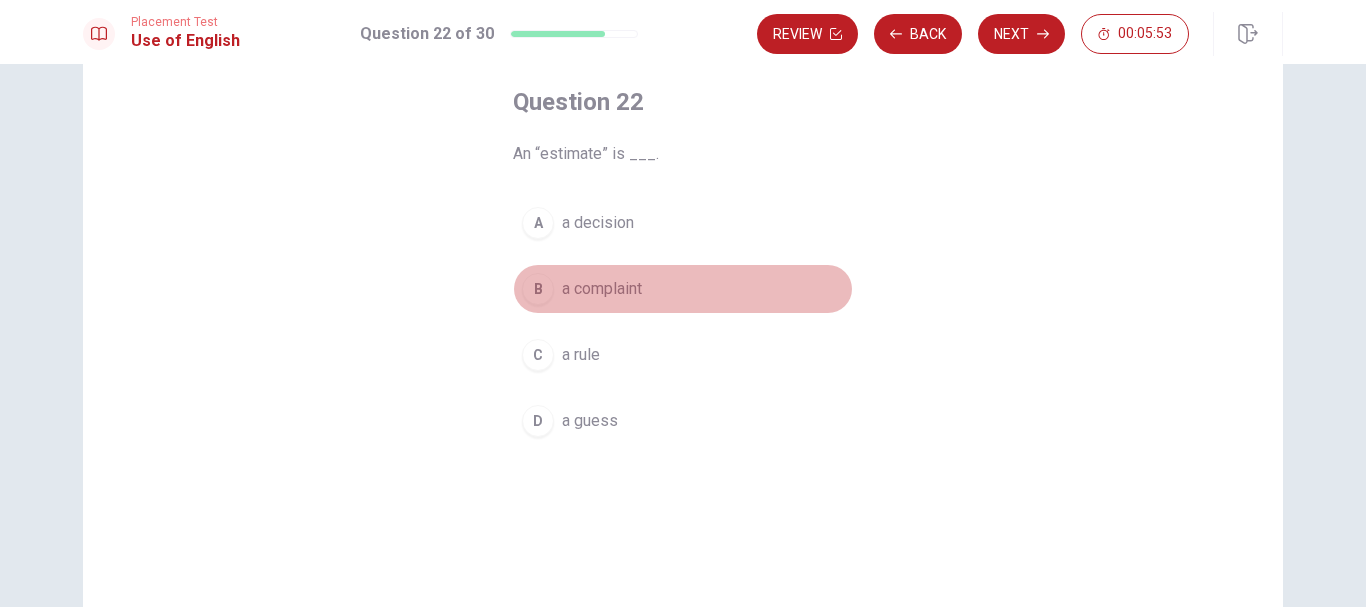 click on "B a complaint" at bounding box center [683, 289] 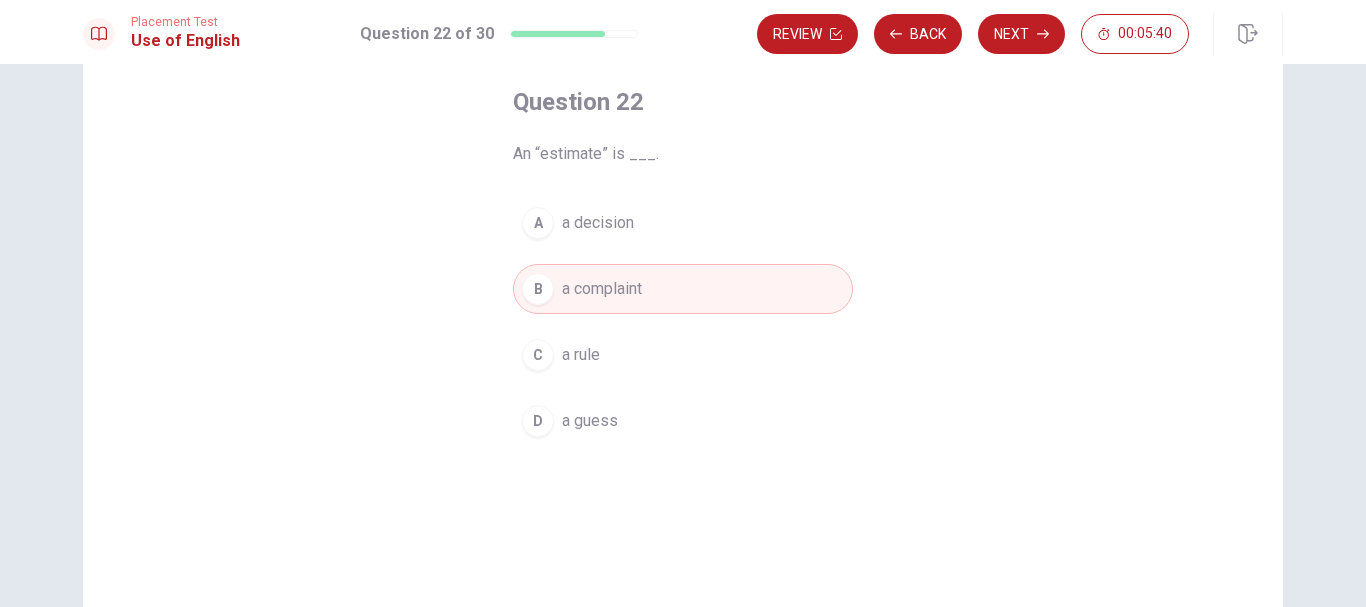 click on "C a rule" at bounding box center (683, 355) 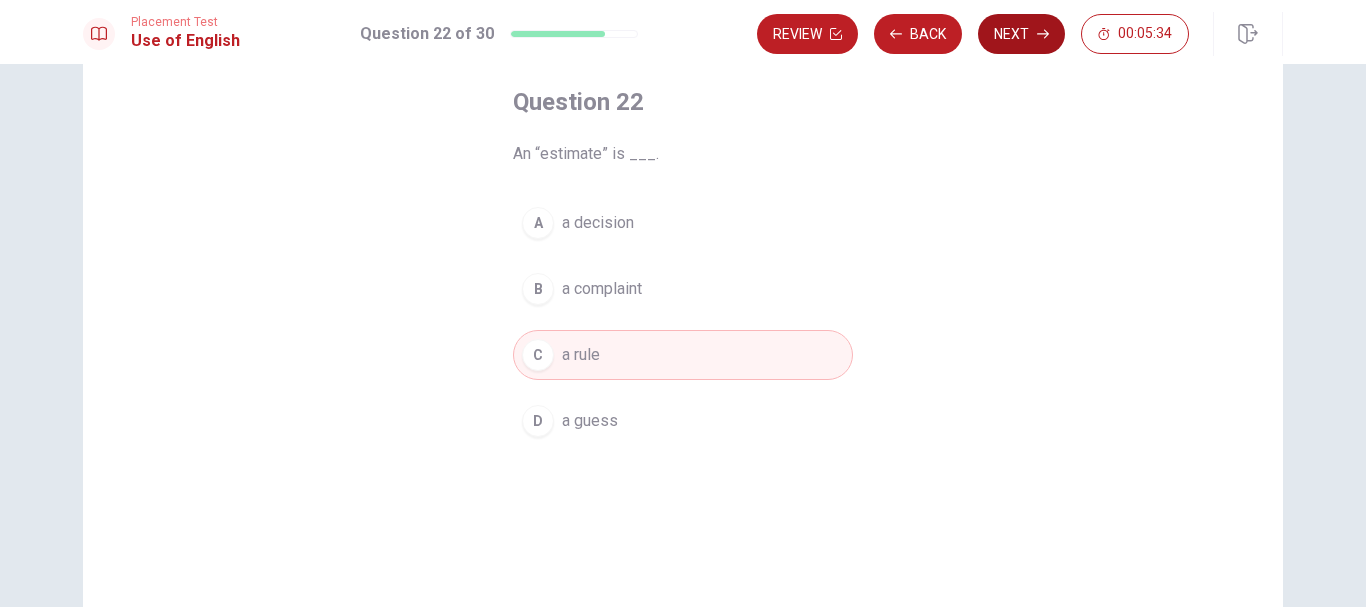 click on "Next" at bounding box center [1021, 34] 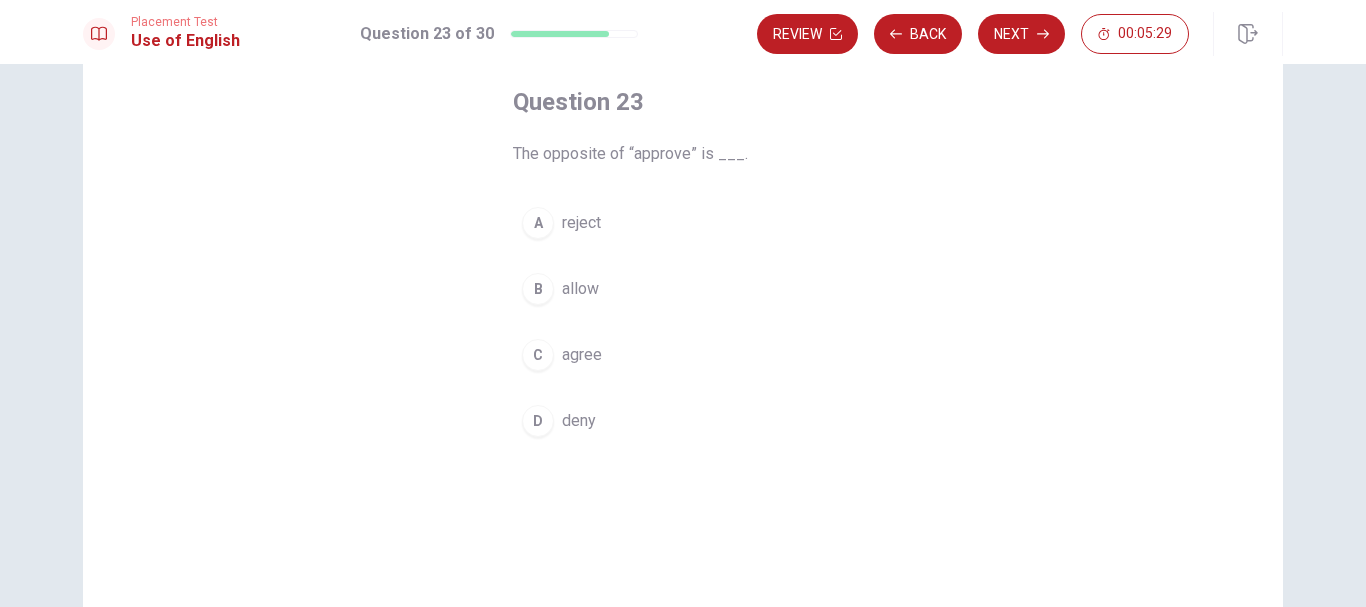 click on "A reject" at bounding box center (683, 223) 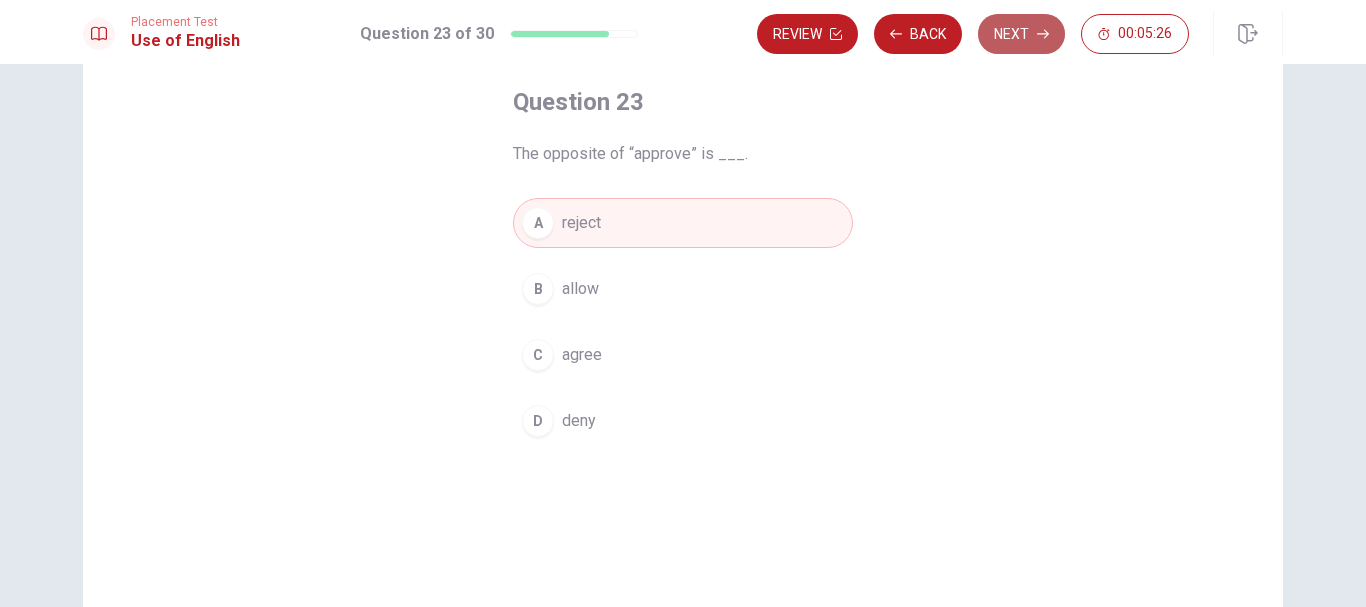 click on "Next" at bounding box center [1021, 34] 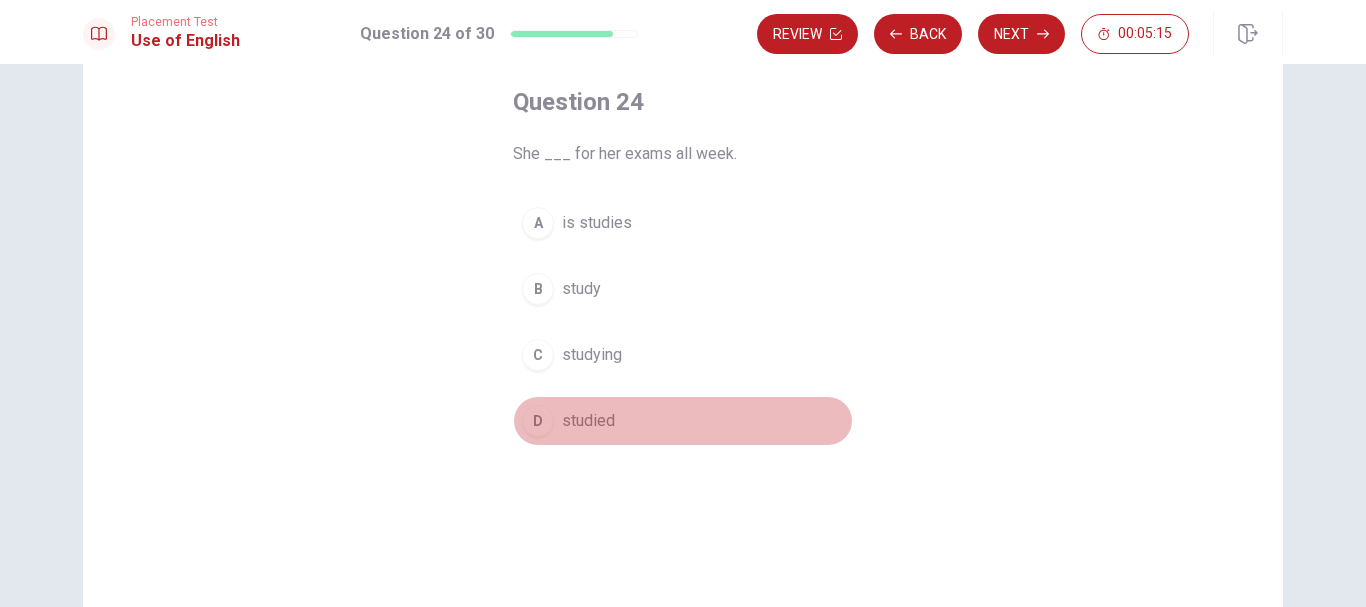 click on "D studied" at bounding box center (683, 421) 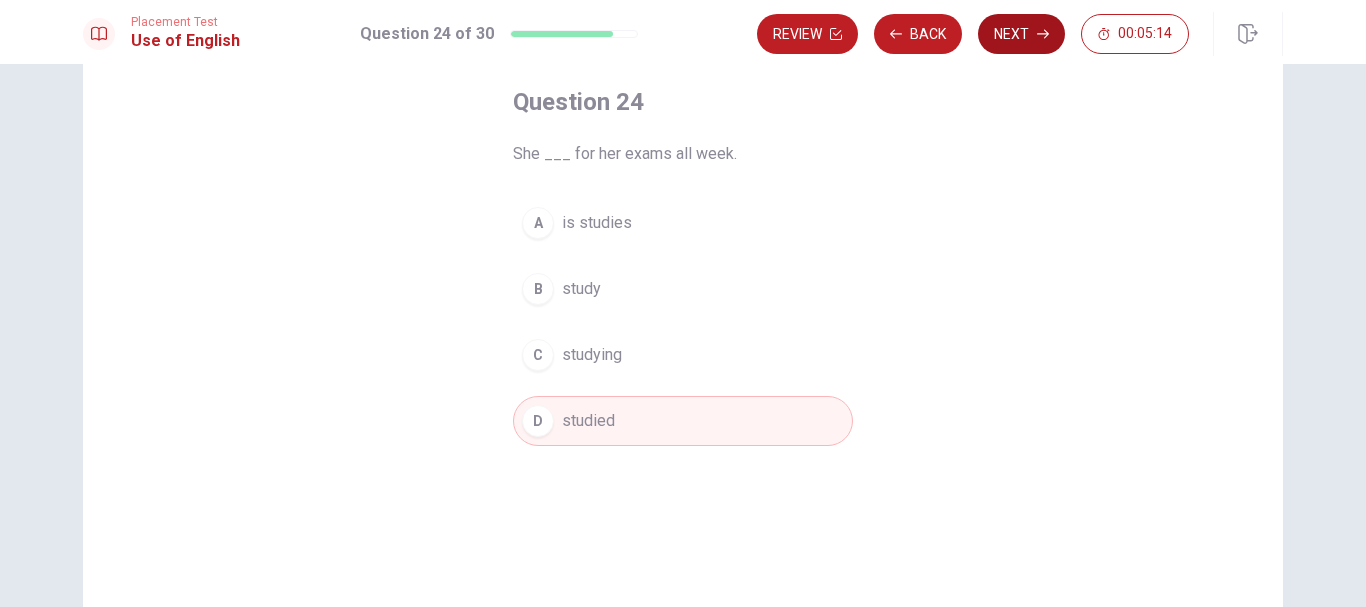 click on "Next" at bounding box center [1021, 34] 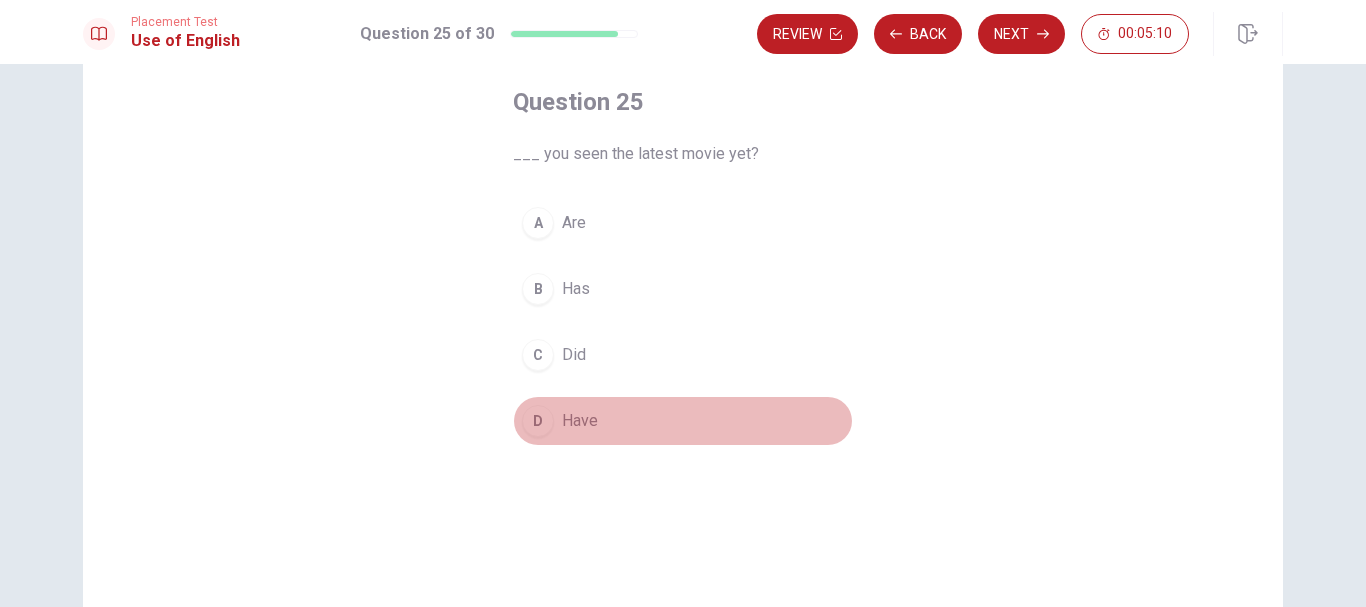 click on "Have" at bounding box center (580, 421) 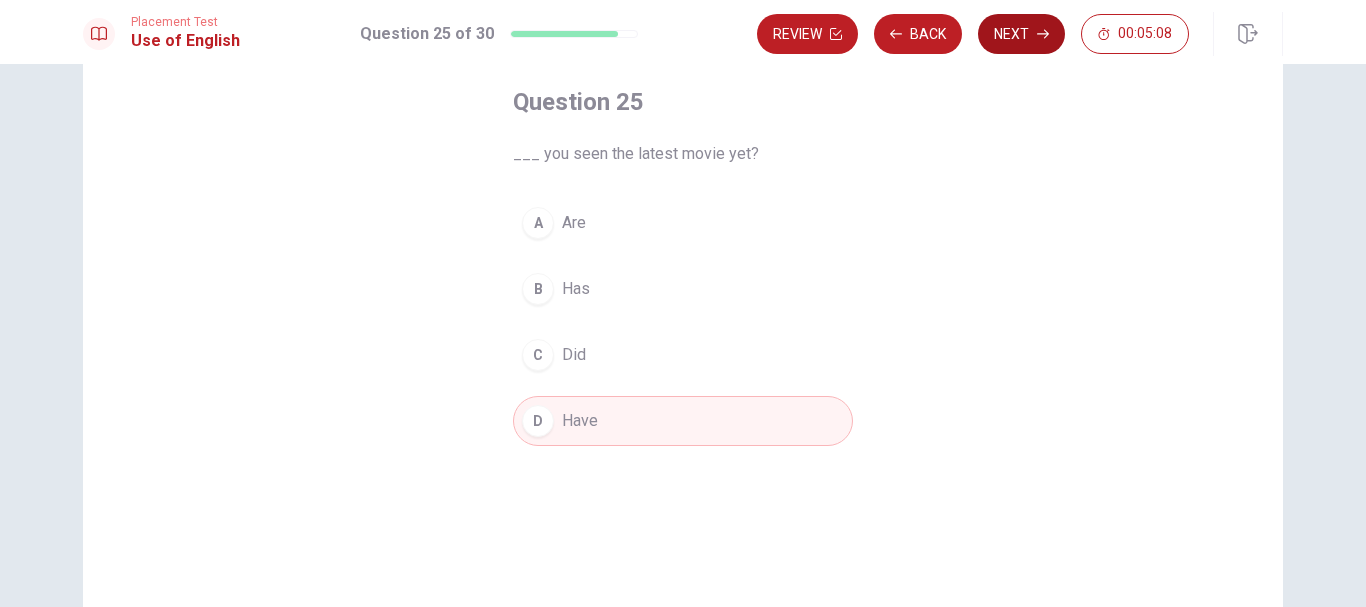click on "Next" at bounding box center [1021, 34] 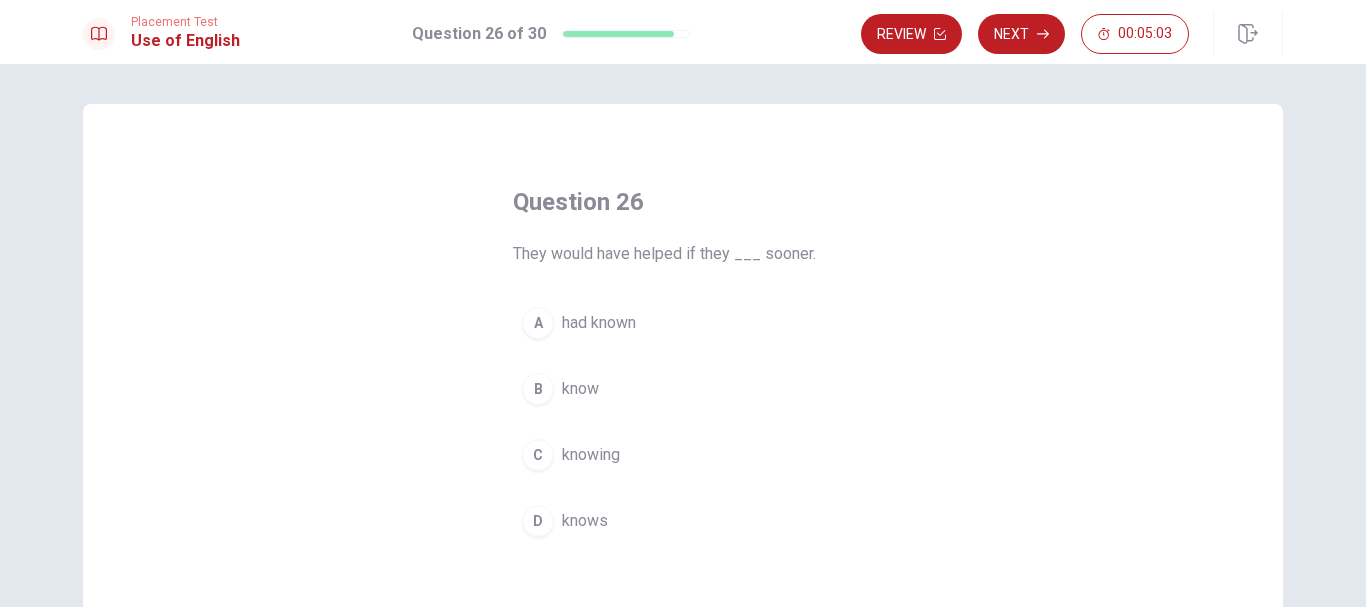 scroll, scrollTop: 100, scrollLeft: 0, axis: vertical 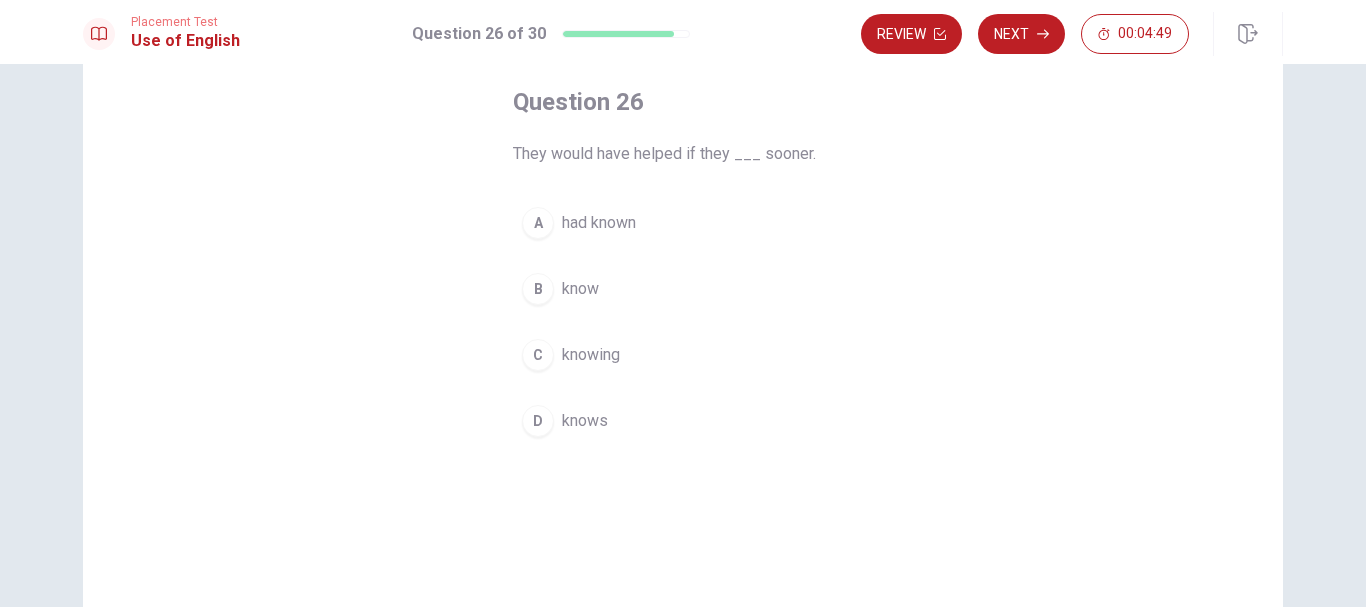 click on "A had known" at bounding box center (683, 223) 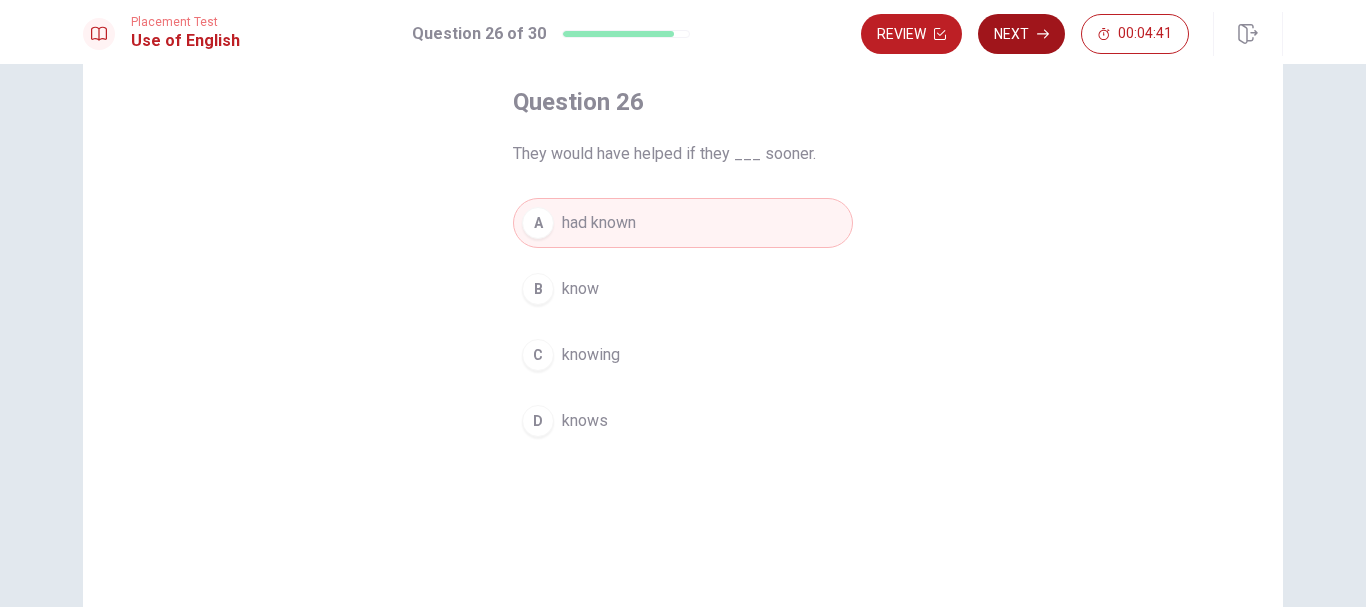 click on "Next" at bounding box center [1021, 34] 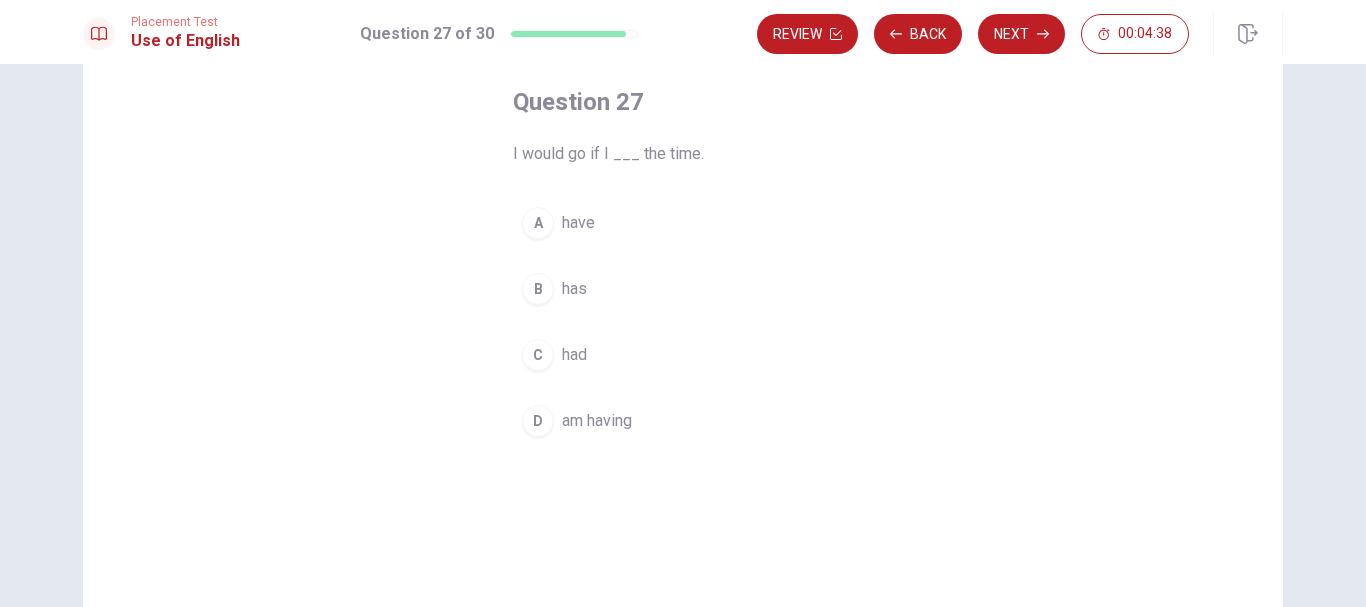 click on "C had" at bounding box center [683, 355] 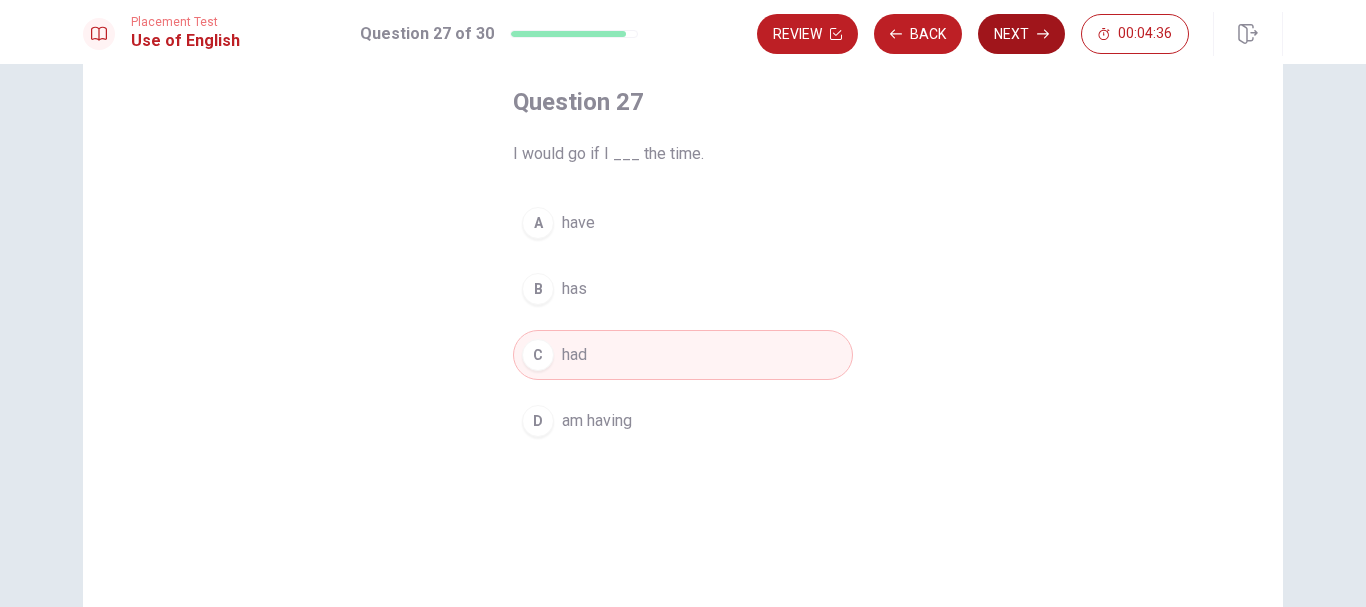 click on "Next" at bounding box center (1021, 34) 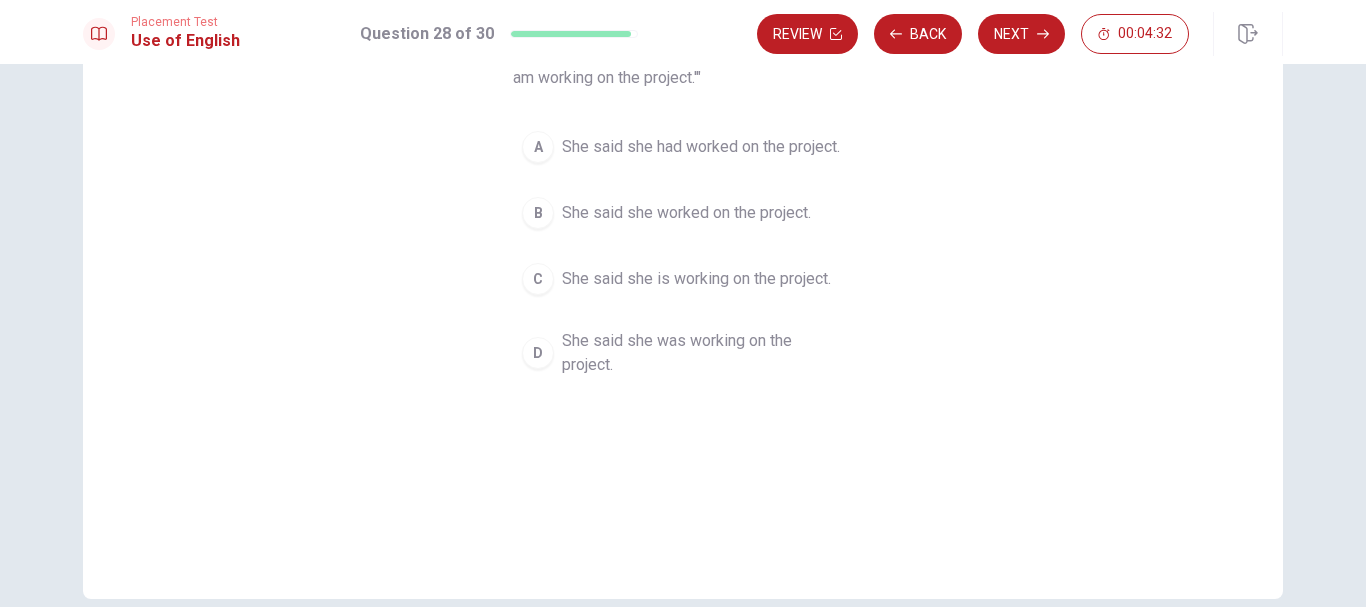 scroll, scrollTop: 100, scrollLeft: 0, axis: vertical 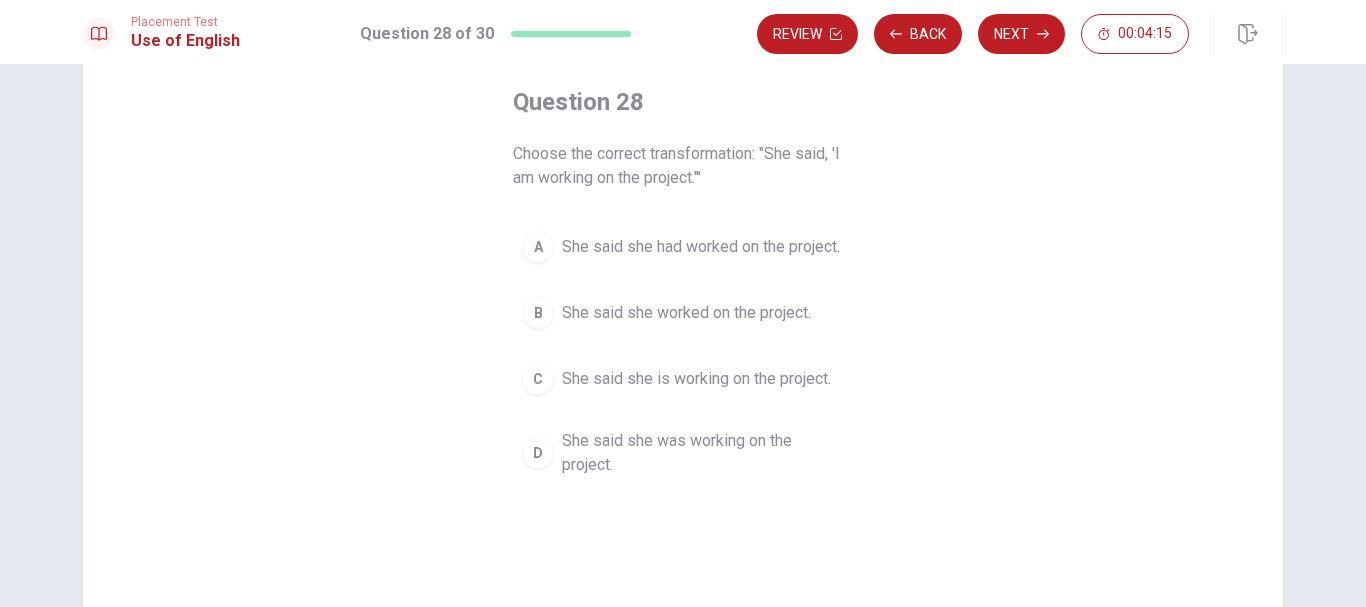 click on "She said she worked on the project." at bounding box center (686, 313) 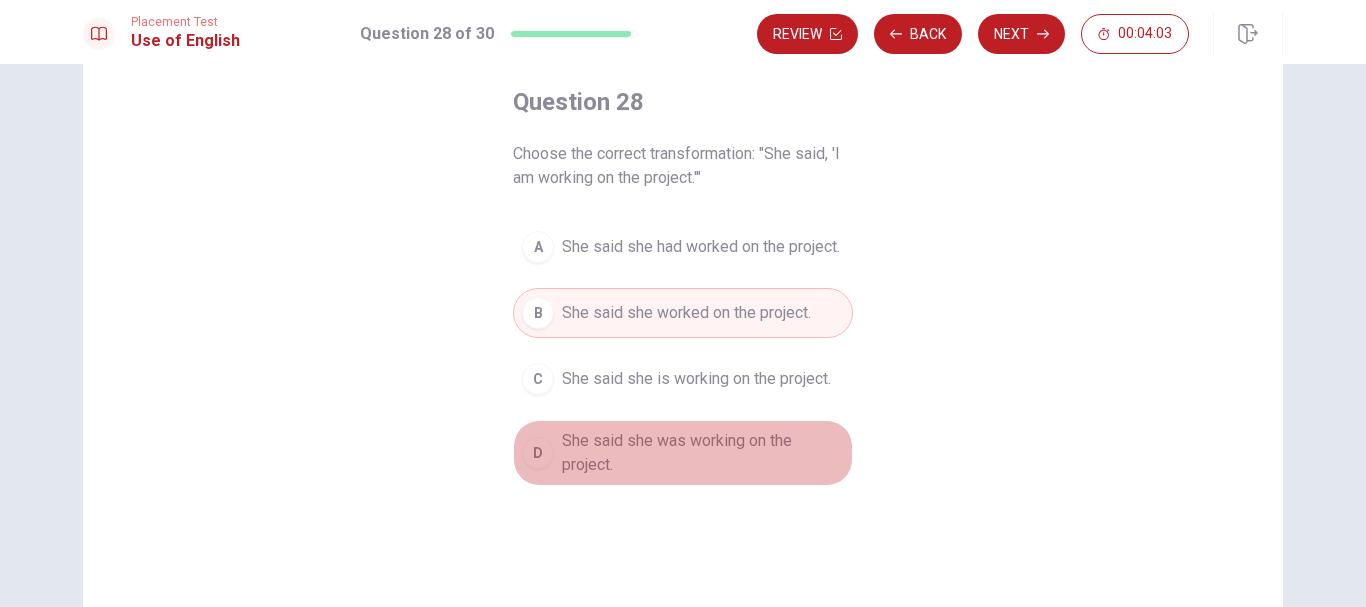 click on "She said she was working on the project." at bounding box center [703, 453] 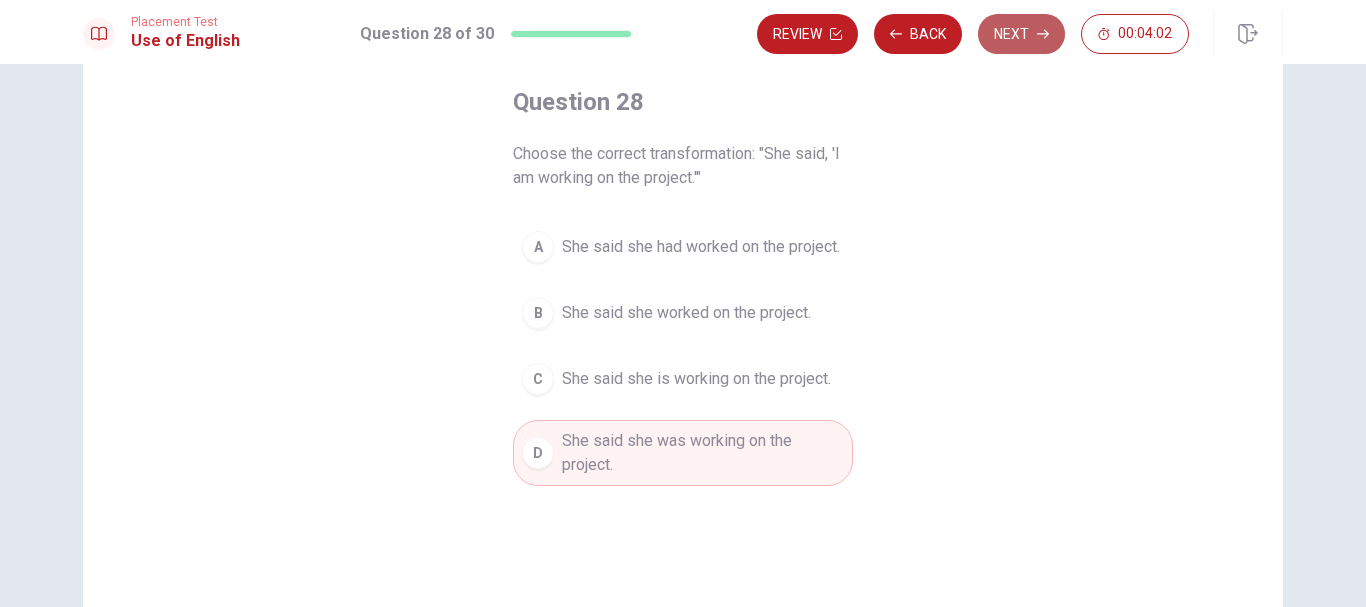 click on "Next" at bounding box center (1021, 34) 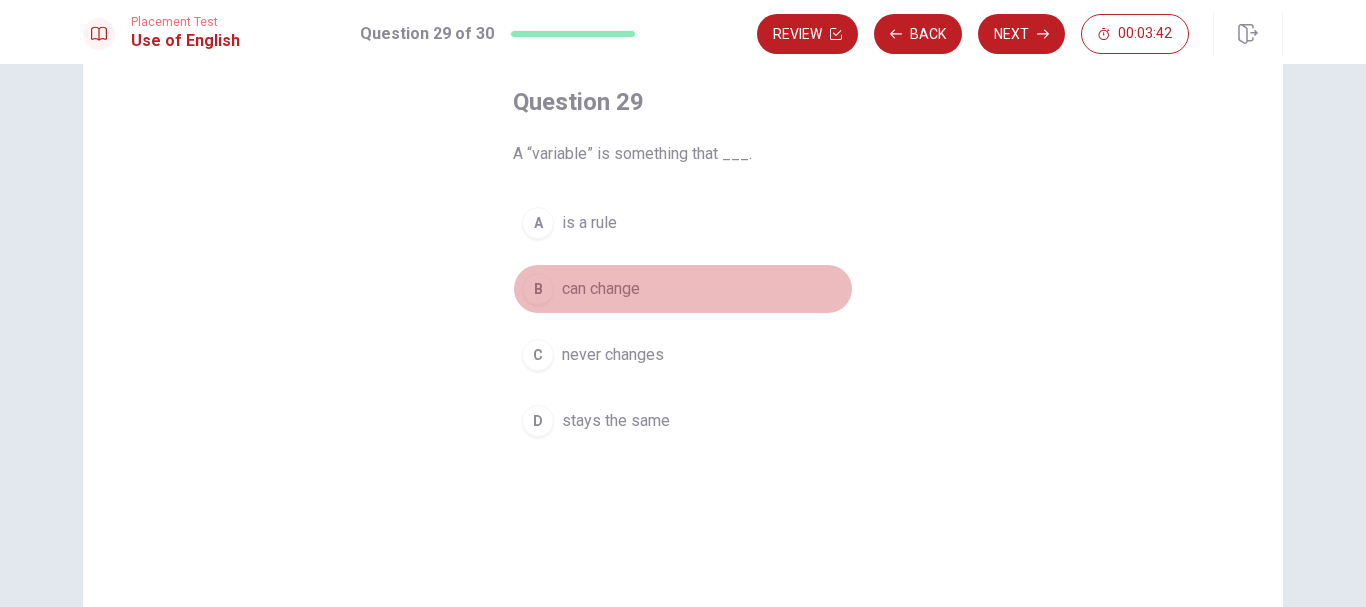 click on "B can change" at bounding box center [683, 289] 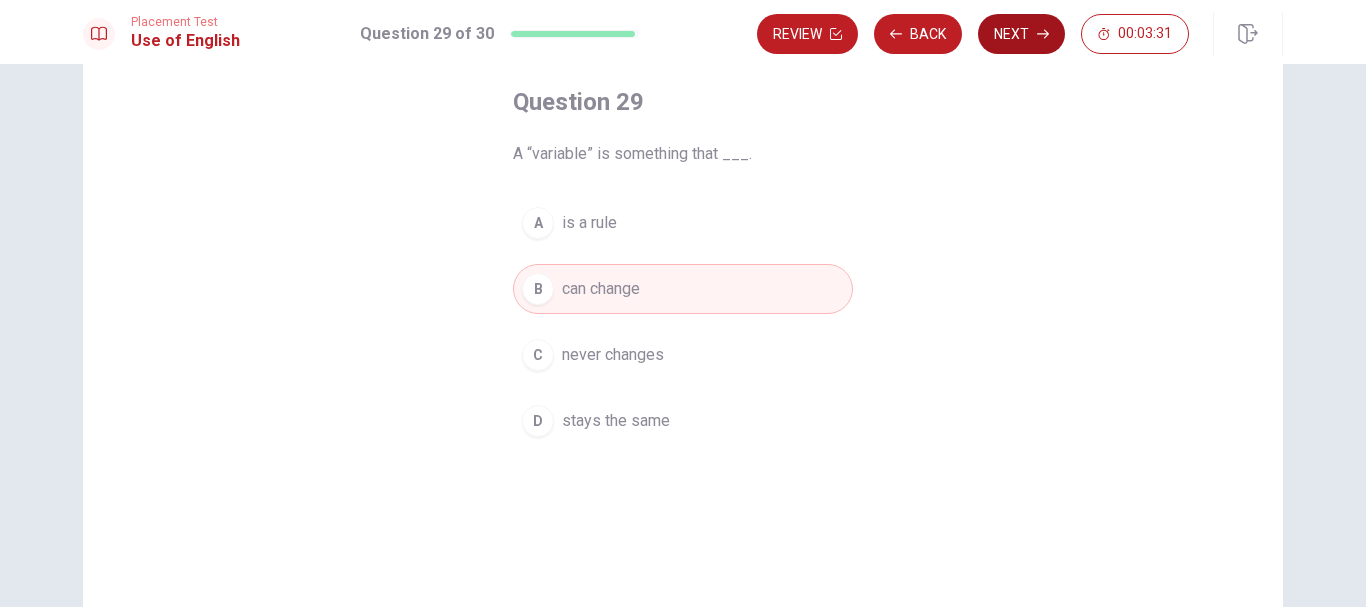 click 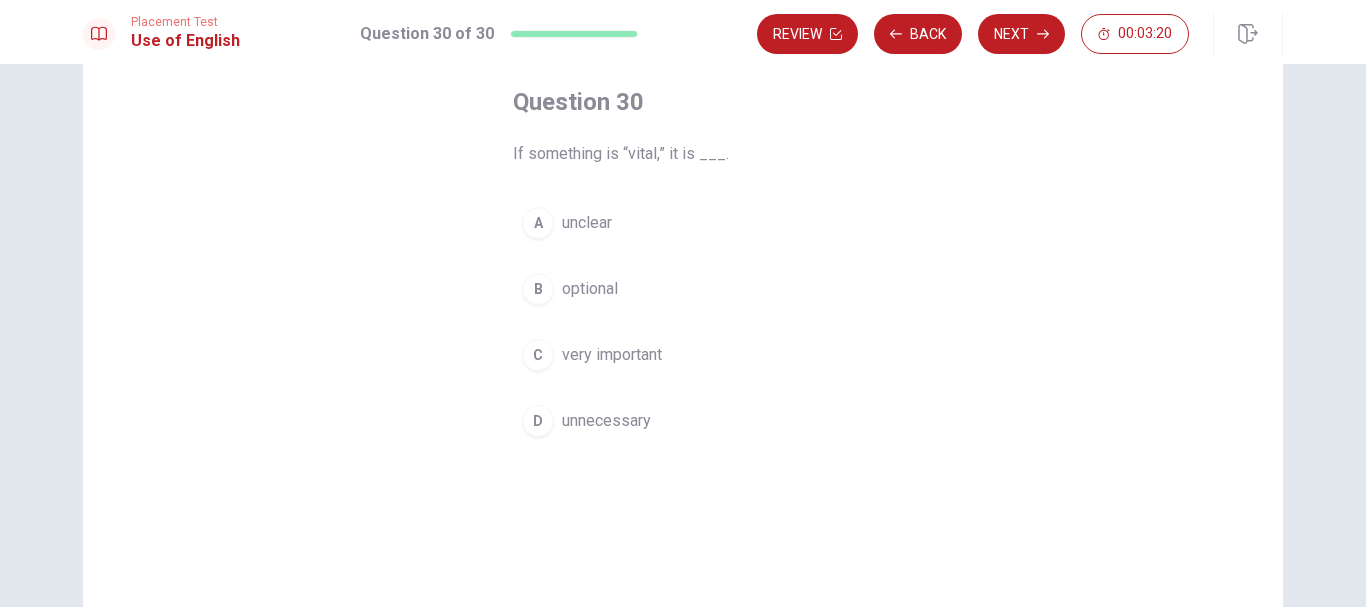 click on "A unclear" at bounding box center [683, 223] 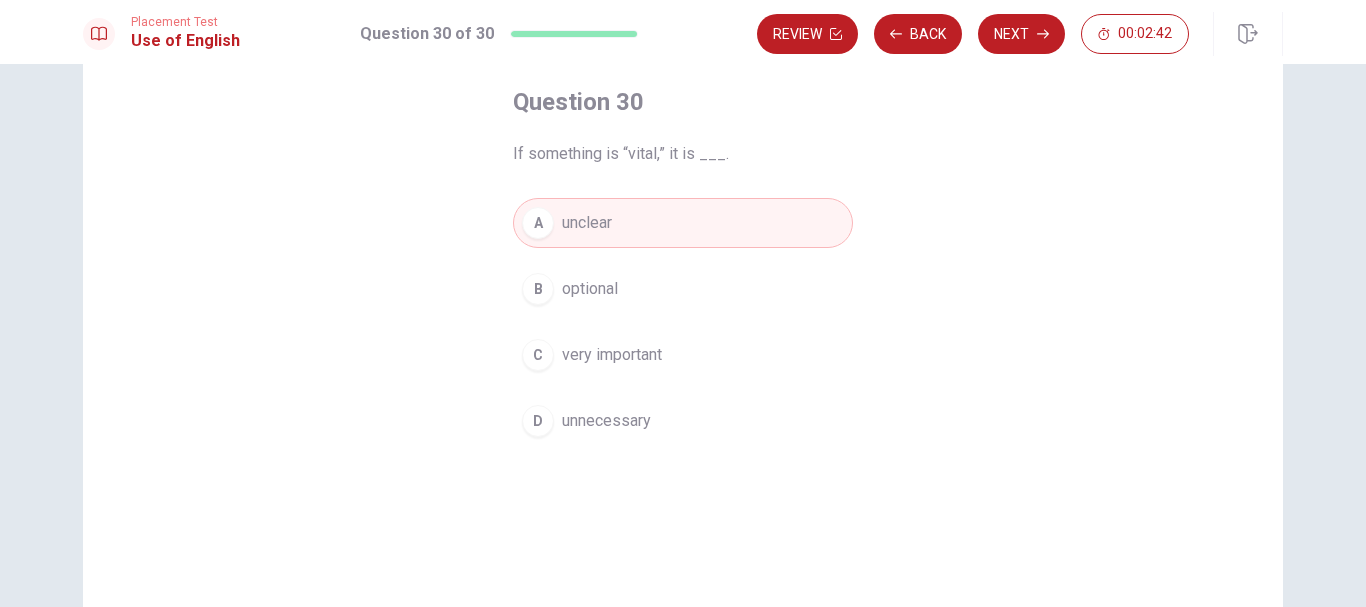 click on "very important" at bounding box center [612, 355] 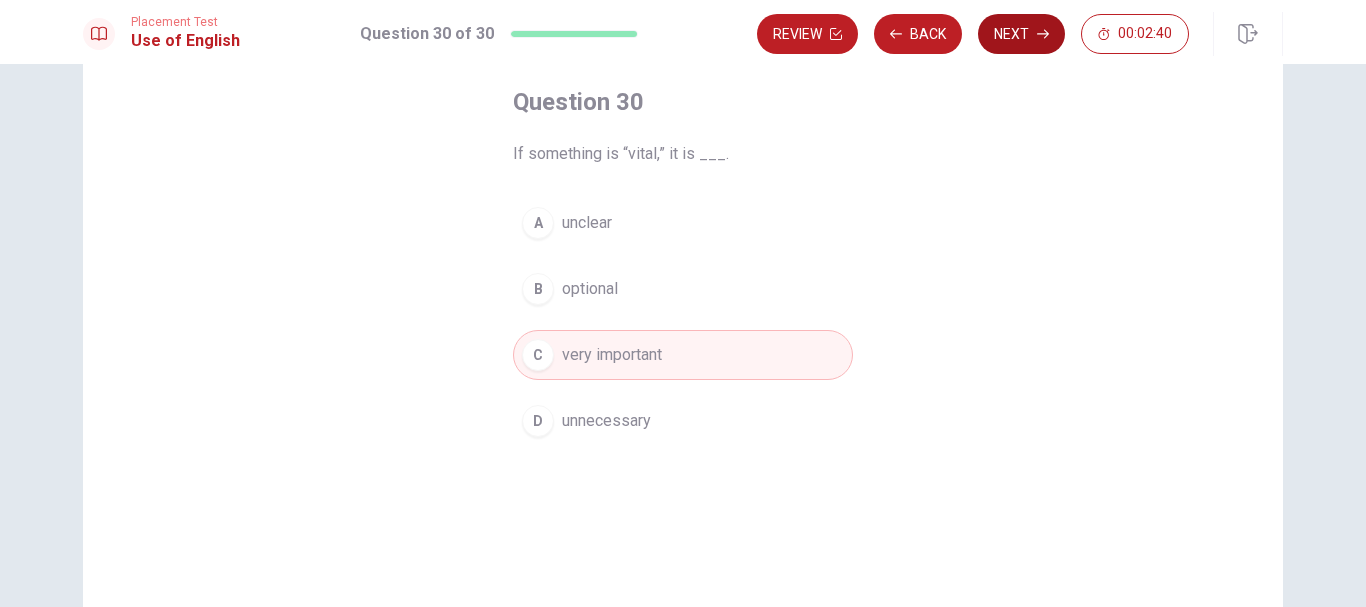 click on "Next" at bounding box center [1021, 34] 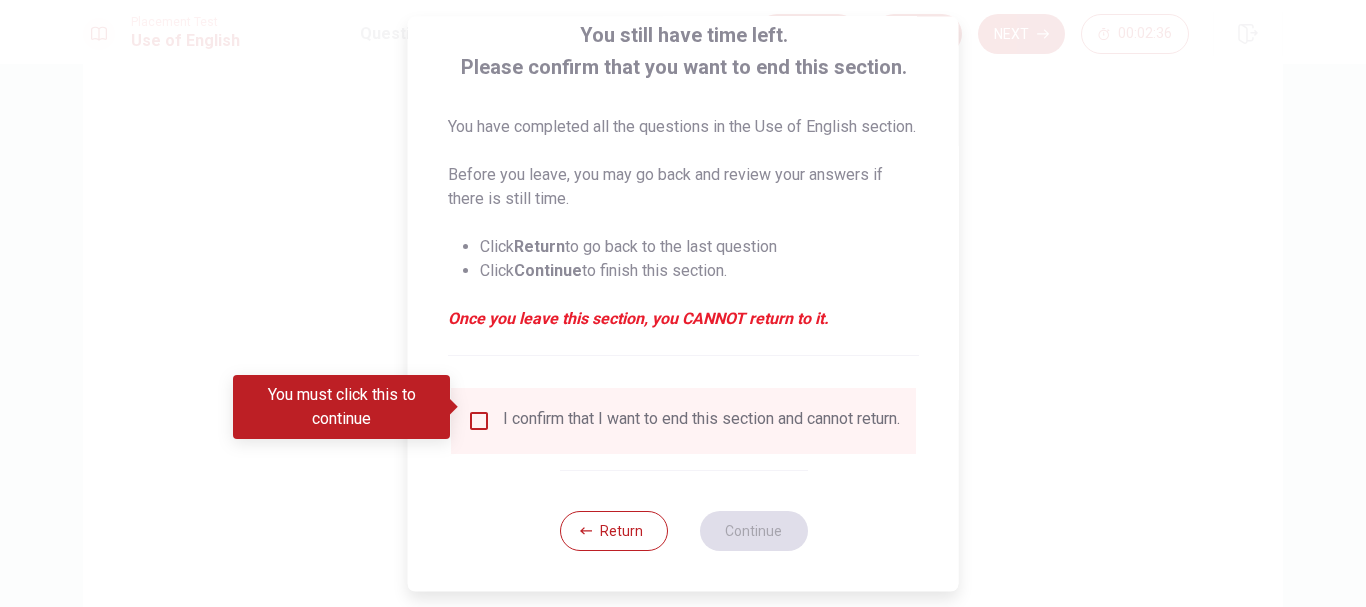 scroll, scrollTop: 163, scrollLeft: 0, axis: vertical 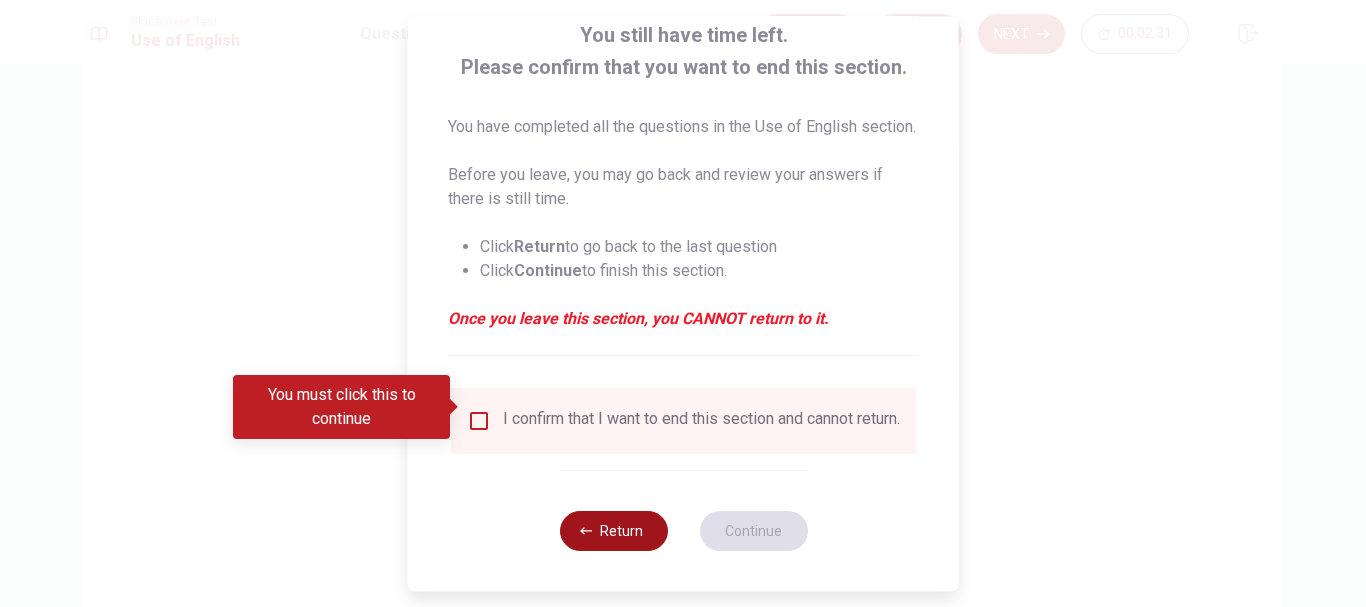 click on "Return" at bounding box center (613, 531) 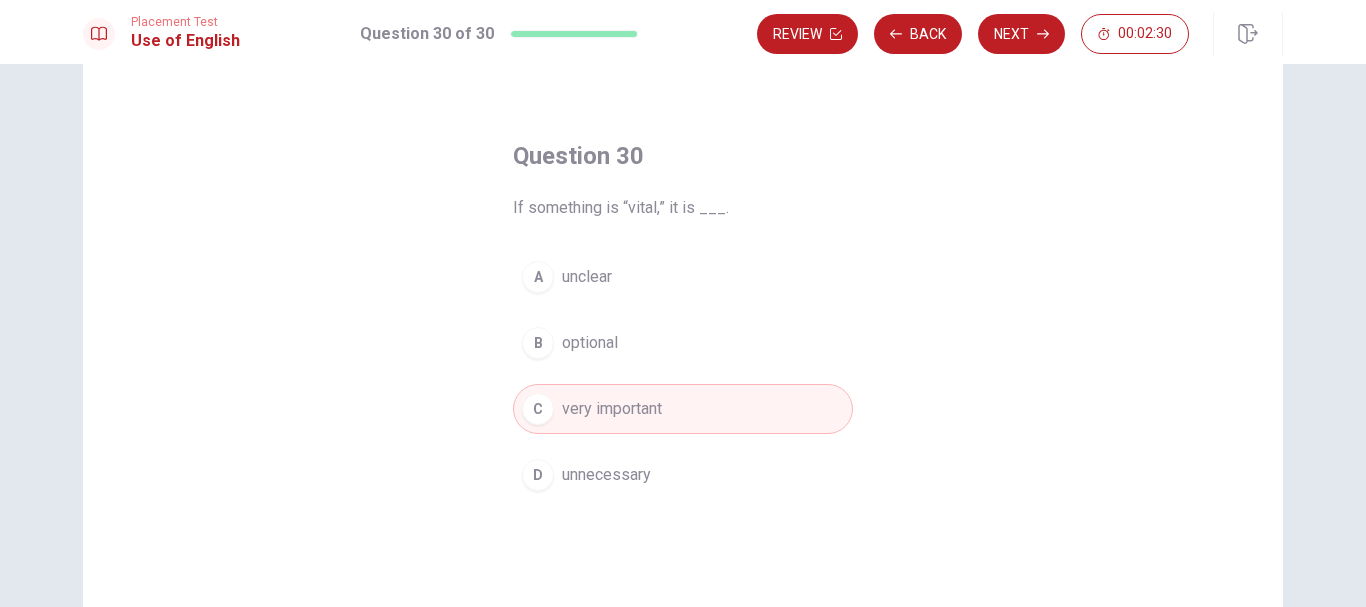 scroll, scrollTop: 0, scrollLeft: 0, axis: both 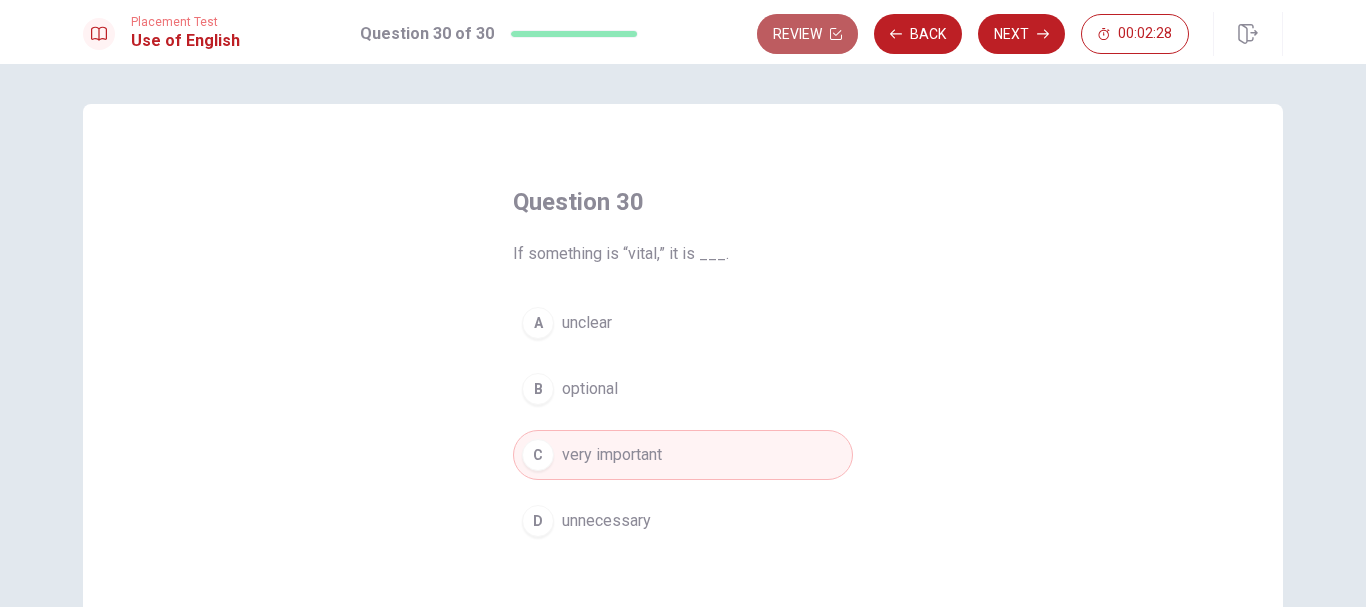 click on "Review" at bounding box center (807, 34) 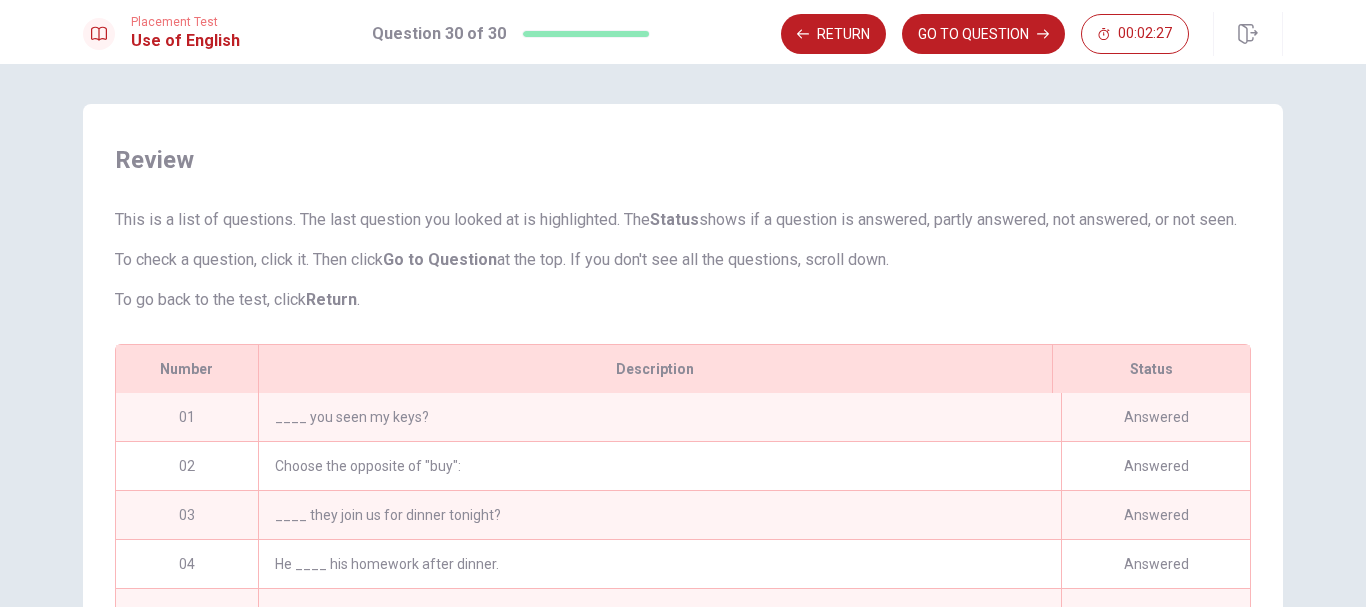 scroll, scrollTop: 403, scrollLeft: 0, axis: vertical 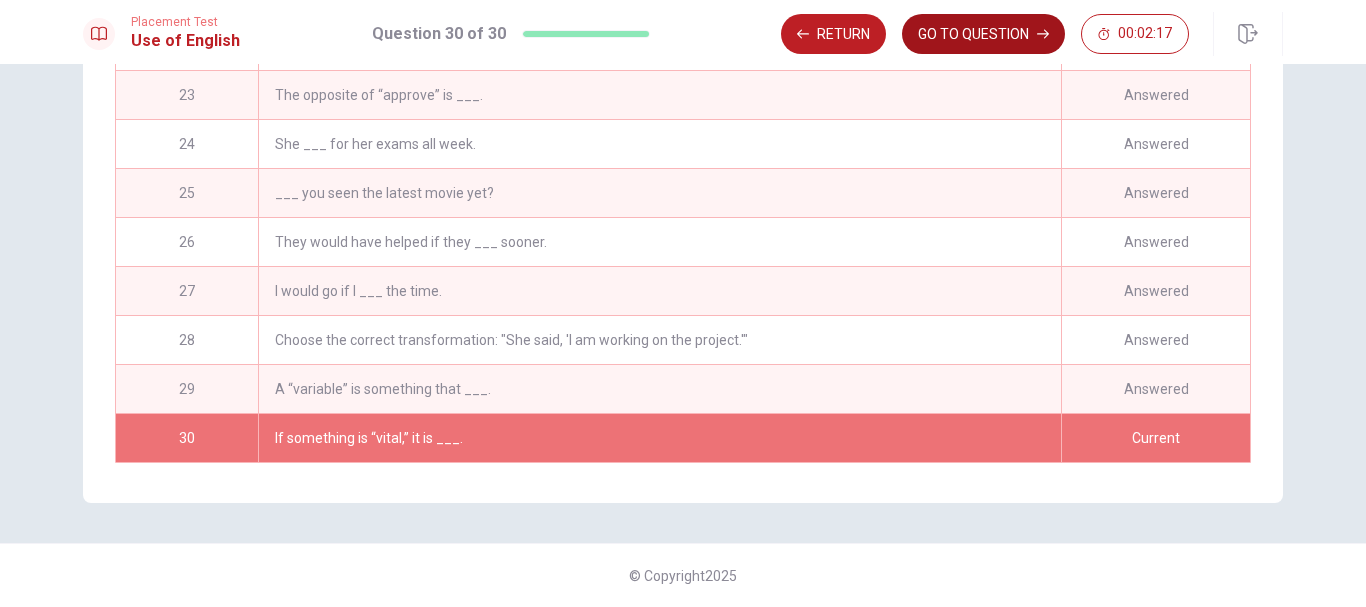 click on "GO TO QUESTION" at bounding box center (983, 34) 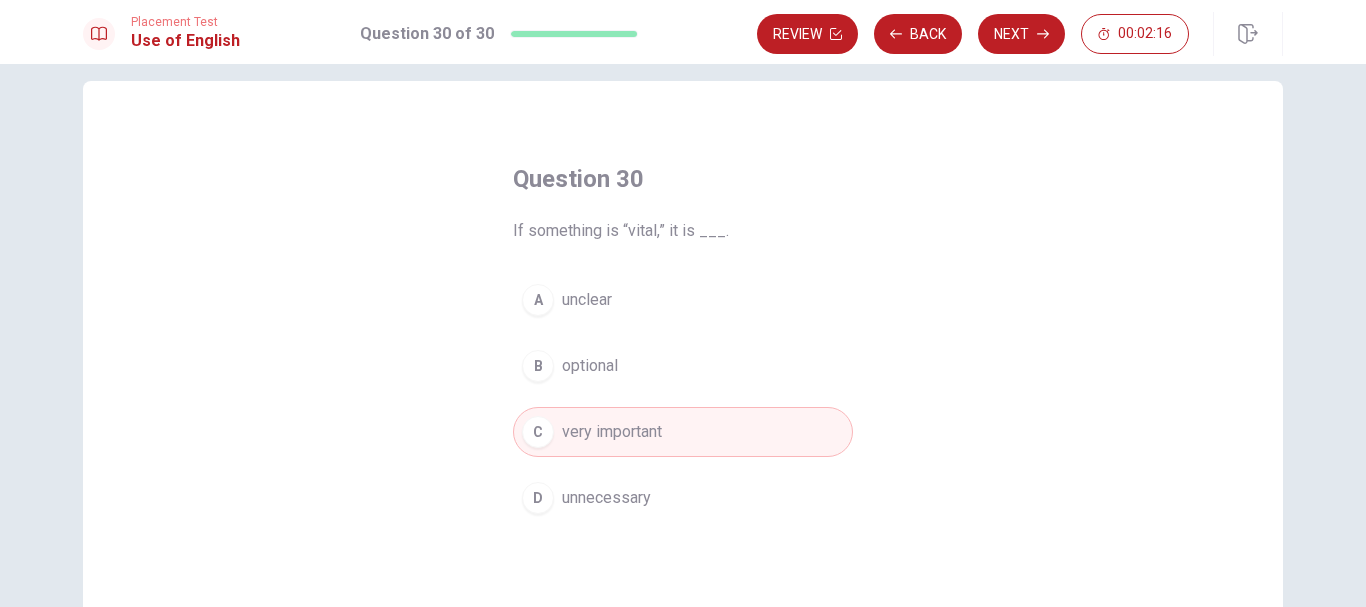 scroll, scrollTop: 0, scrollLeft: 0, axis: both 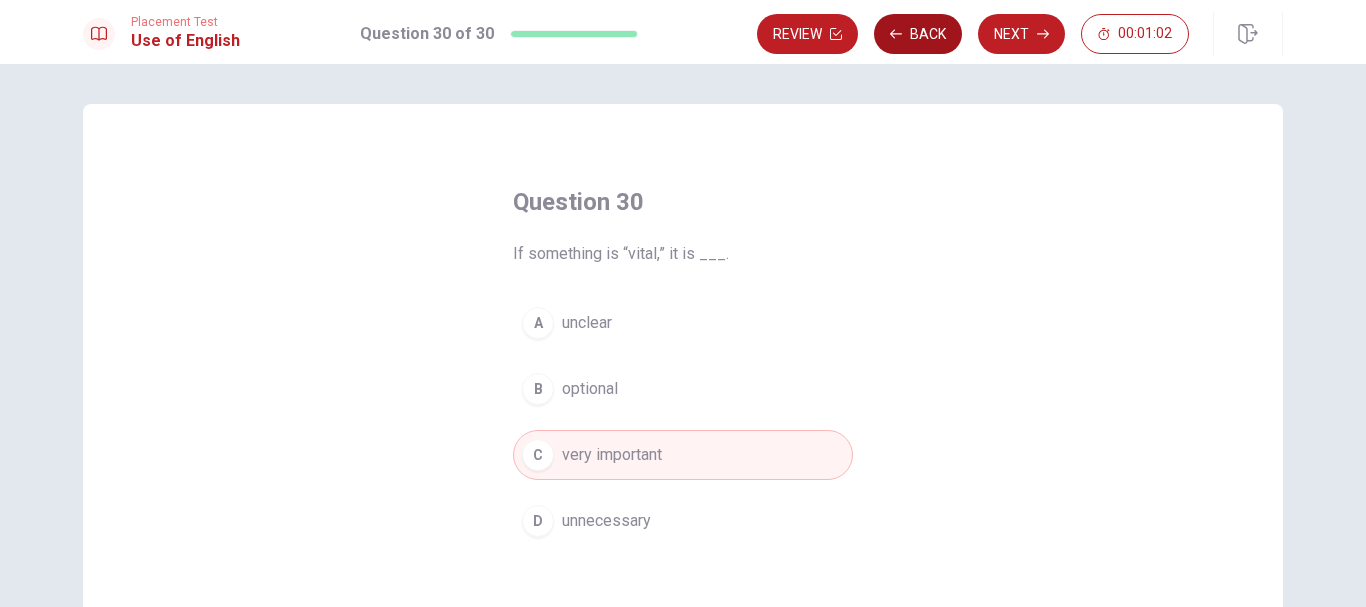 click on "Back" at bounding box center [918, 34] 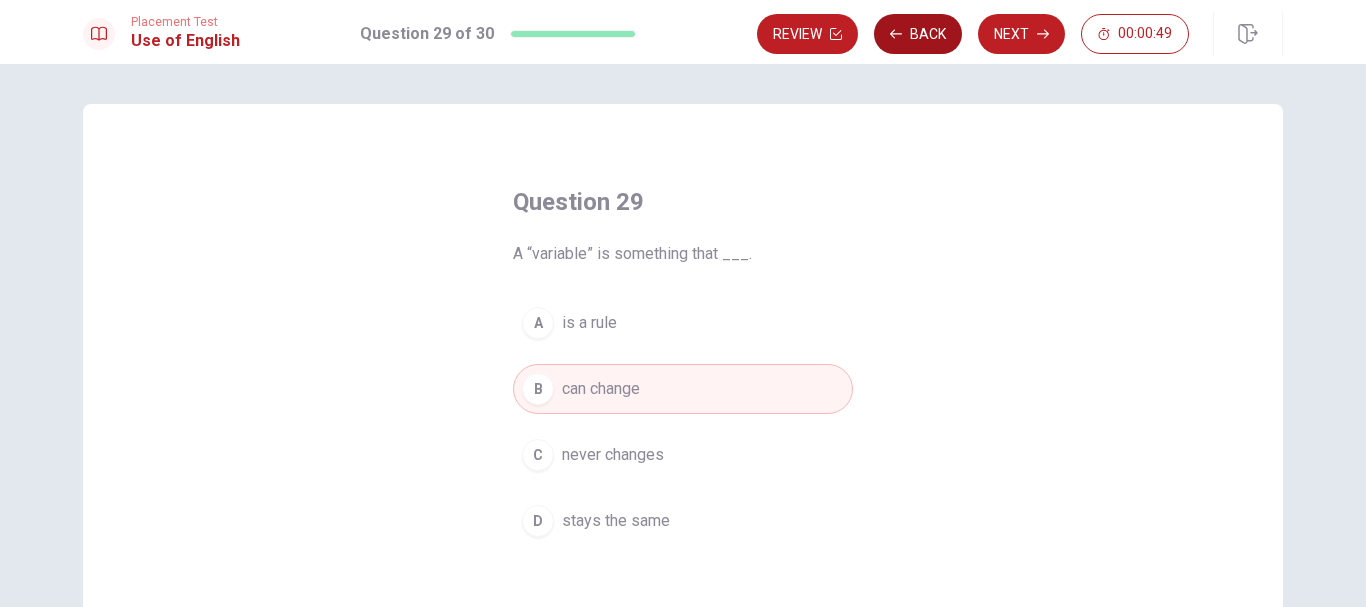 click on "Back" at bounding box center [918, 34] 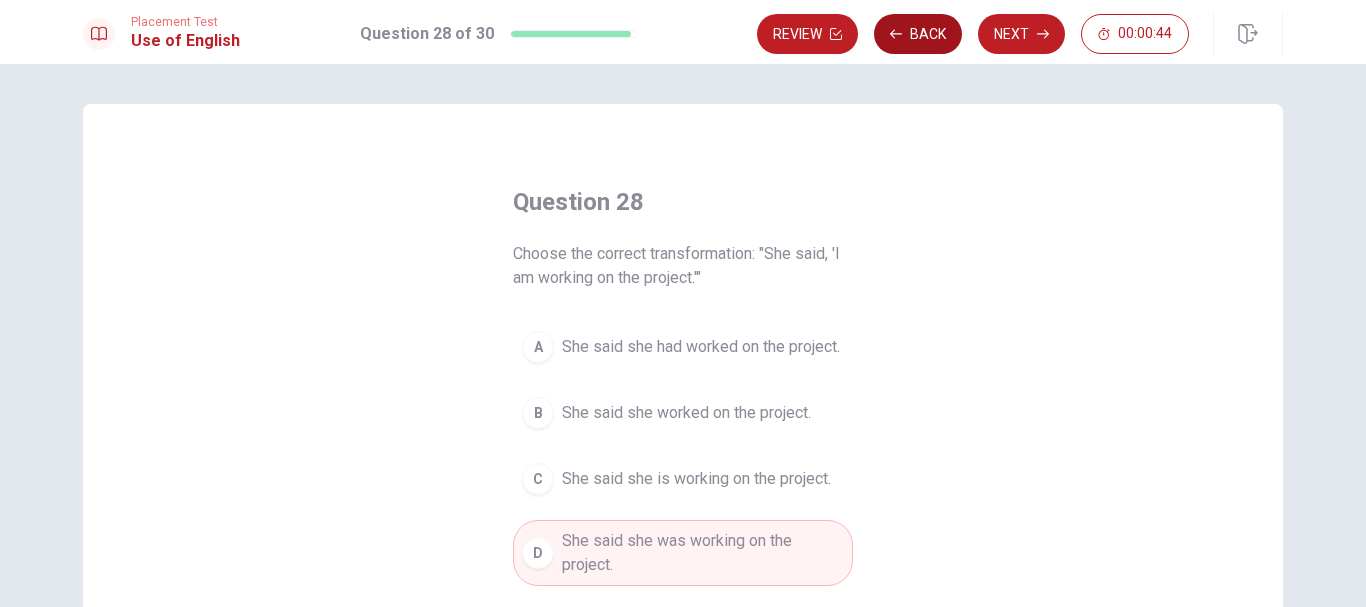 click on "Back" at bounding box center (918, 34) 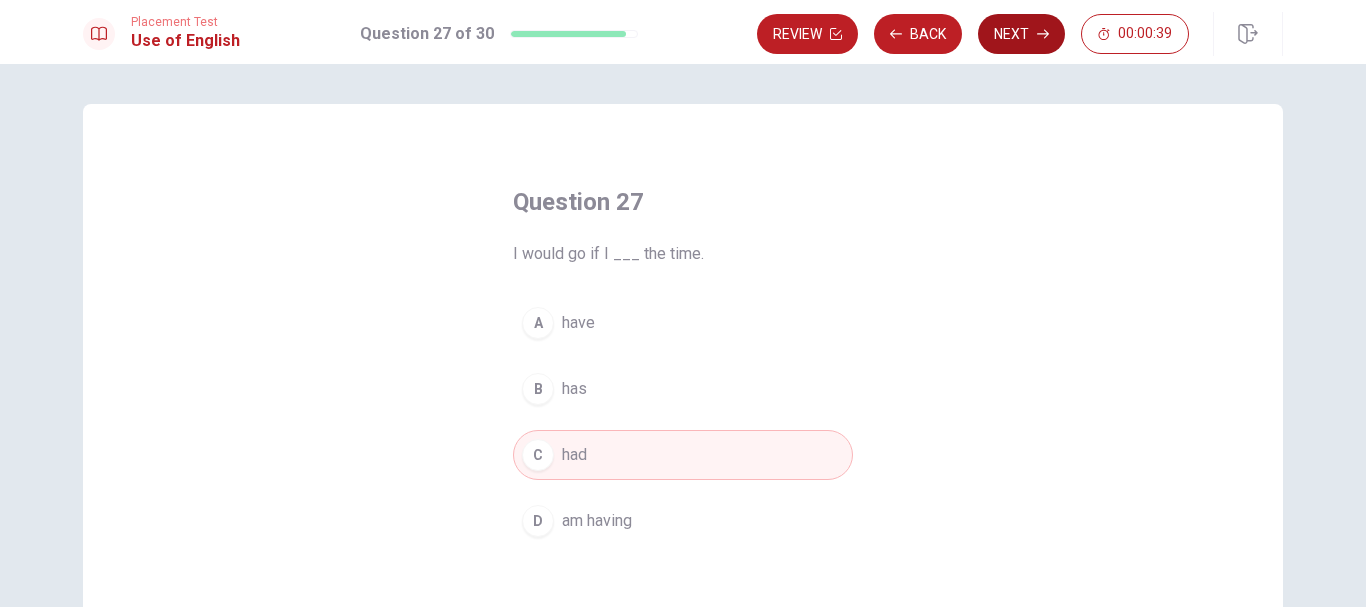 click on "Next" at bounding box center [1021, 34] 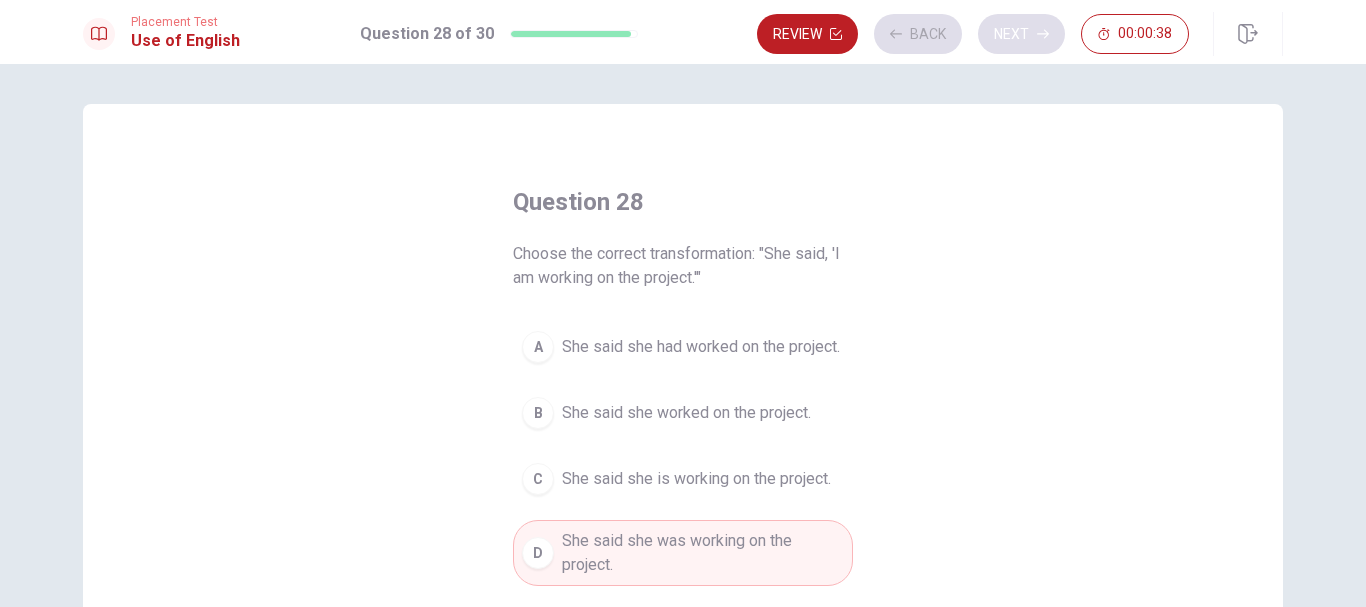 click on "Review Back Next 00:00:38" at bounding box center [973, 34] 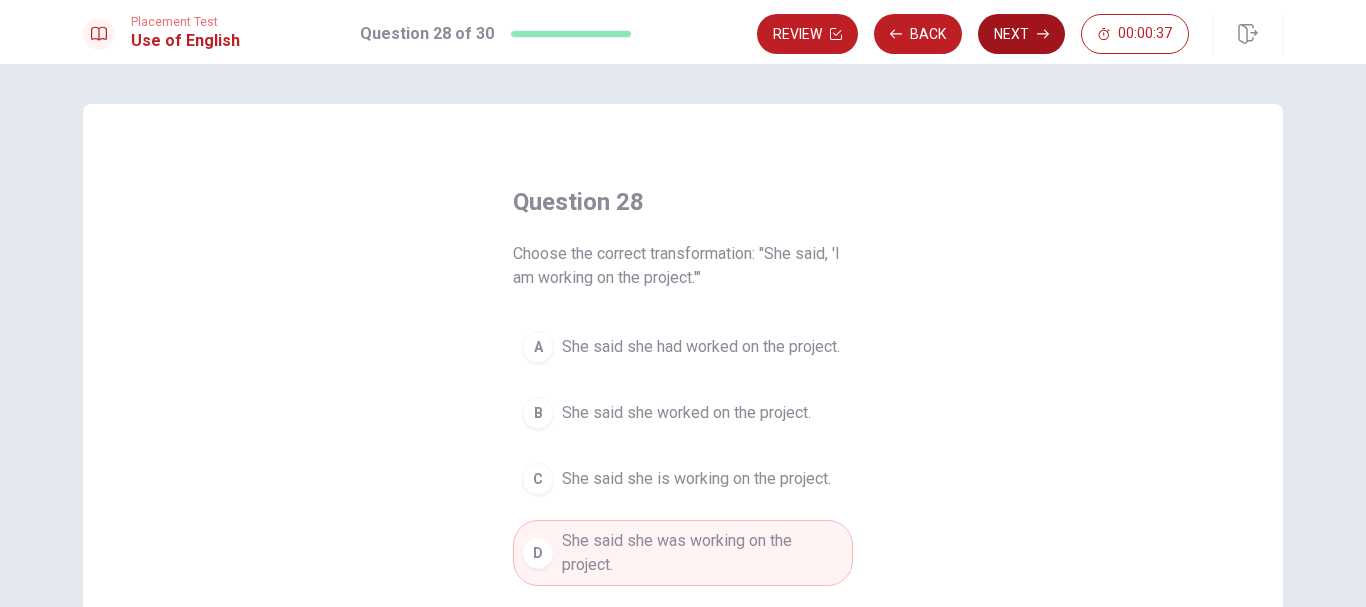 click on "Next" at bounding box center (1021, 34) 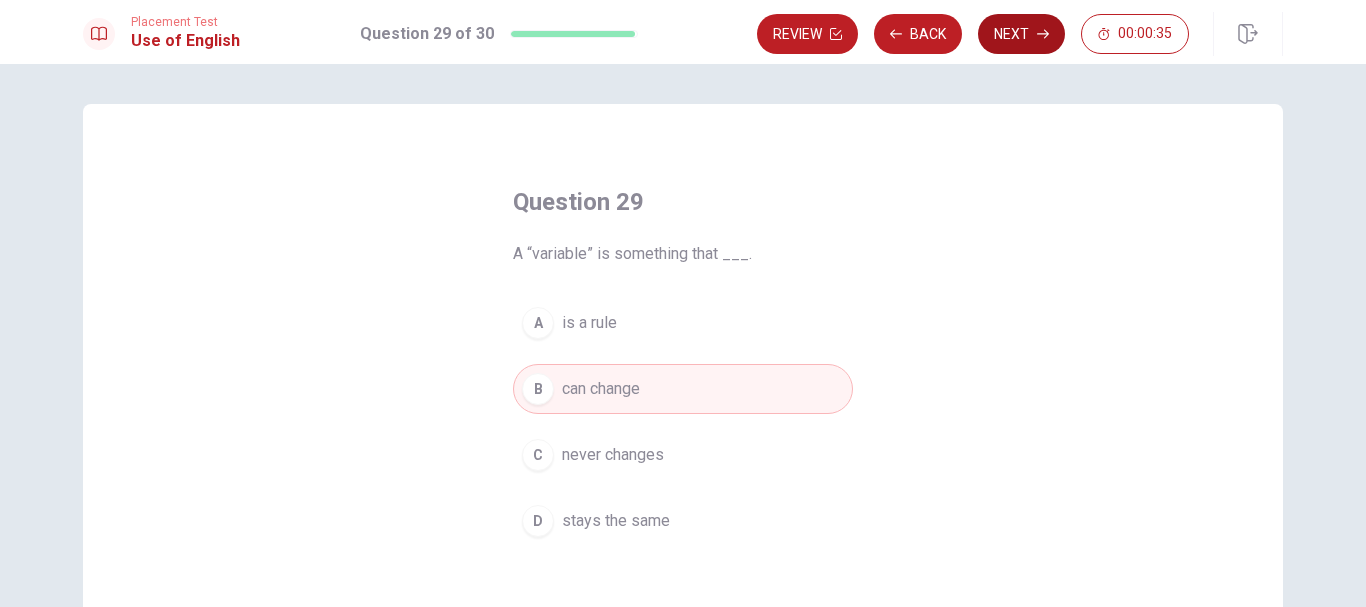 click on "Next" at bounding box center [1021, 34] 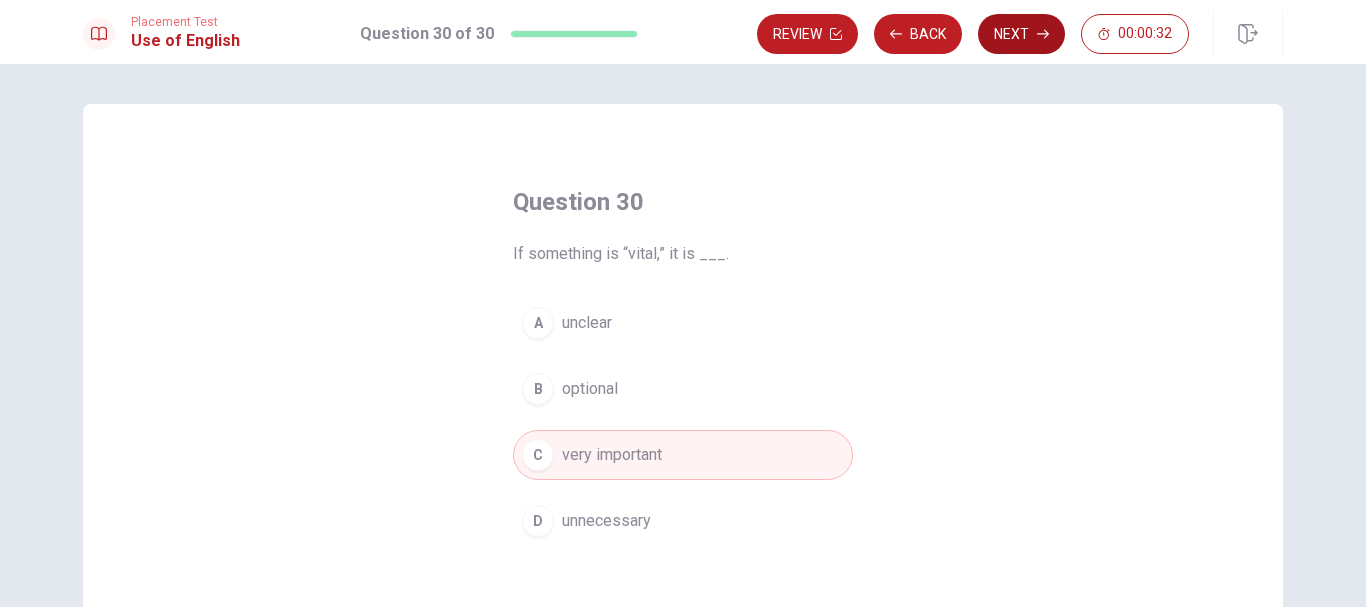 click on "Next" at bounding box center (1021, 34) 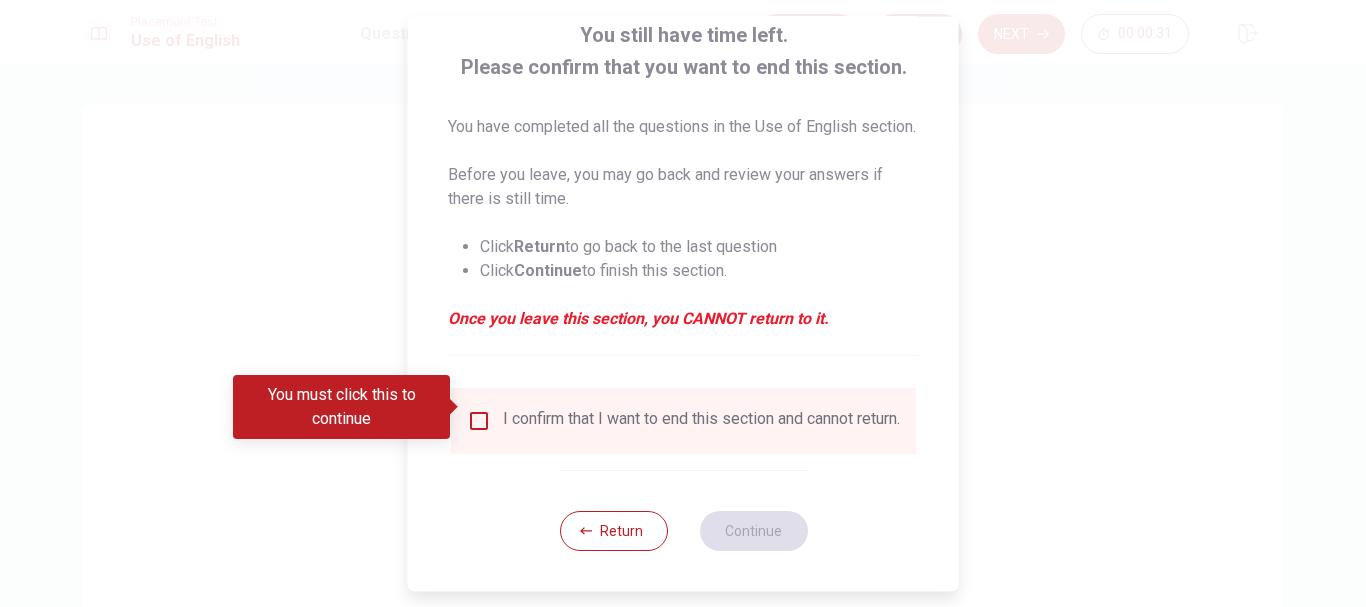 scroll, scrollTop: 163, scrollLeft: 0, axis: vertical 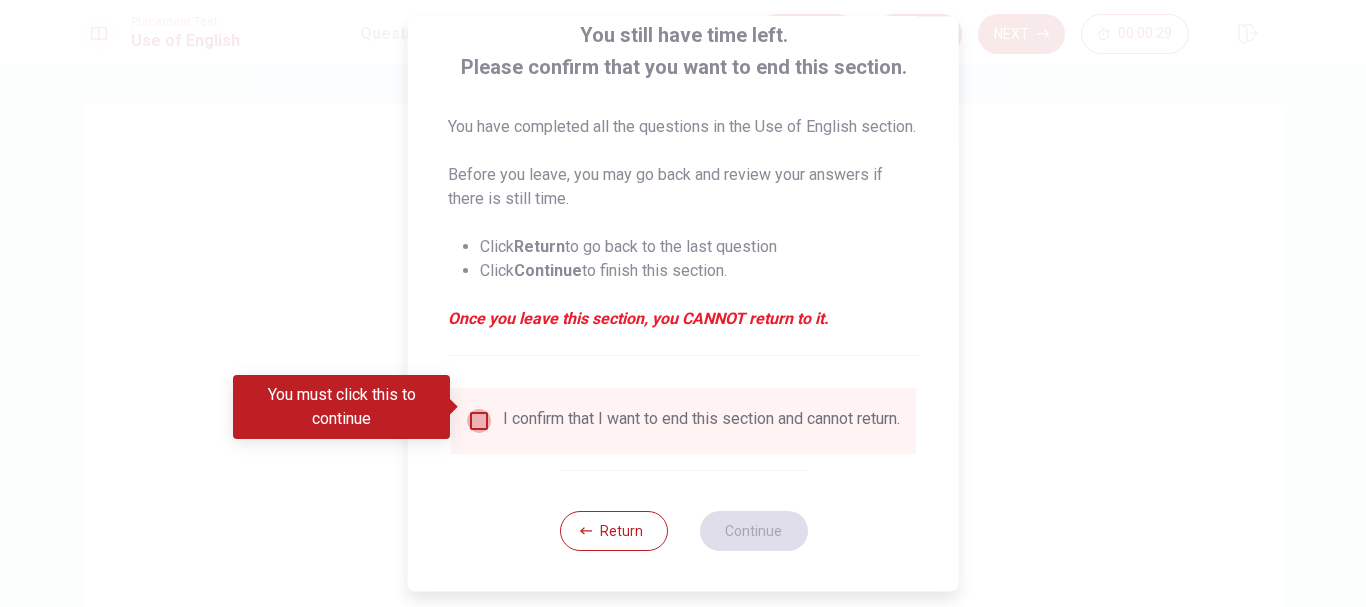 click at bounding box center (479, 421) 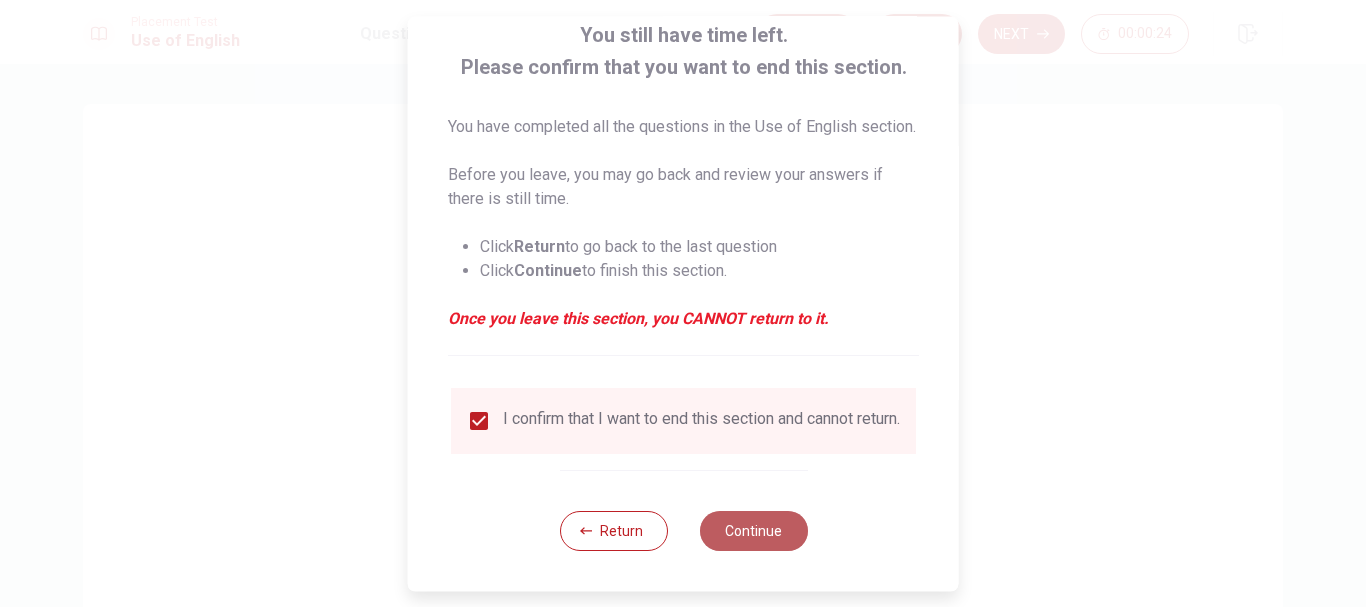 click on "Continue" at bounding box center (753, 531) 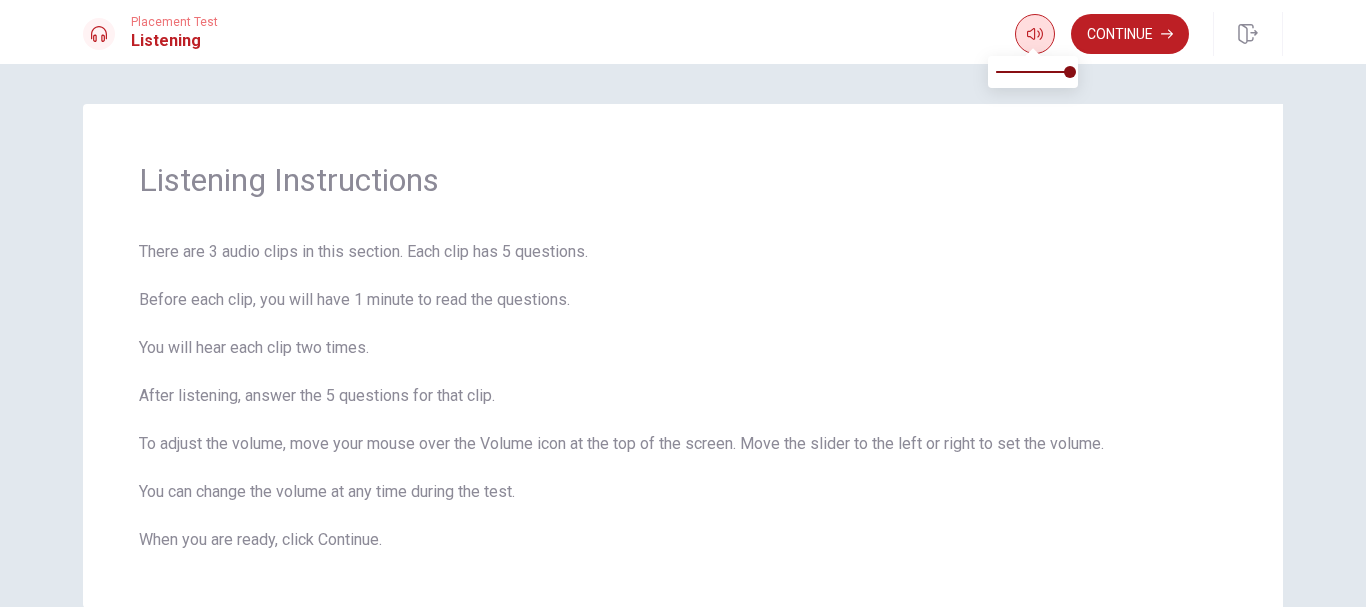 click at bounding box center (1035, 34) 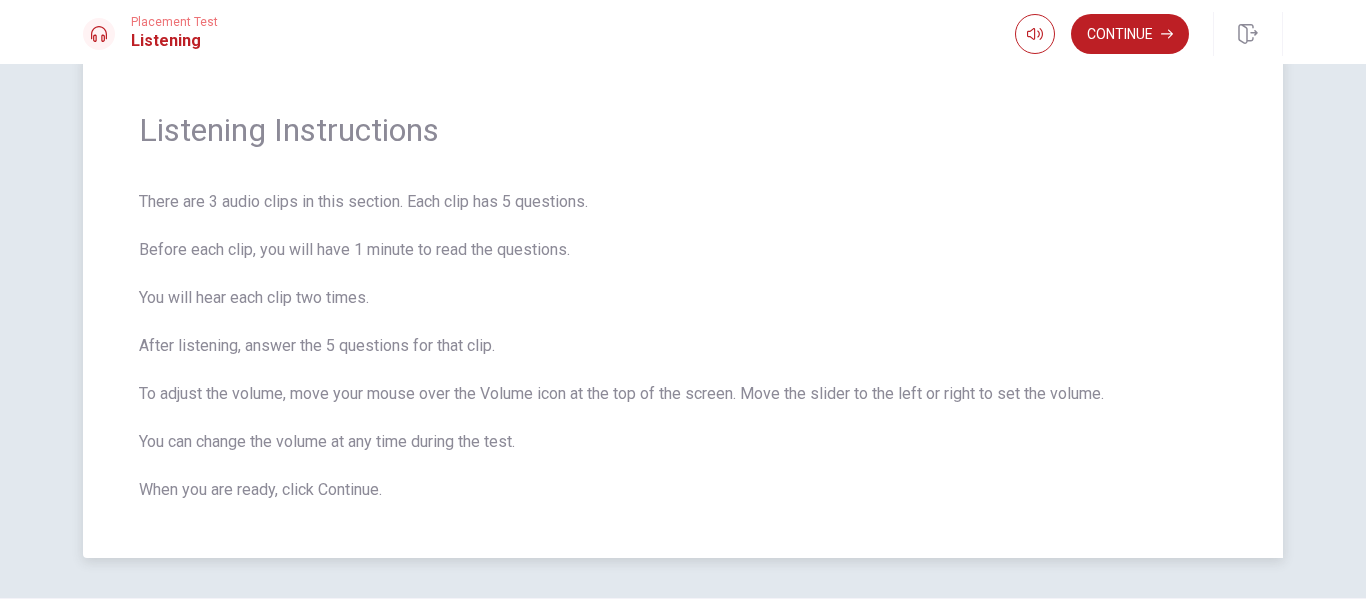 scroll, scrollTop: 0, scrollLeft: 0, axis: both 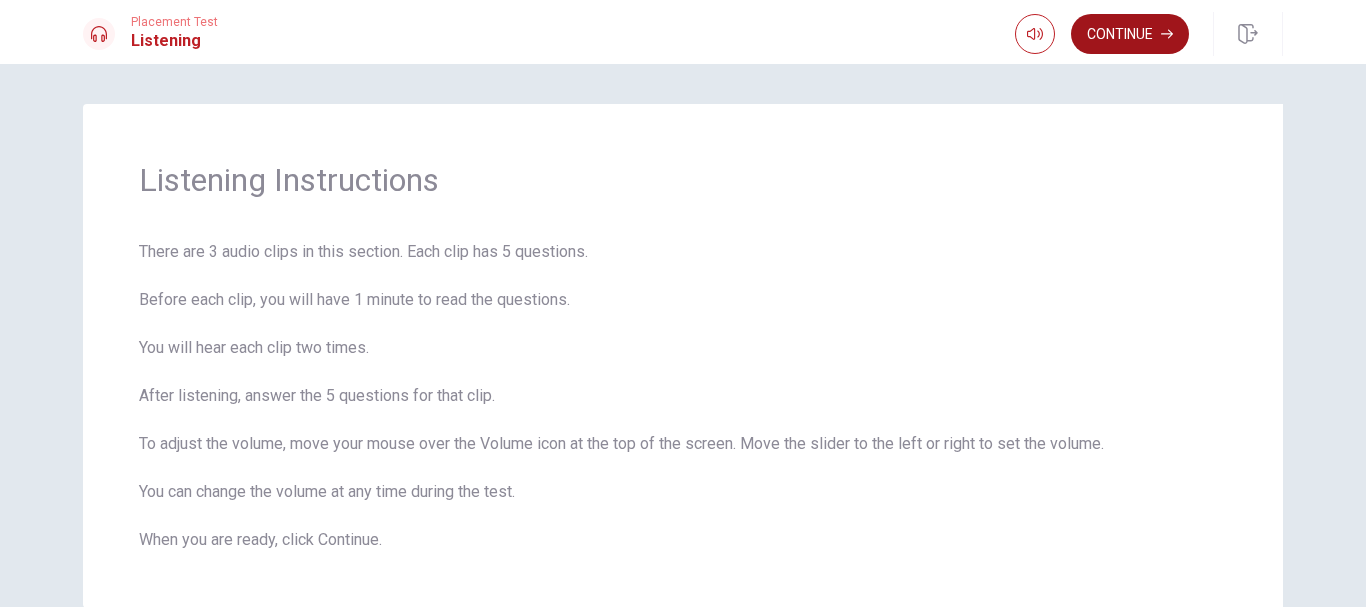 click on "Continue" at bounding box center [1130, 34] 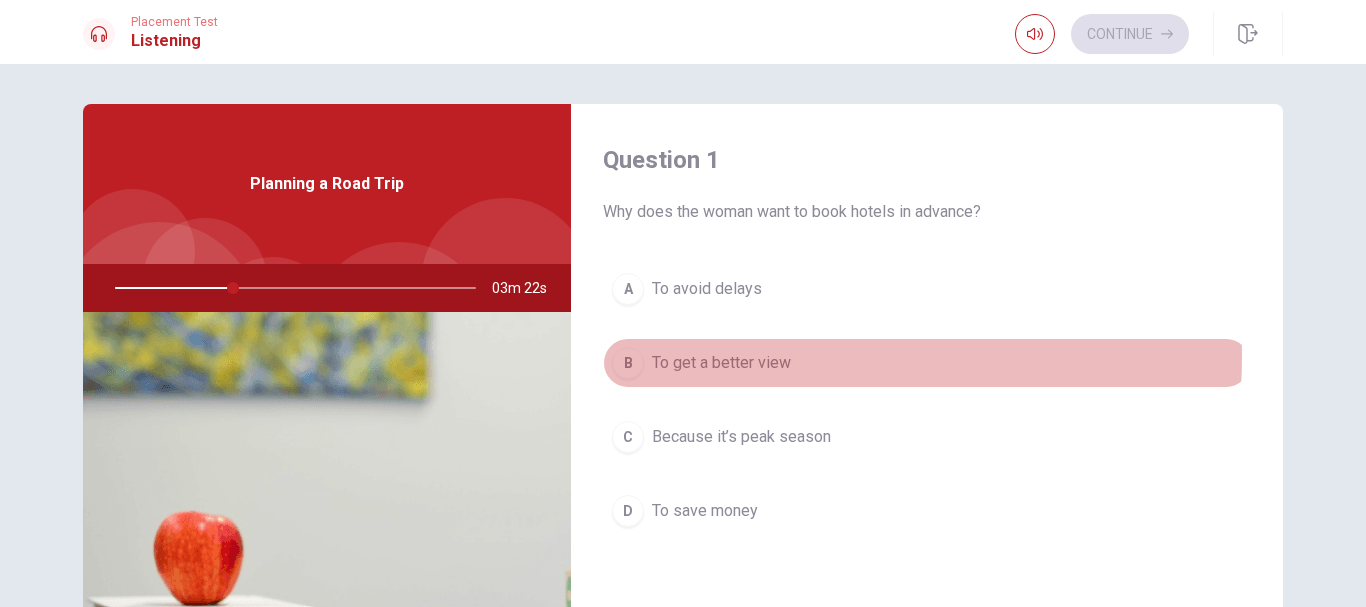 click on "To get a better view" at bounding box center [721, 363] 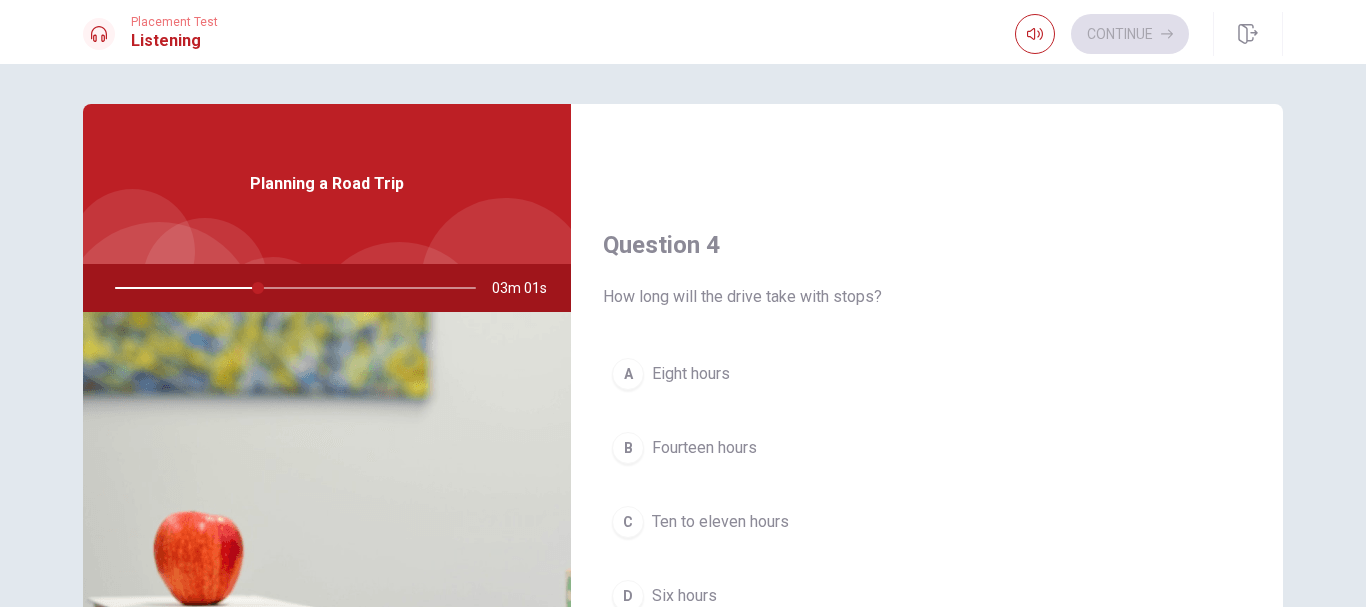 scroll, scrollTop: 1500, scrollLeft: 0, axis: vertical 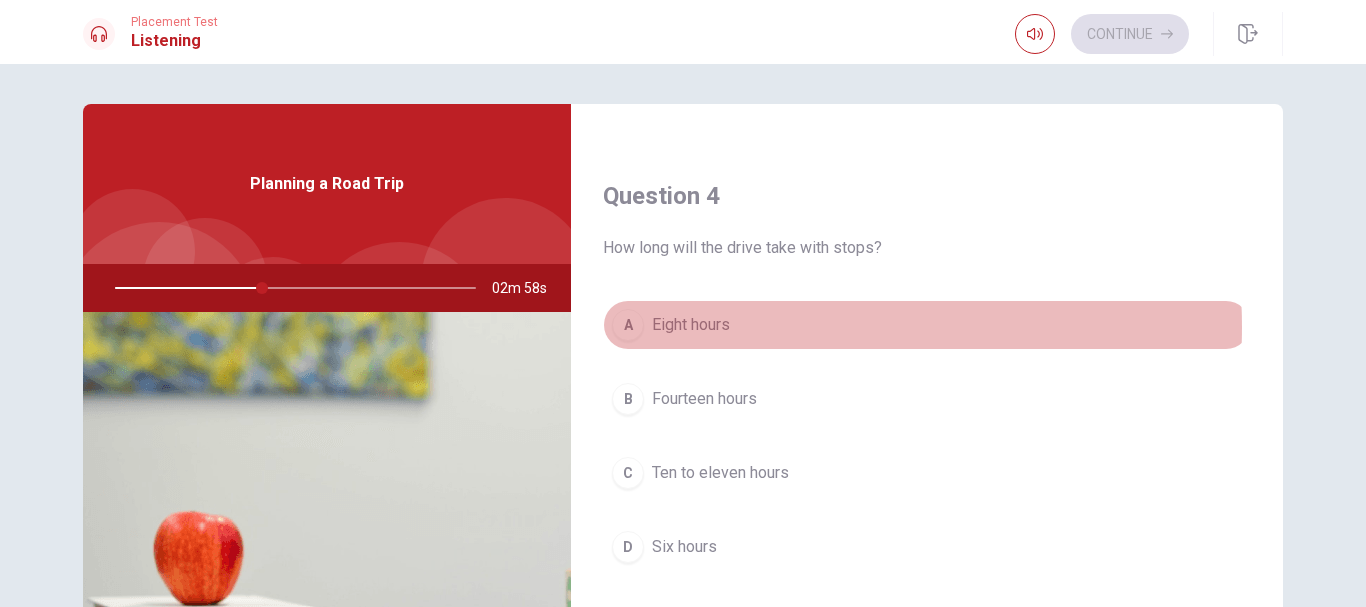 click on "A Eight hours" at bounding box center [927, 325] 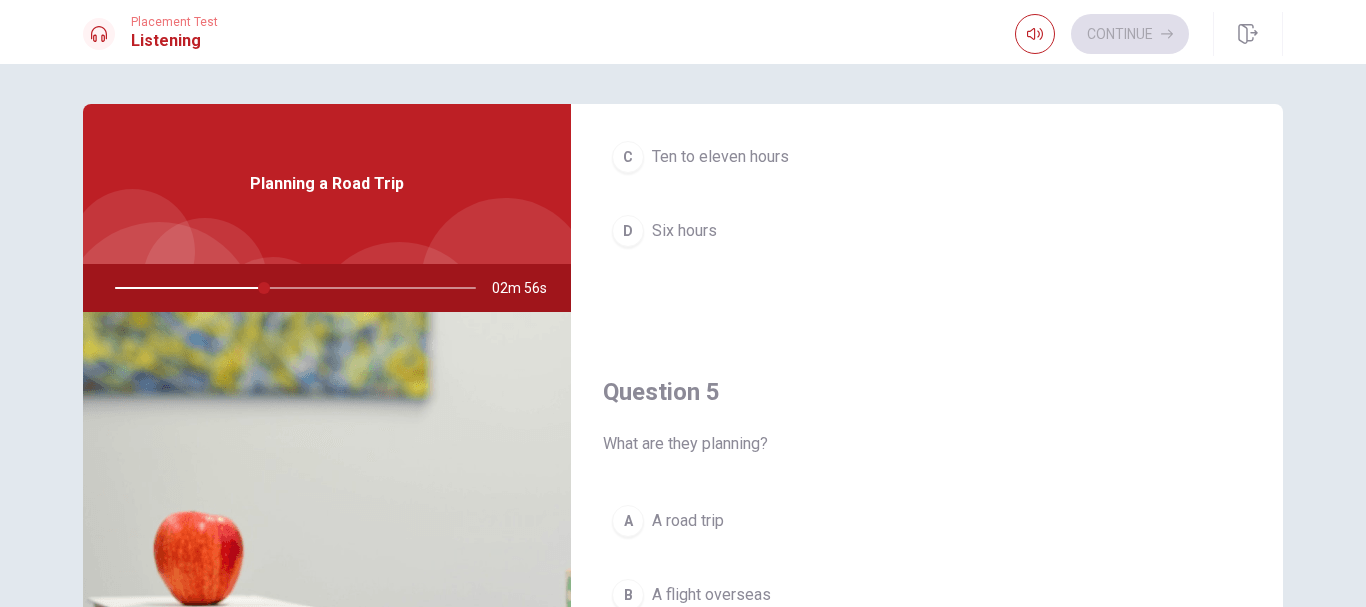 scroll, scrollTop: 1865, scrollLeft: 0, axis: vertical 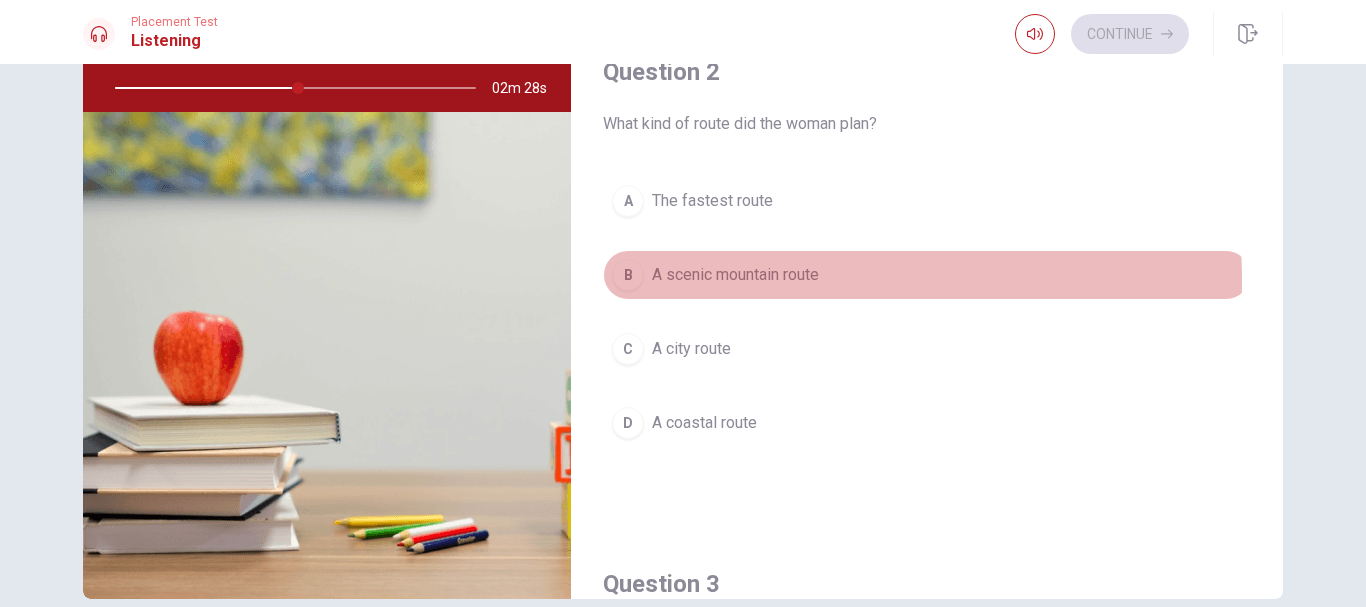 click on "A scenic mountain route" at bounding box center [735, 275] 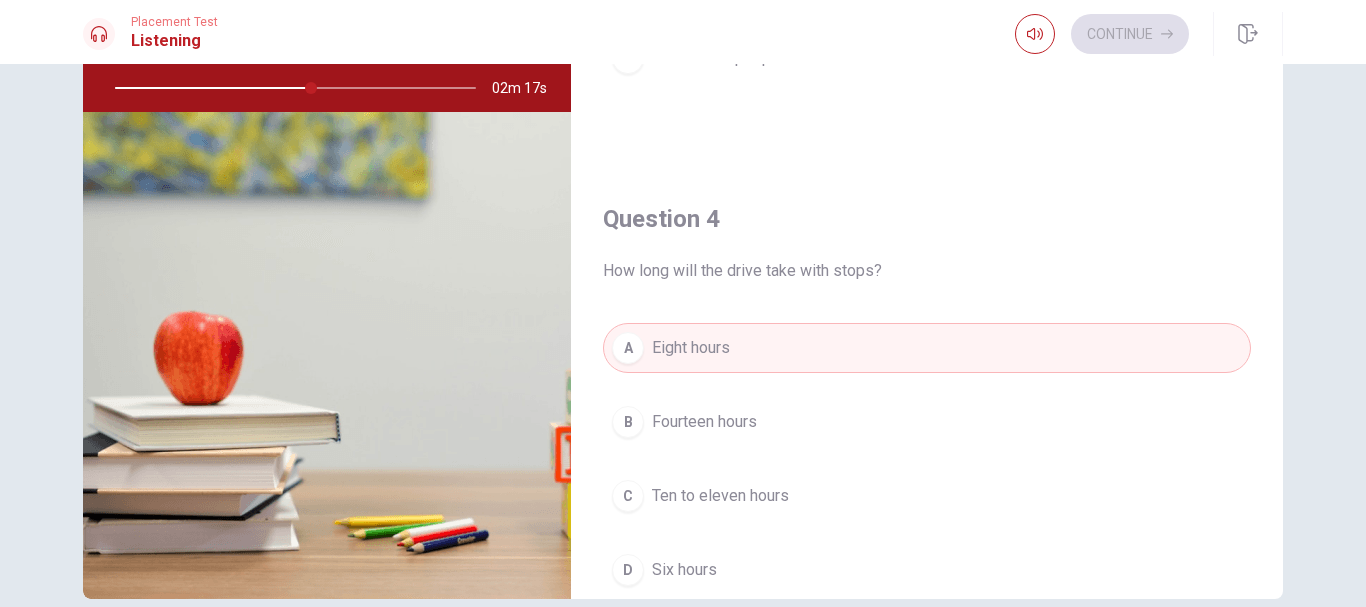 scroll, scrollTop: 1300, scrollLeft: 0, axis: vertical 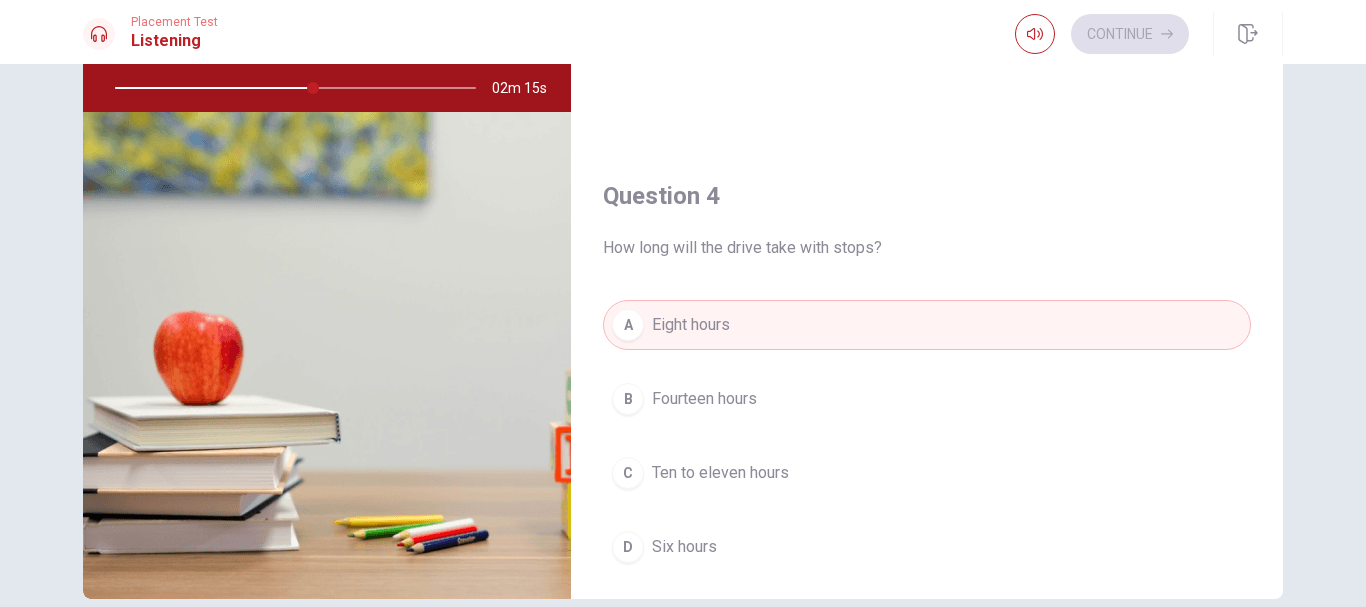 click on "Ten to eleven hours" at bounding box center [720, 473] 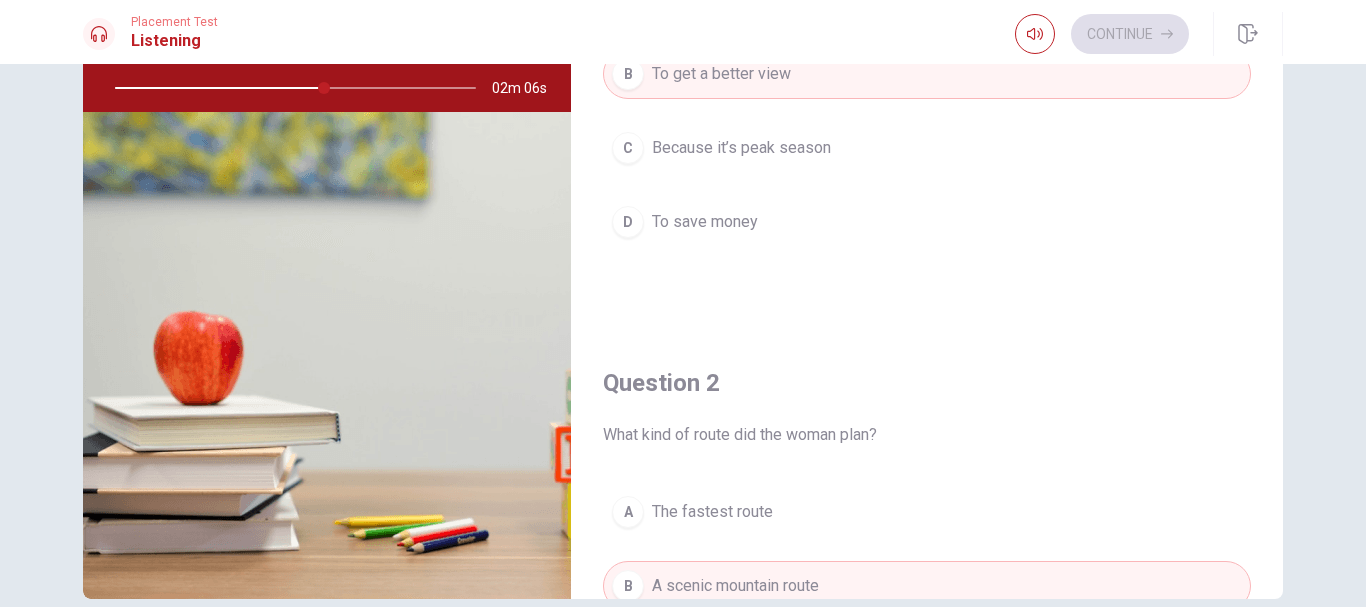 scroll, scrollTop: 0, scrollLeft: 0, axis: both 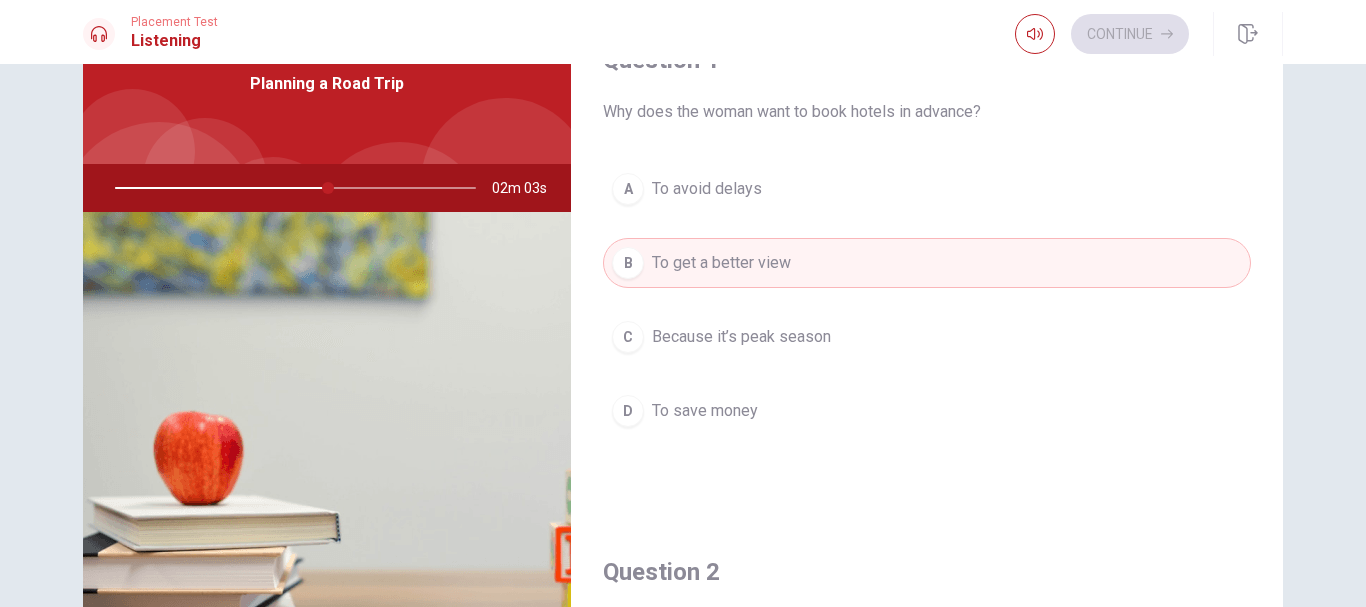 click on "Because it’s peak season" at bounding box center (741, 337) 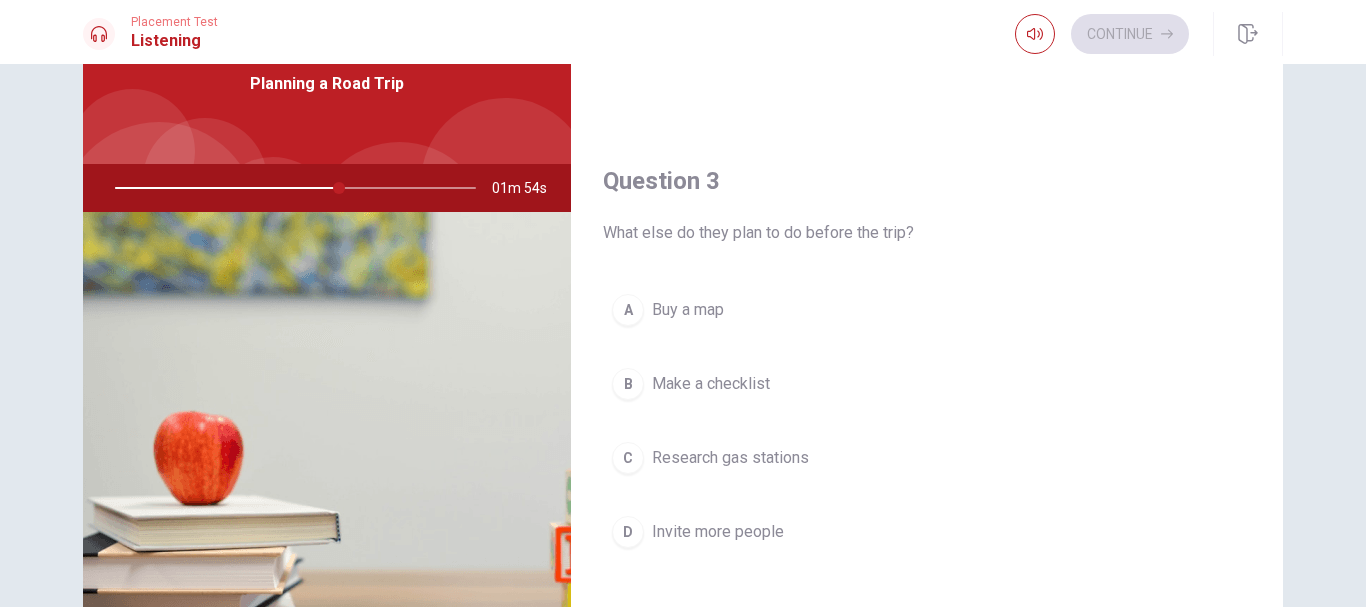 scroll, scrollTop: 900, scrollLeft: 0, axis: vertical 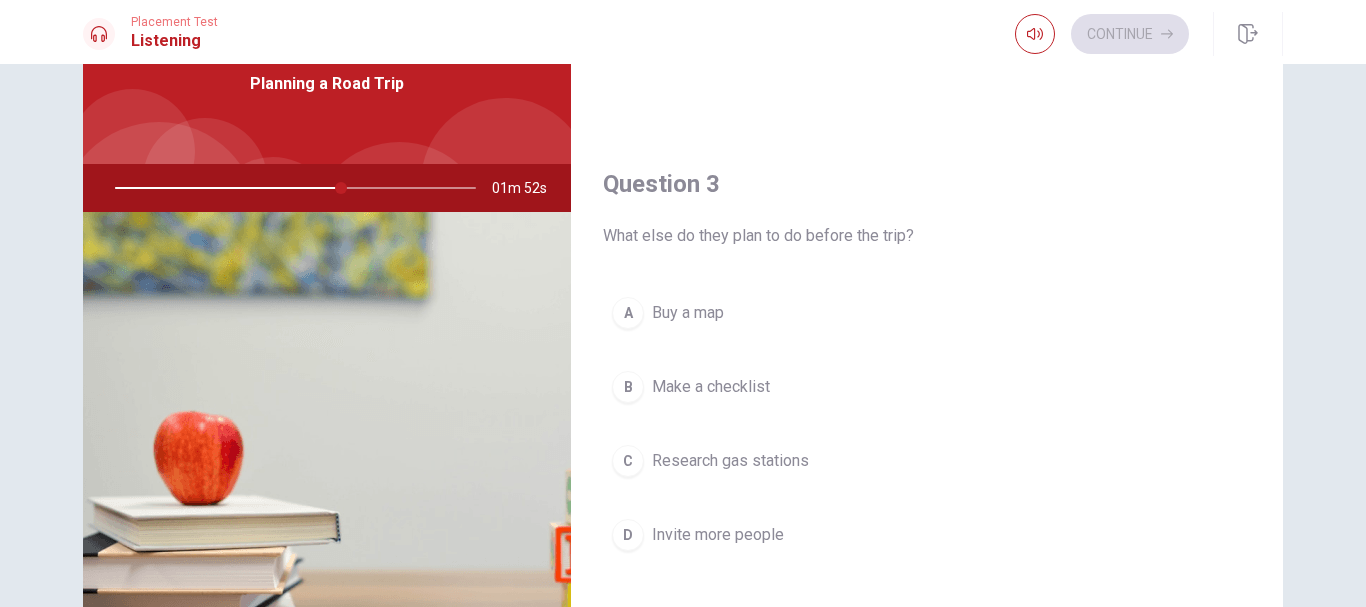 click on "B Make a checklist" at bounding box center [927, 387] 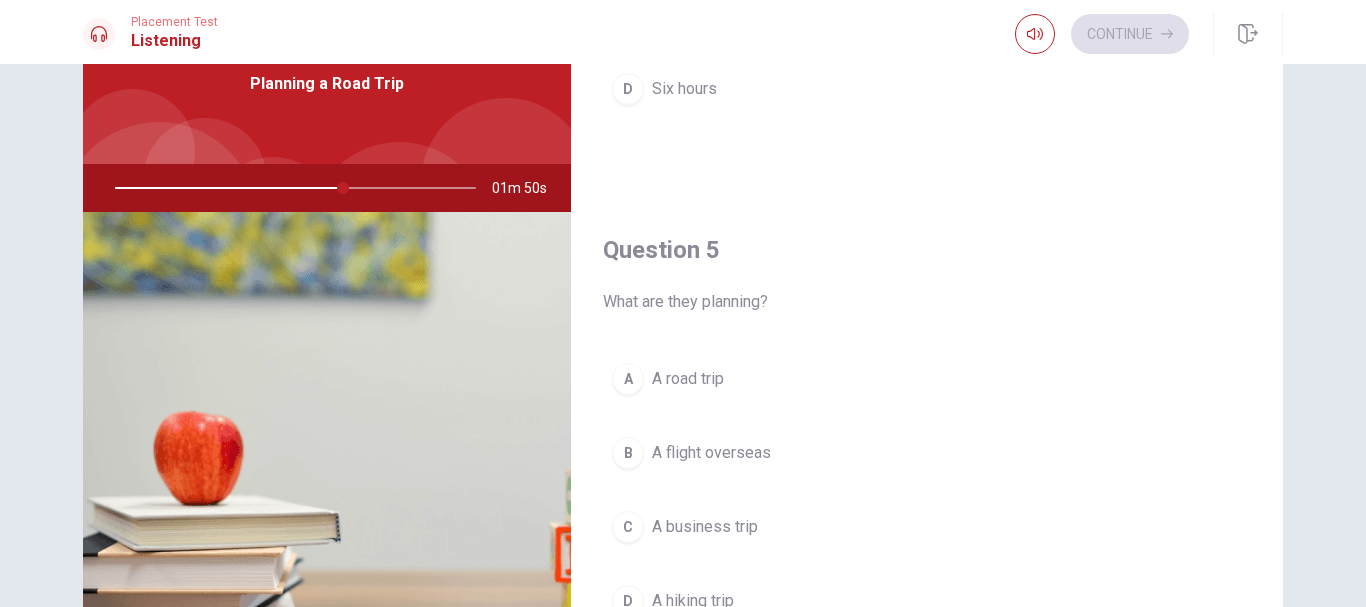 scroll, scrollTop: 1865, scrollLeft: 0, axis: vertical 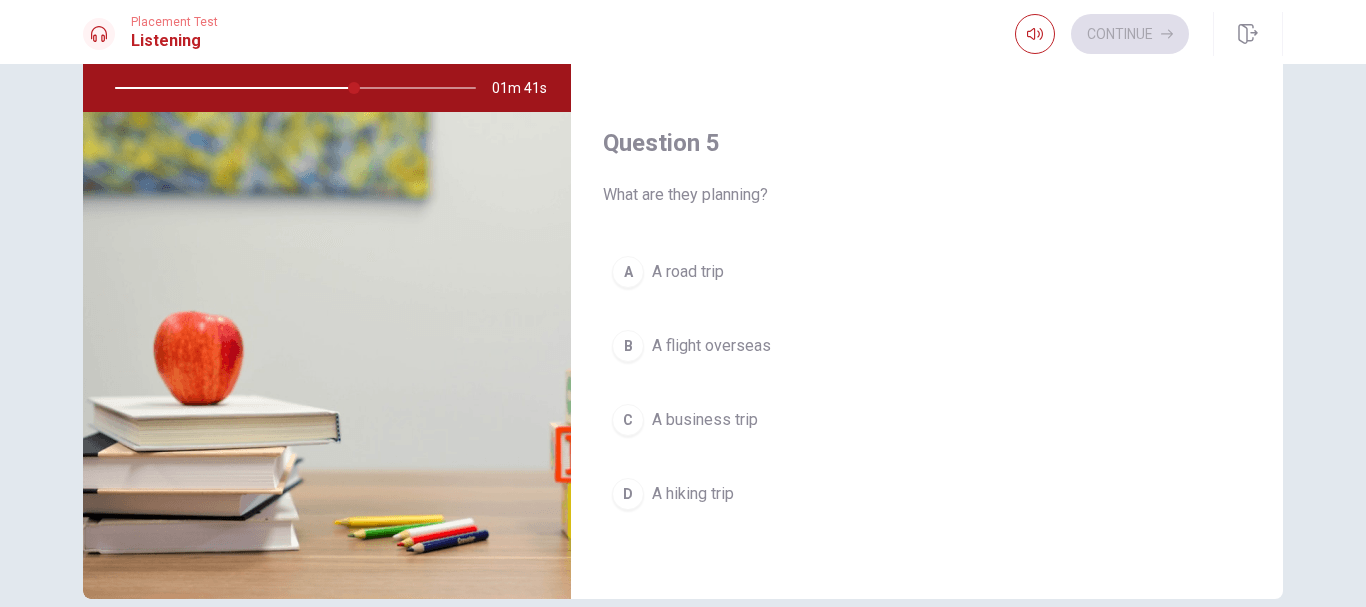 click on "A A road trip" at bounding box center (927, 272) 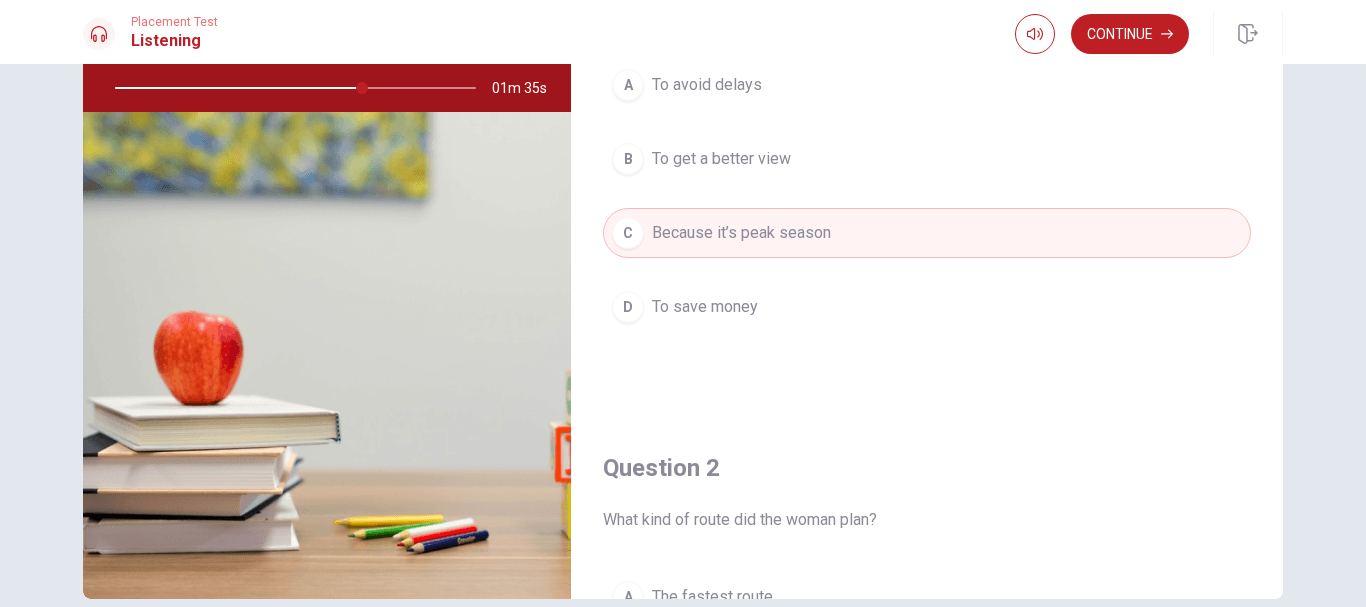 scroll, scrollTop: 0, scrollLeft: 0, axis: both 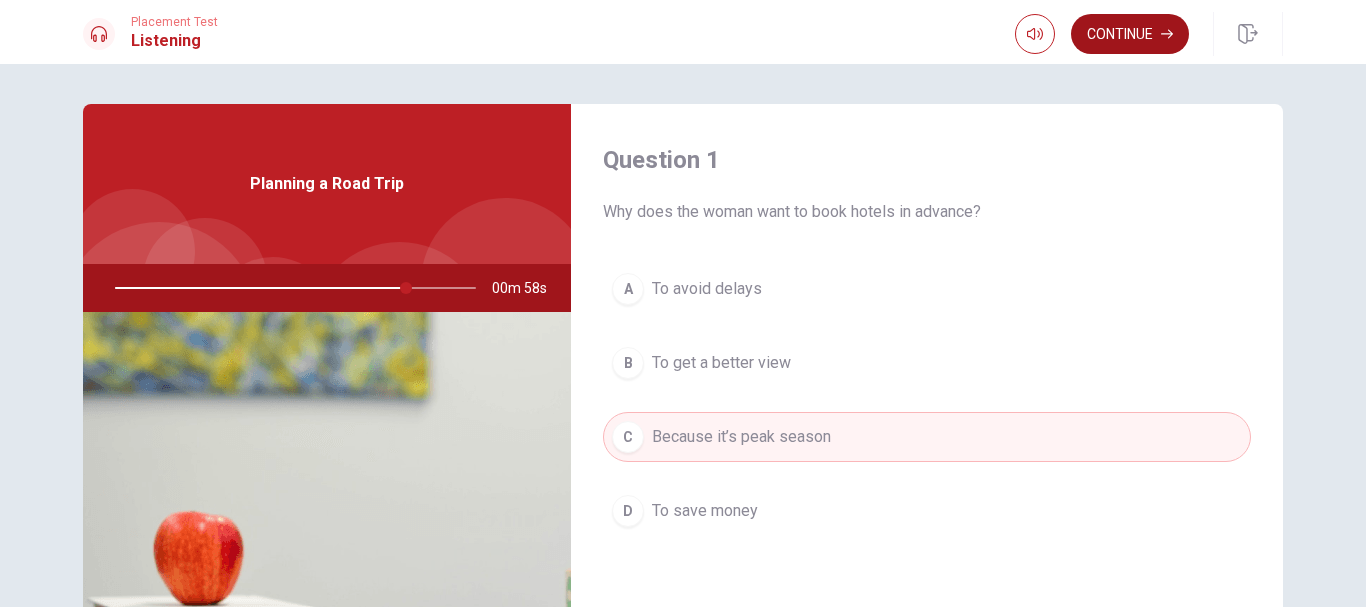 click on "Continue" at bounding box center (1130, 34) 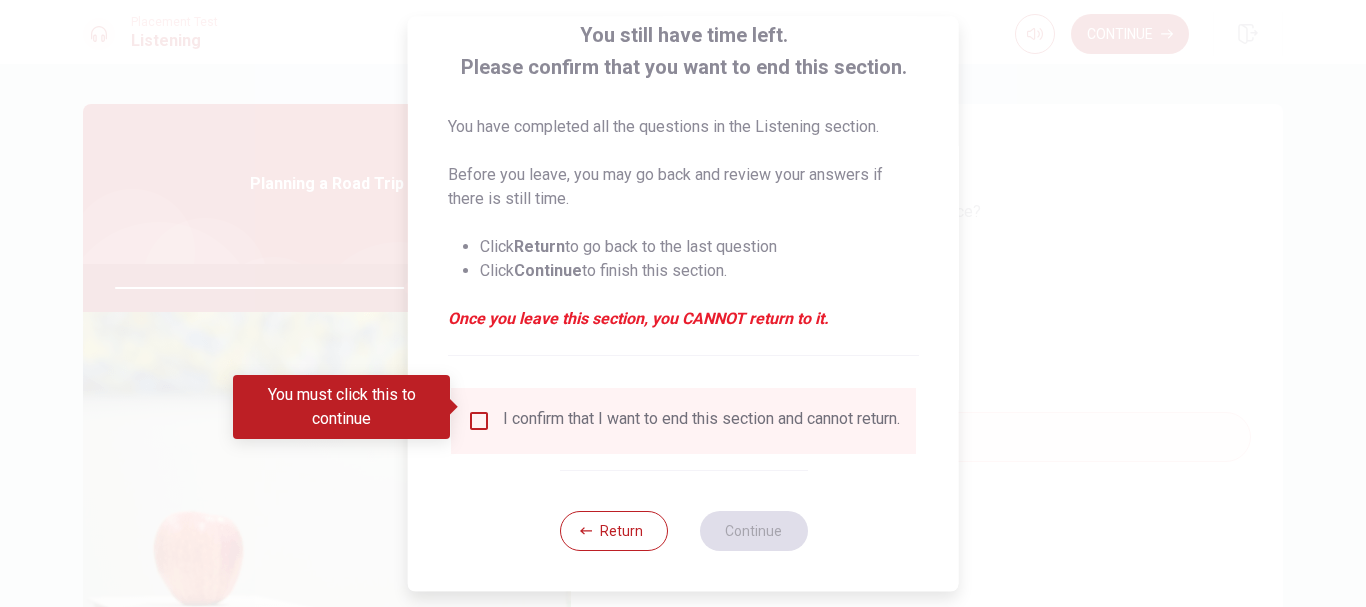 scroll, scrollTop: 139, scrollLeft: 0, axis: vertical 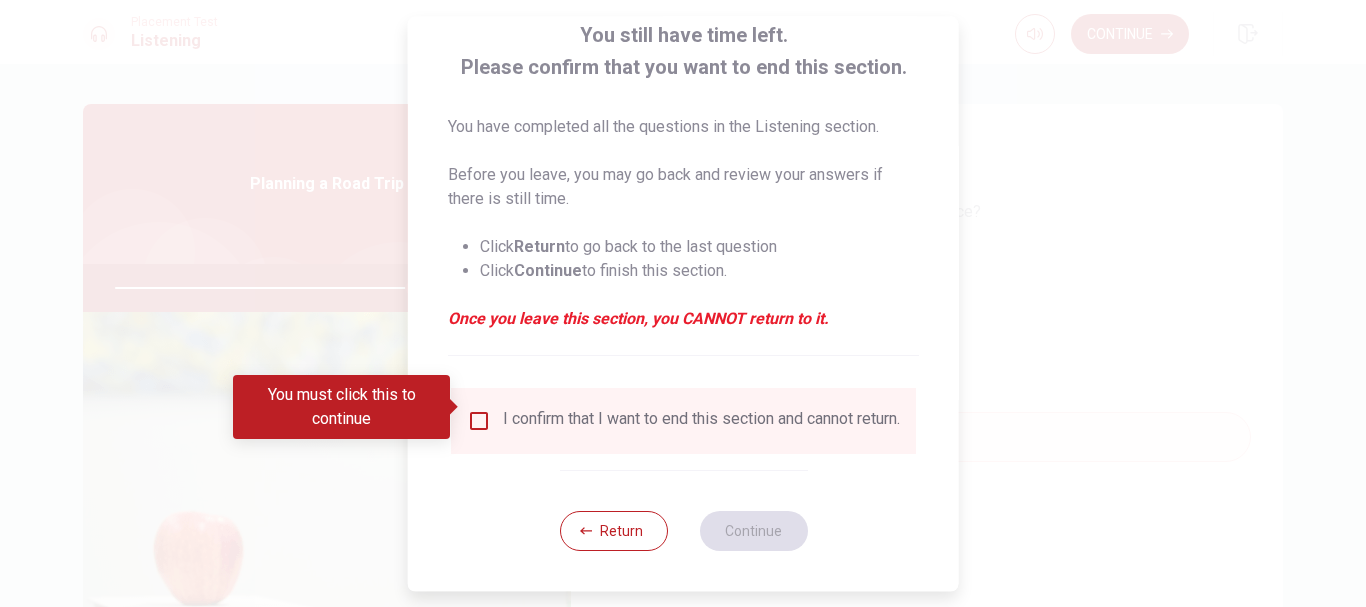 click at bounding box center (479, 421) 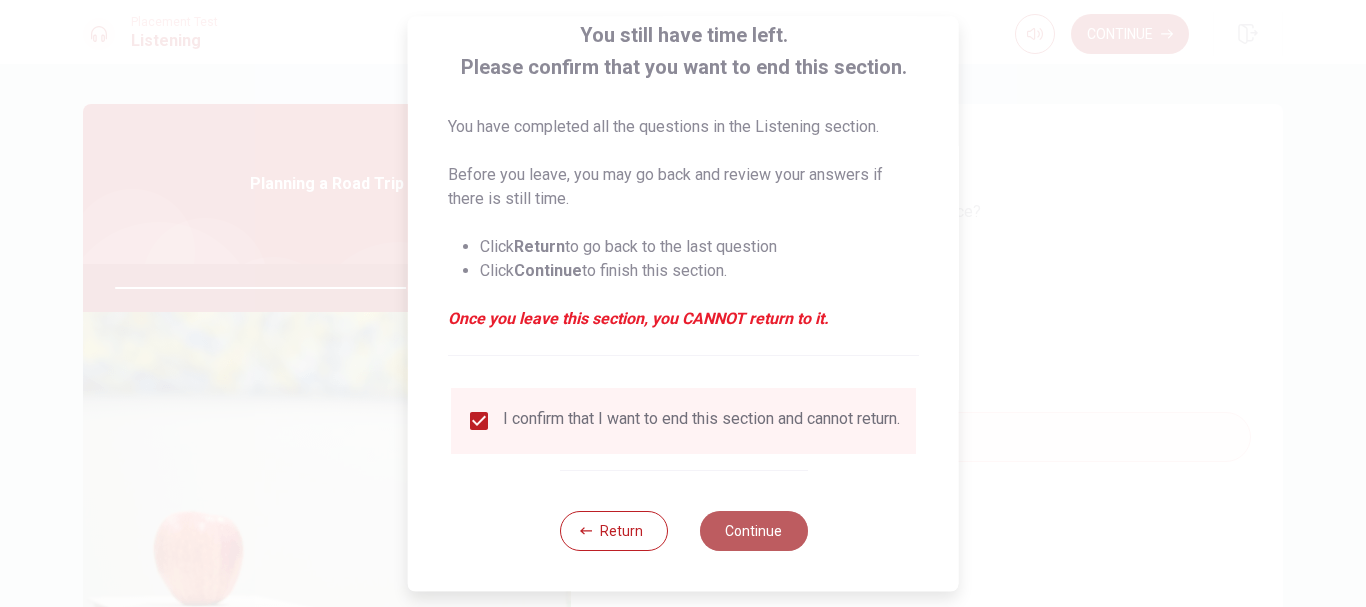 click on "Continue" at bounding box center [753, 531] 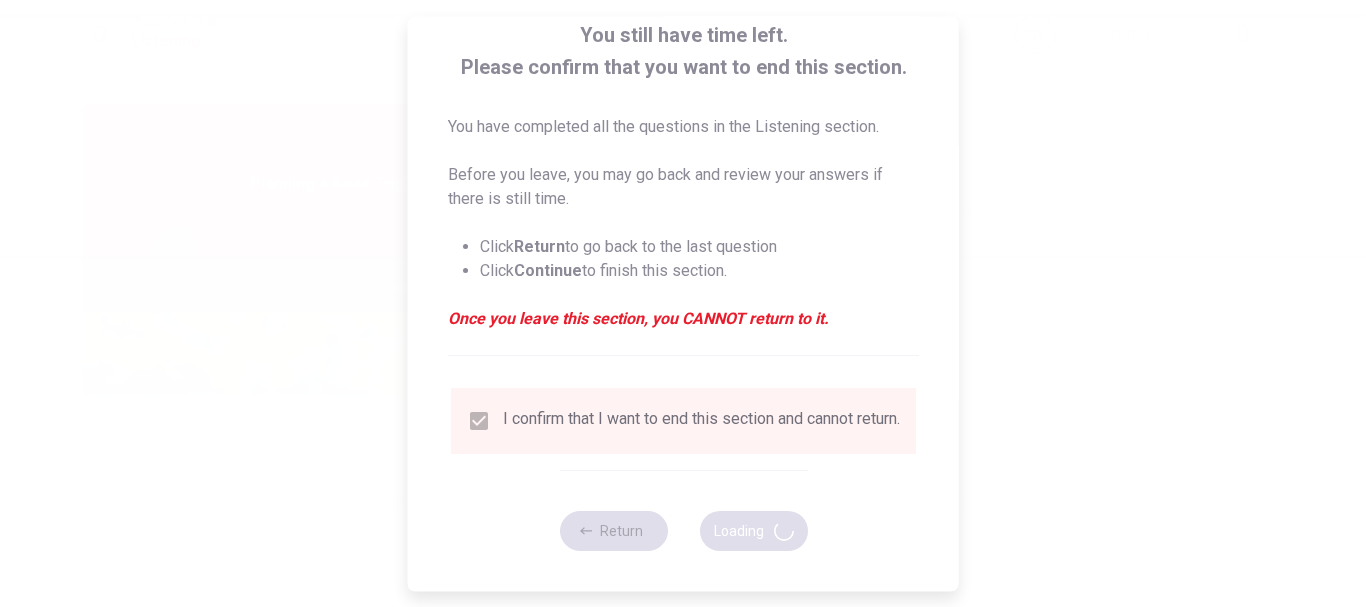 type on "83" 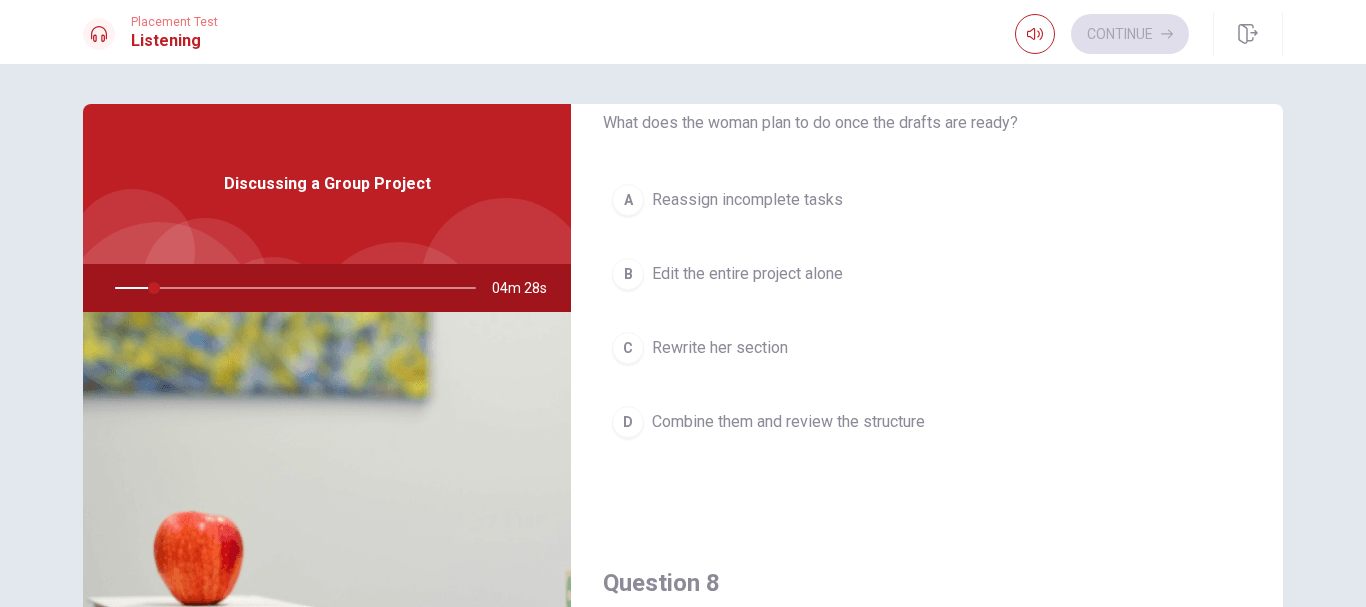 scroll, scrollTop: 800, scrollLeft: 0, axis: vertical 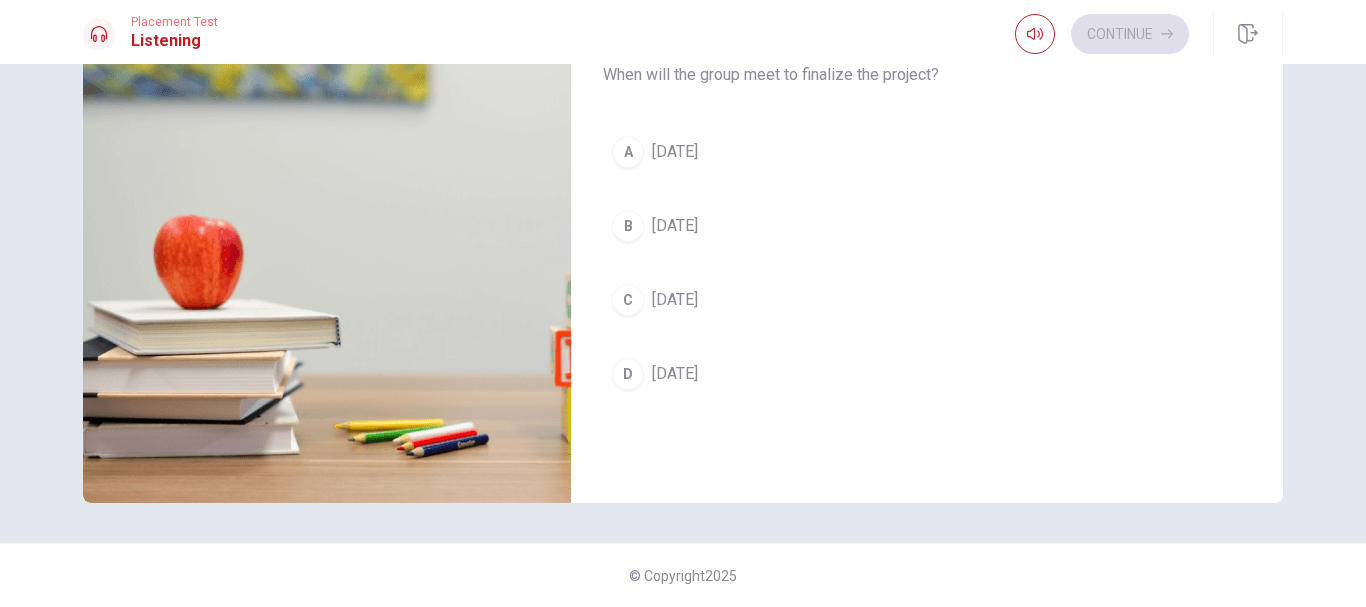click on "[DATE]" at bounding box center (675, 152) 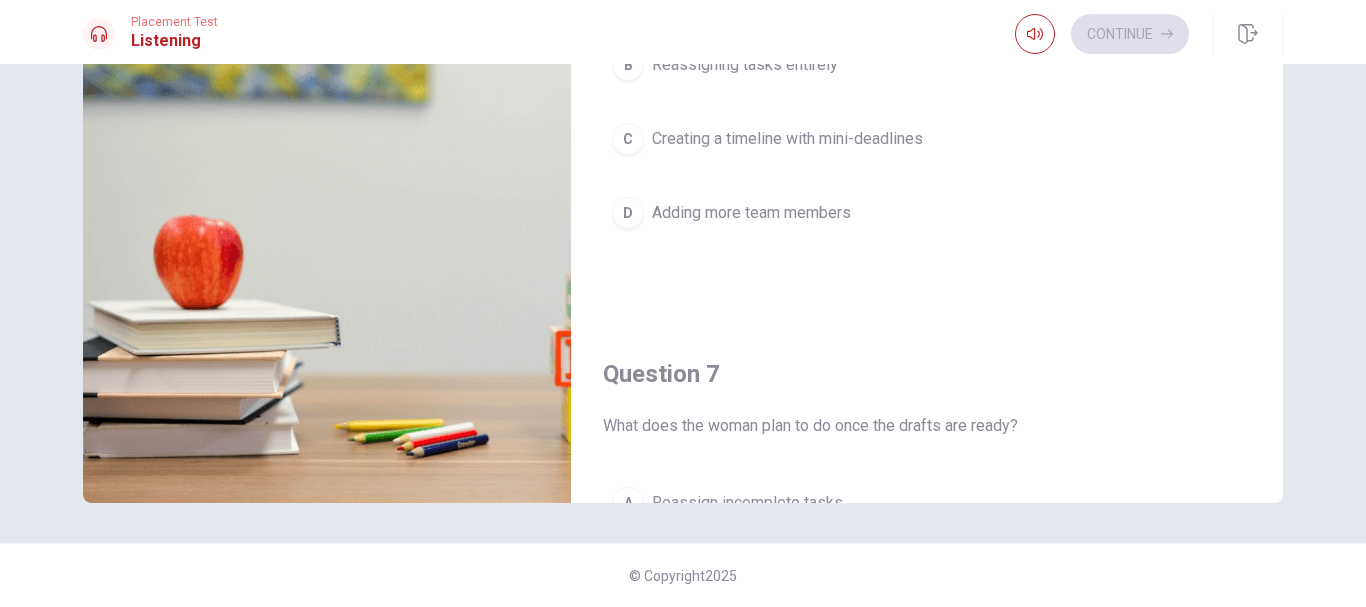 scroll, scrollTop: 0, scrollLeft: 0, axis: both 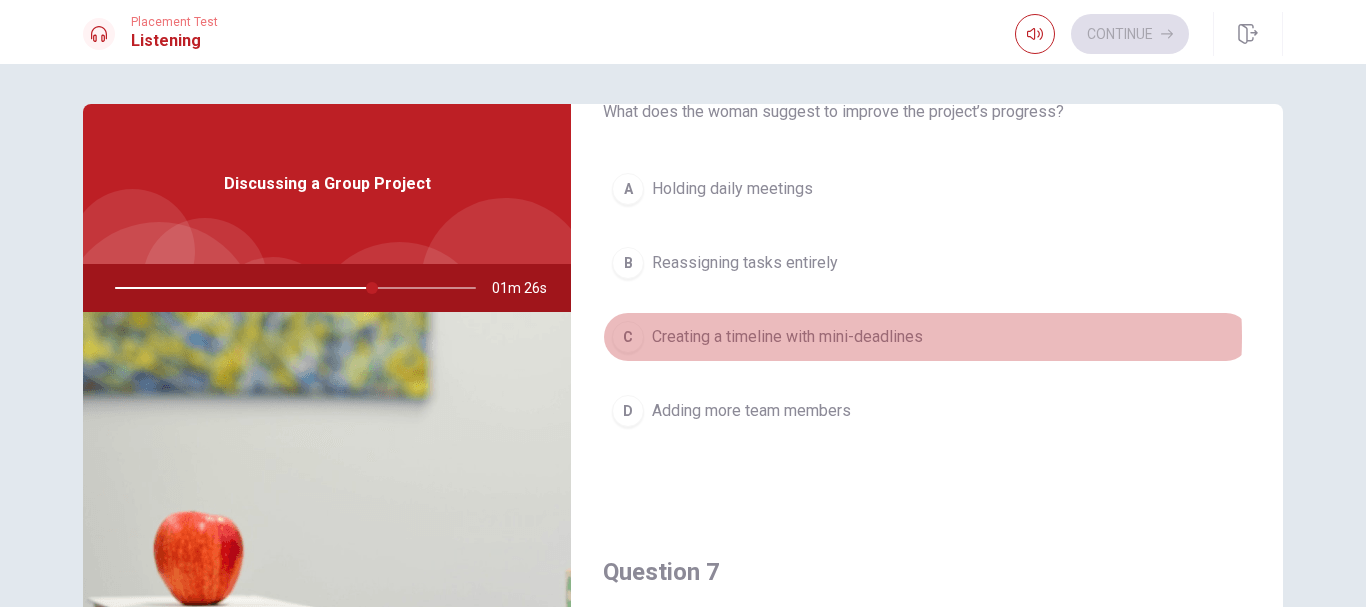 click on "Creating a timeline with mini-deadlines" at bounding box center [787, 337] 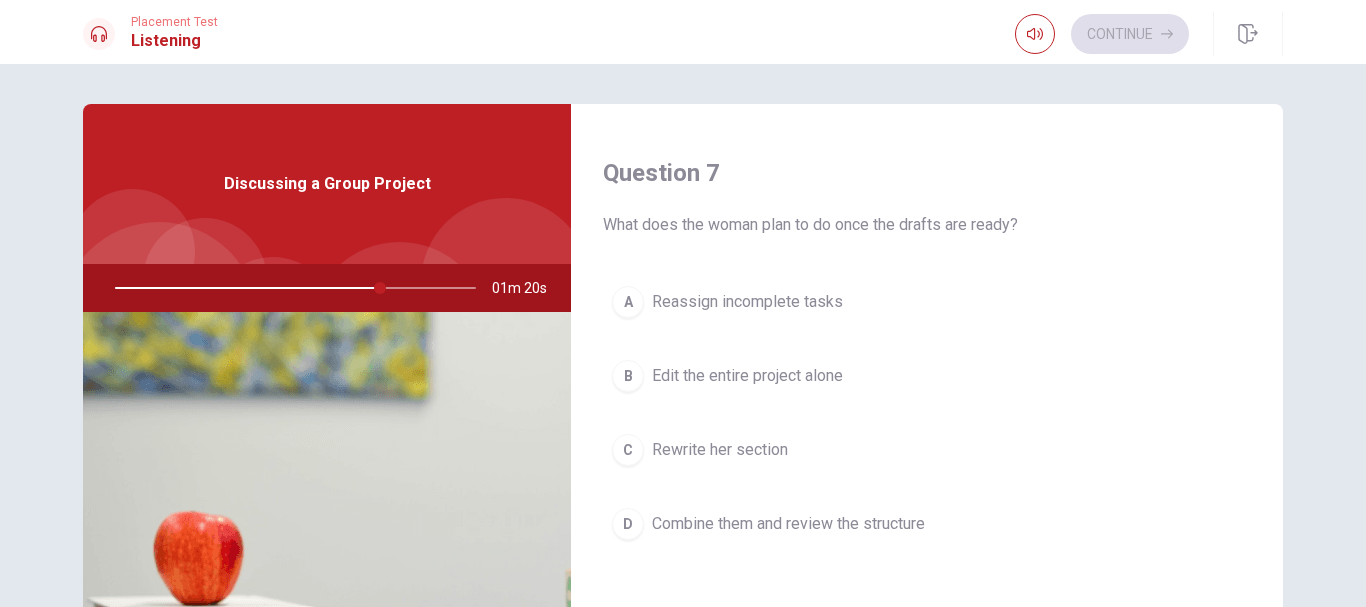 scroll, scrollTop: 500, scrollLeft: 0, axis: vertical 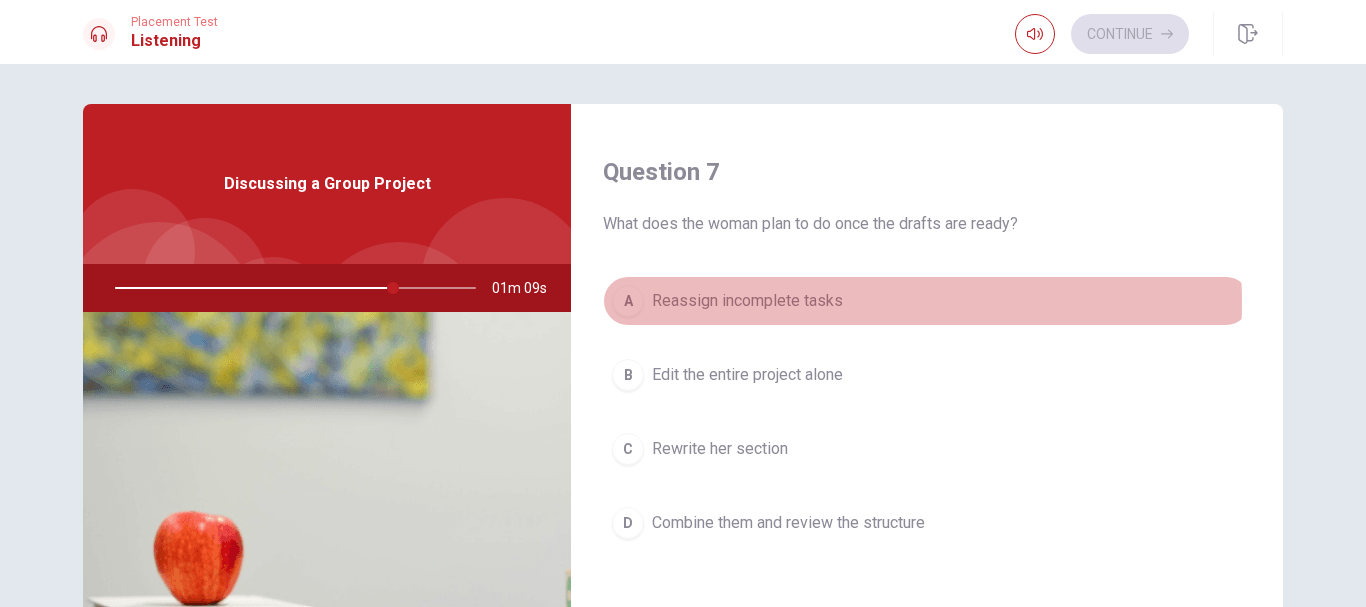 click on "Reassign incomplete tasks" at bounding box center [747, 301] 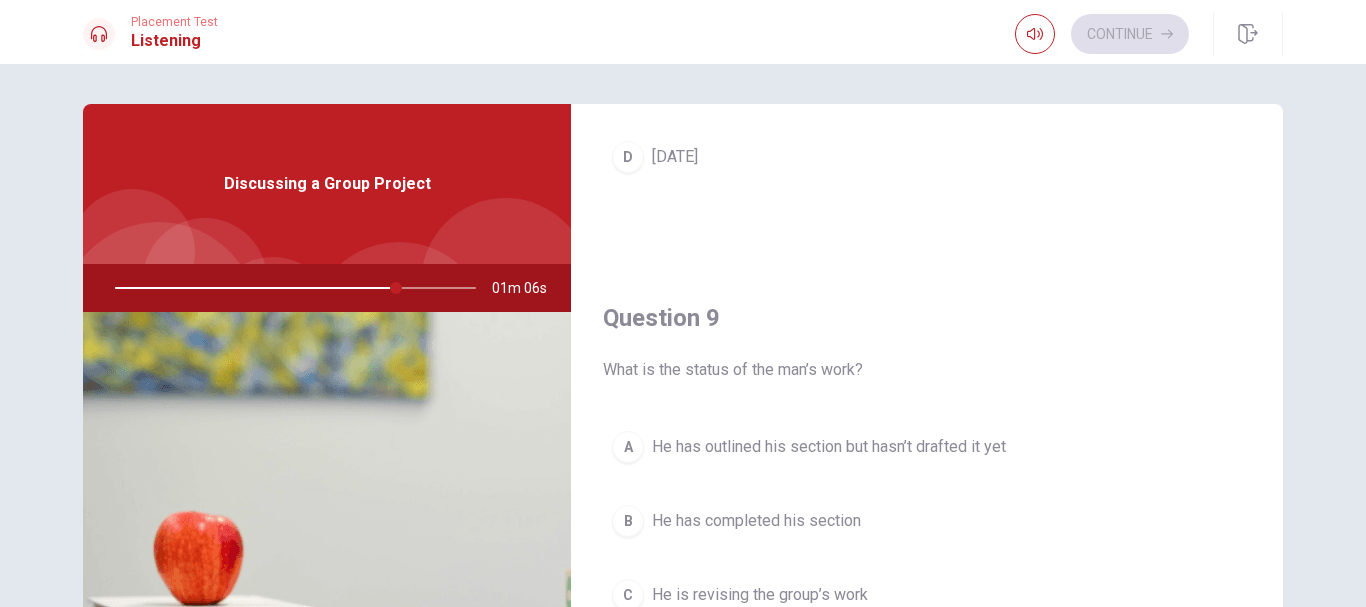 scroll, scrollTop: 1500, scrollLeft: 0, axis: vertical 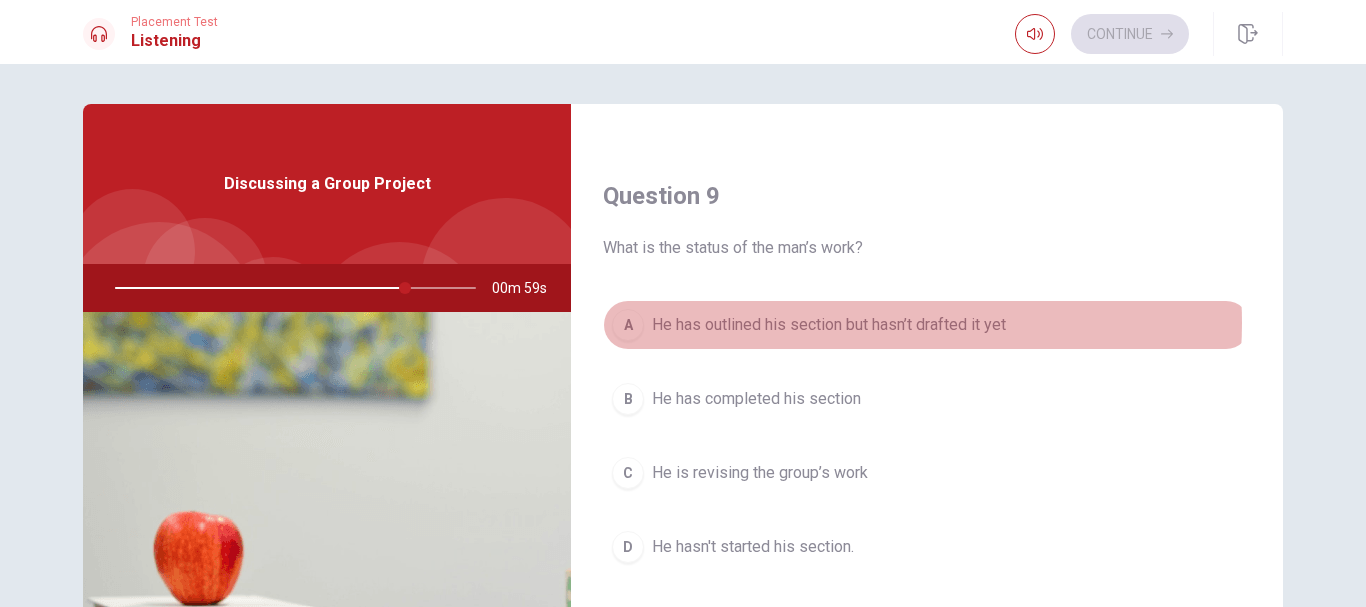 click on "He has outlined his section but hasn’t drafted it yet" at bounding box center (829, 325) 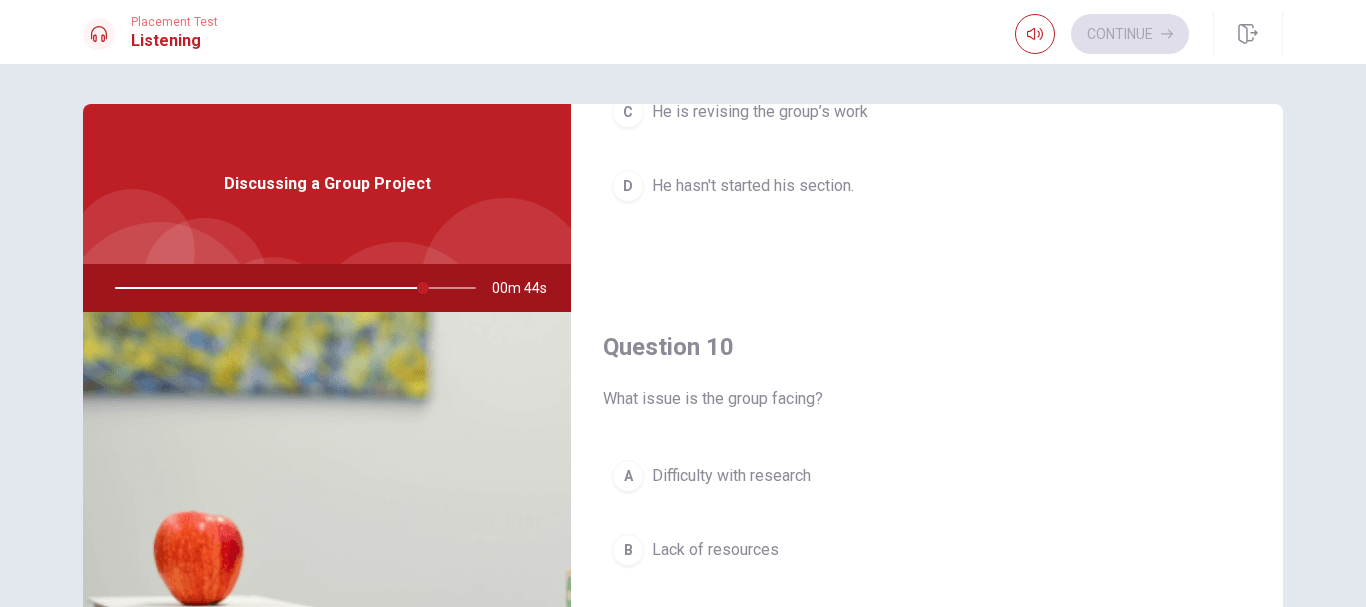 scroll, scrollTop: 1865, scrollLeft: 0, axis: vertical 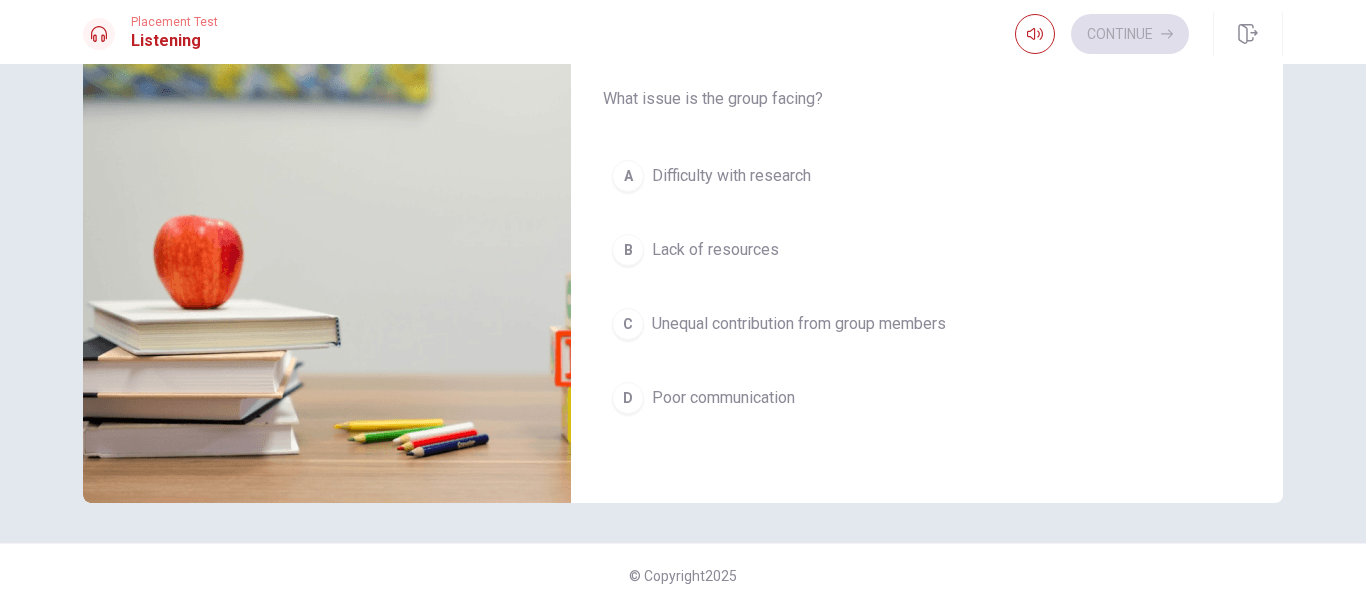 click on "Unequal contribution from group members" at bounding box center [799, 324] 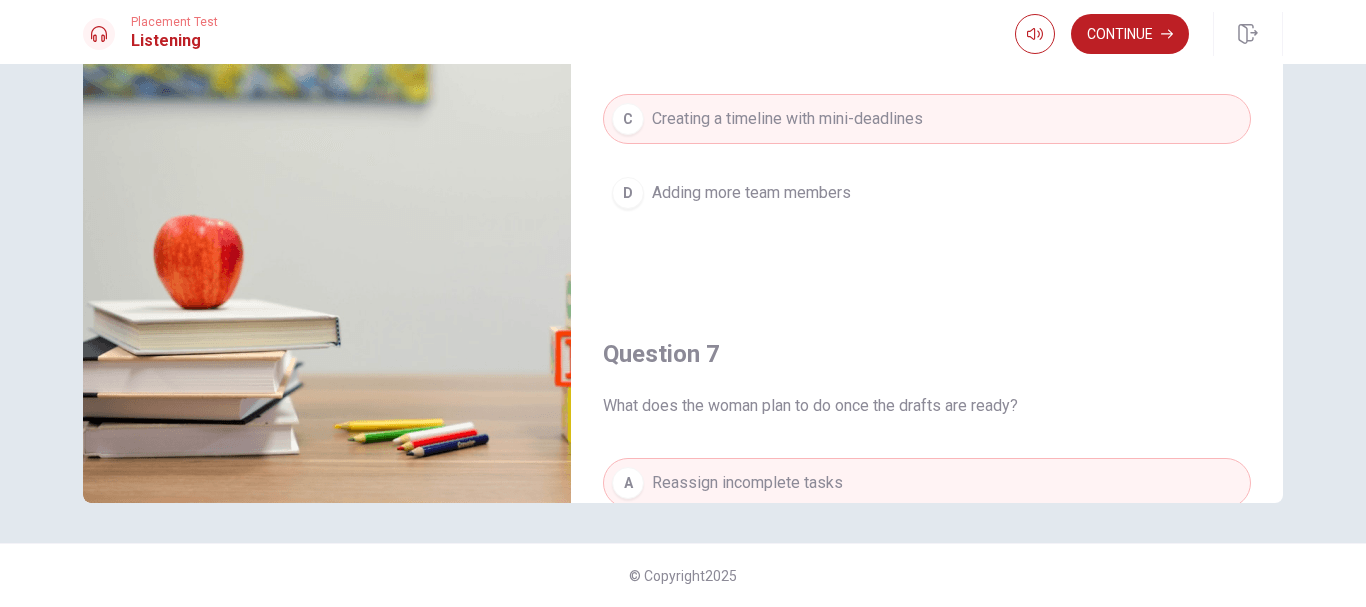 scroll, scrollTop: 0, scrollLeft: 0, axis: both 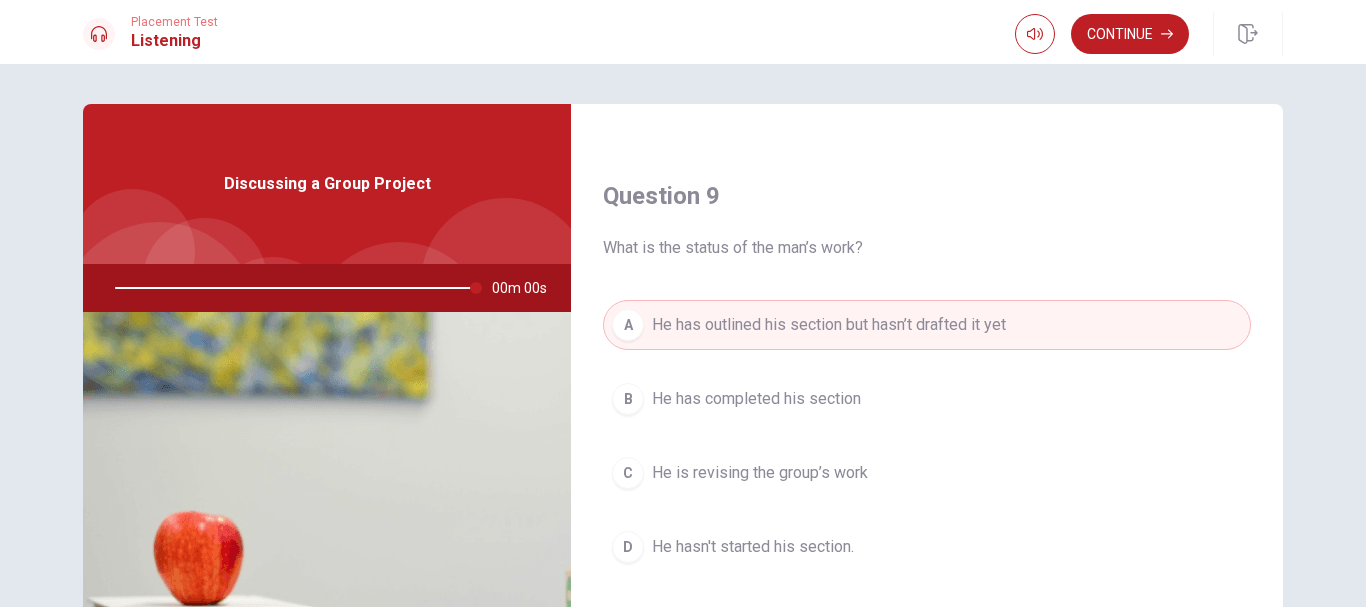 type on "0" 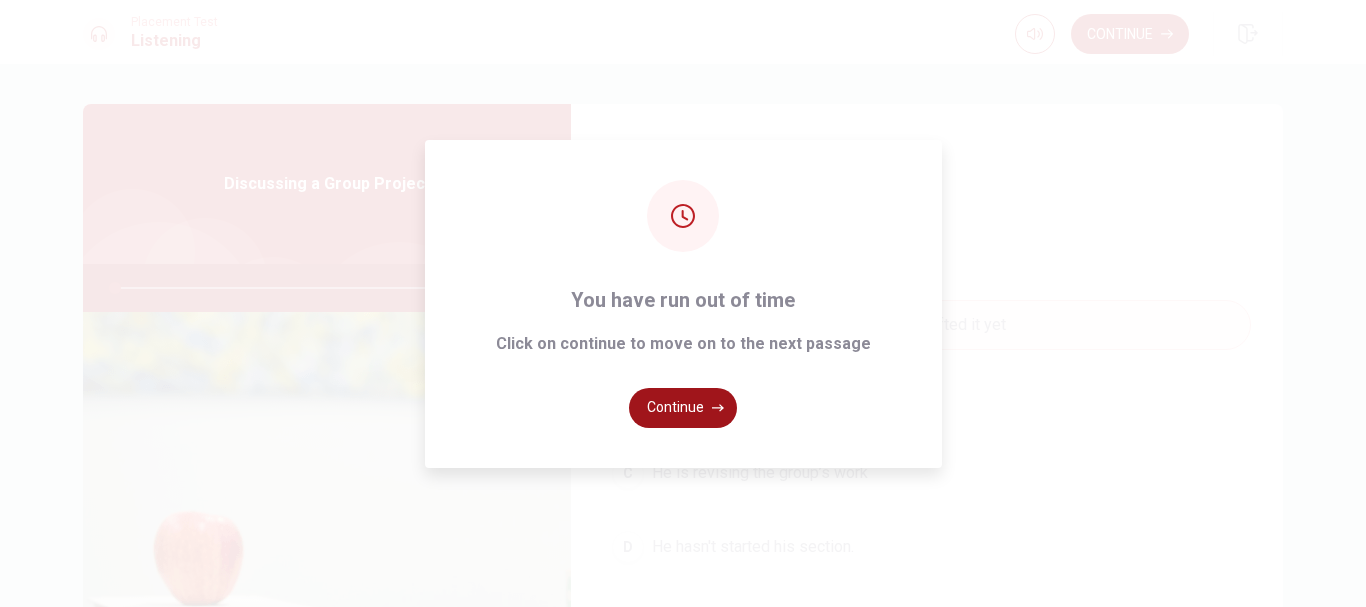 click on "Continue" at bounding box center [683, 408] 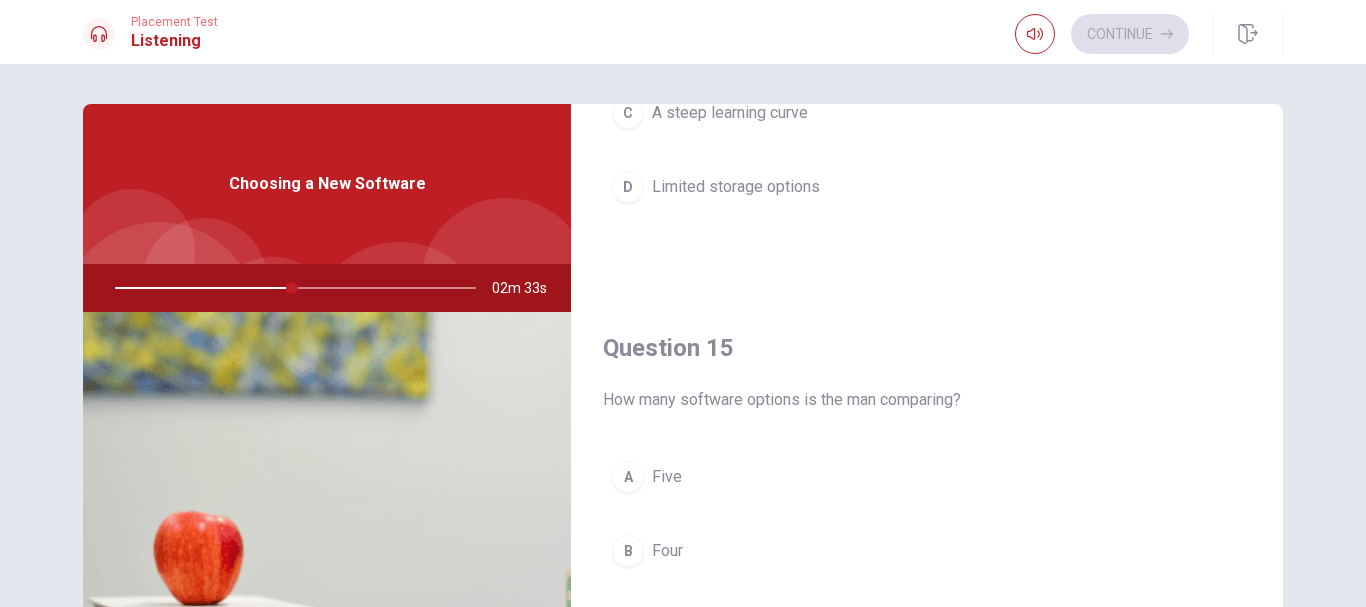 scroll, scrollTop: 1865, scrollLeft: 0, axis: vertical 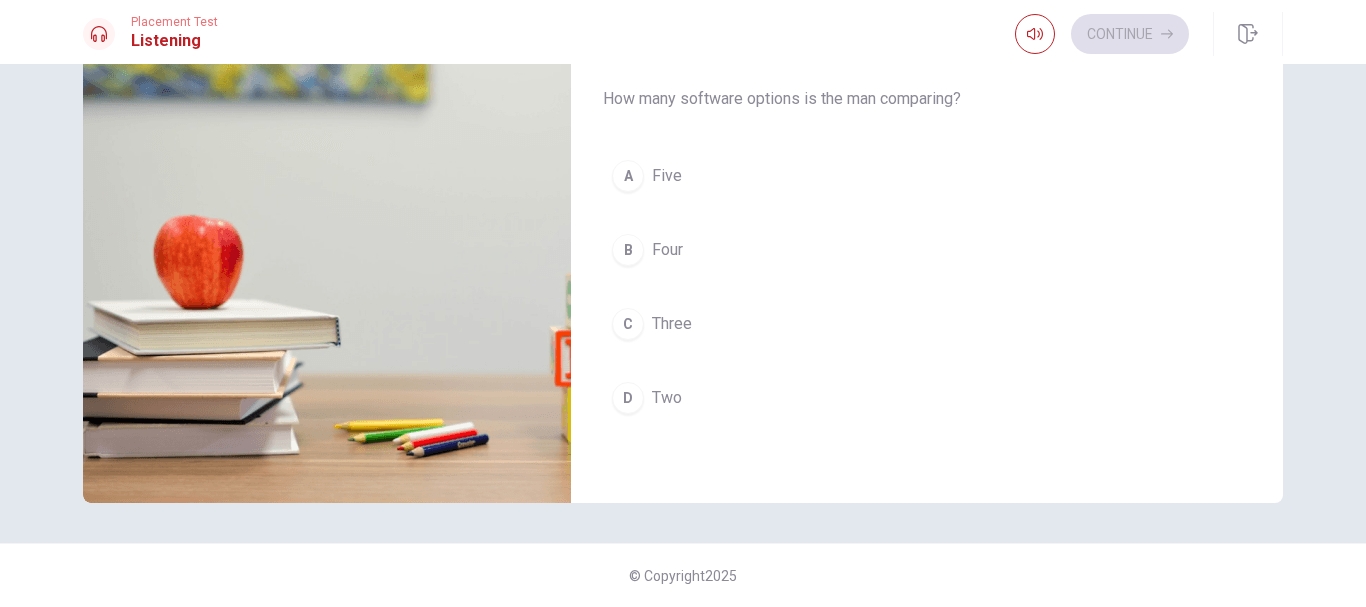 click on "Three" at bounding box center [672, 324] 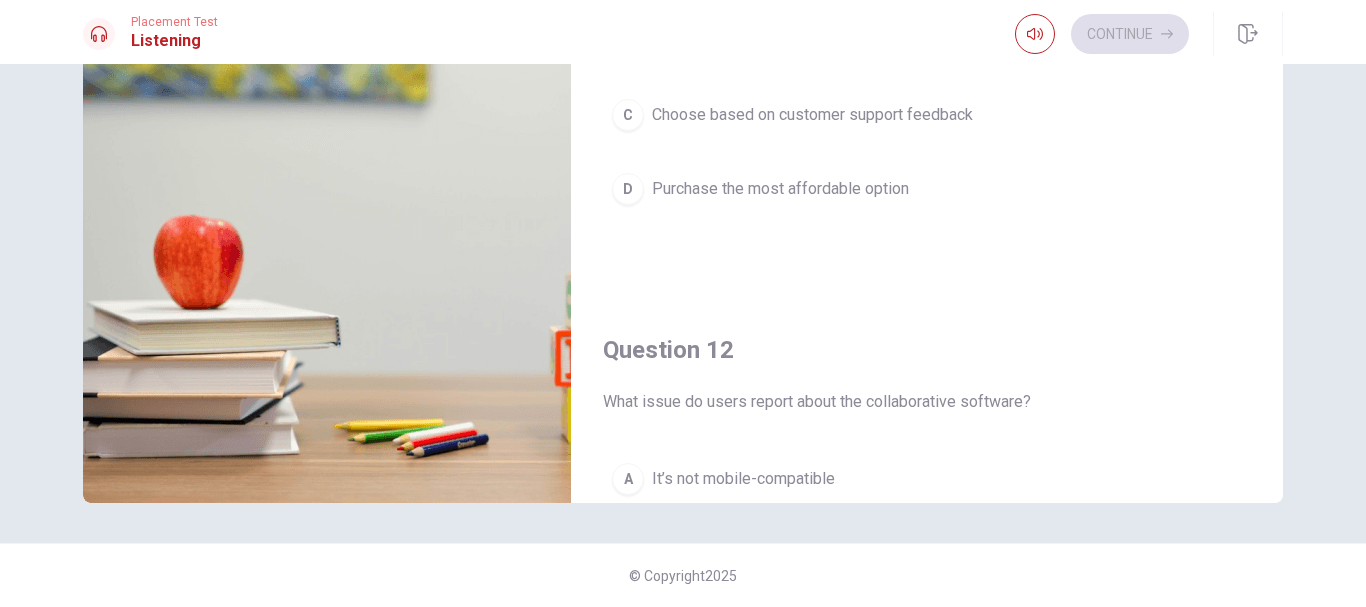 scroll, scrollTop: 0, scrollLeft: 0, axis: both 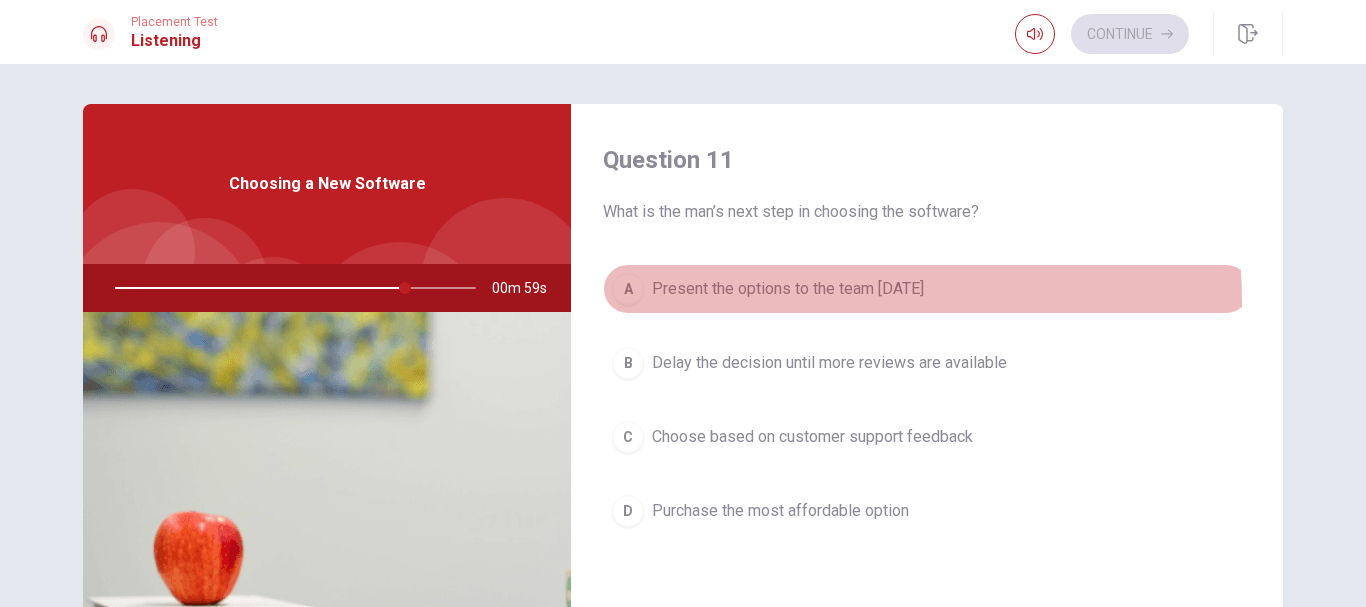 click on "A Present the options to the team [DATE]" at bounding box center (927, 289) 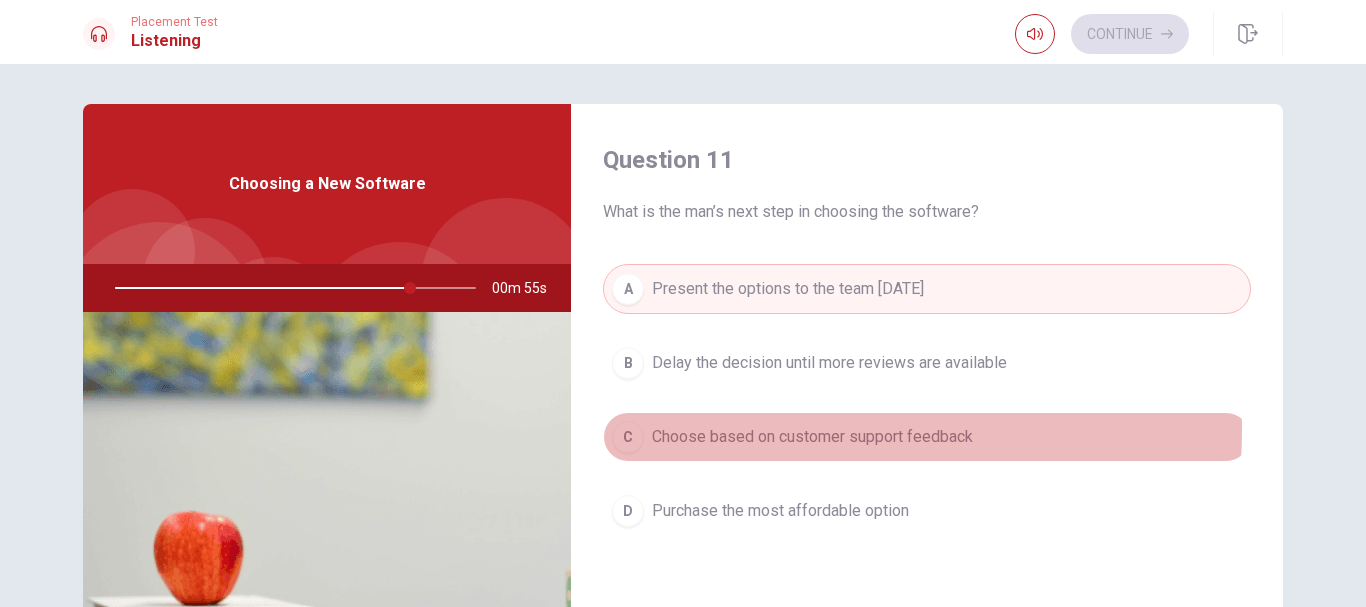 click on "Choose based on customer support feedback" at bounding box center (812, 437) 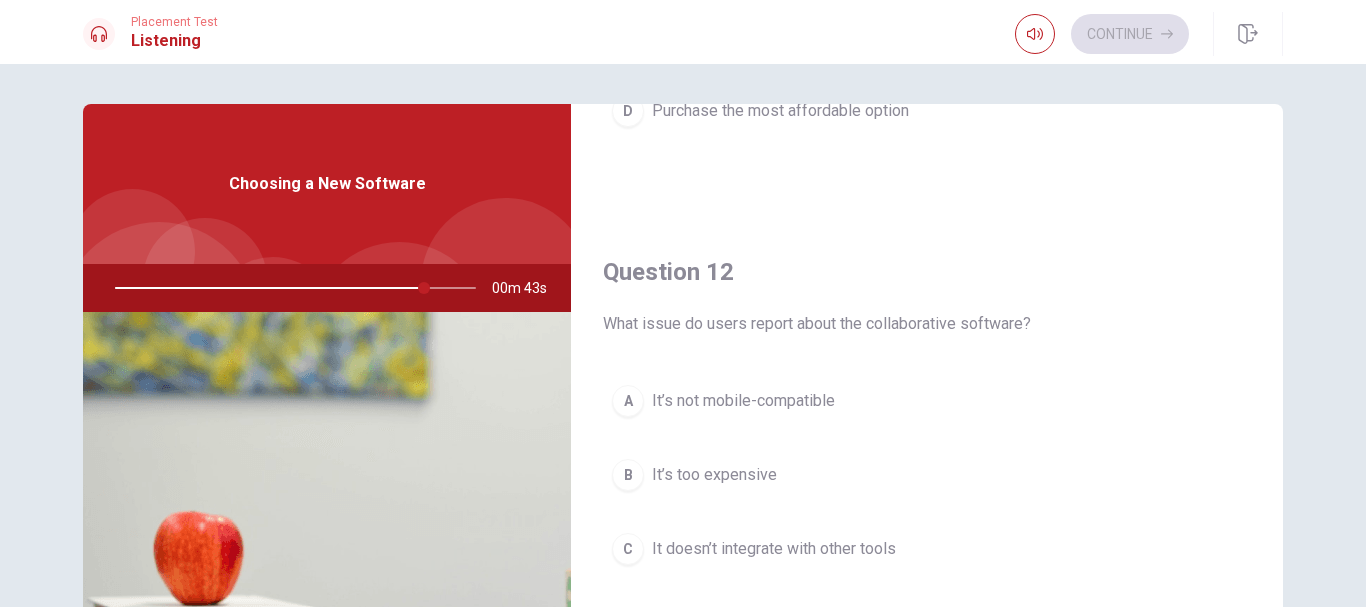 scroll, scrollTop: 500, scrollLeft: 0, axis: vertical 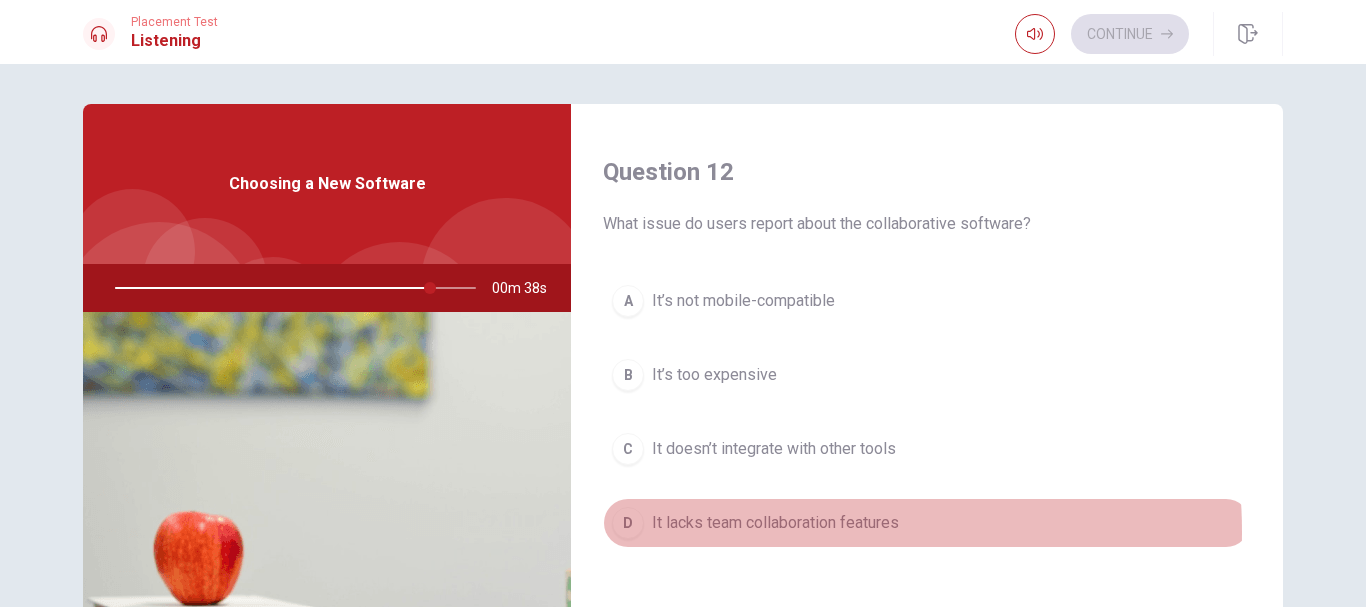 click on "It lacks team collaboration features" at bounding box center [775, 523] 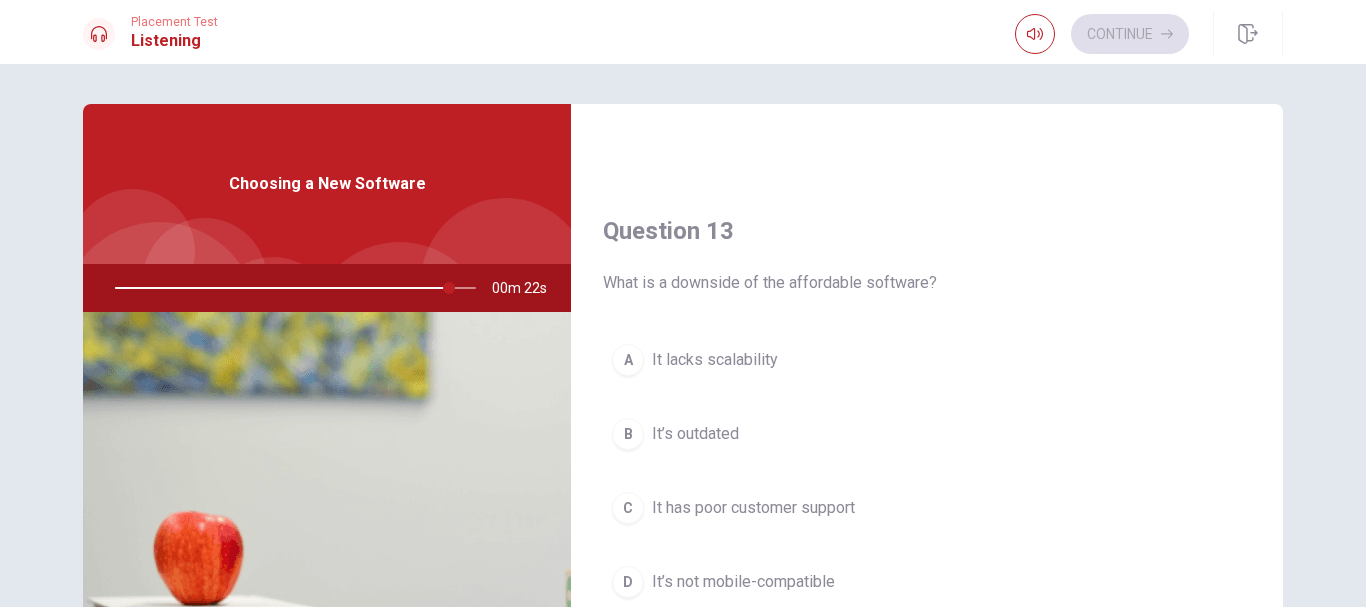scroll, scrollTop: 1000, scrollLeft: 0, axis: vertical 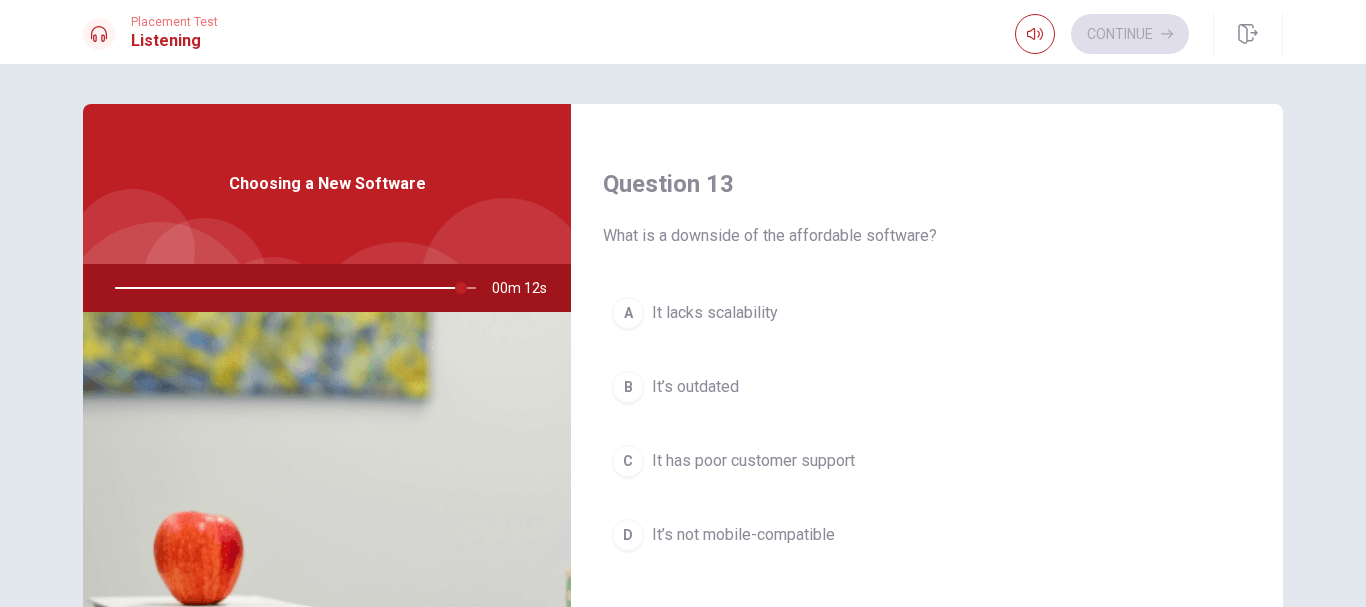 click on "It has poor customer support" at bounding box center (753, 461) 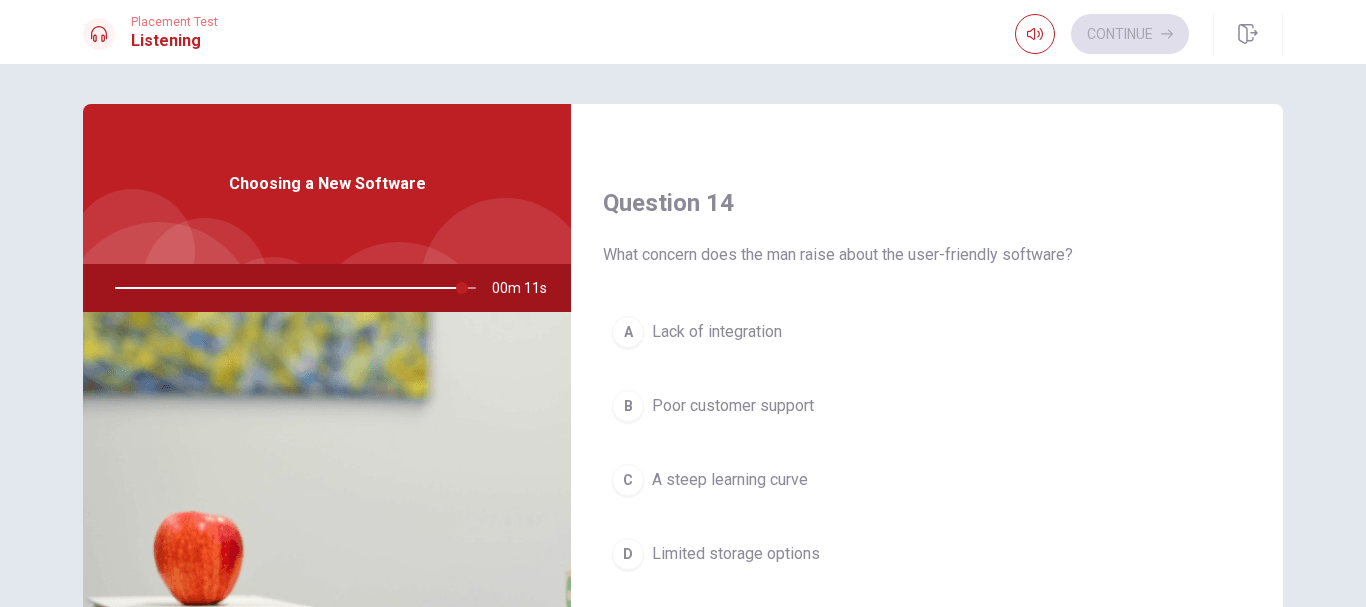 scroll, scrollTop: 1500, scrollLeft: 0, axis: vertical 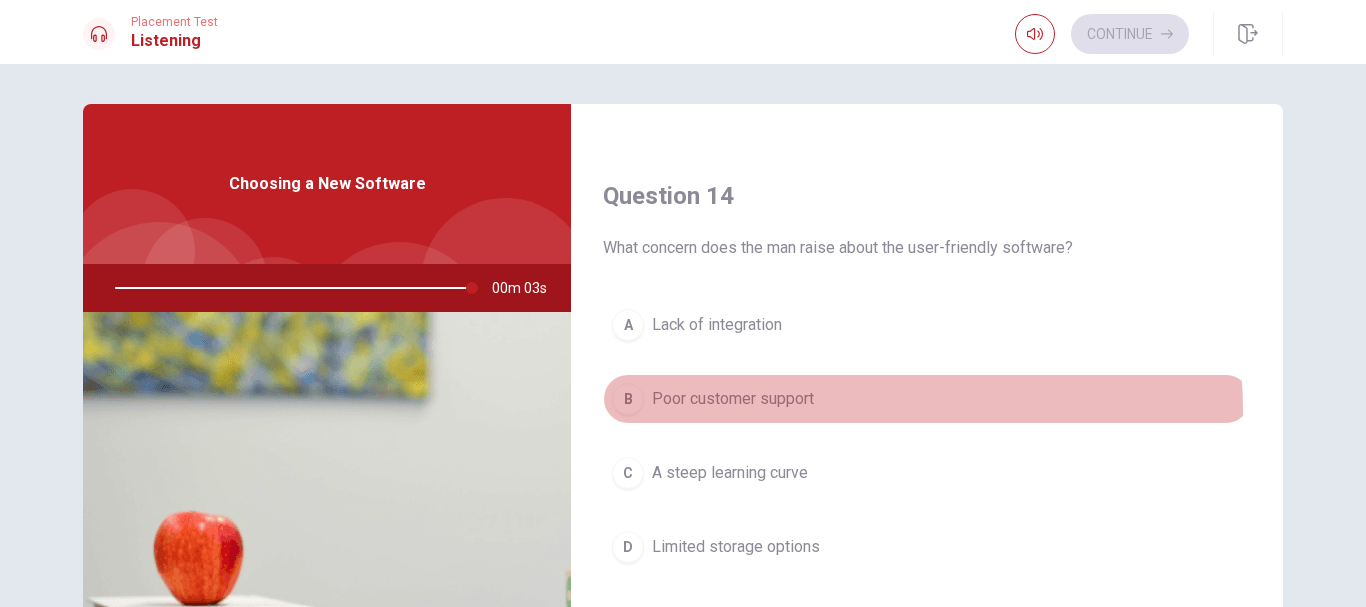 click on "B Poor customer support" at bounding box center (927, 399) 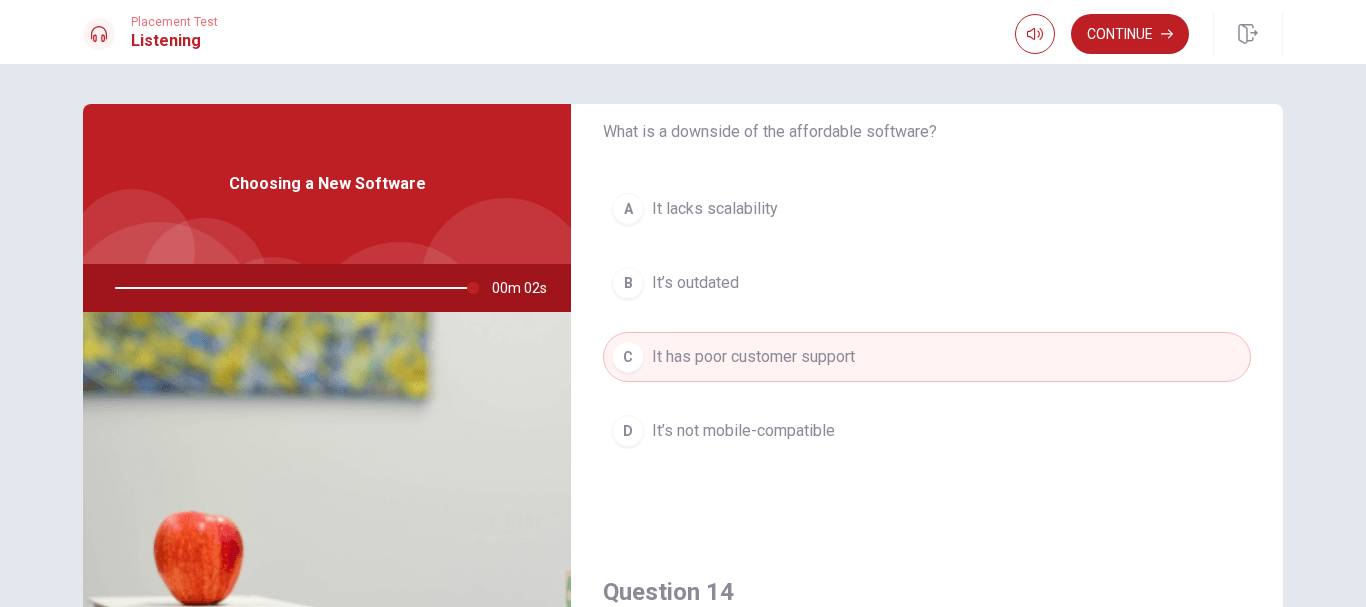 scroll, scrollTop: 1100, scrollLeft: 0, axis: vertical 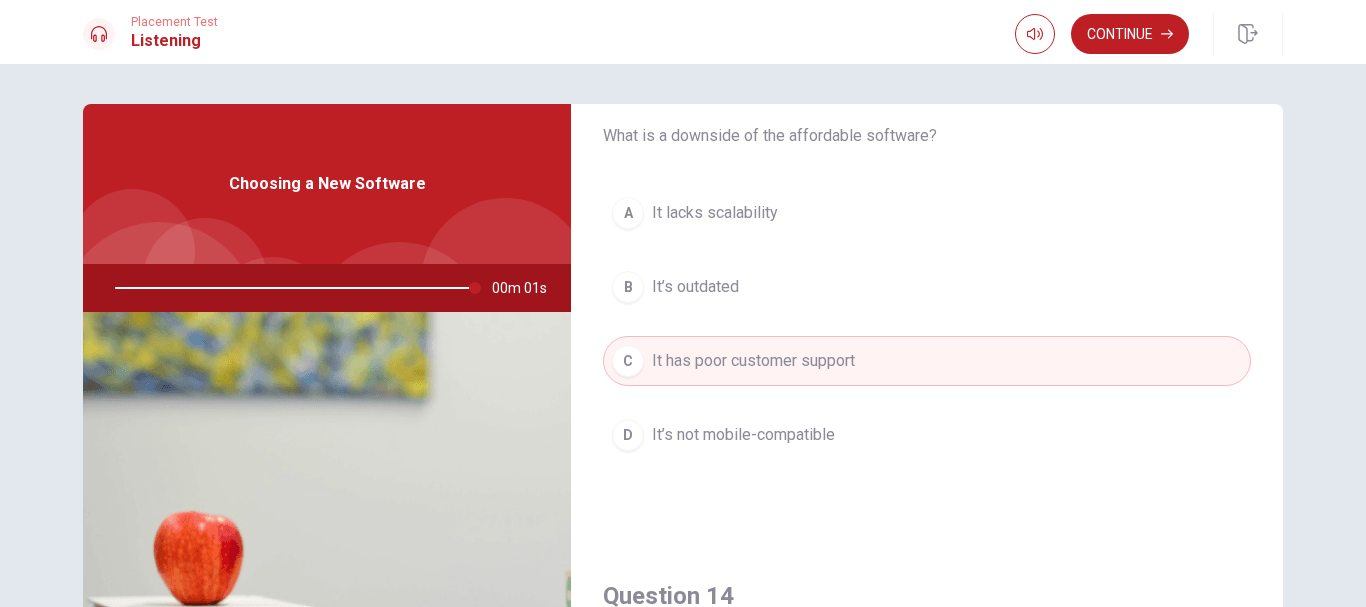click on "Placement Test   Listening Continue Continue Question 11 What is the man’s next step in choosing the software? A Present the options to the team [DATE] B Delay the decision until more reviews are available C Choose based on customer support feedback D Purchase the most affordable option Question 12 What issue do users report about the collaborative software? A It’s not mobile-compatible B It’s too expensive C It doesn’t integrate with other tools D It lacks team collaboration features Question 13 What is a downside of the affordable software? A It lacks scalability B It’s outdated C It has poor customer support D It’s not mobile-compatible Question 14 What concern does the man raise about the user-friendly software? A Lack of integration B Poor customer support C A steep learning curve D Limited storage options Question 15 How many software options is the man comparing? A Five B Four C Three D Two Choosing a New Software 00m 01s © Copyright  2025 Going somewhere? 00:00 Click to reconnect" at bounding box center [683, 303] 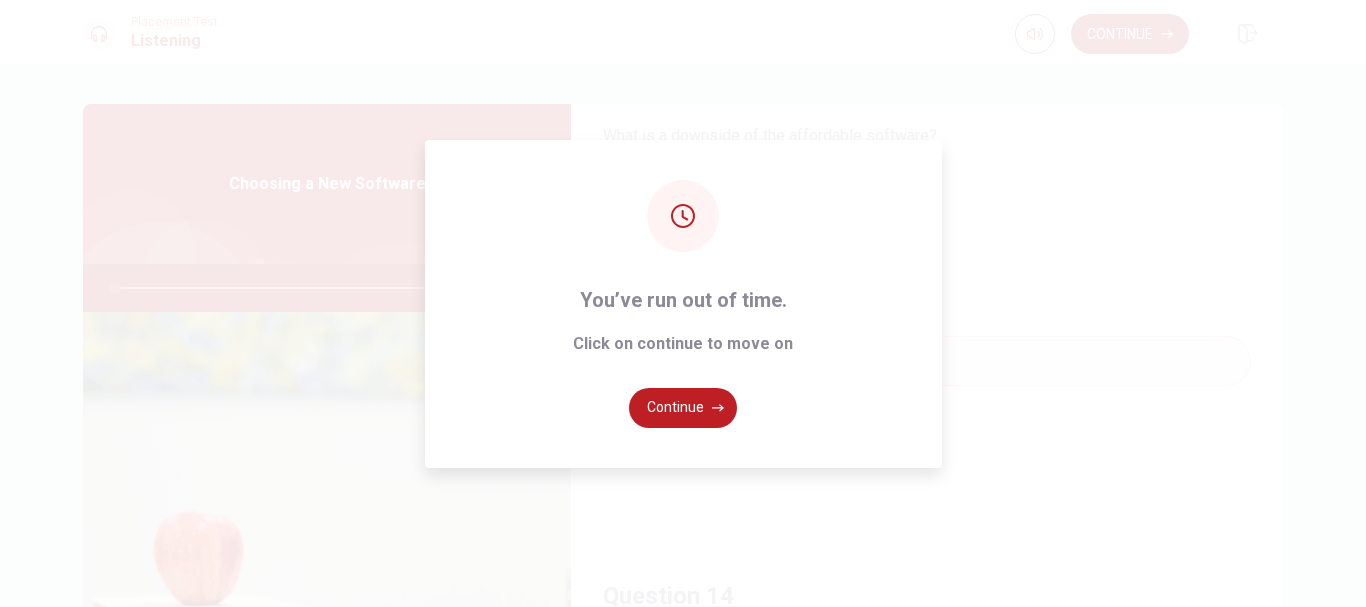type on "0" 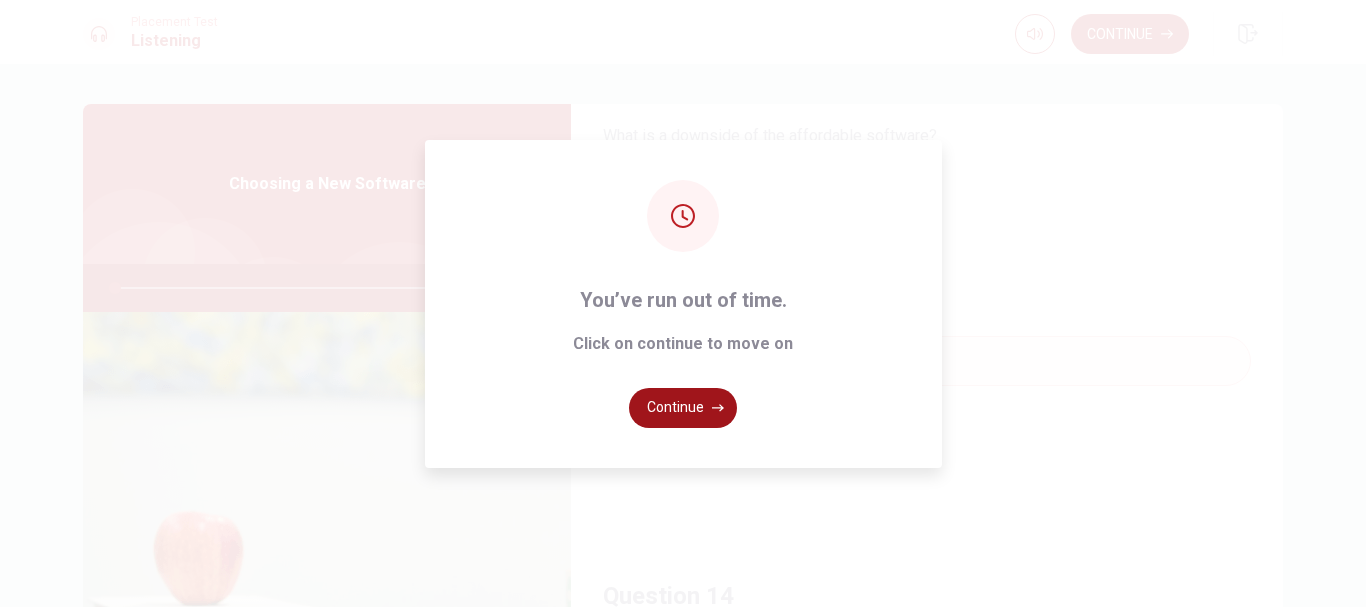 click on "Continue" at bounding box center (683, 408) 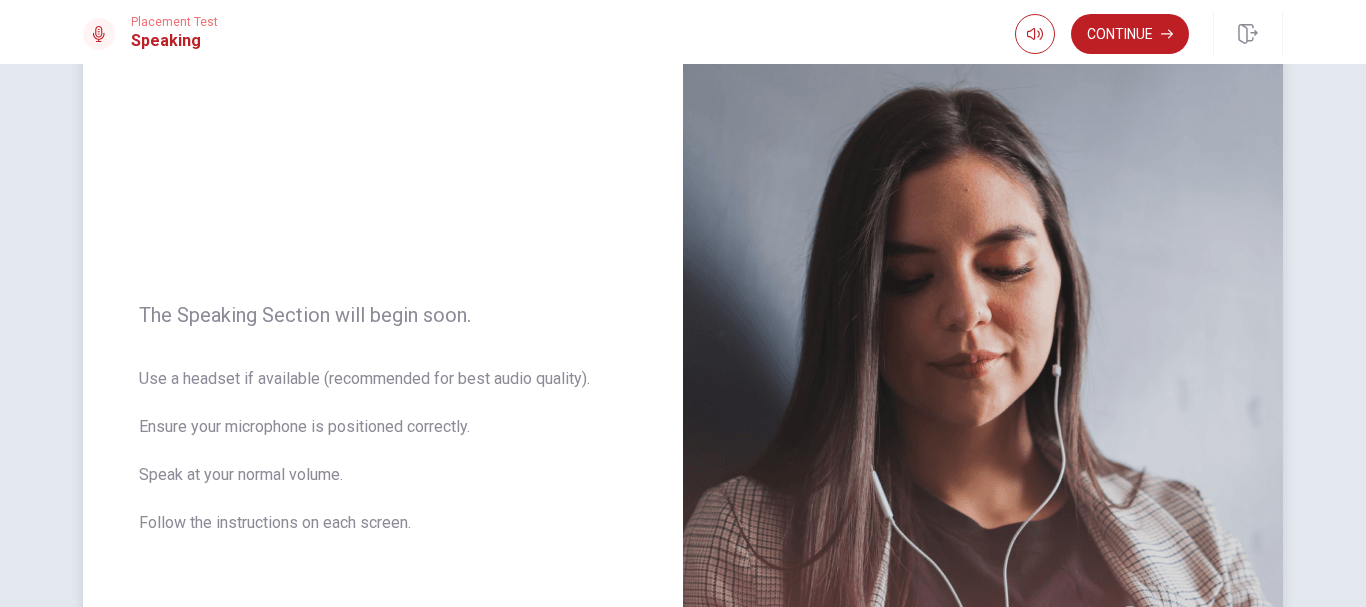 scroll, scrollTop: 73, scrollLeft: 0, axis: vertical 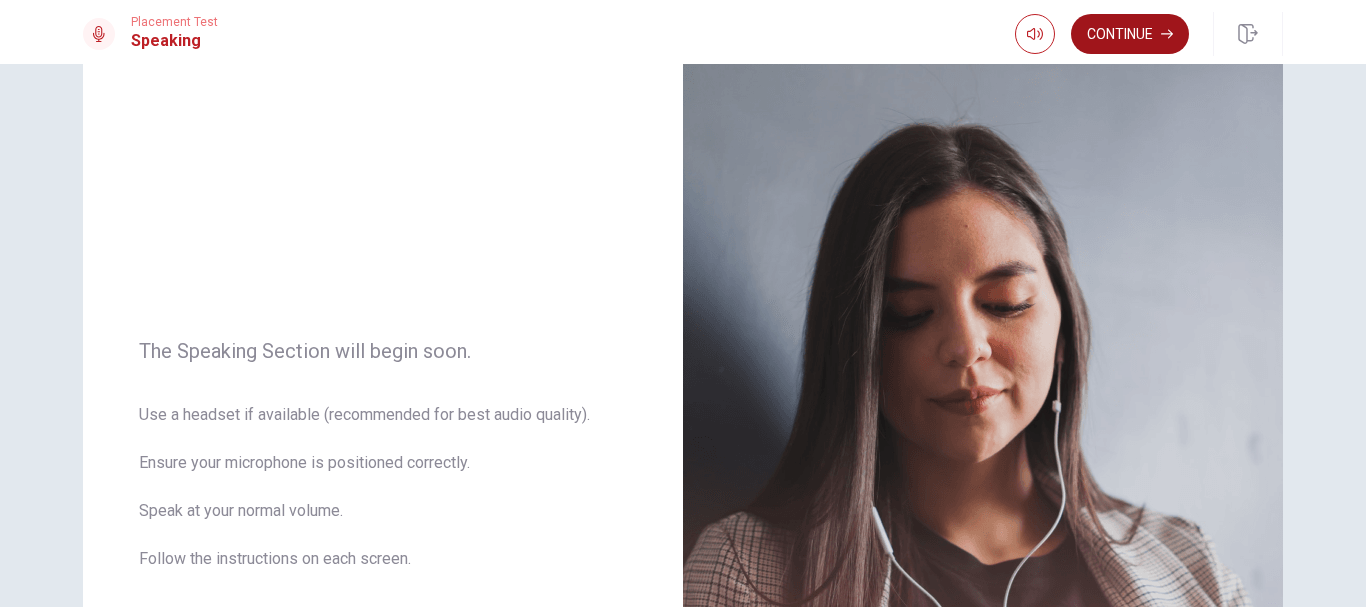 click on "Continue" at bounding box center [1130, 34] 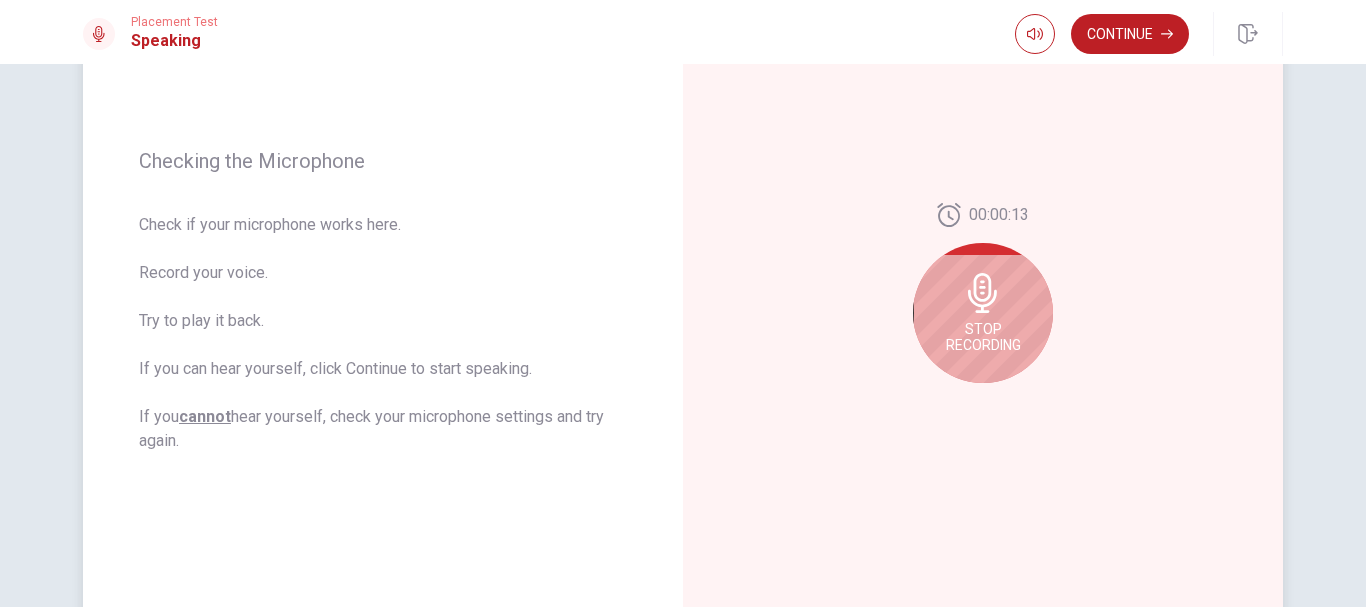 scroll, scrollTop: 273, scrollLeft: 0, axis: vertical 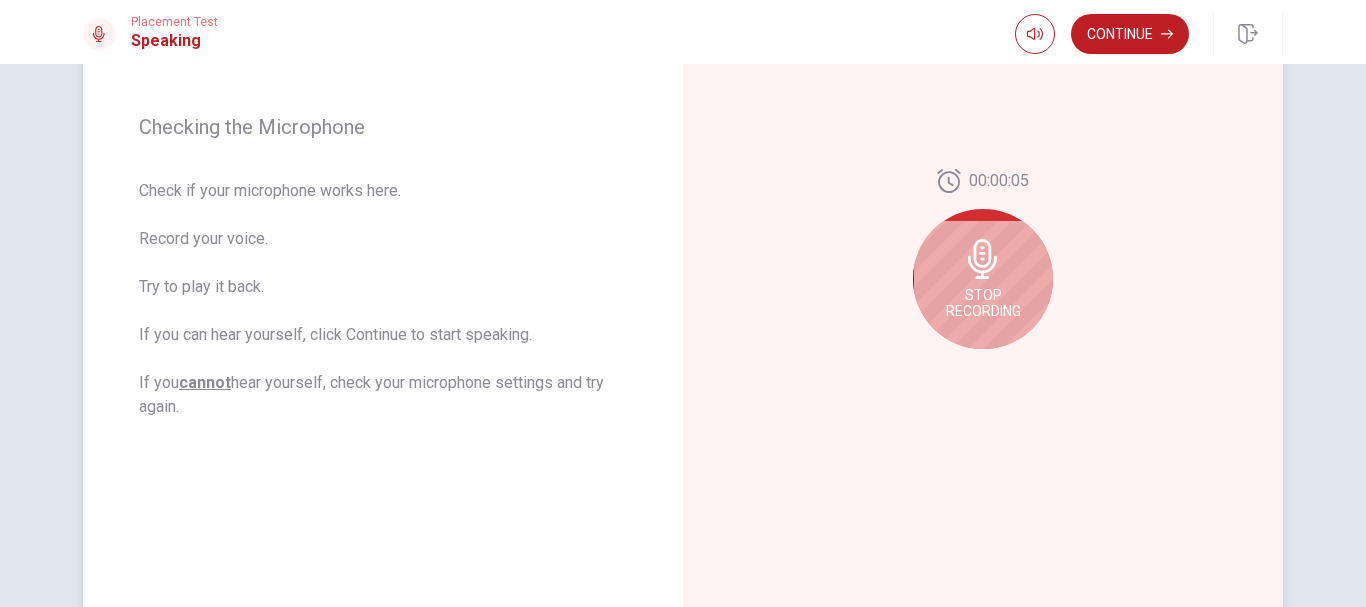 click on "Stop   Recording" at bounding box center (983, 303) 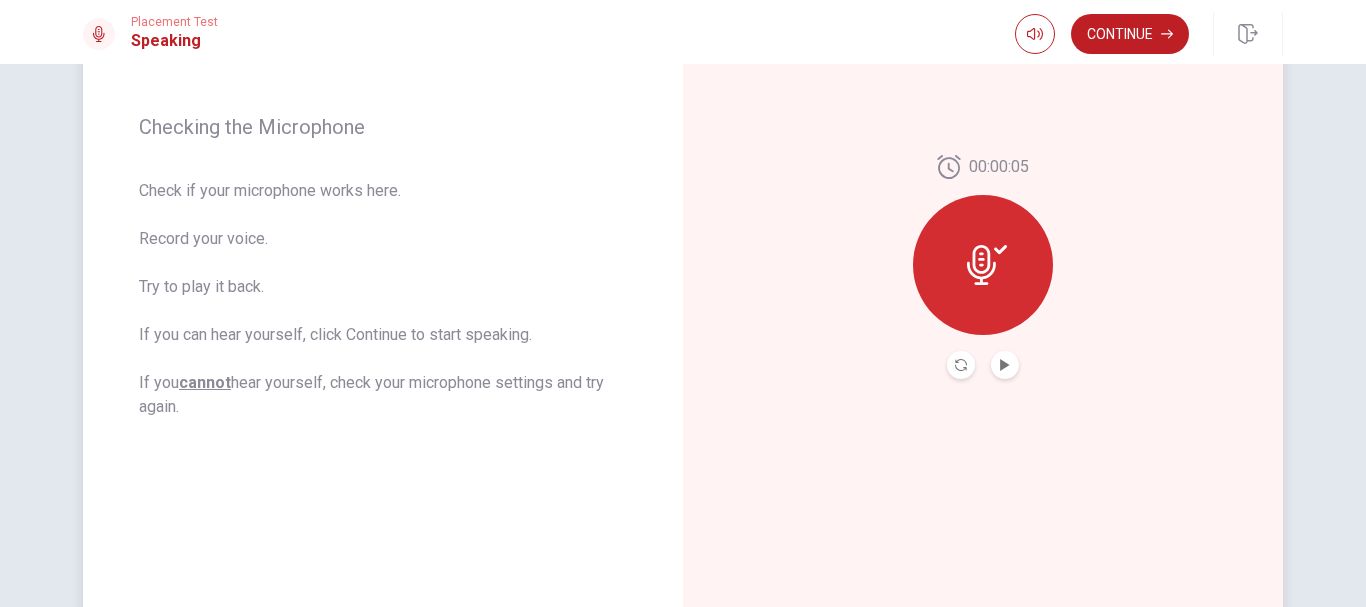 click at bounding box center [1005, 365] 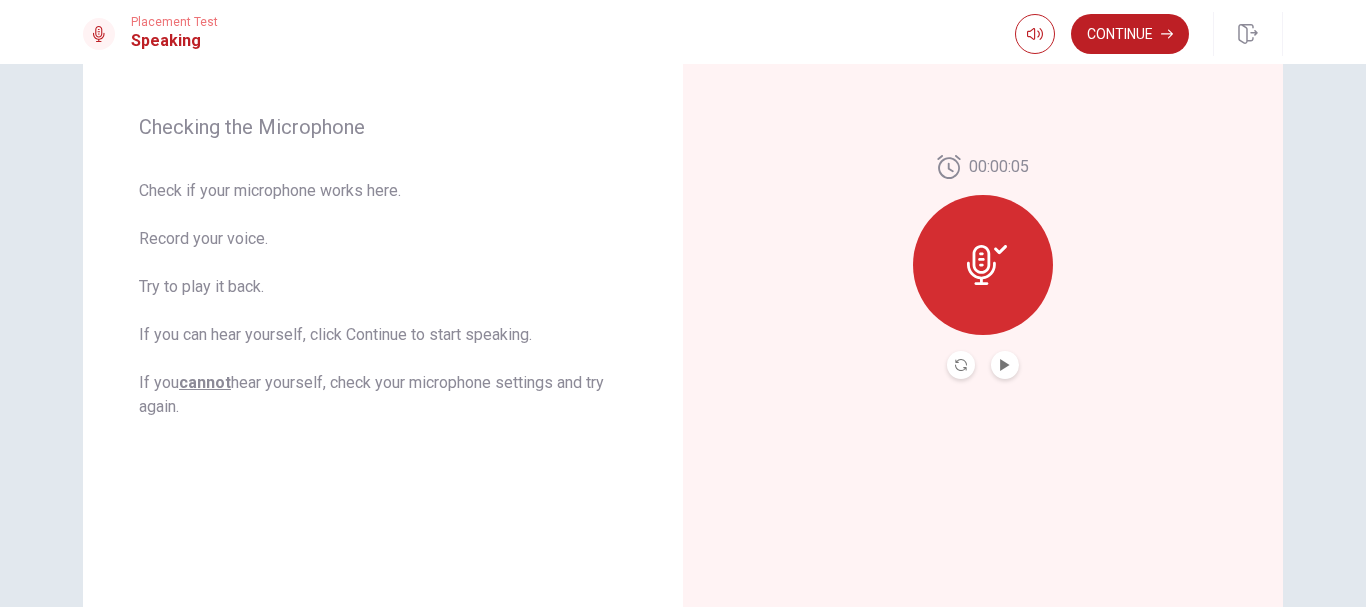 click 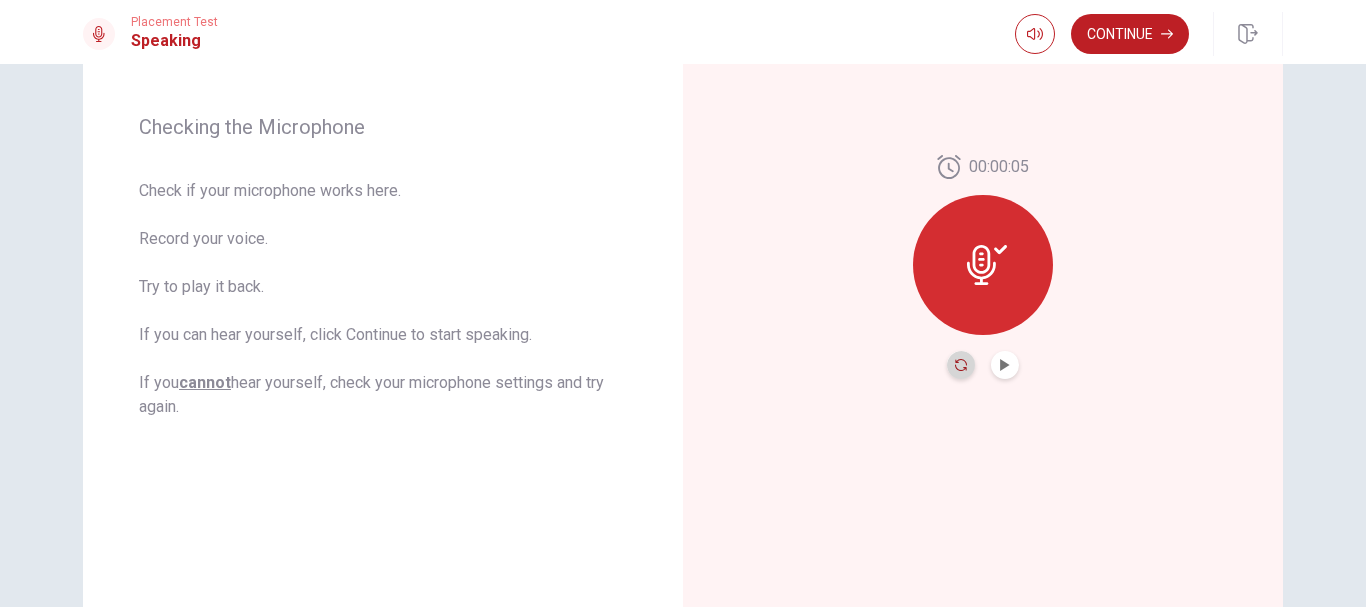 click 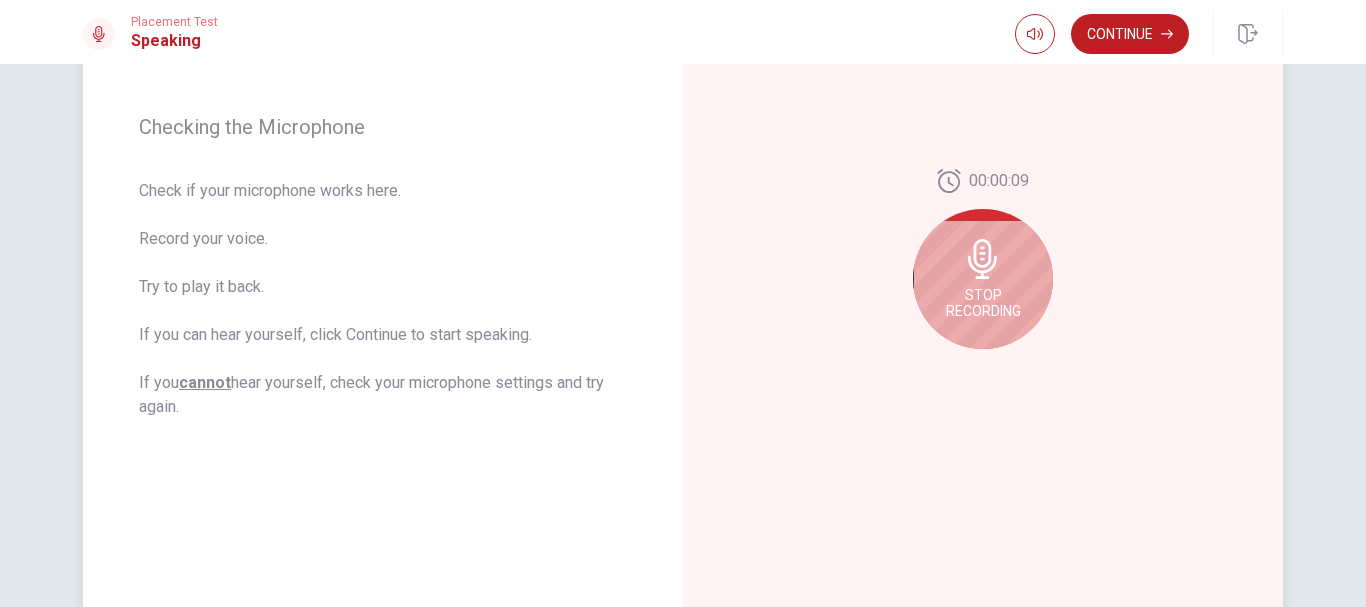 click on "Stop   Recording" at bounding box center [983, 279] 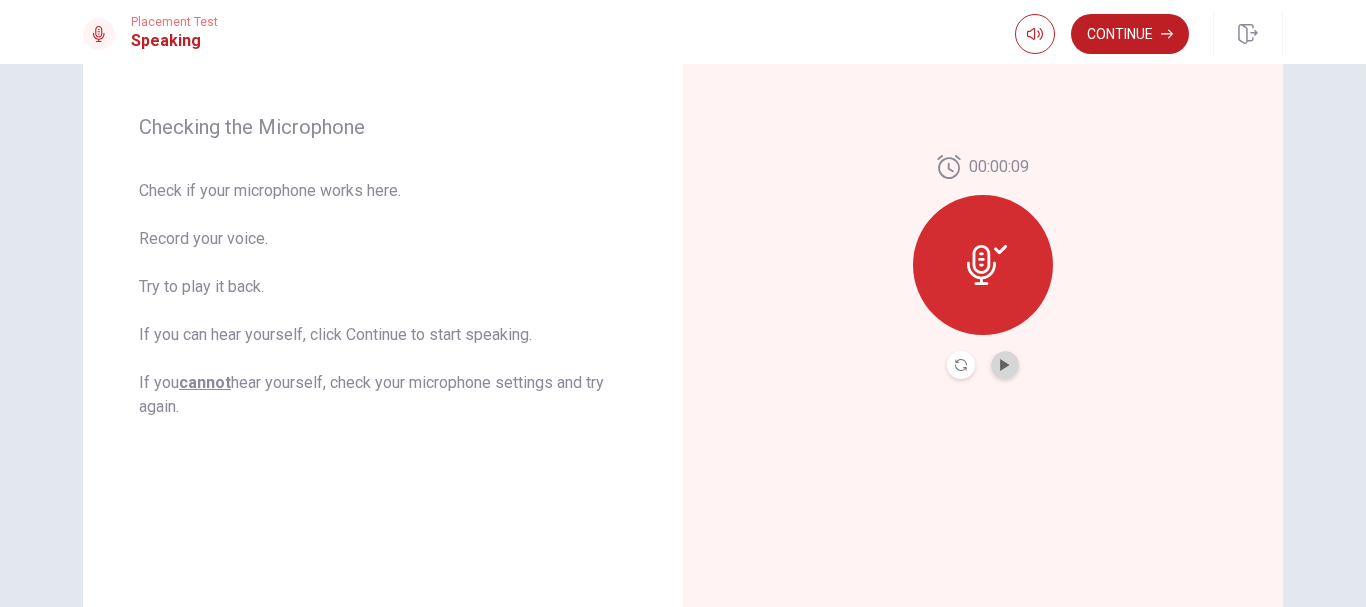 click at bounding box center [1005, 365] 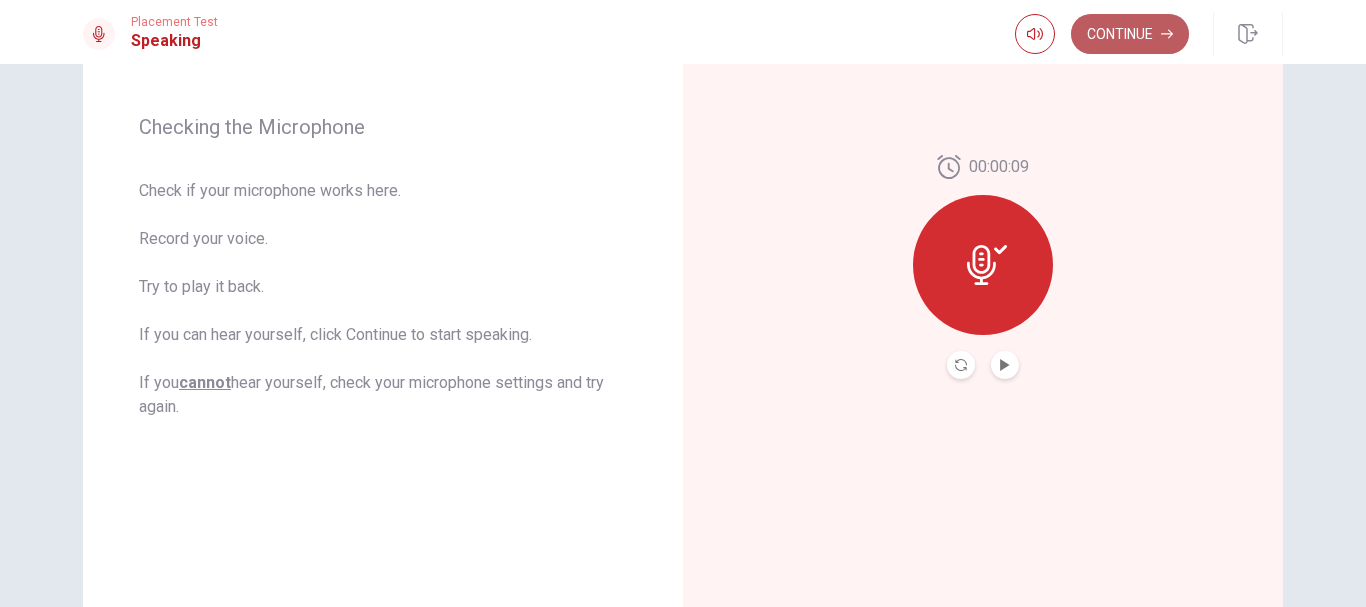 click on "Continue" at bounding box center [1130, 34] 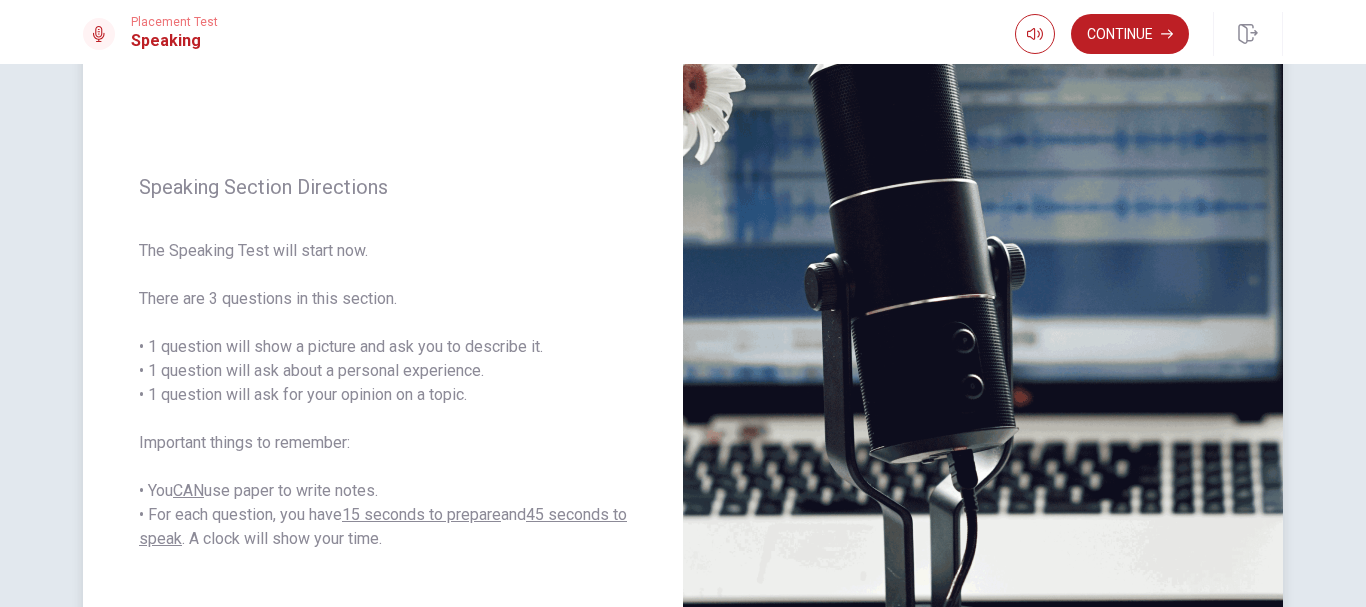 scroll, scrollTop: 0, scrollLeft: 0, axis: both 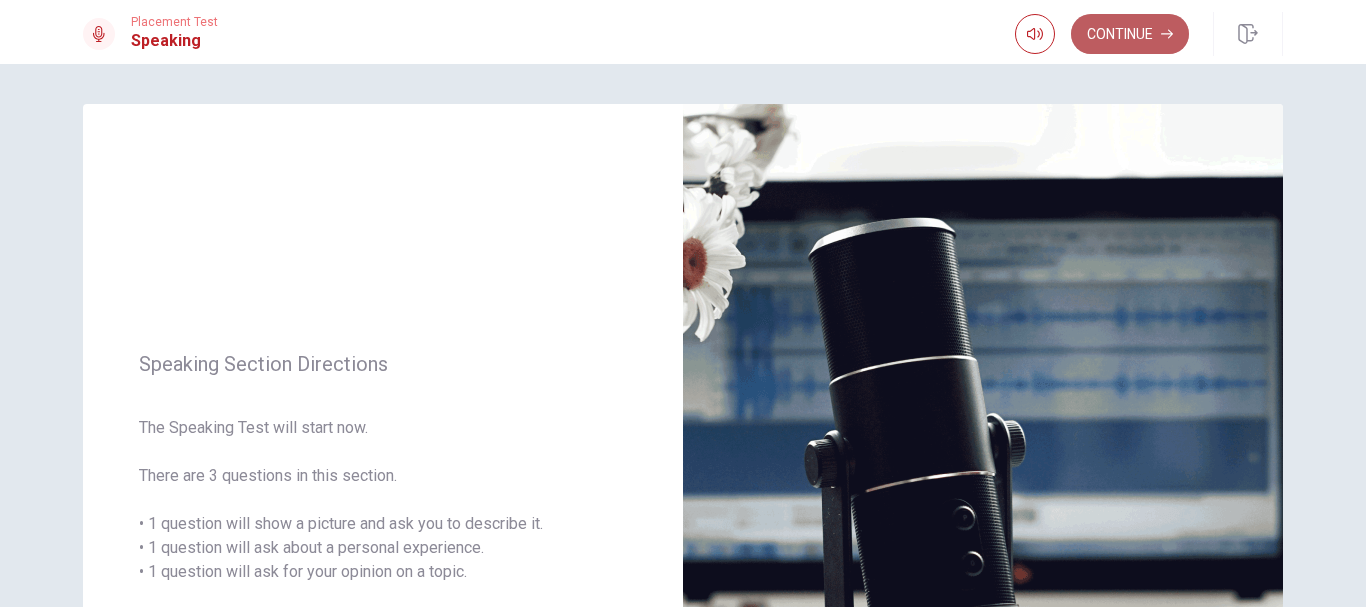 click on "Continue" at bounding box center (1130, 34) 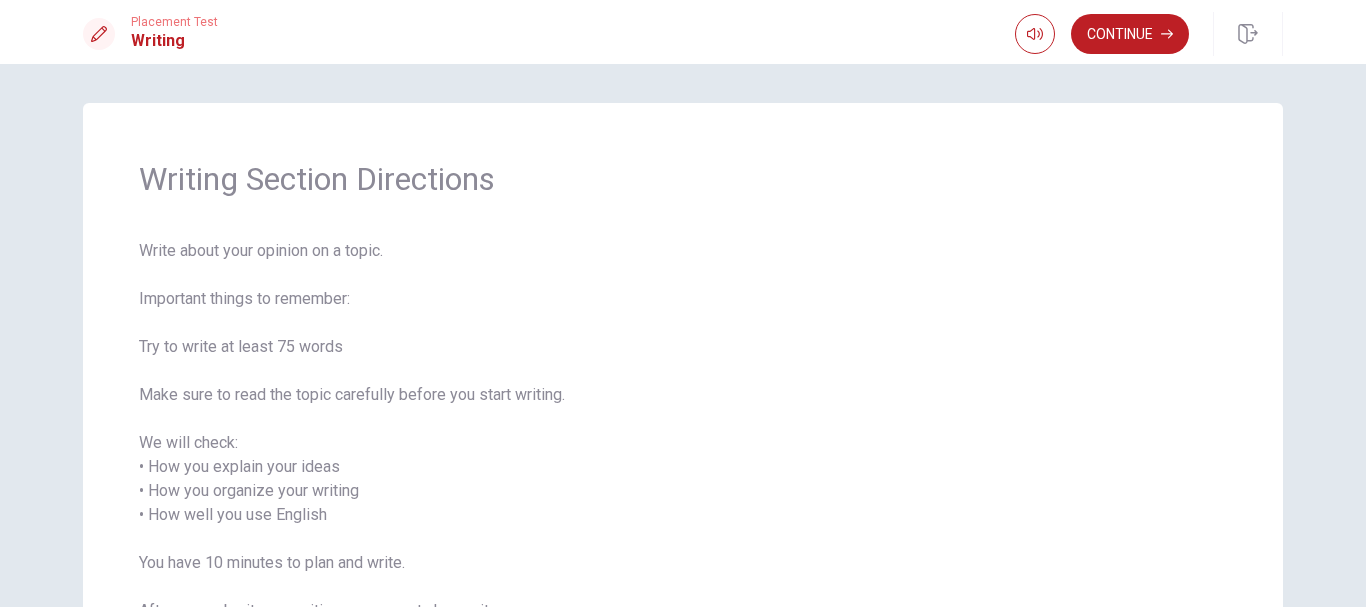 scroll, scrollTop: 0, scrollLeft: 0, axis: both 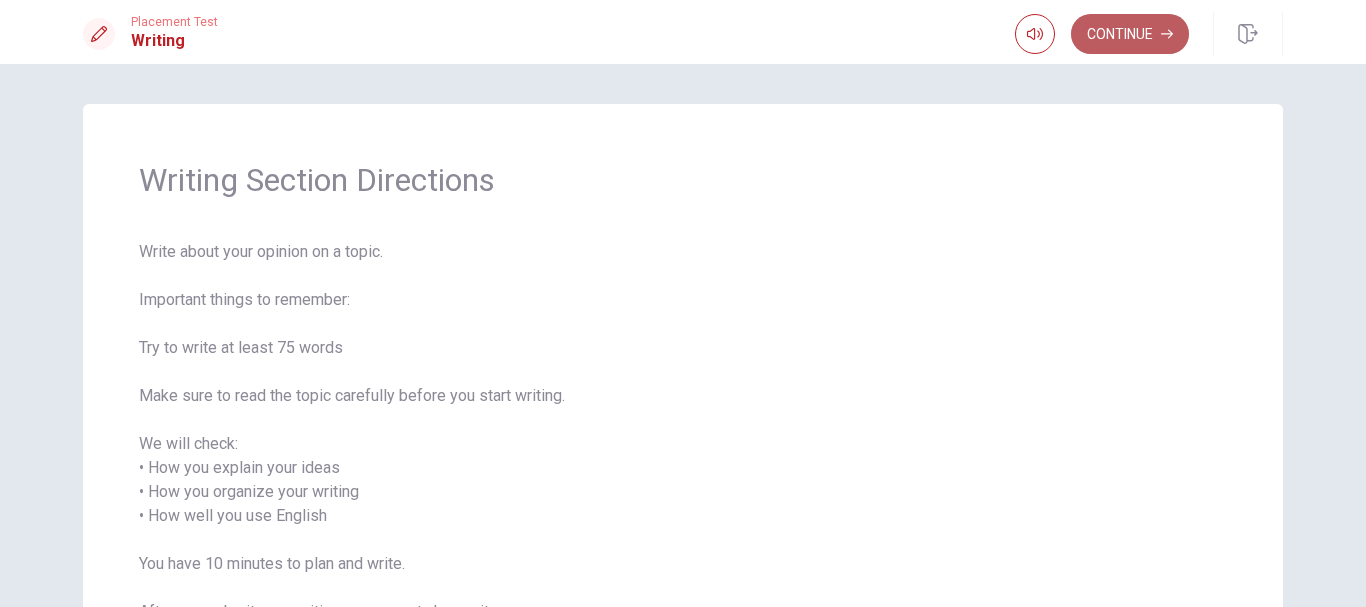 click on "Continue" at bounding box center [1130, 34] 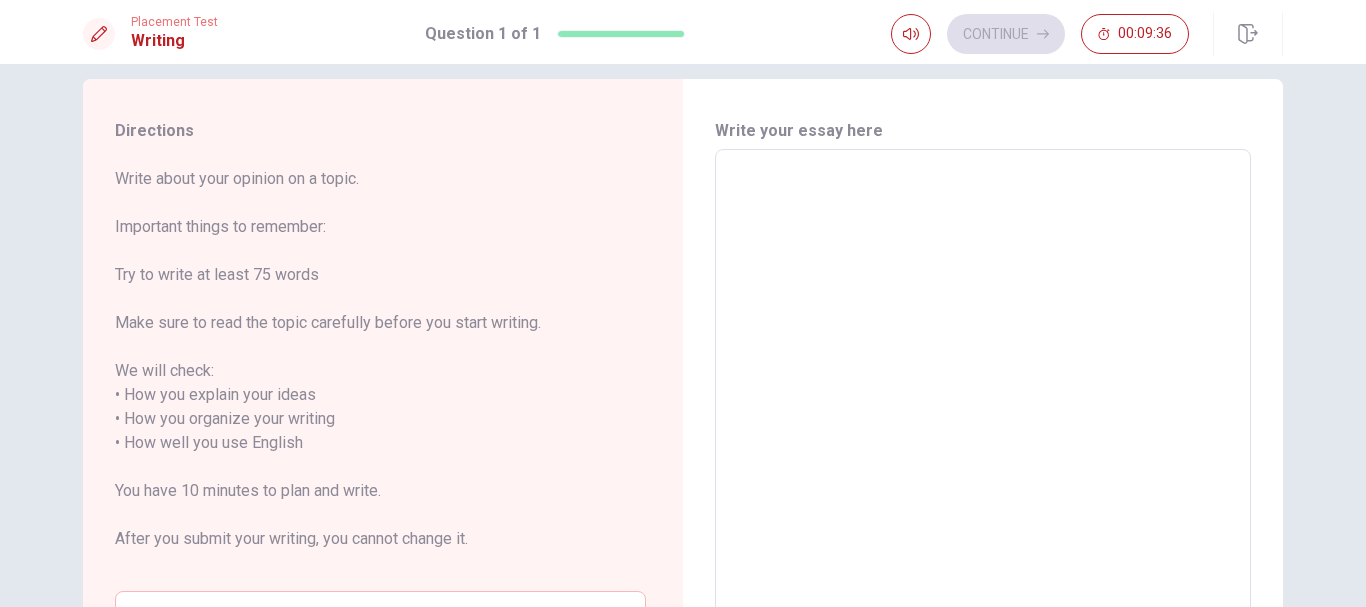 scroll, scrollTop: 0, scrollLeft: 0, axis: both 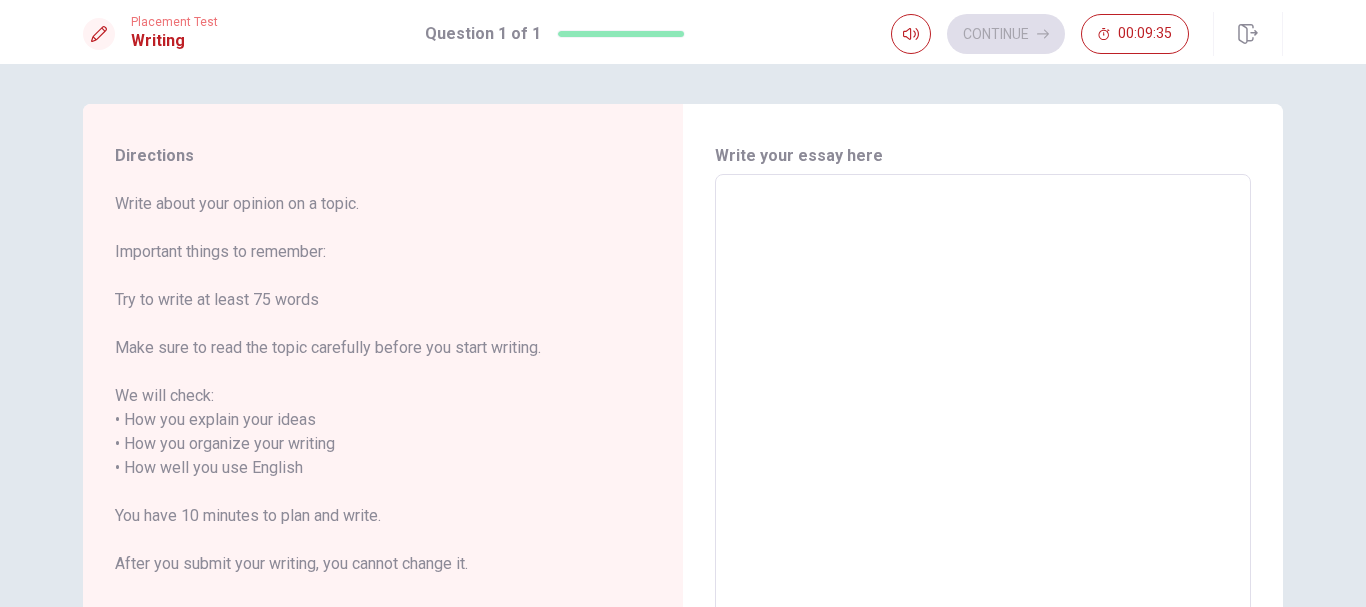 click at bounding box center (983, 456) 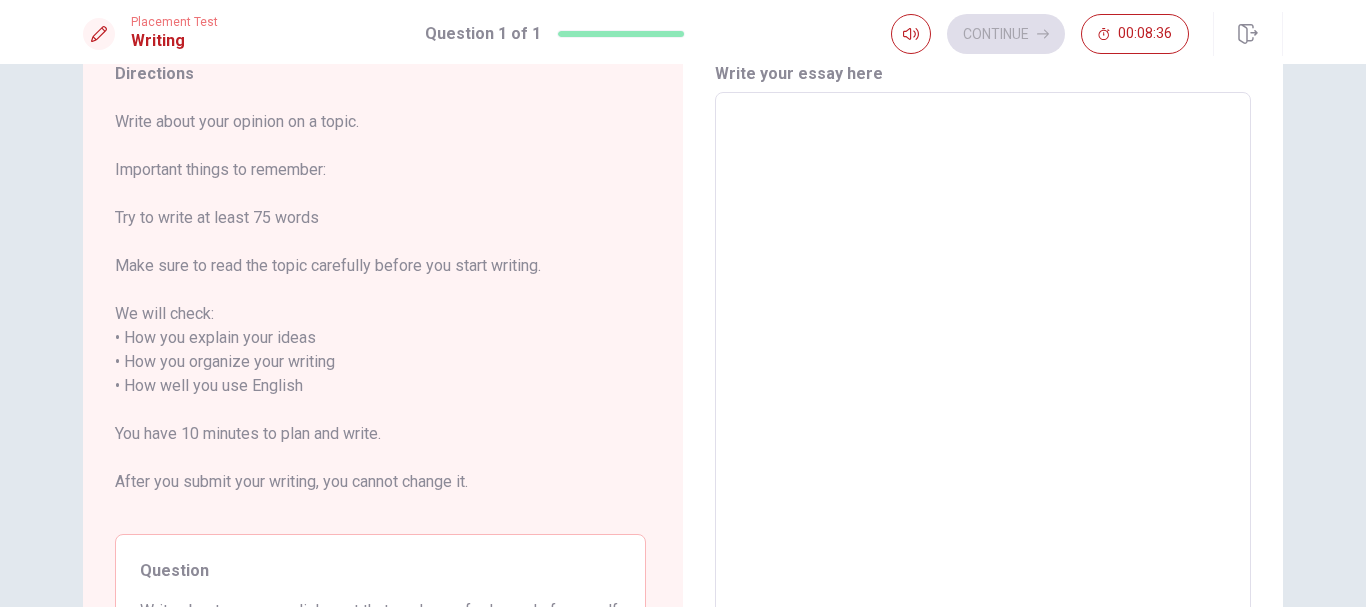 scroll, scrollTop: 0, scrollLeft: 0, axis: both 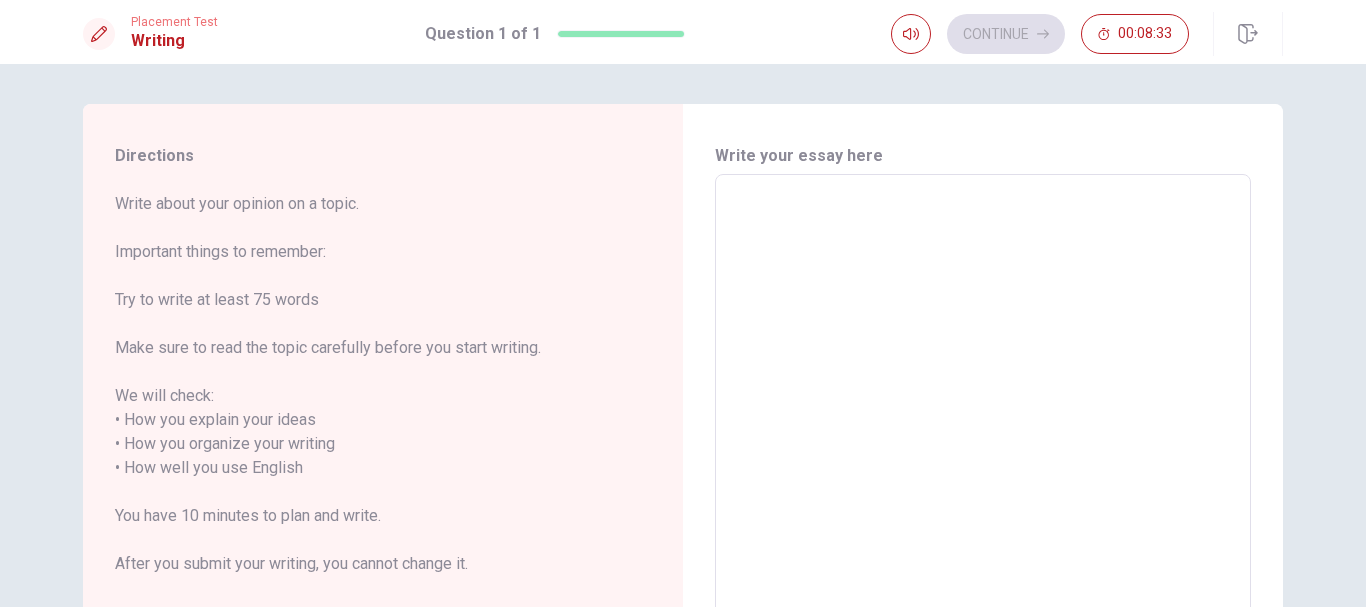 type on "I" 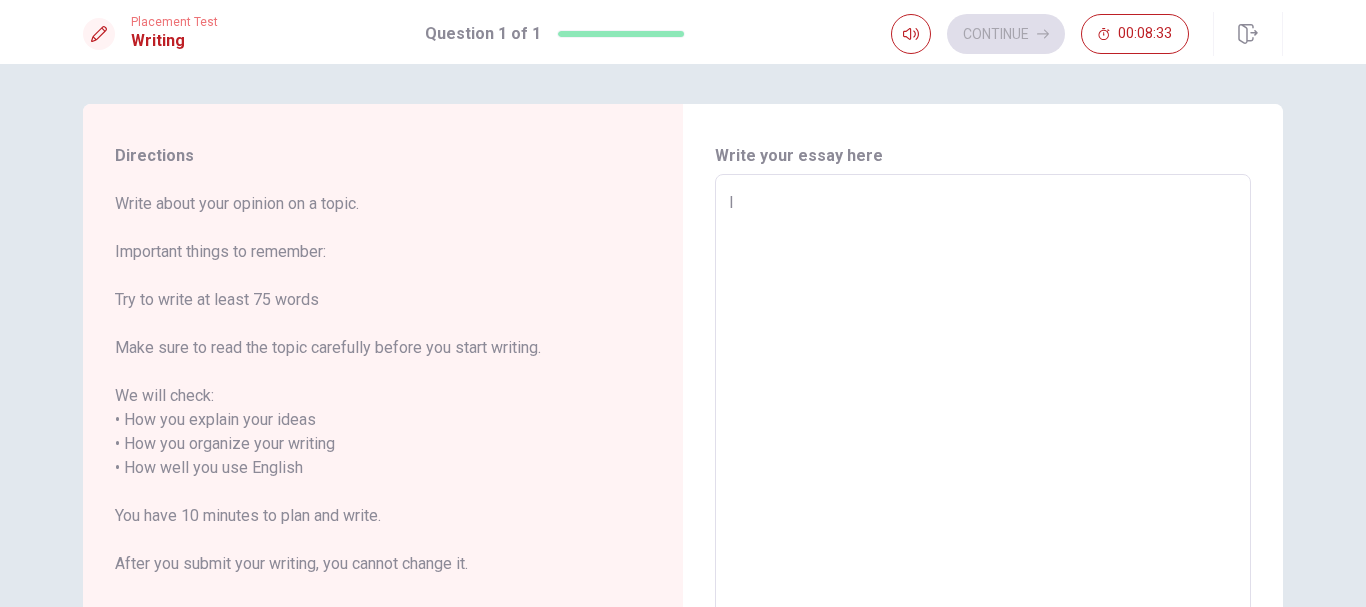 type on "x" 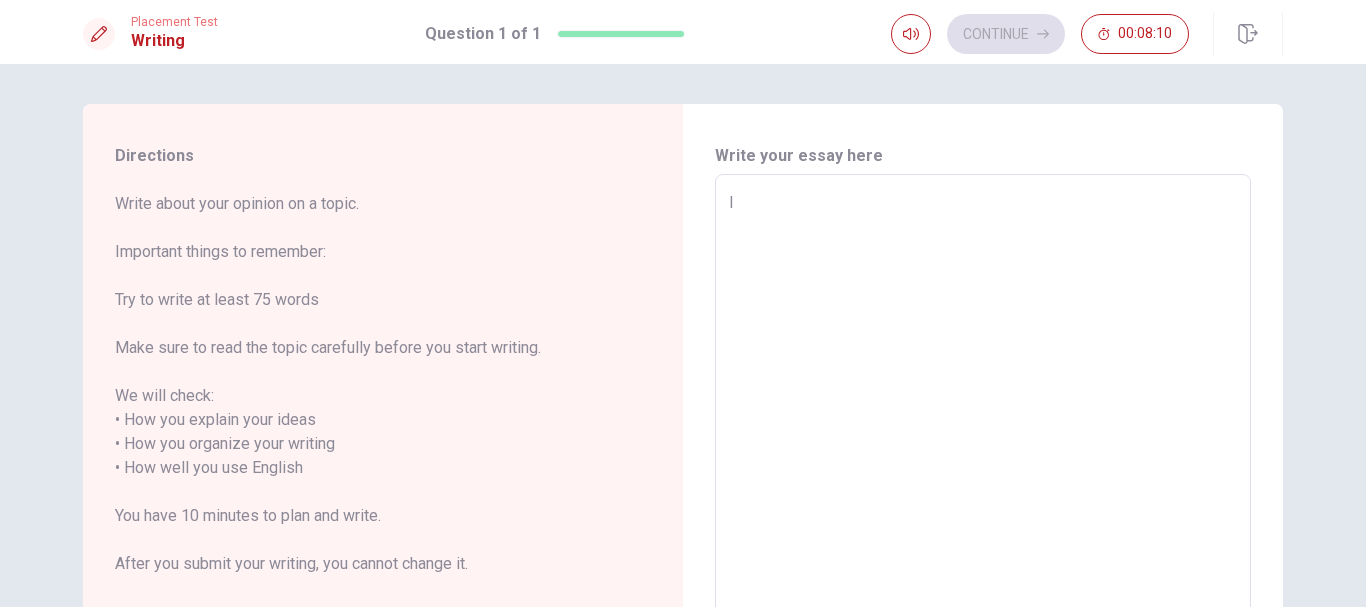 type on "x" 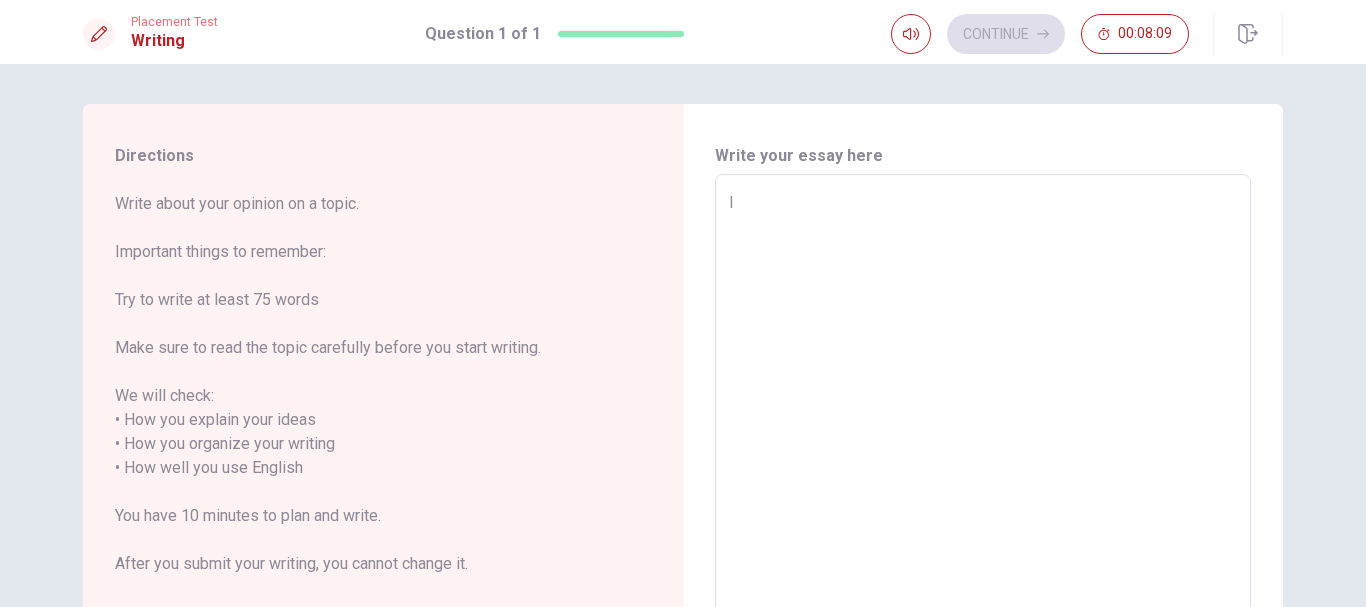 type on "I d" 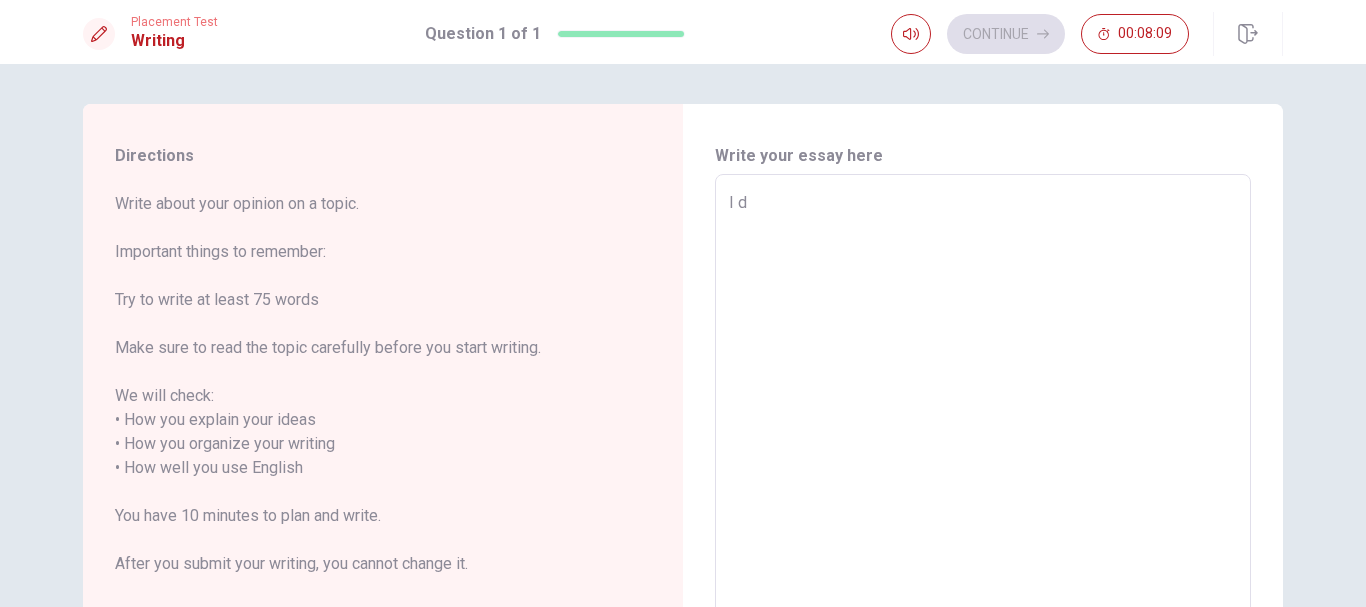 type on "x" 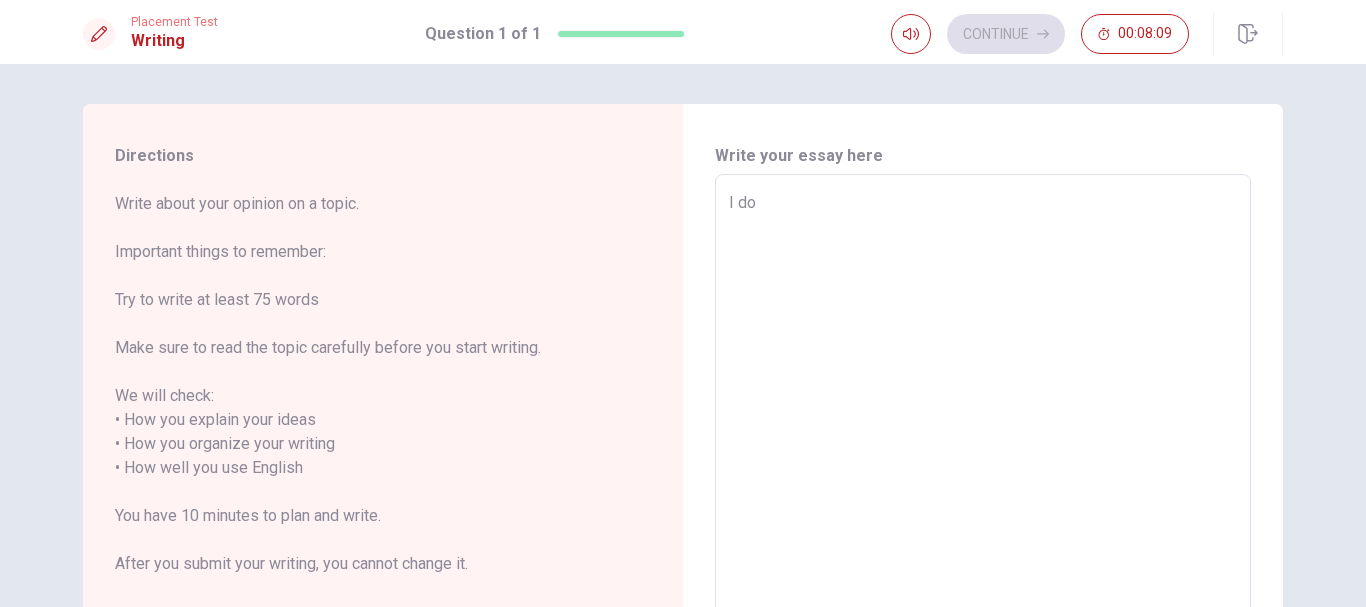 type on "I don" 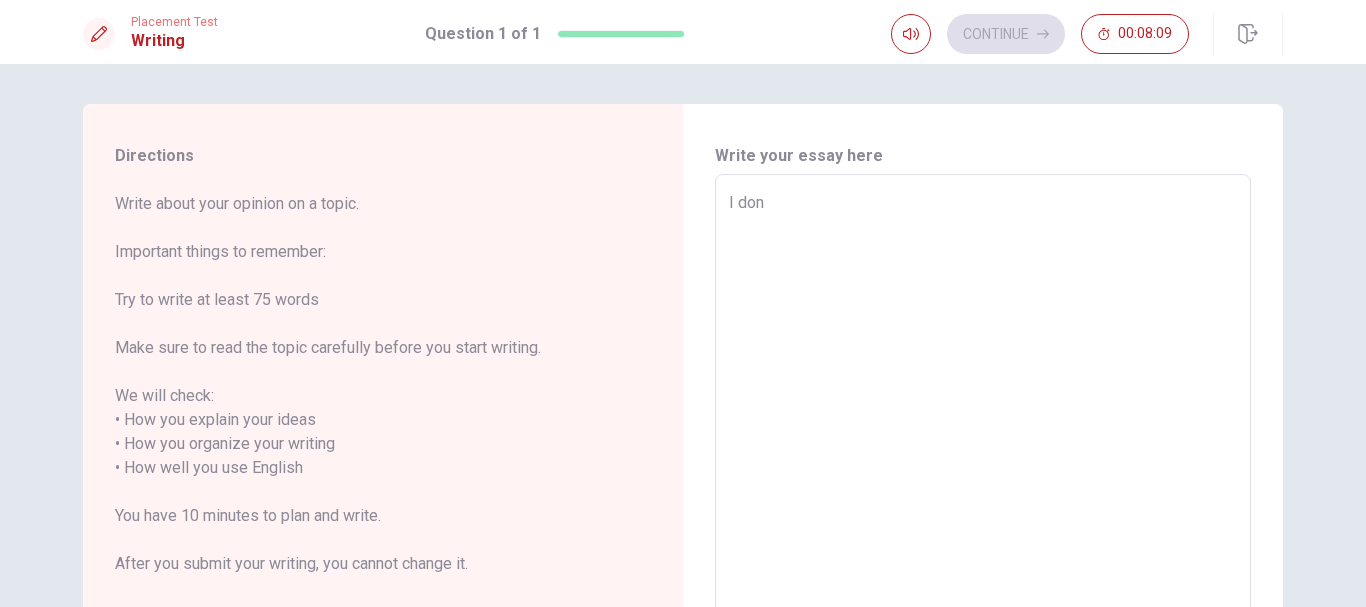 type on "x" 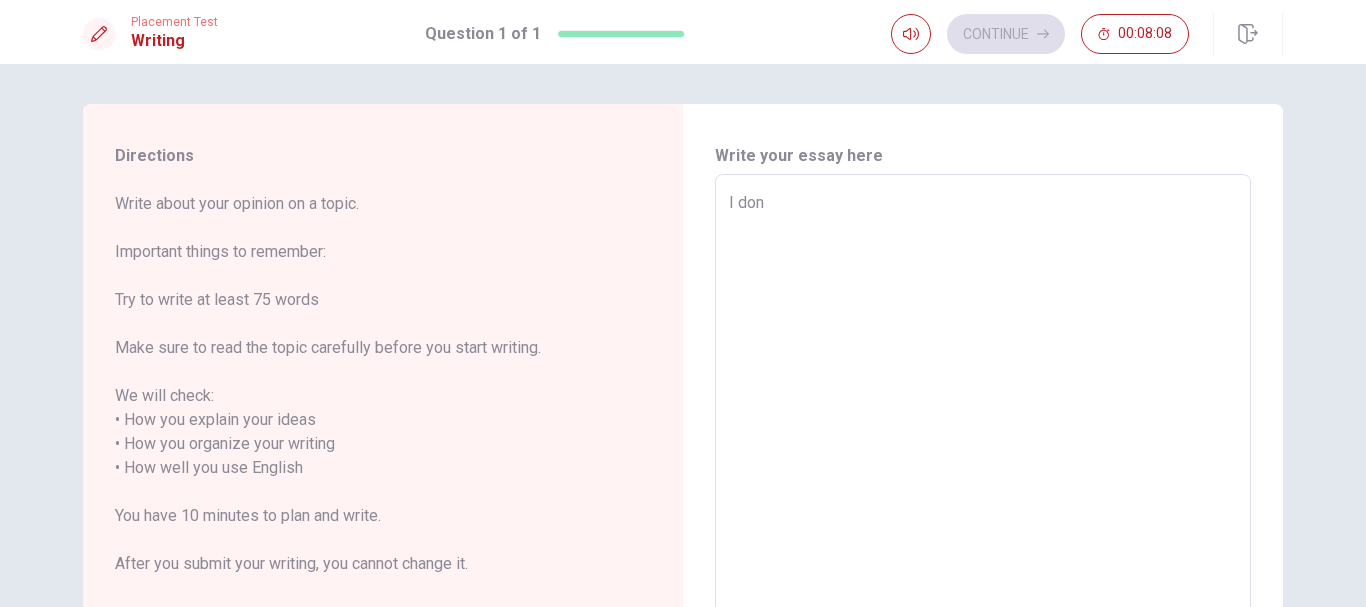 type on "I do" 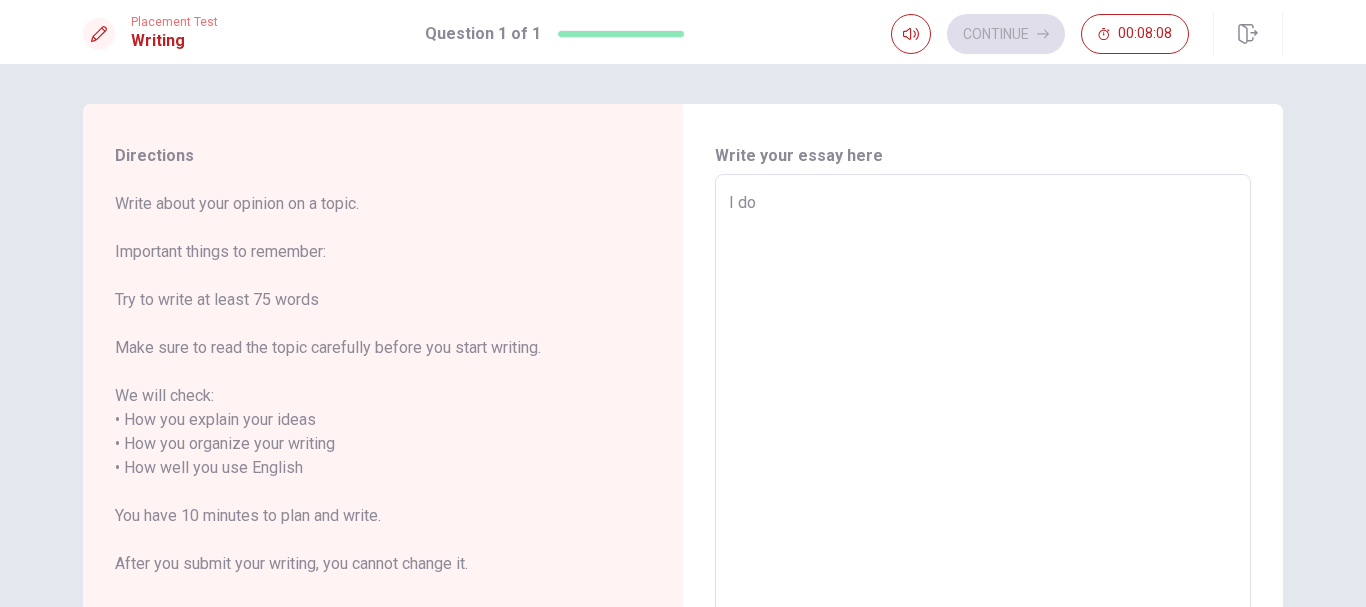 type on "x" 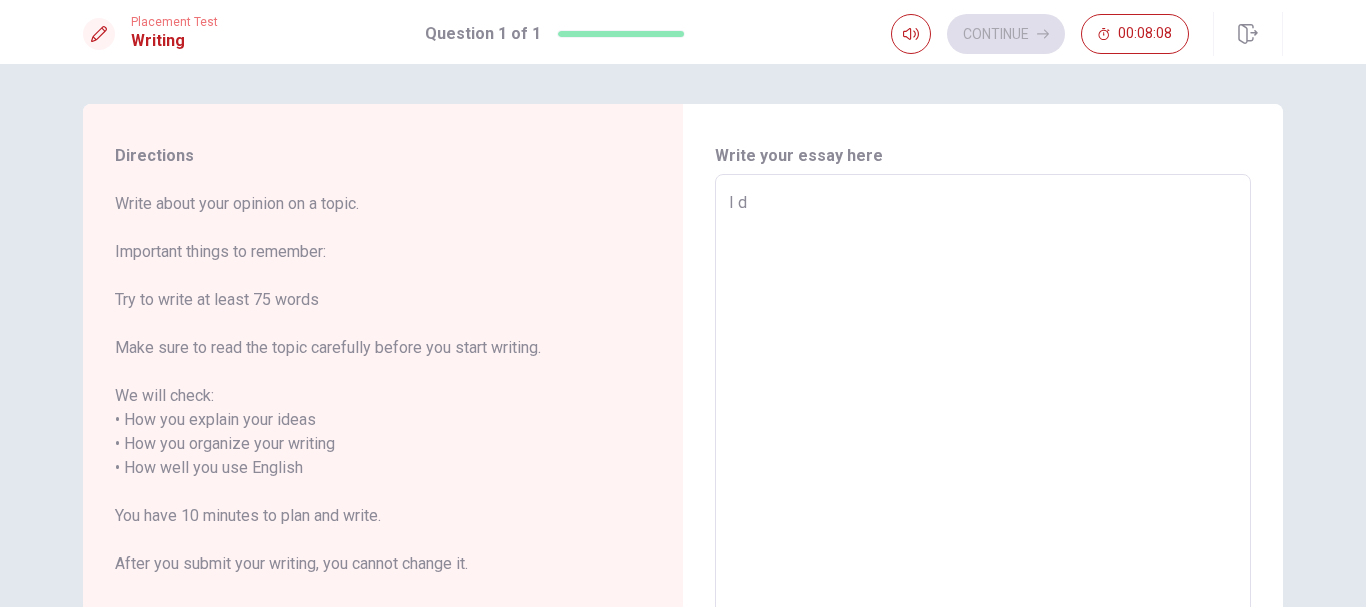 type on "x" 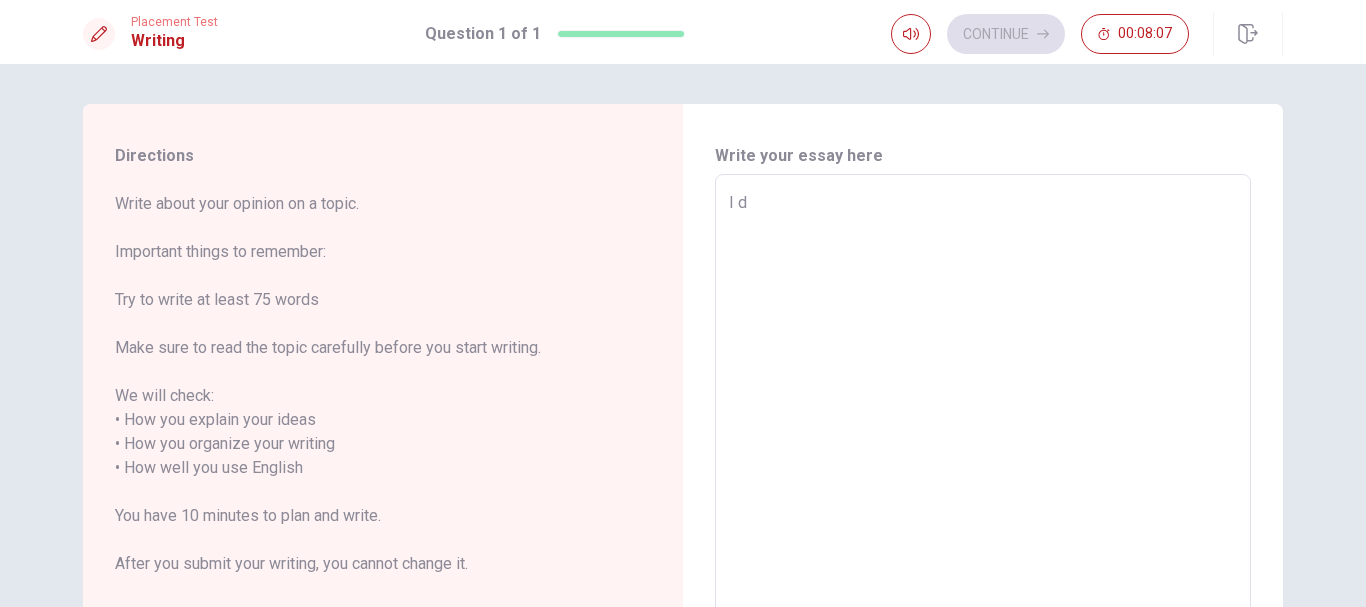 type on "I di" 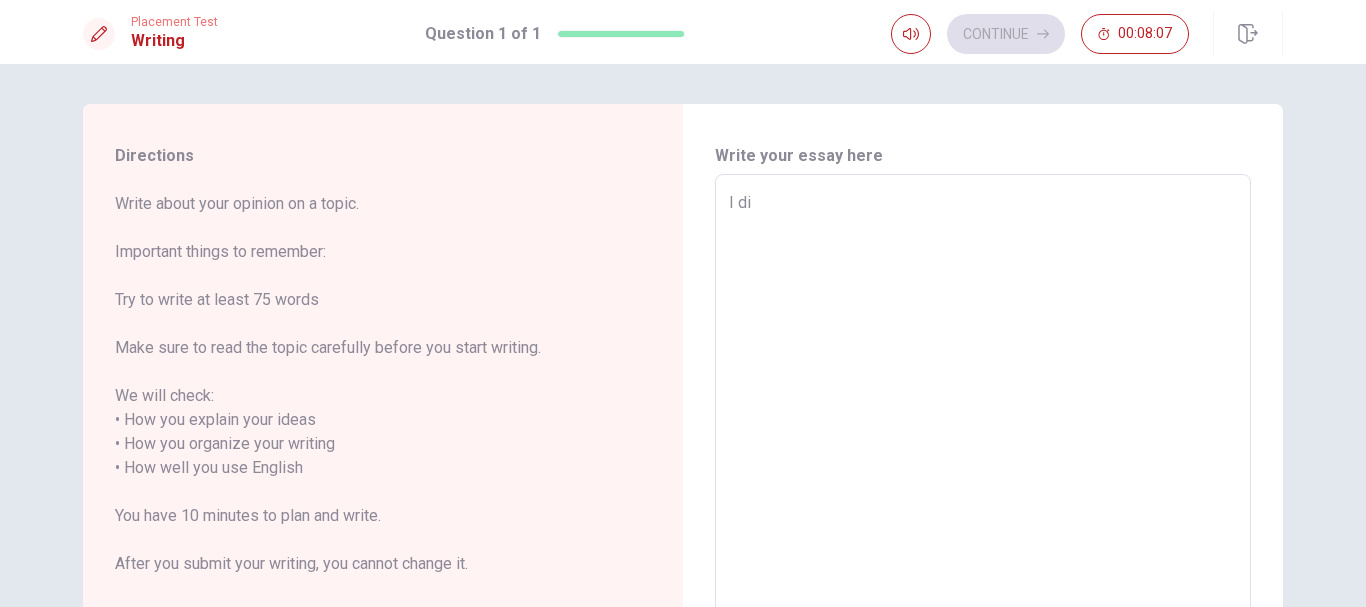 type on "x" 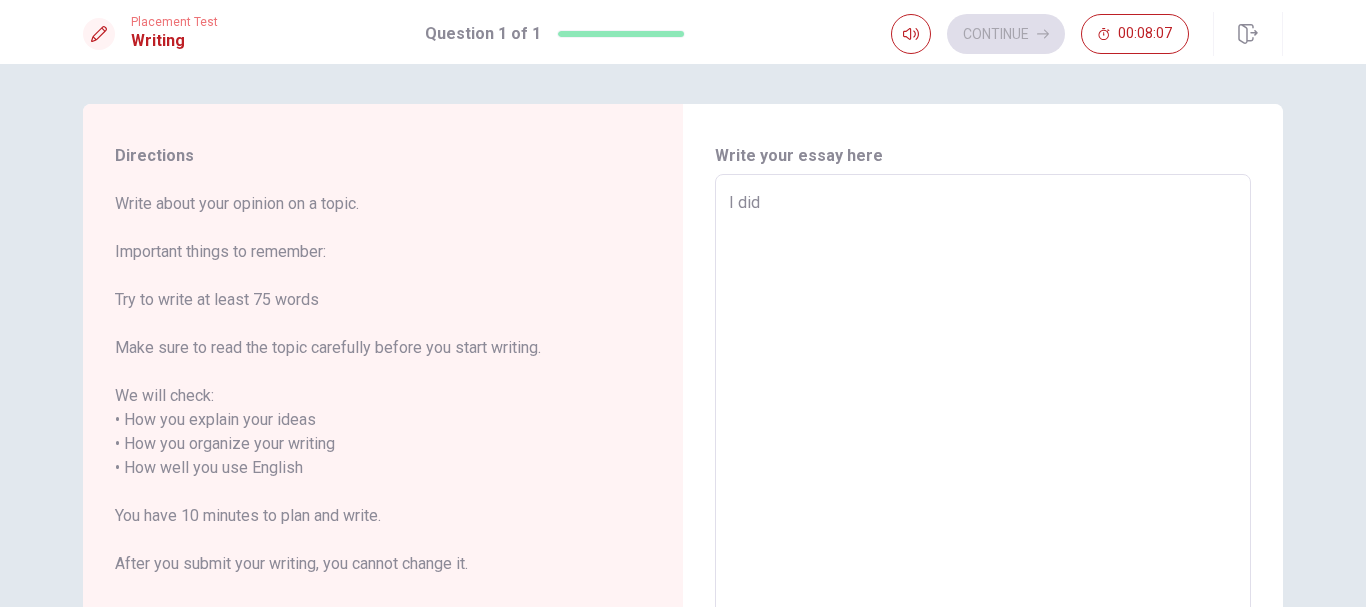 type on "x" 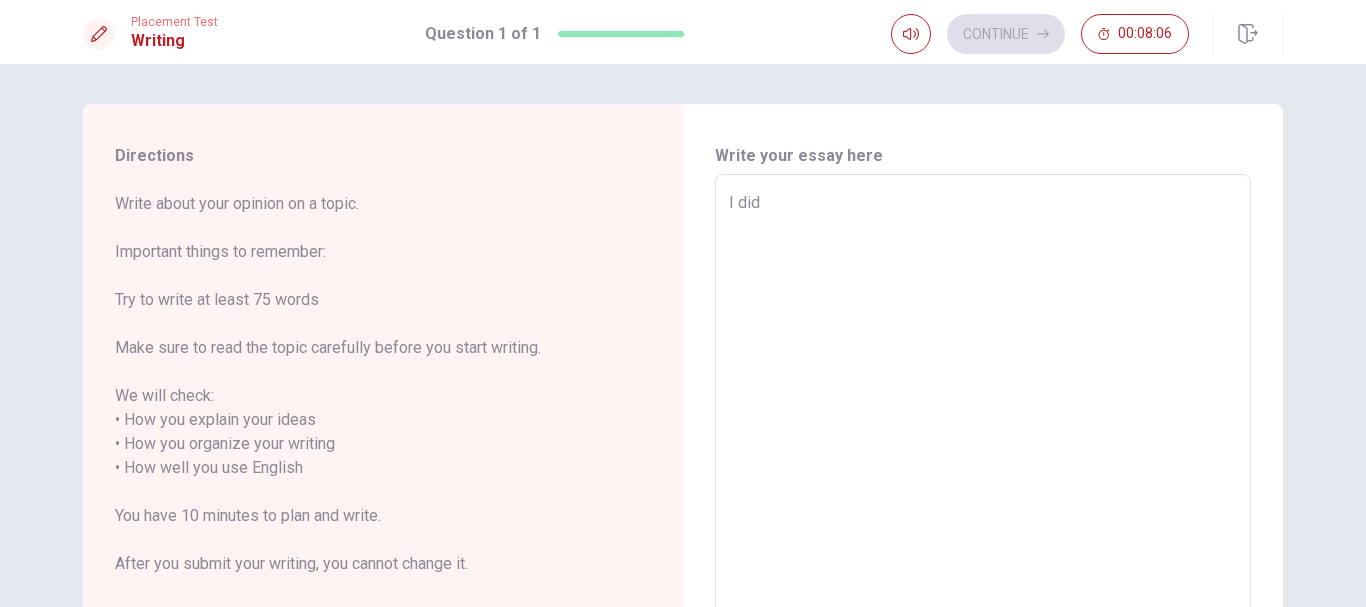 type on "I didn" 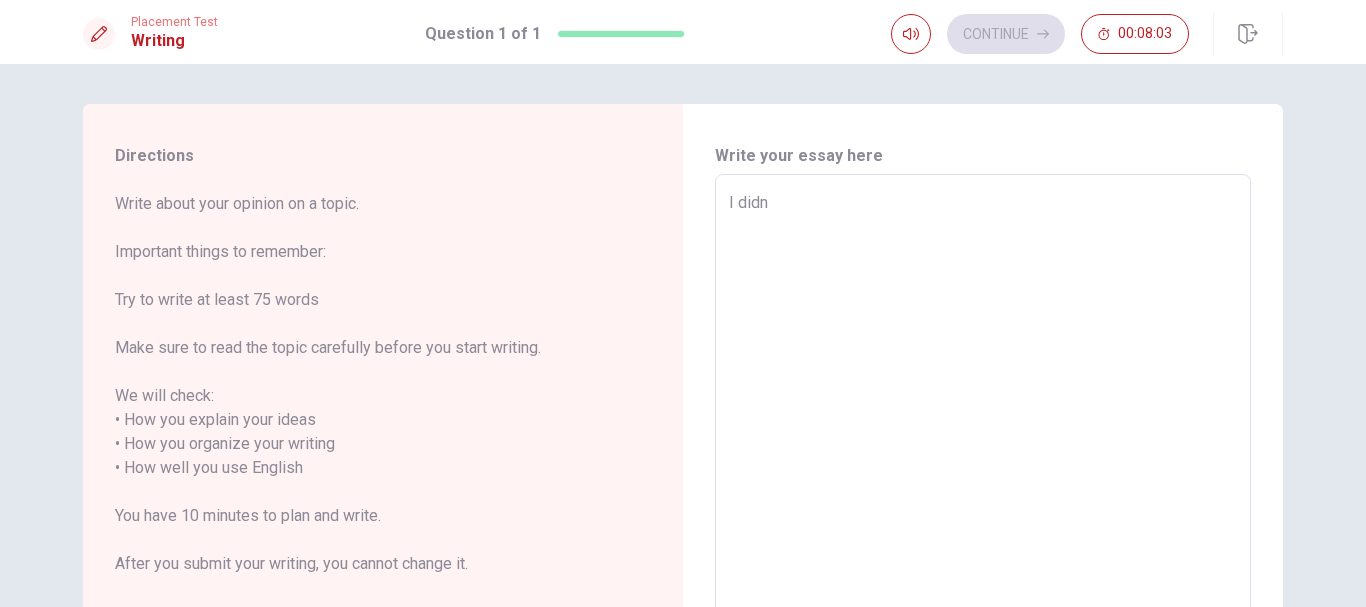 type on "x" 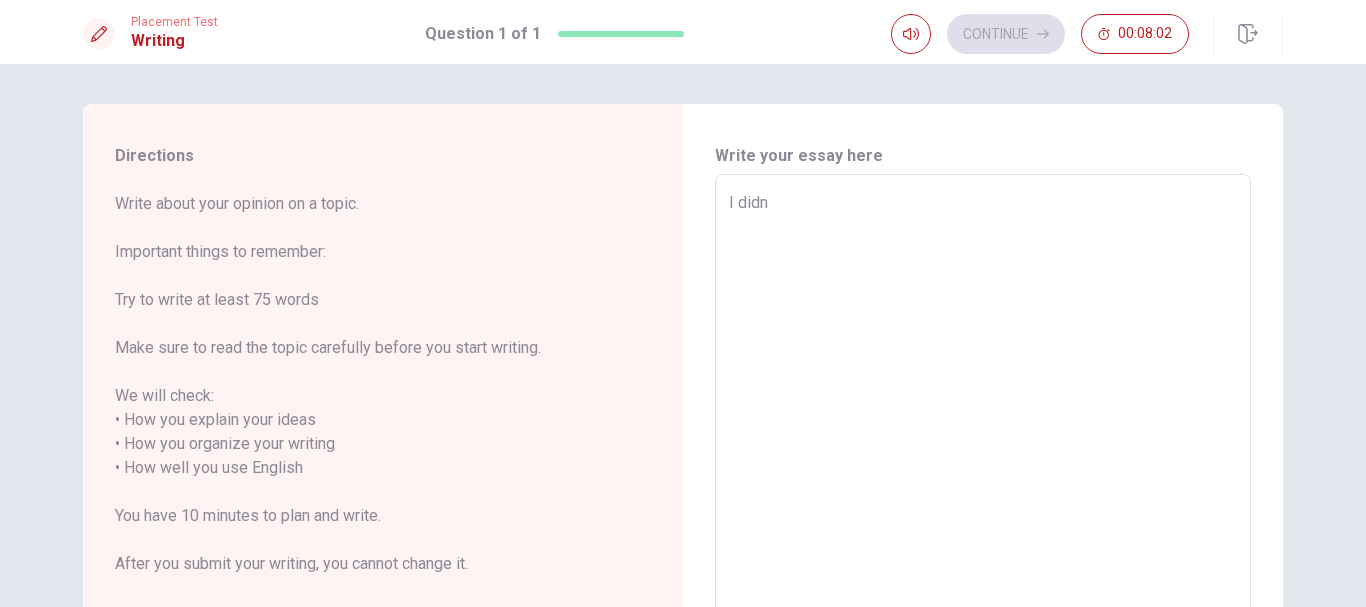 type on "I didn'" 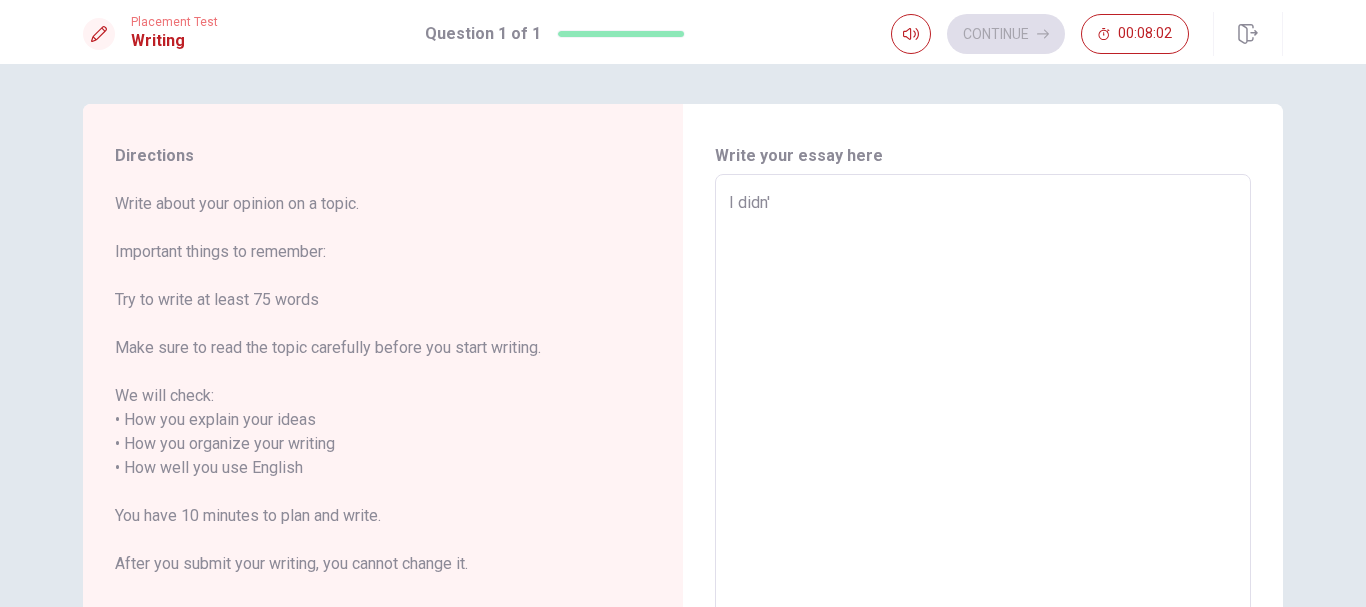 type on "x" 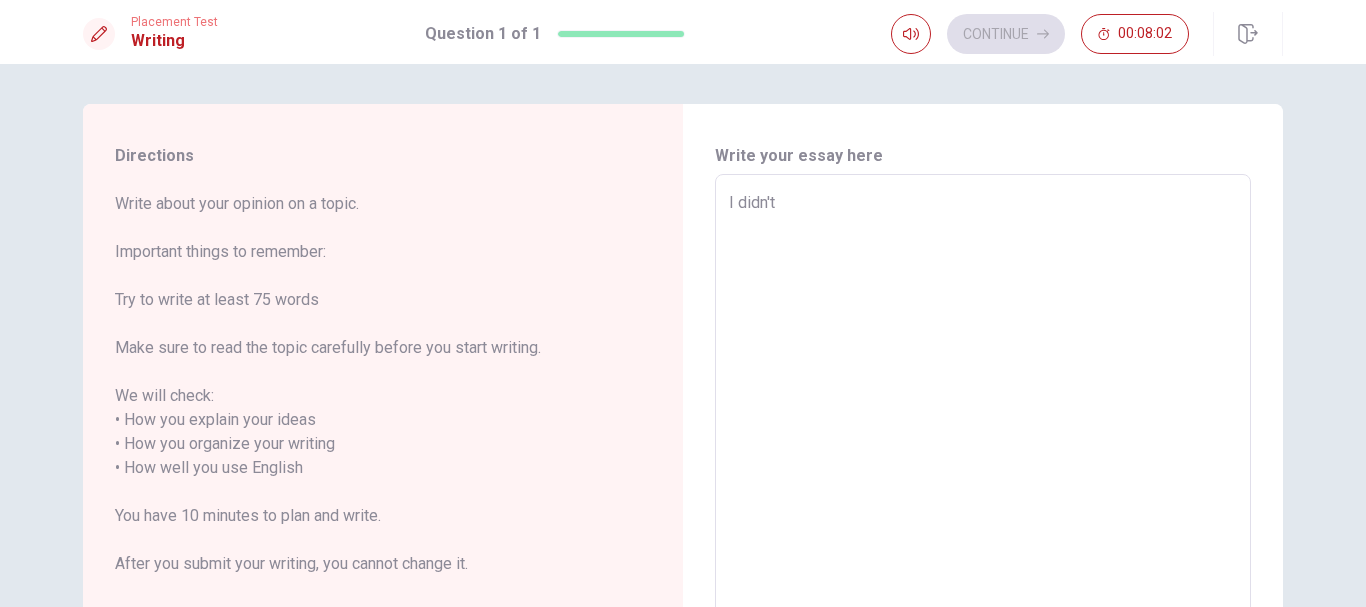 type on "x" 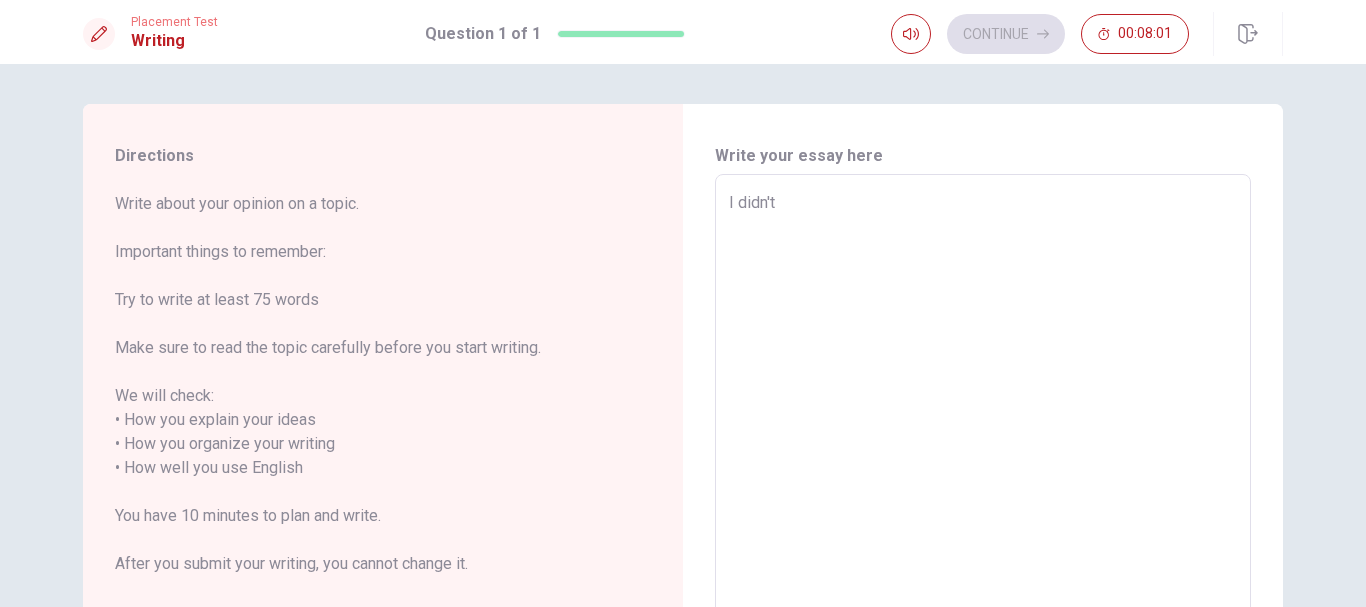 type on "I didn't d" 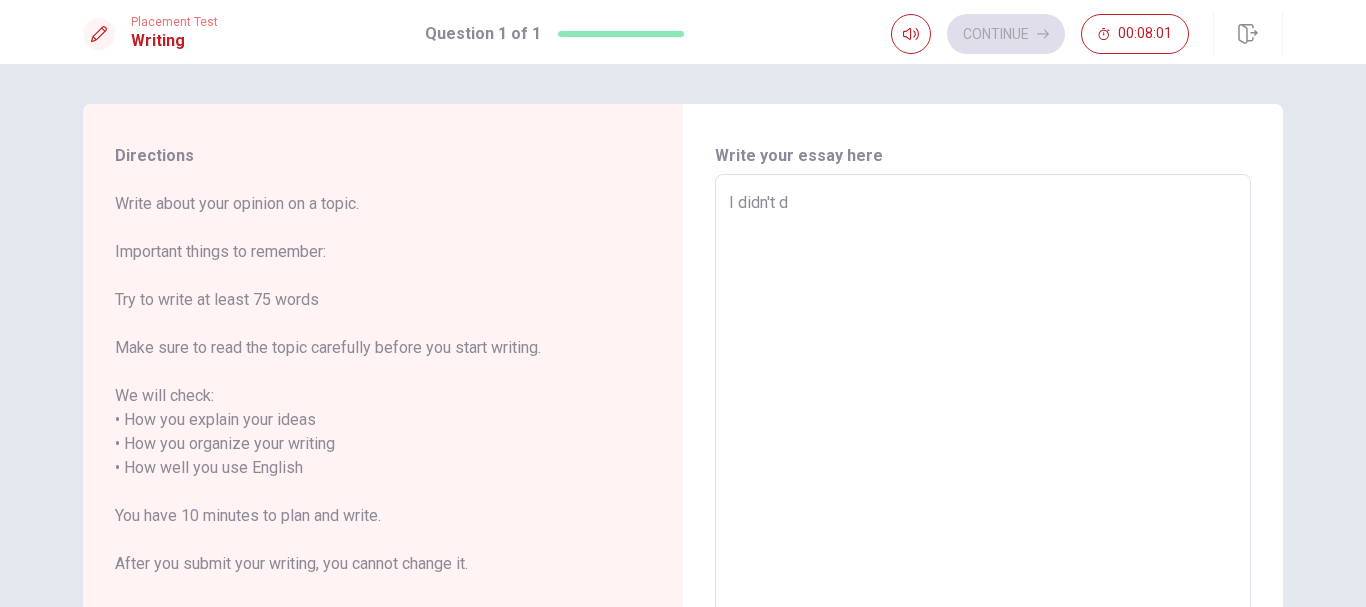 type on "x" 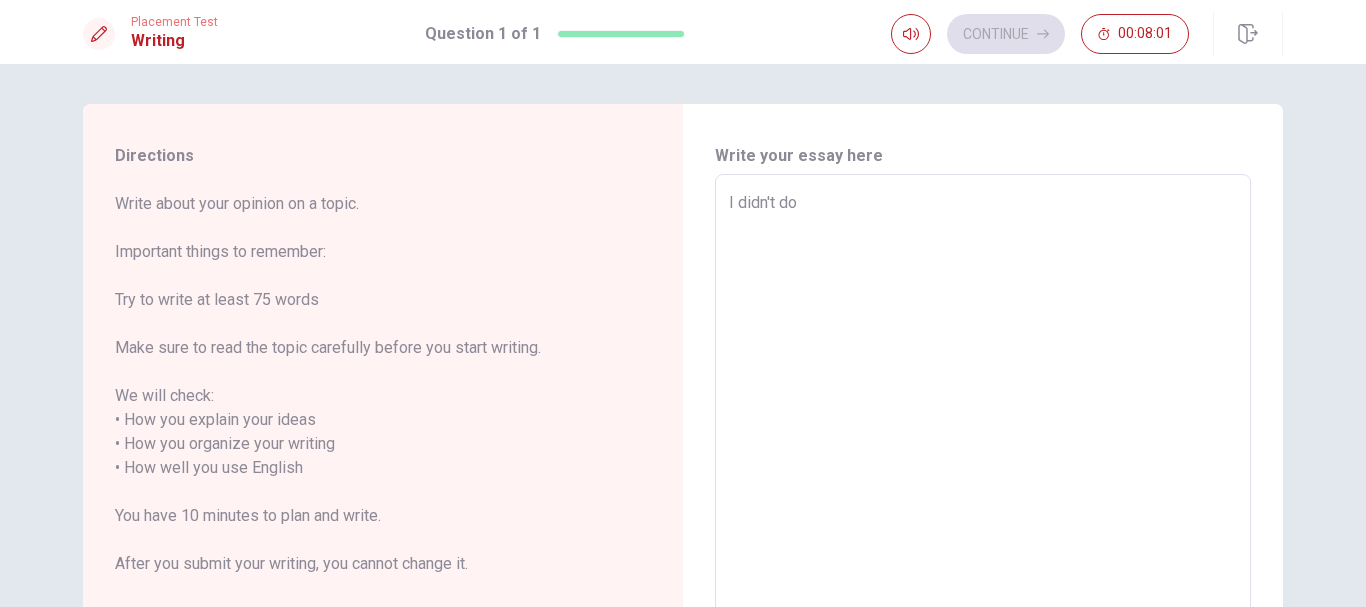 type on "x" 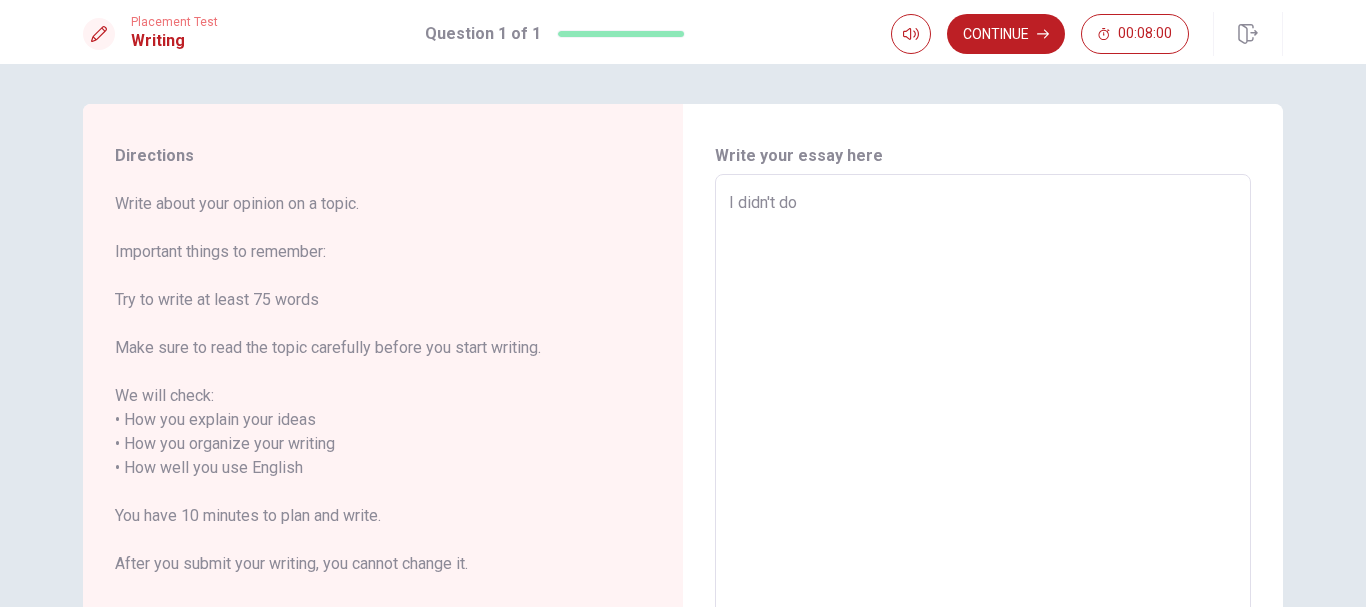 type on "x" 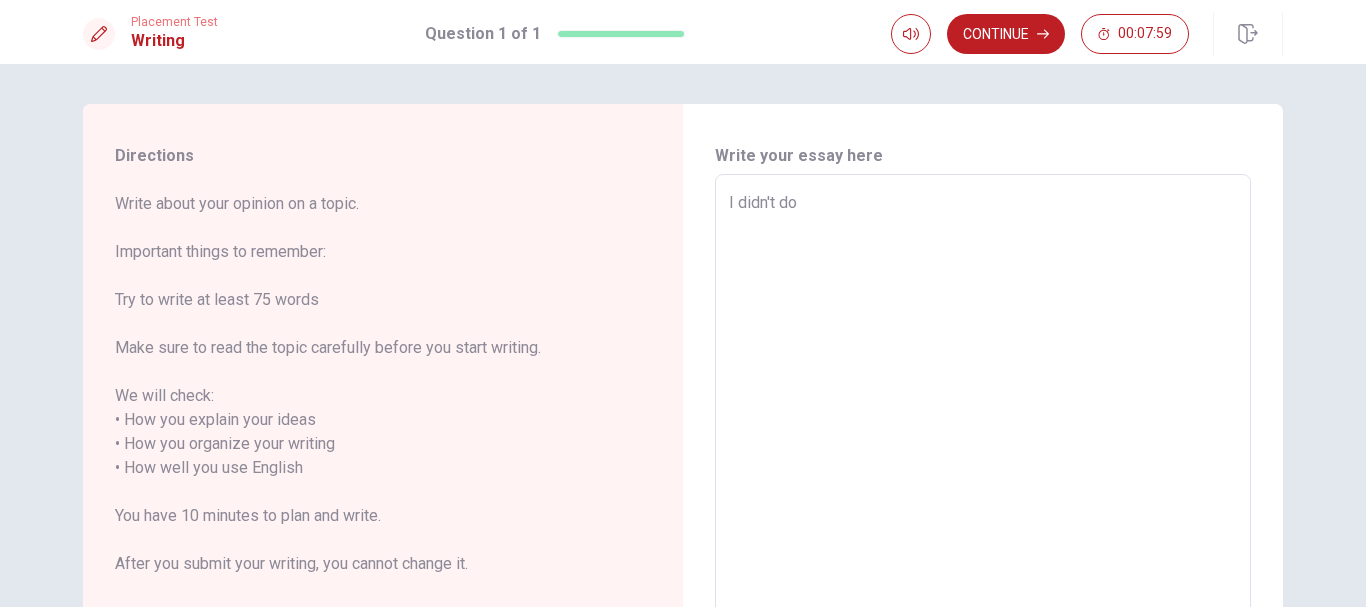 type on "I didn't do a" 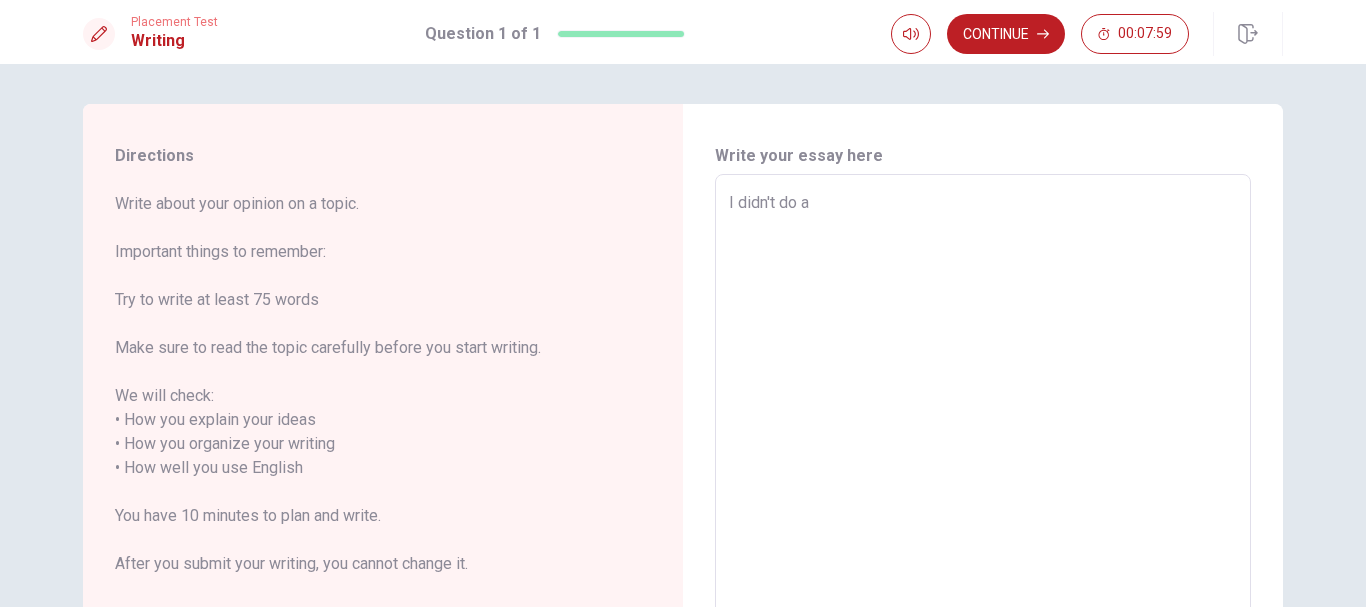 type on "x" 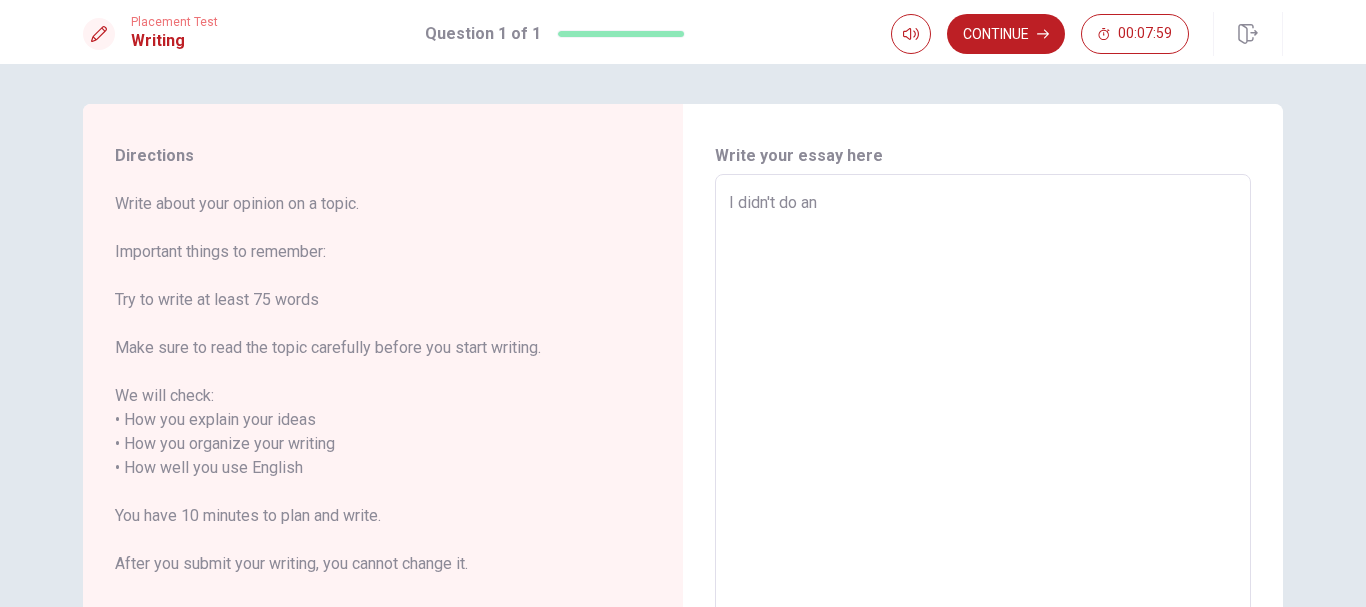 type on "x" 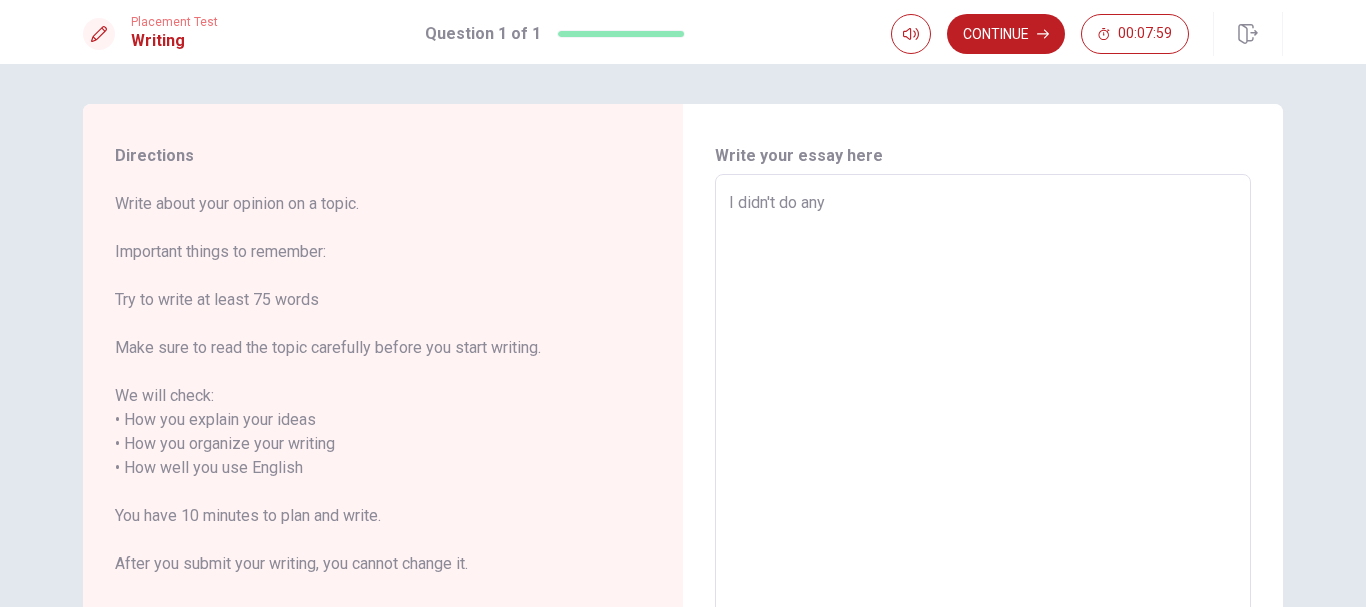 type on "x" 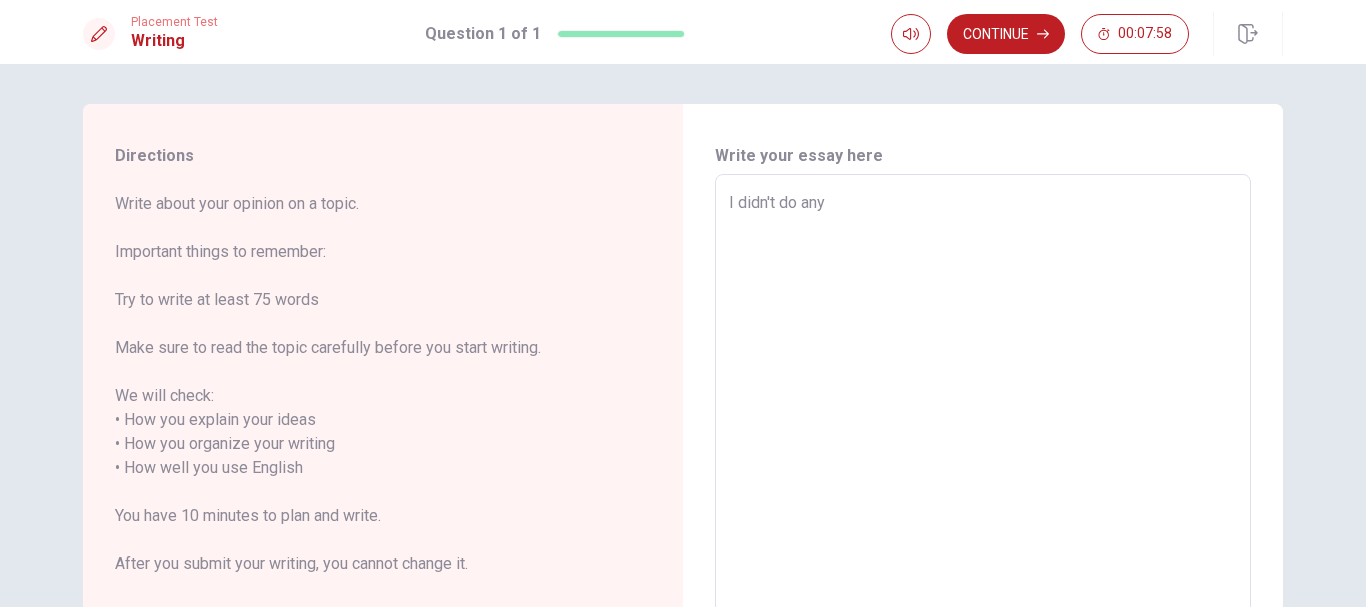 type on "I didn't do anyt" 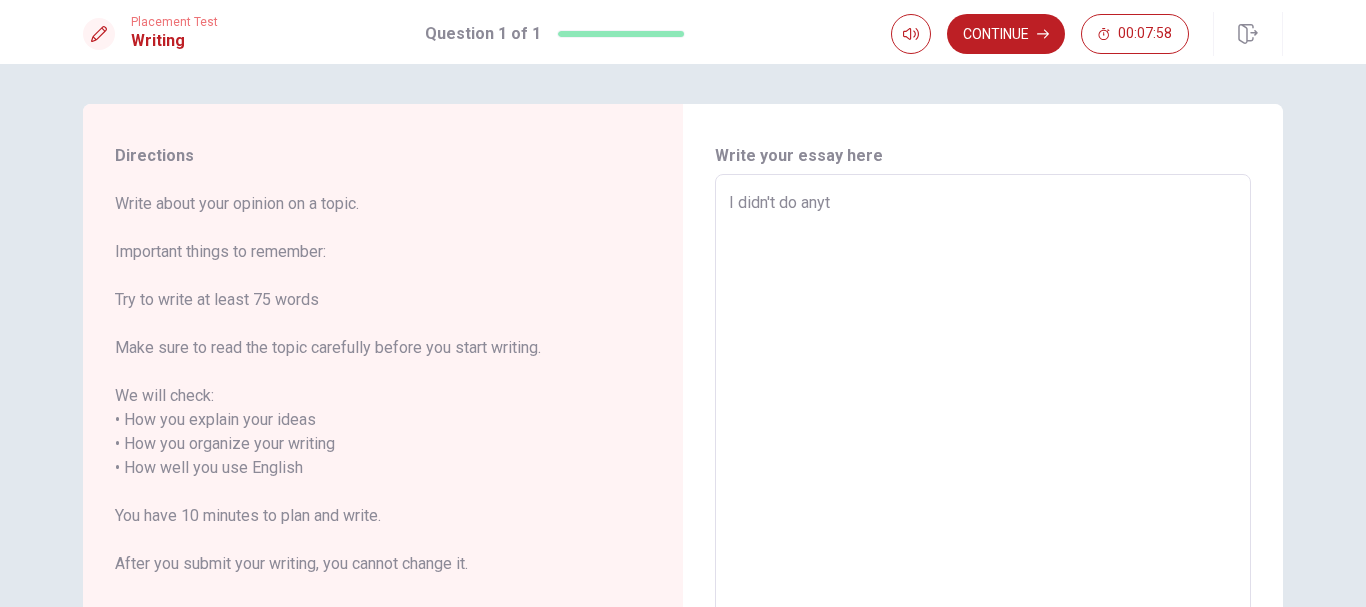 type on "x" 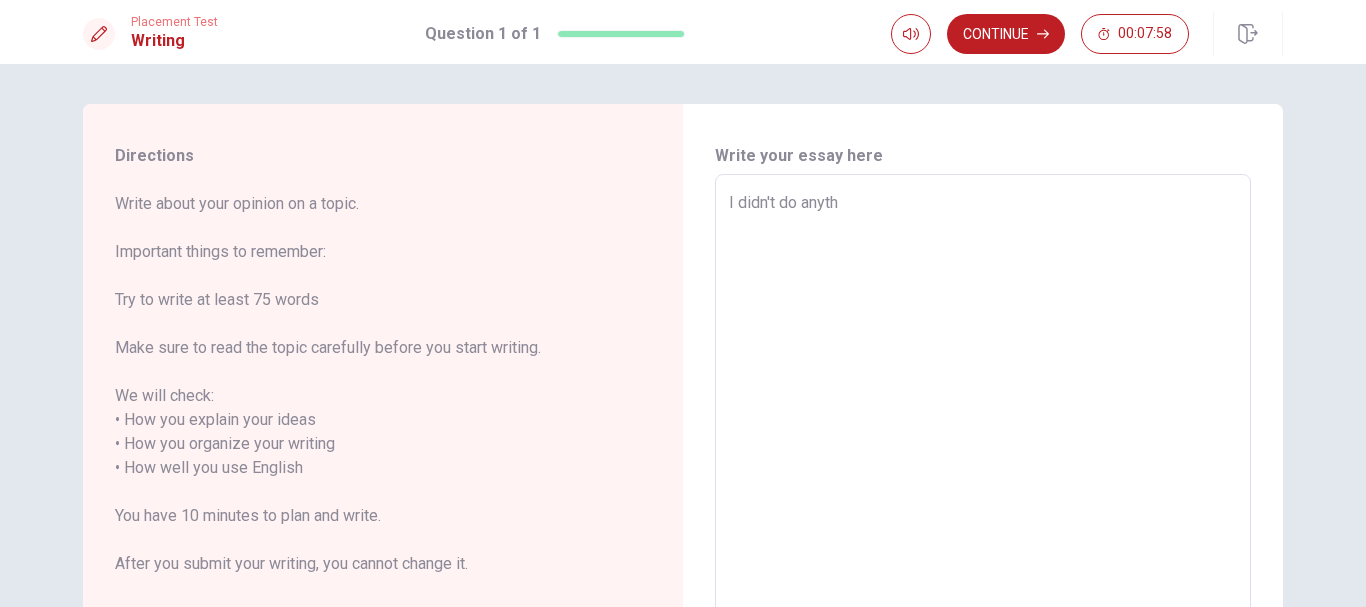 type on "x" 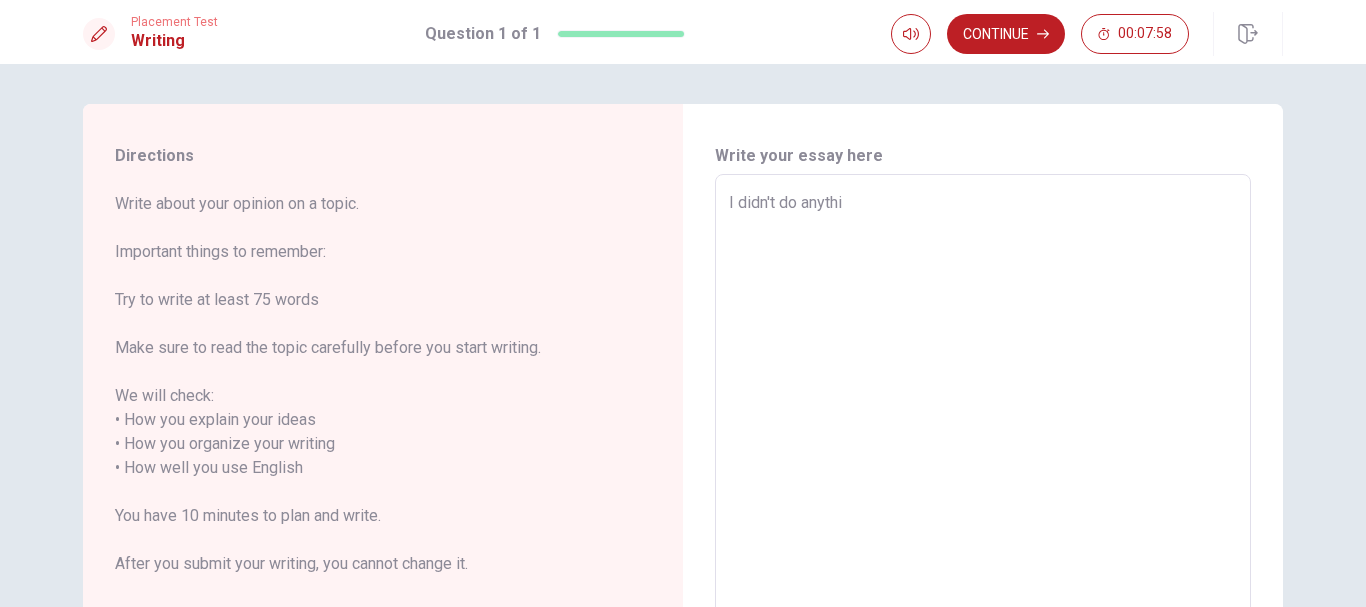 type on "x" 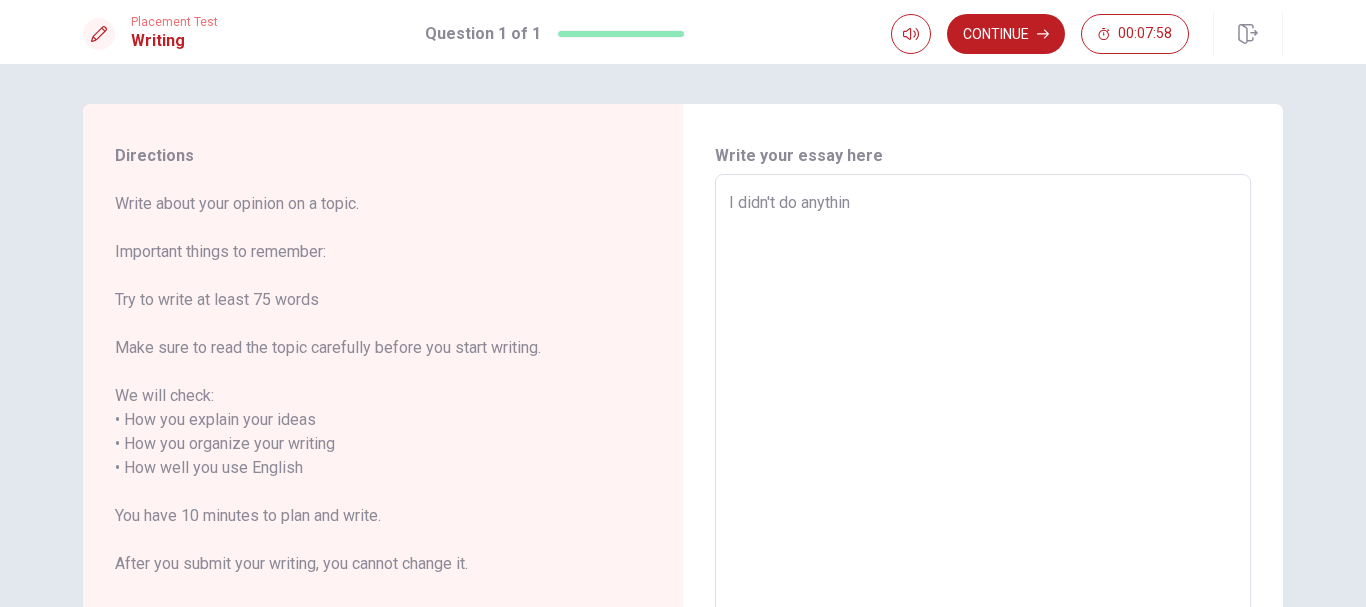type on "x" 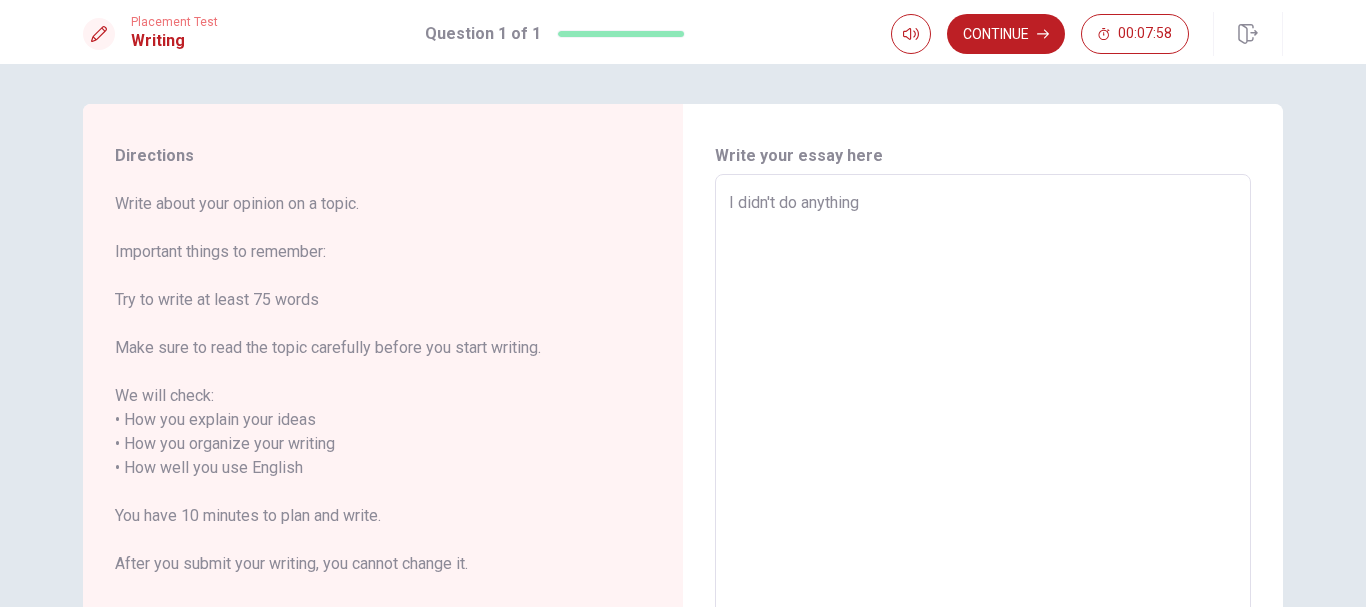 type on "x" 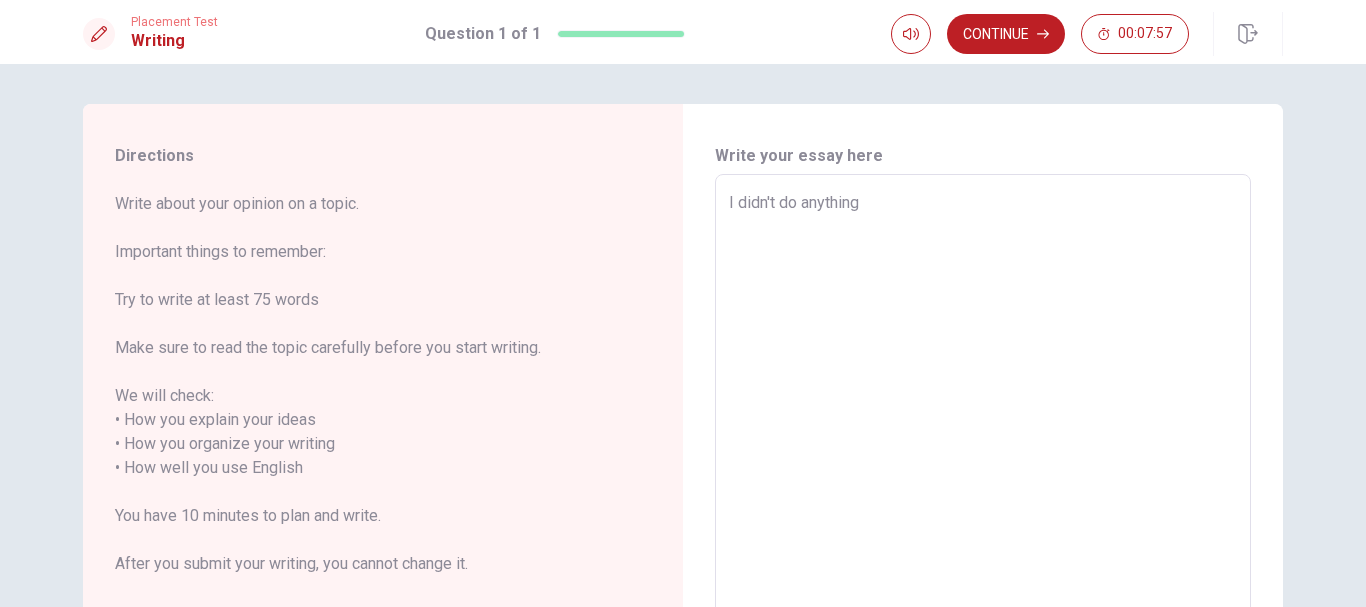 type on "I didn't do anything" 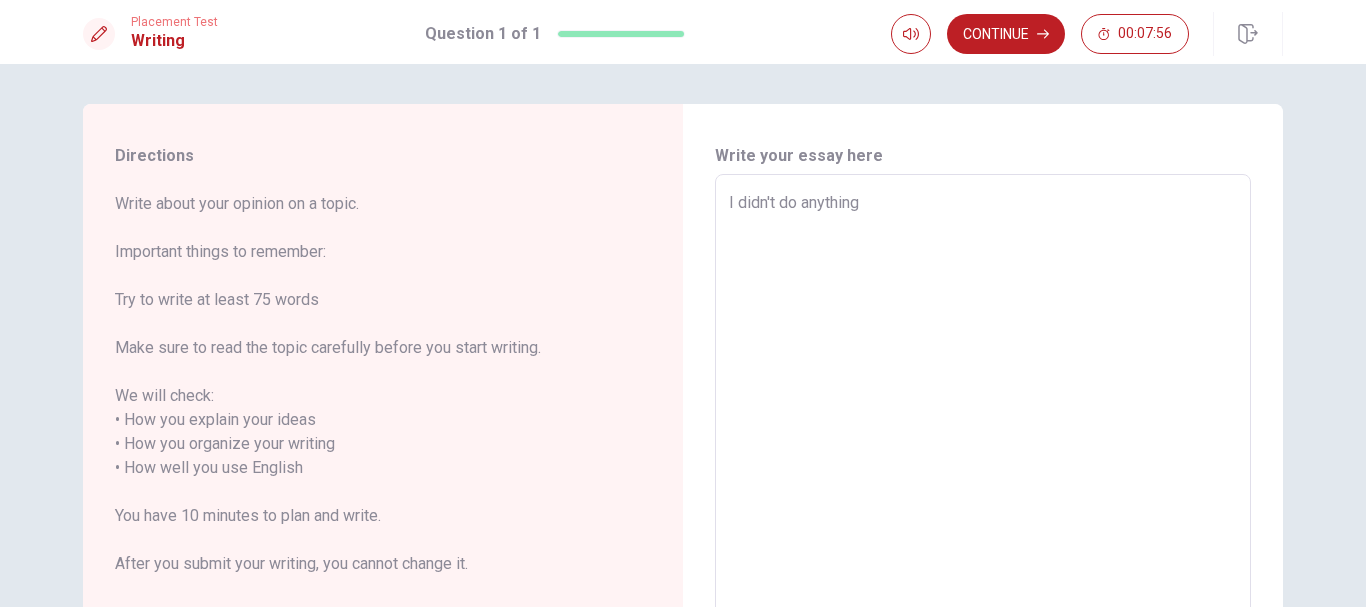 type on "x" 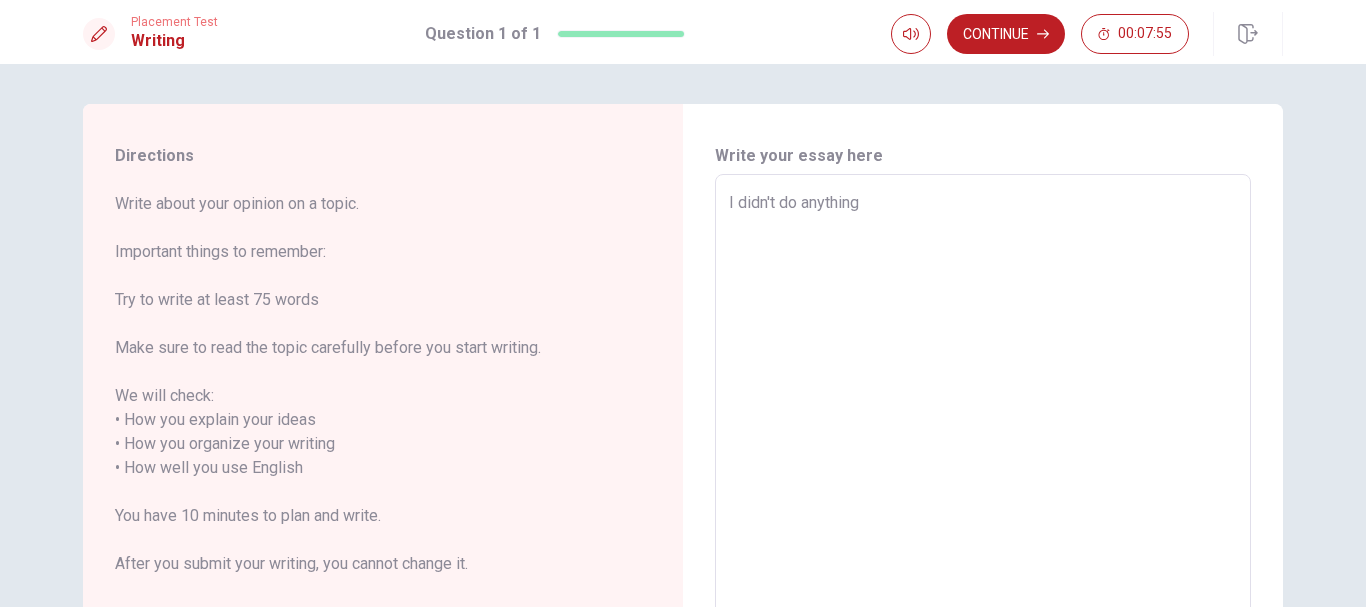 type on "I didn't do anything t" 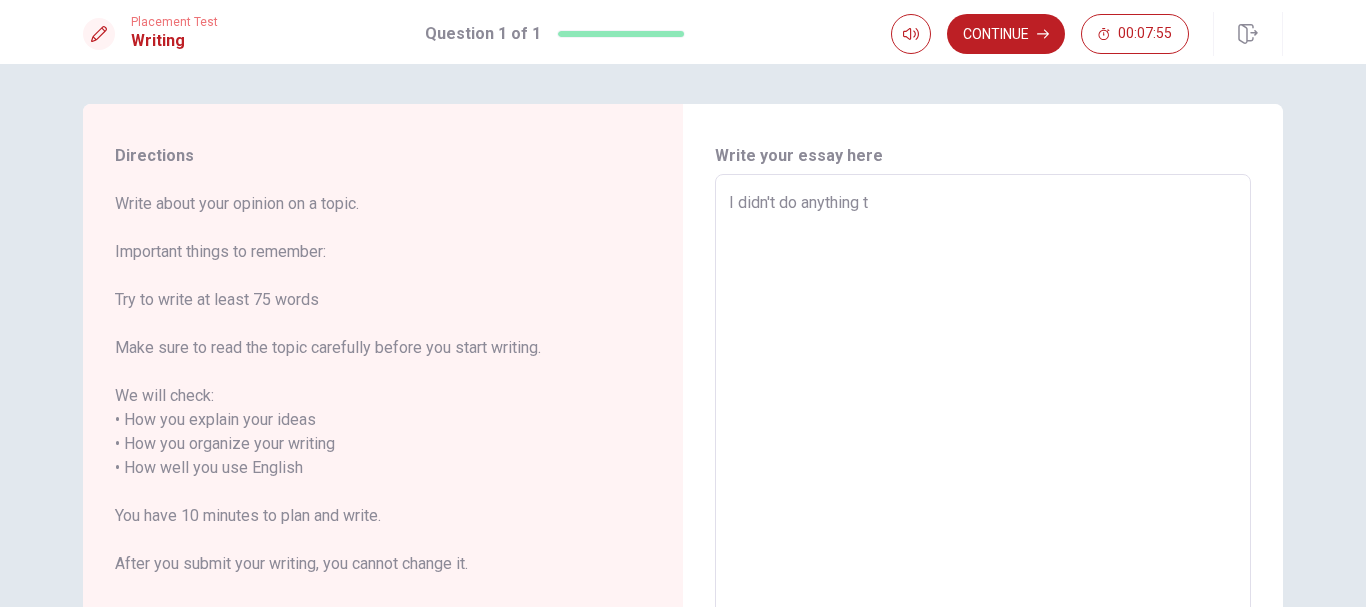 type on "x" 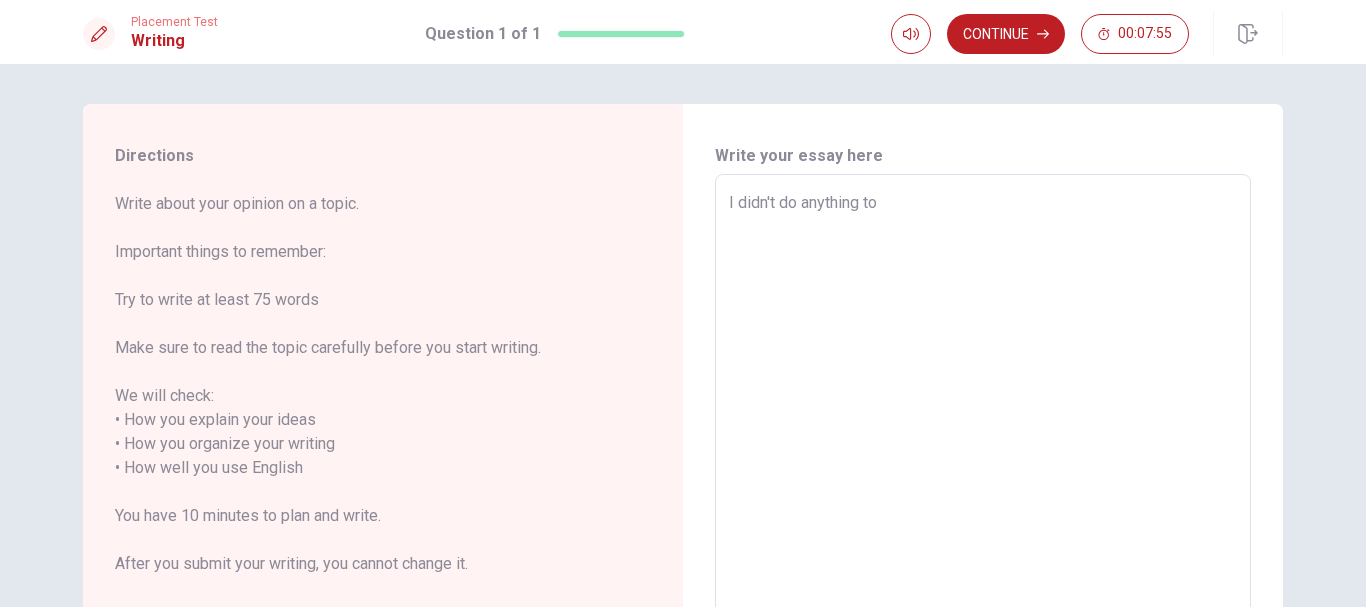 type on "x" 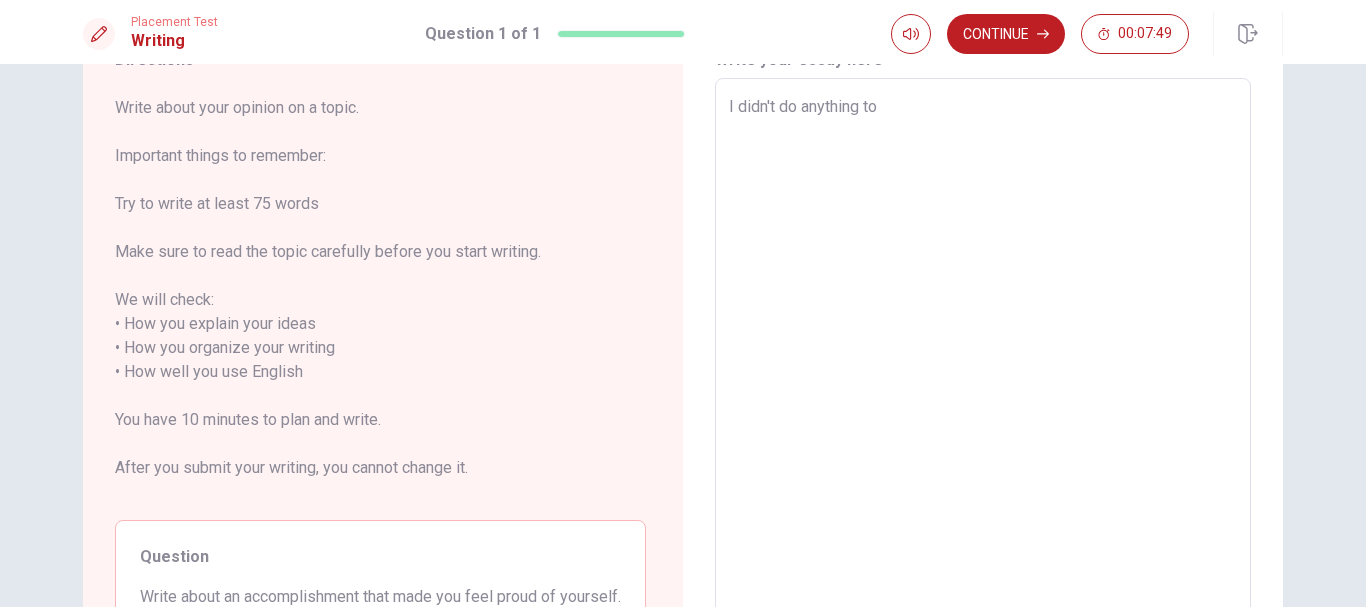 scroll, scrollTop: 0, scrollLeft: 0, axis: both 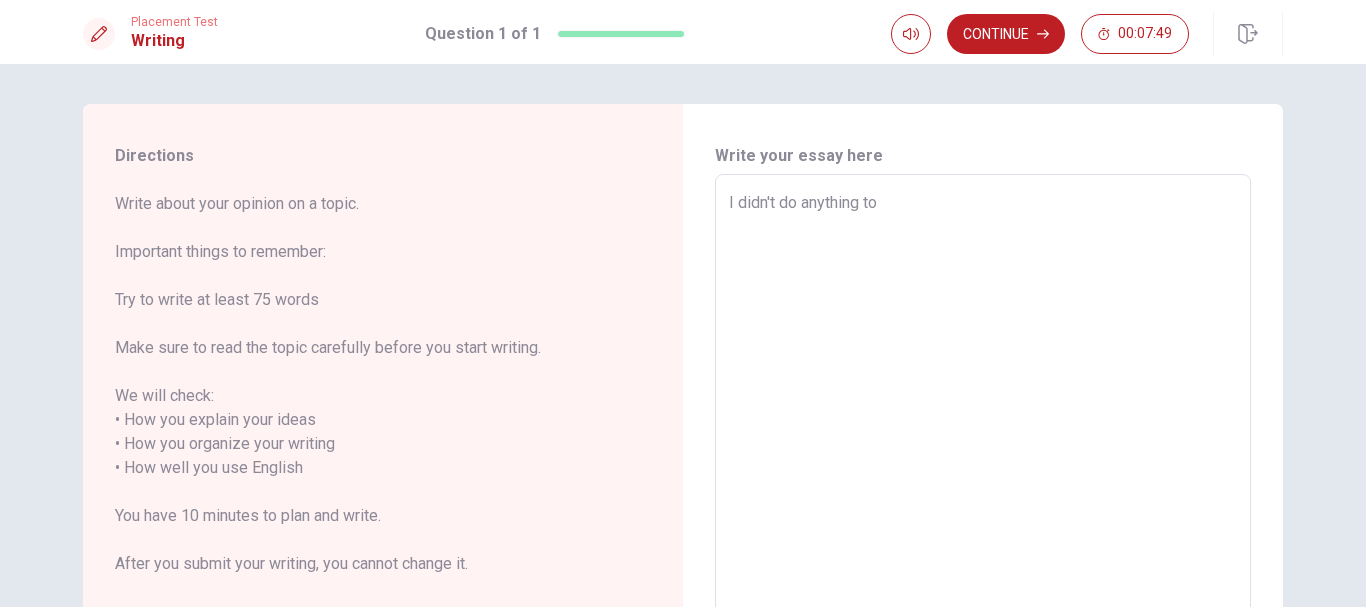 type on "x" 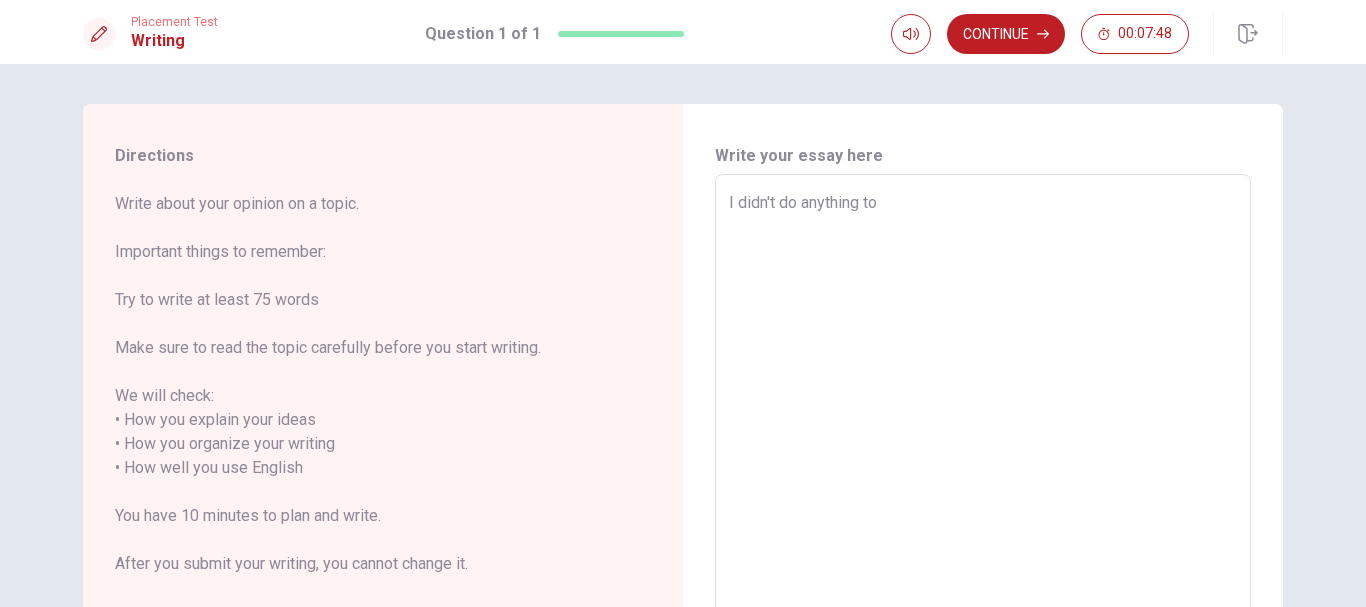 type on "I didn't do anything to" 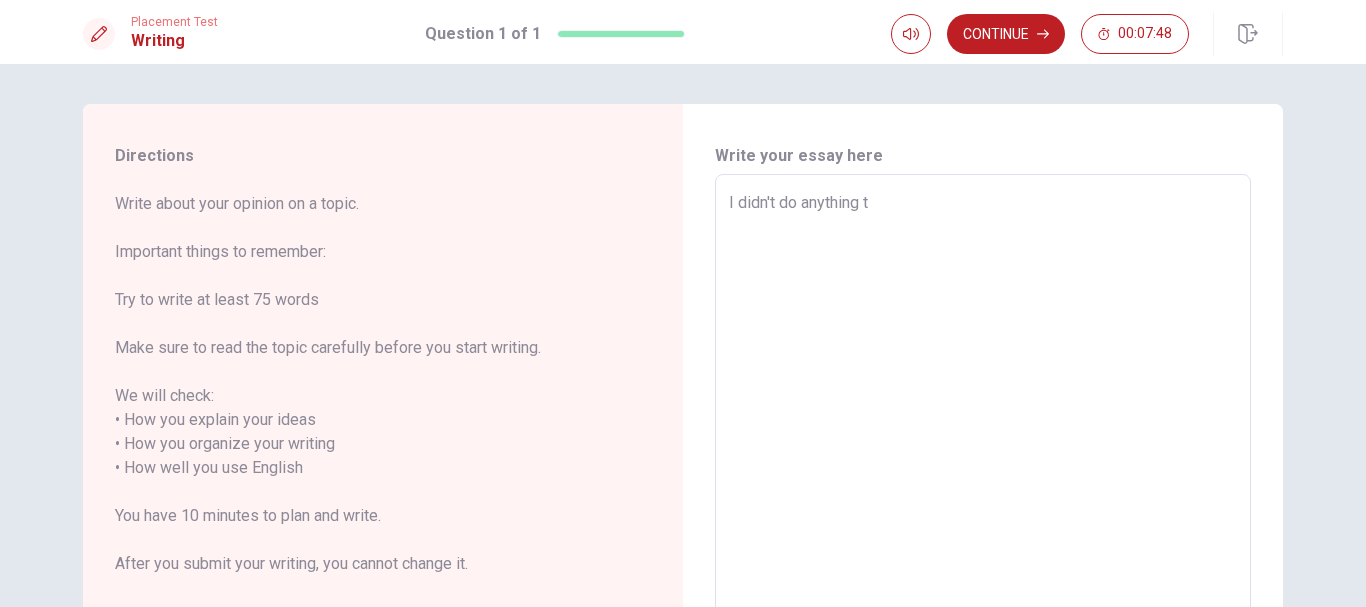 type on "x" 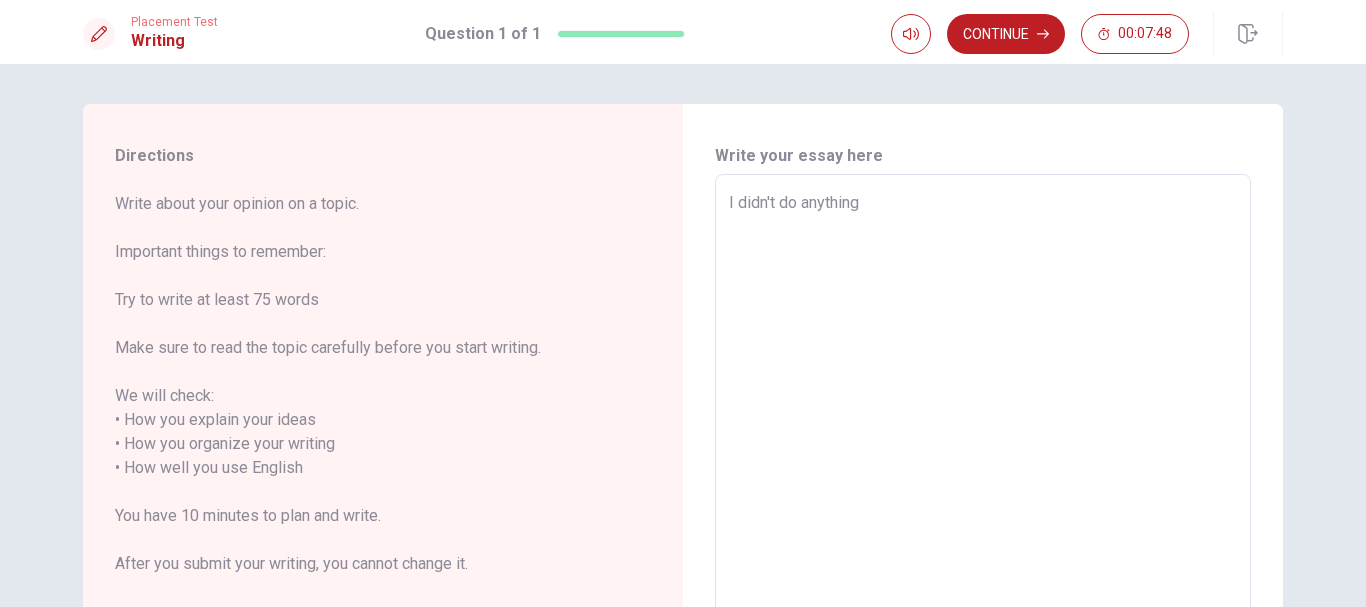 type on "x" 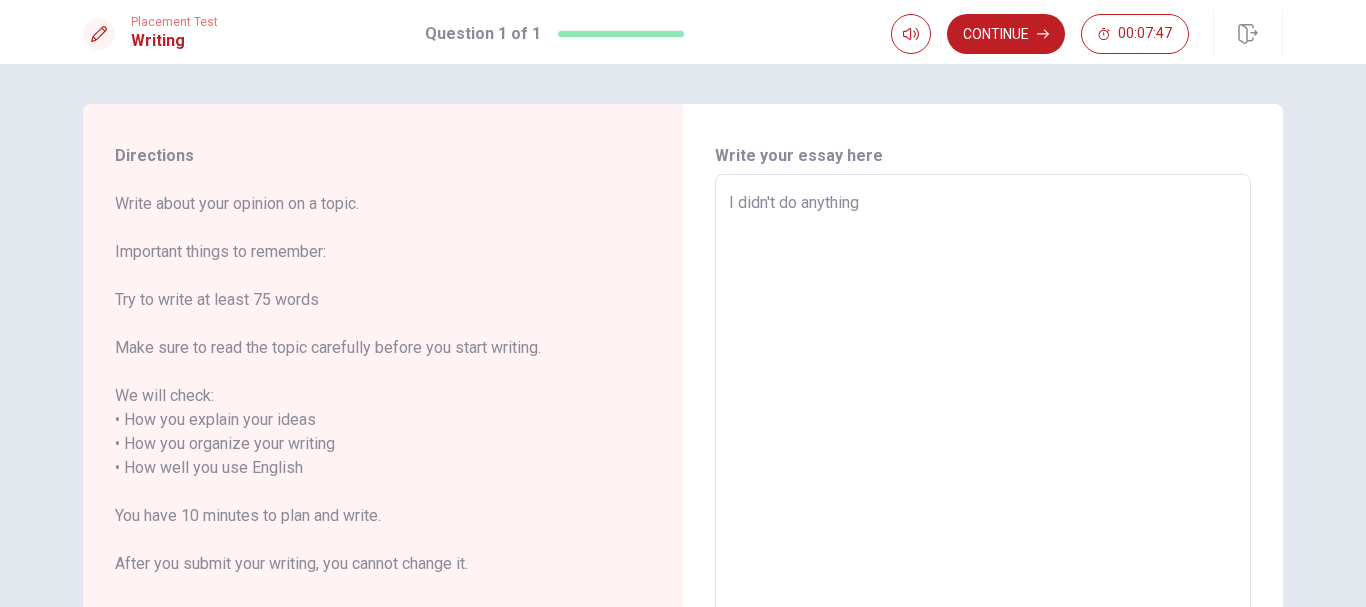 type on "I didn't do anything t" 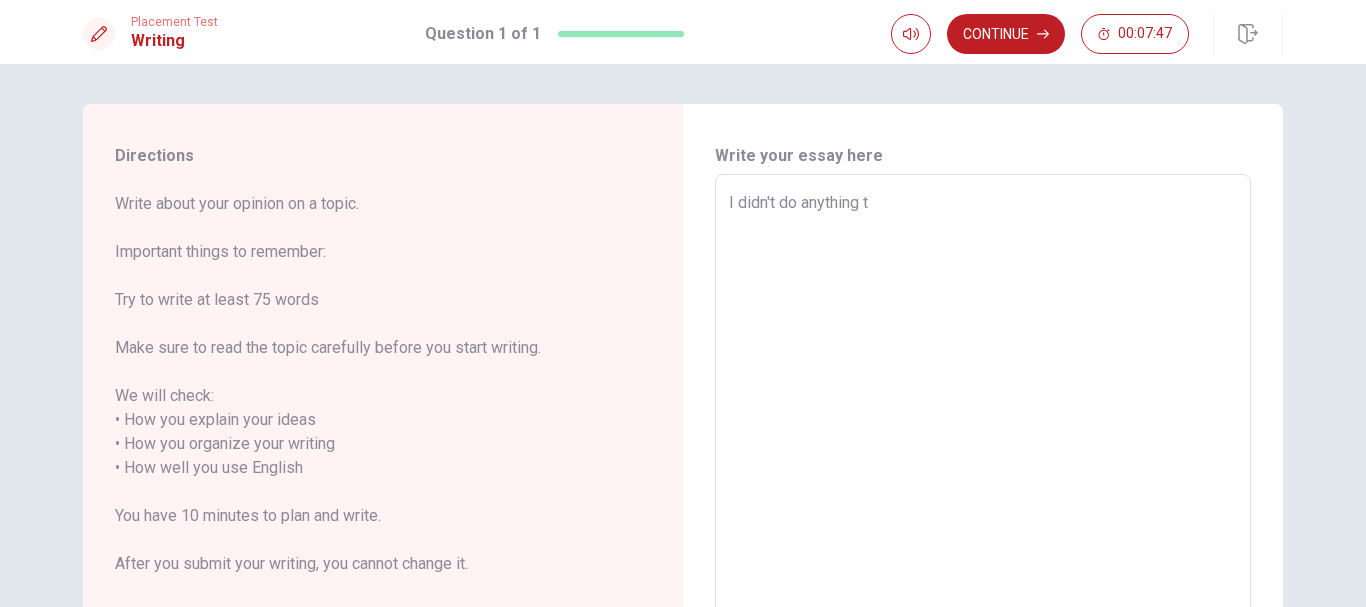 type on "x" 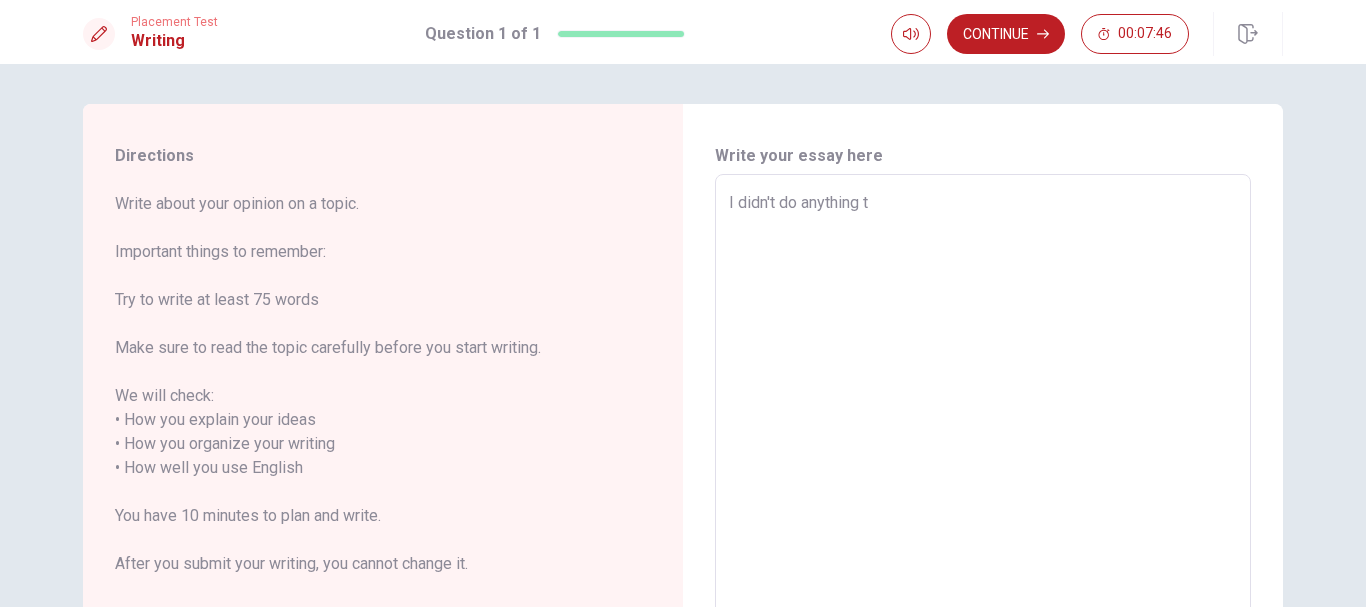 type on "I didn't do anything th" 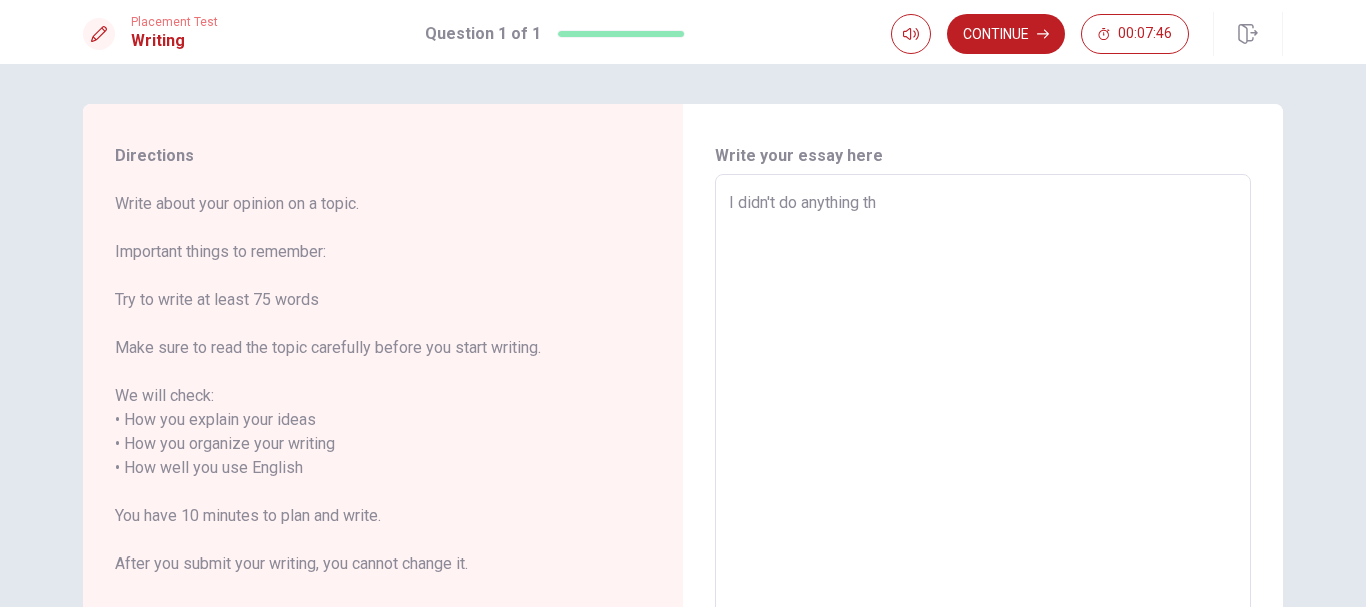 type on "x" 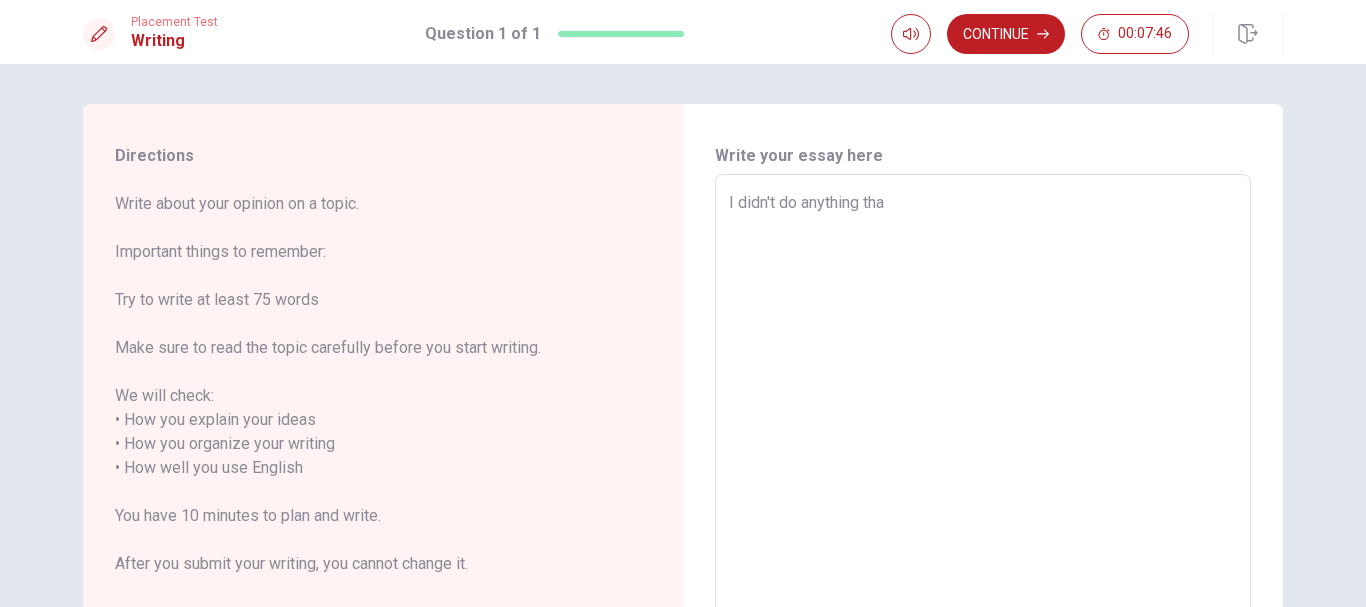 type on "I didn't do anything that" 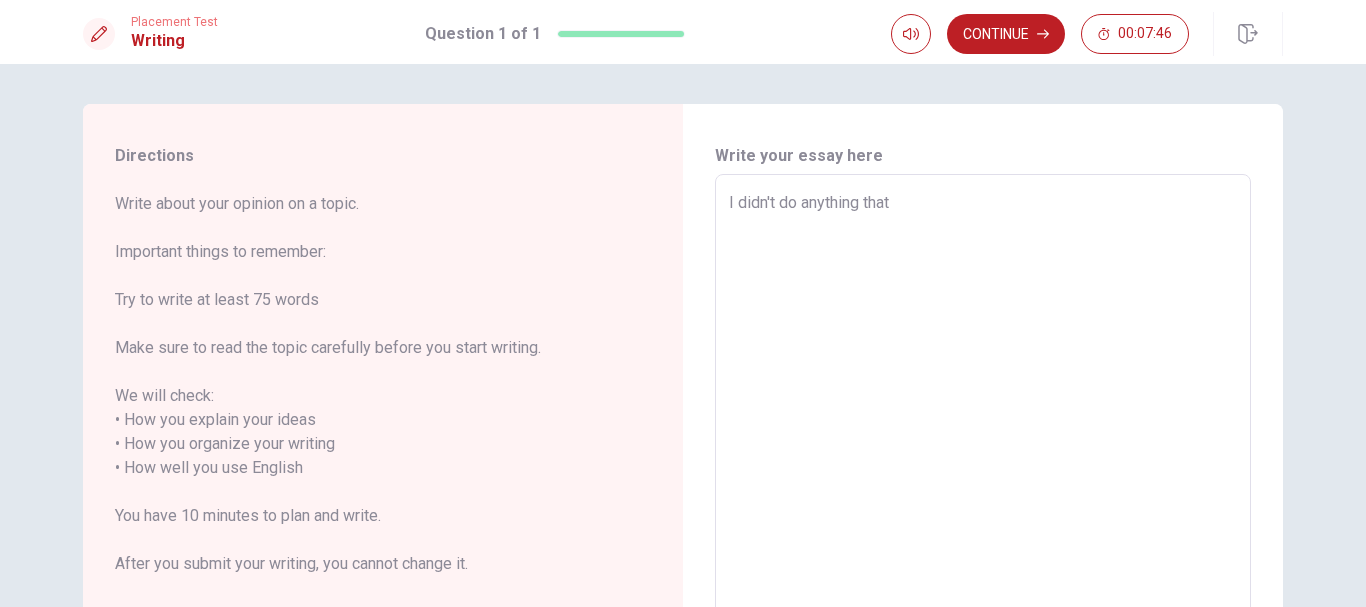 type on "x" 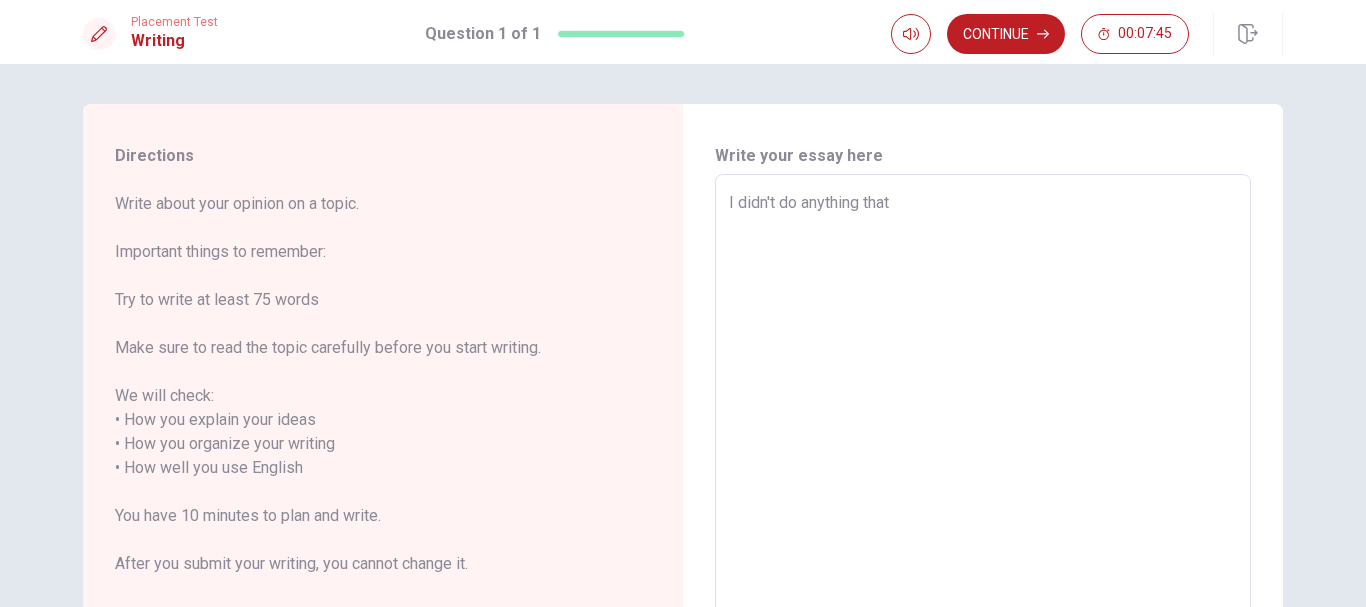 type on "I didn't do anything that I" 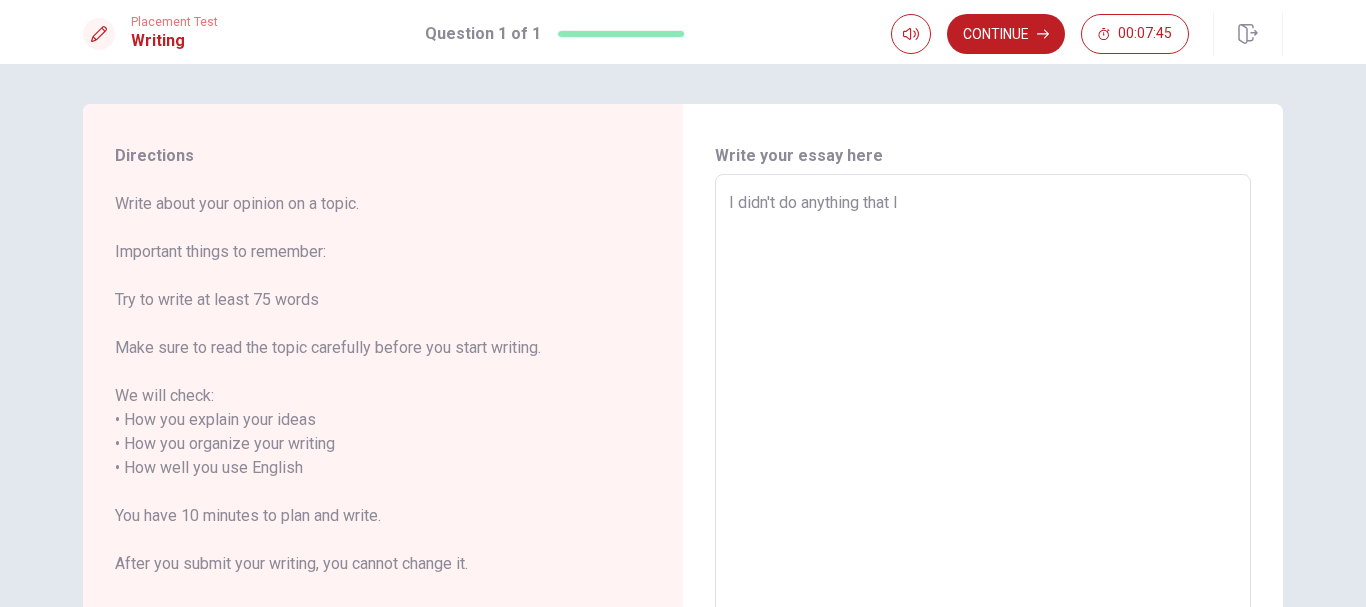 type on "x" 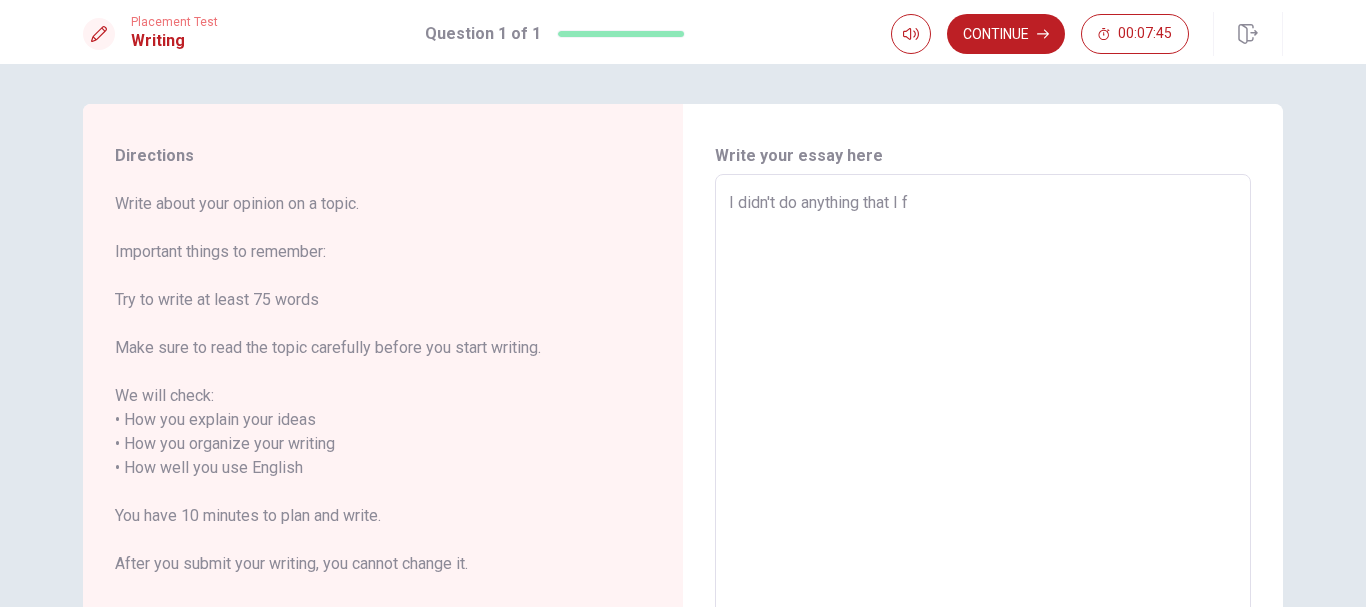 type on "x" 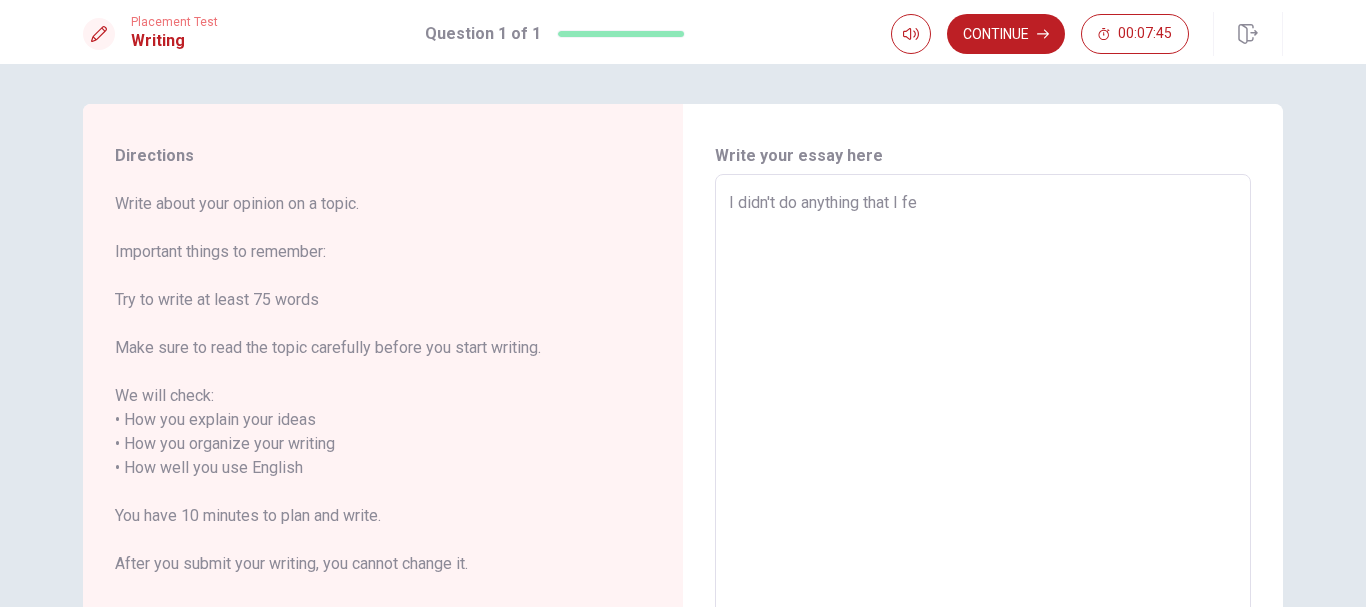 type on "x" 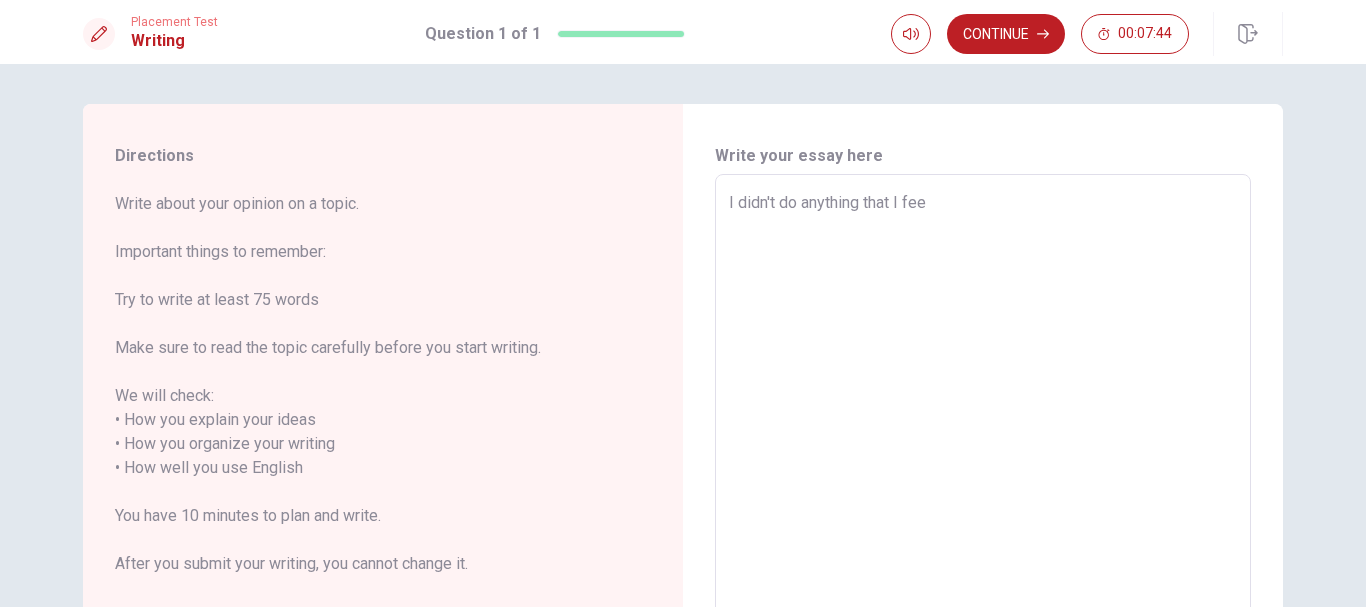 type on "x" 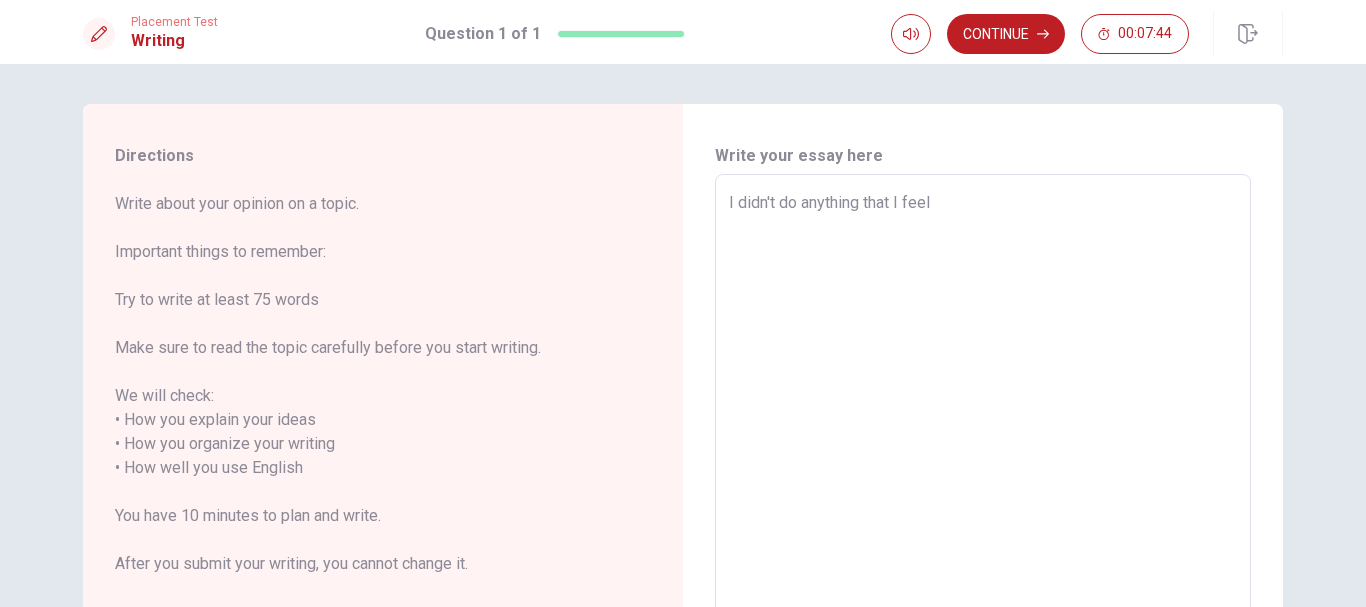 type on "x" 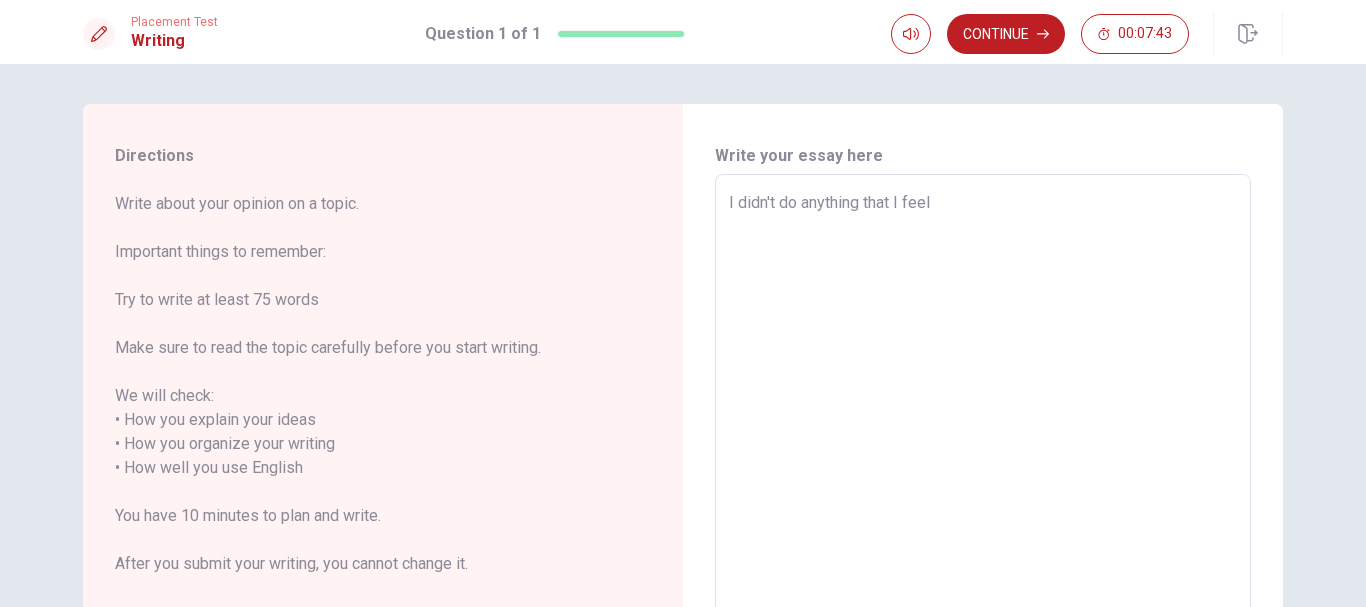 type on "I didn't do anything that I feel p" 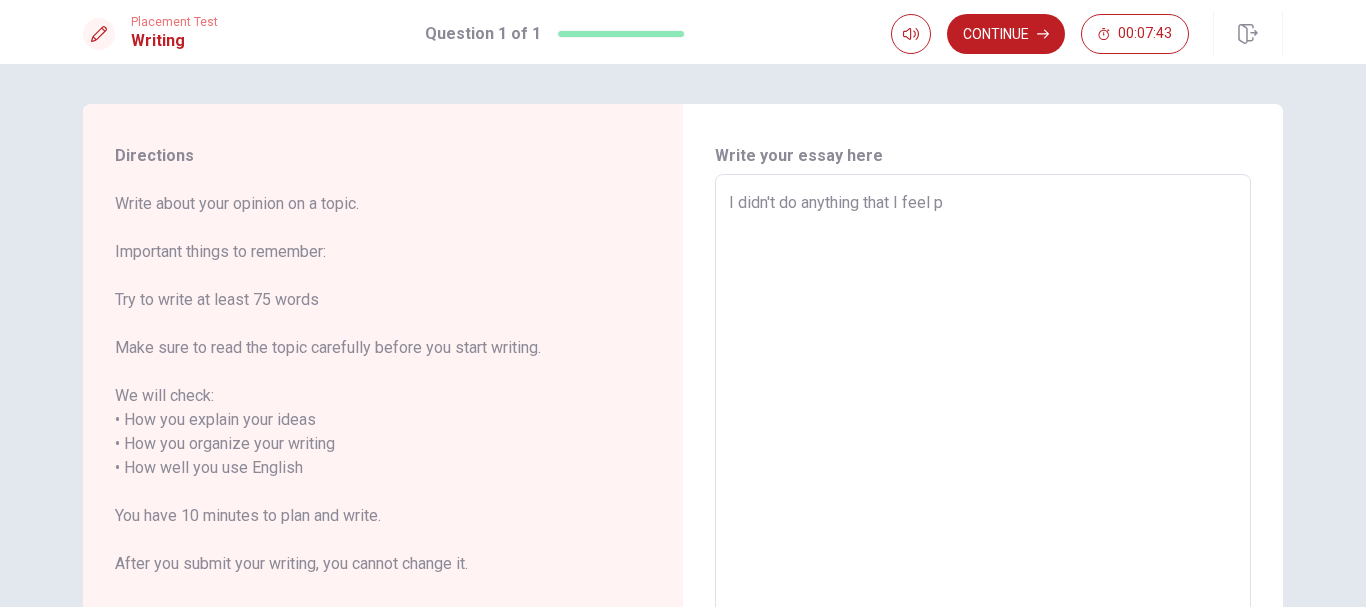 type on "x" 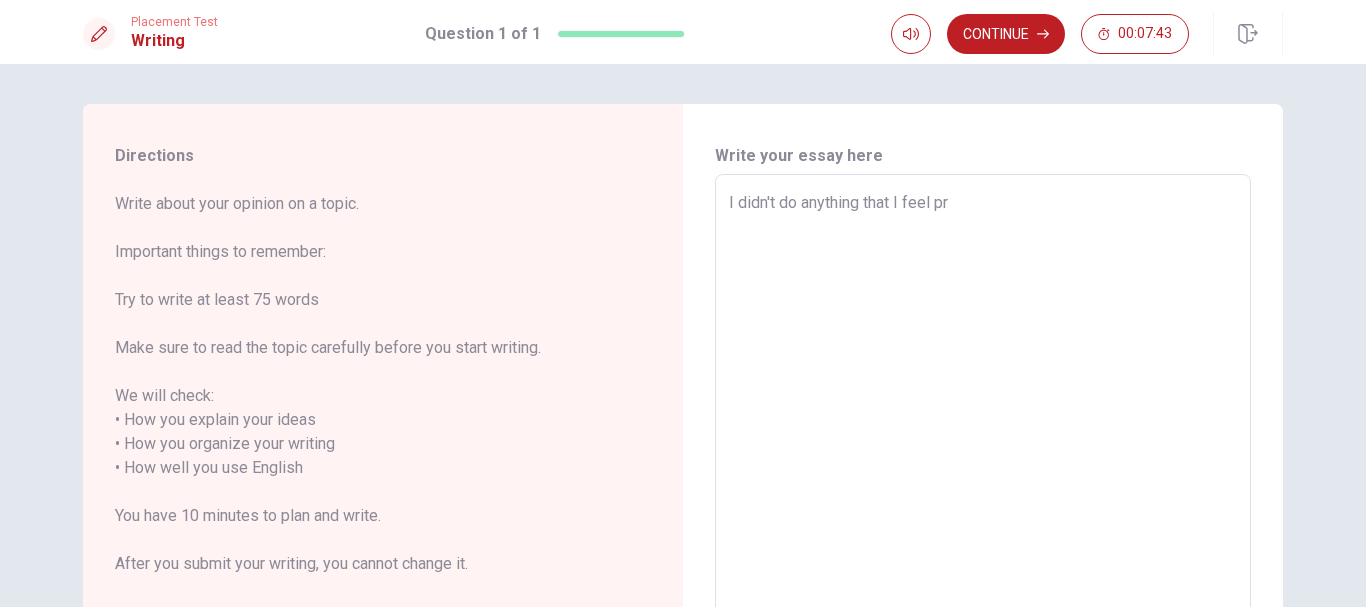 type on "x" 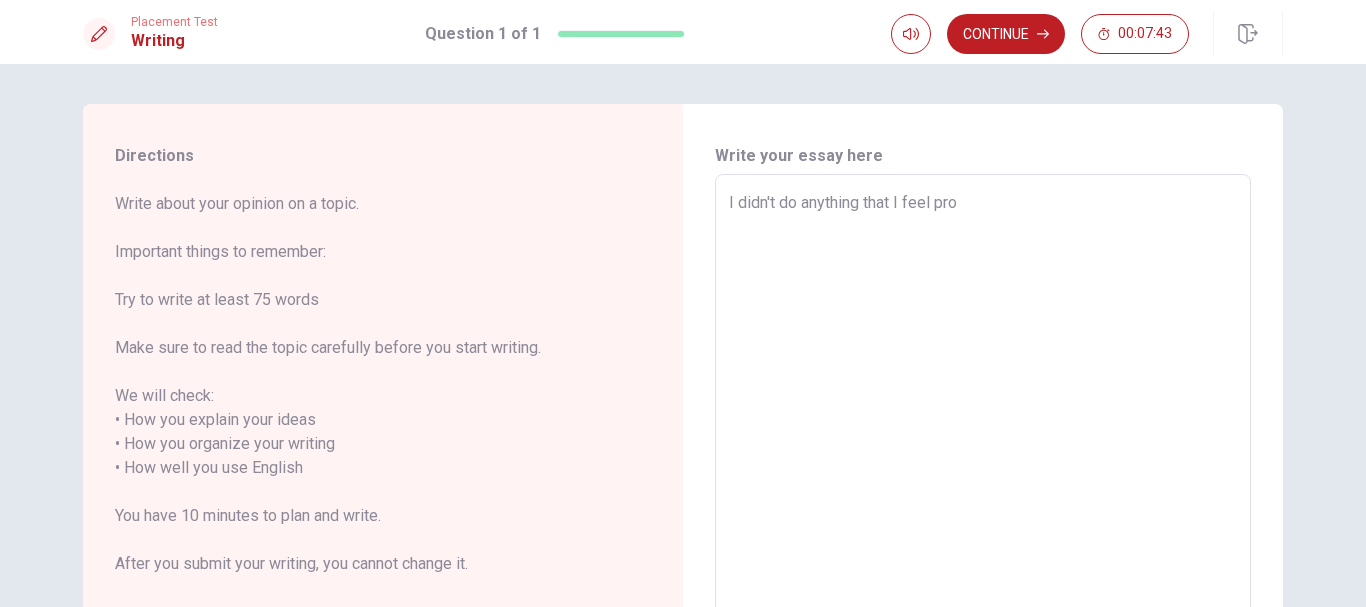 type on "I didn't do anything that I feel prou" 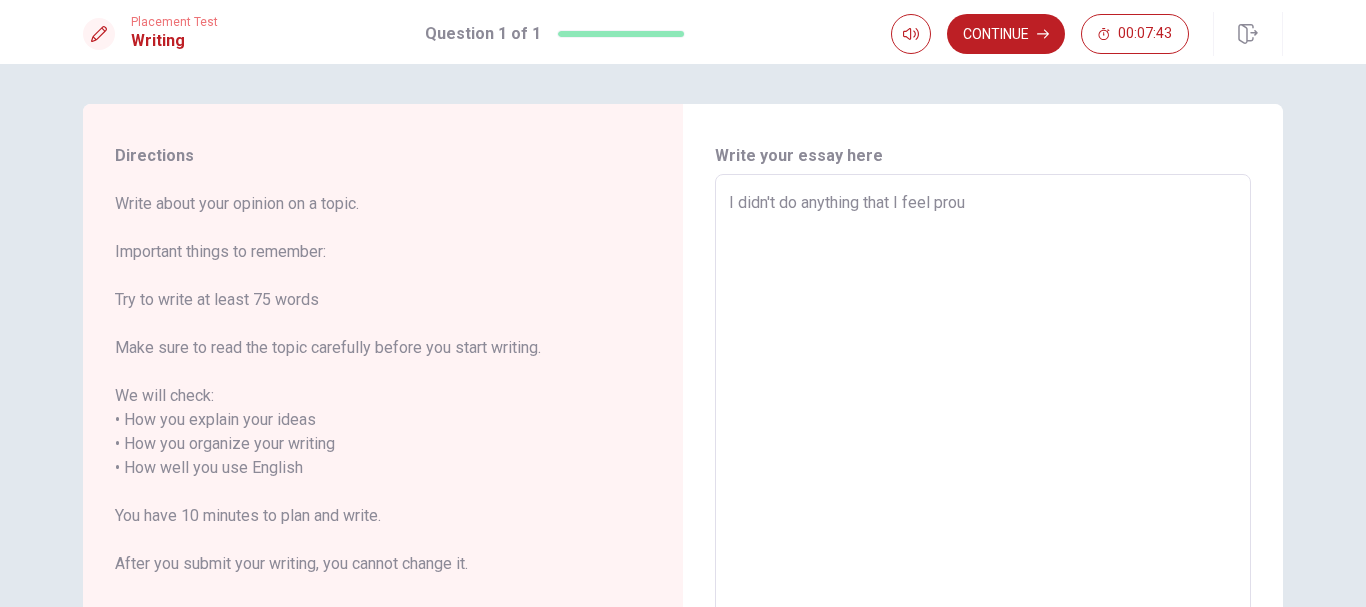 type on "x" 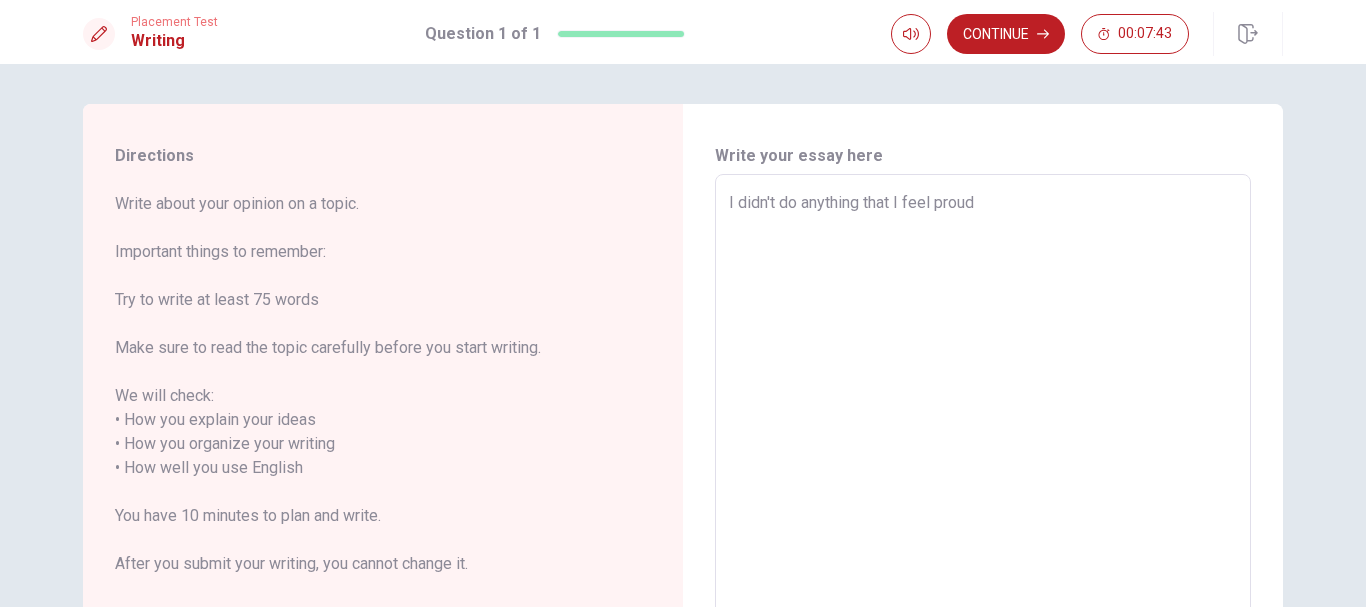 type on "x" 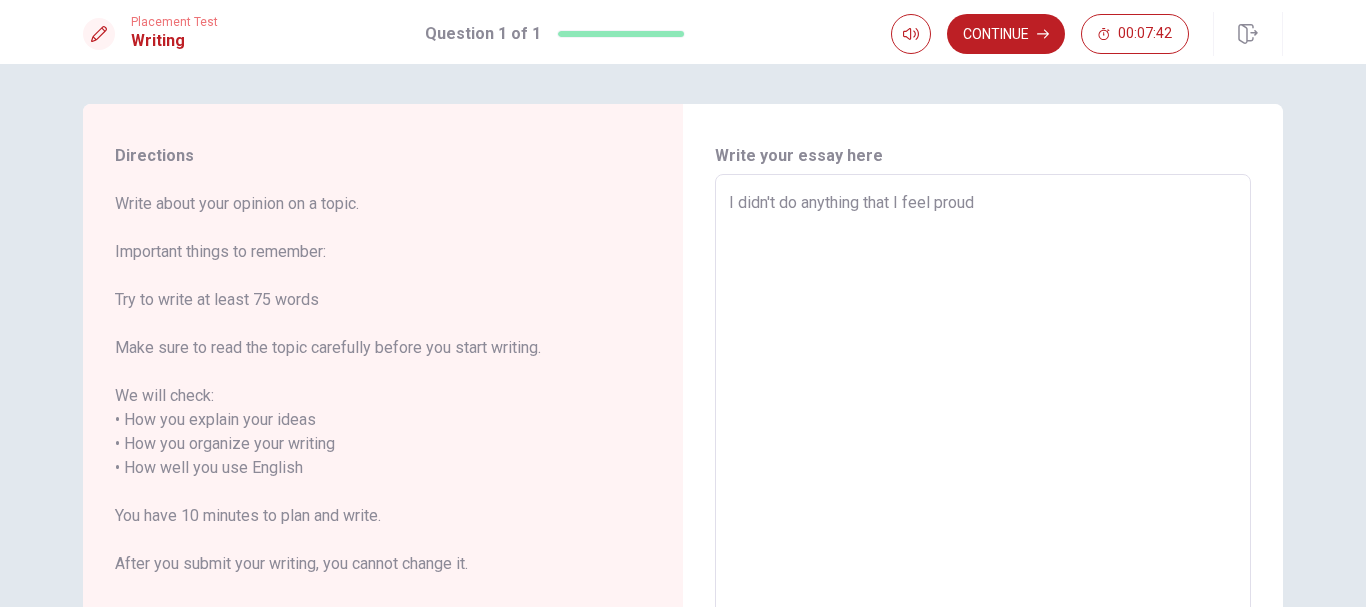 type on "I didn't do anything that I feel proud" 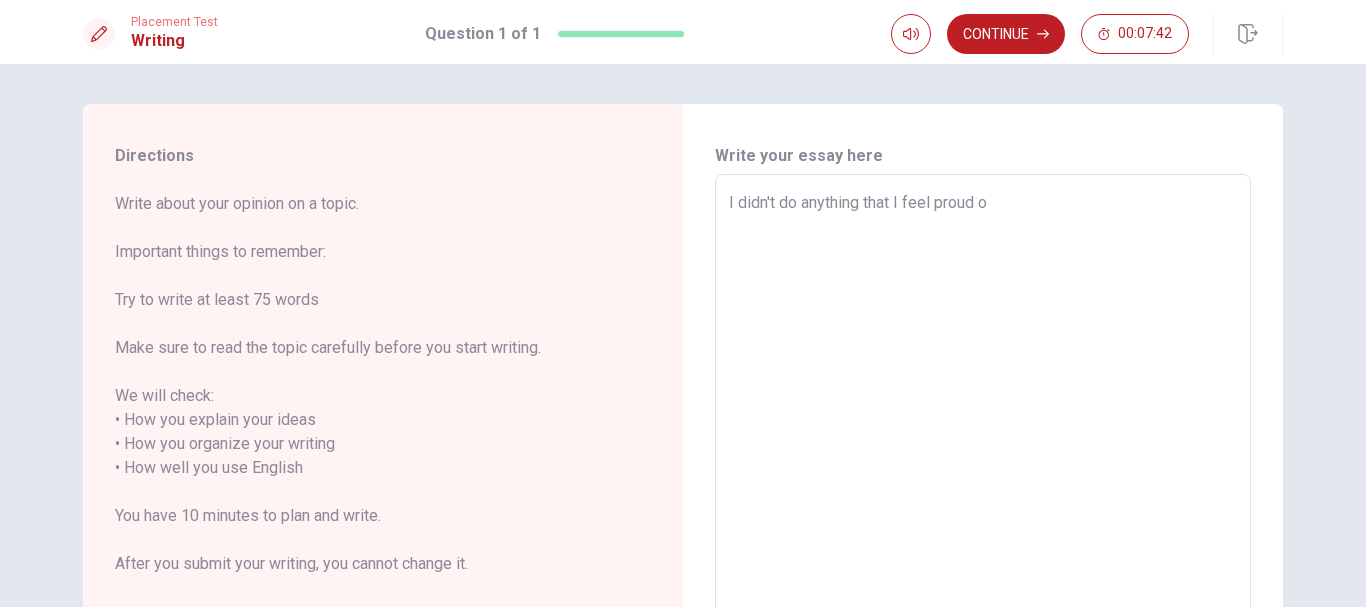 type on "x" 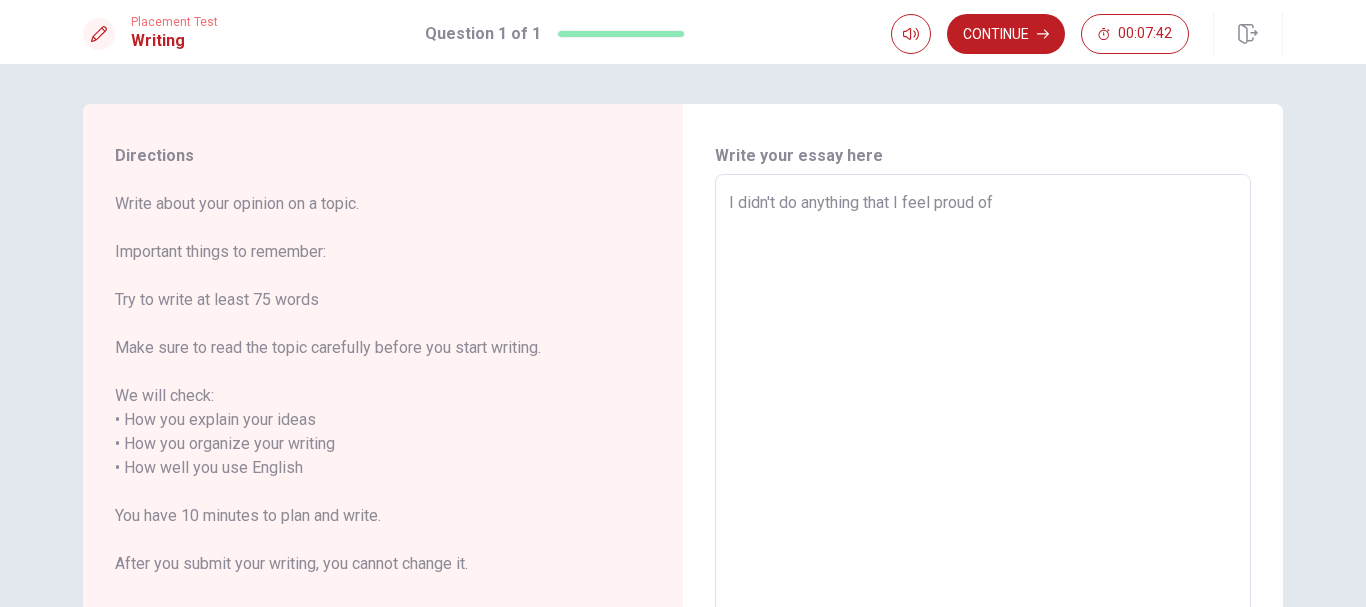 type on "x" 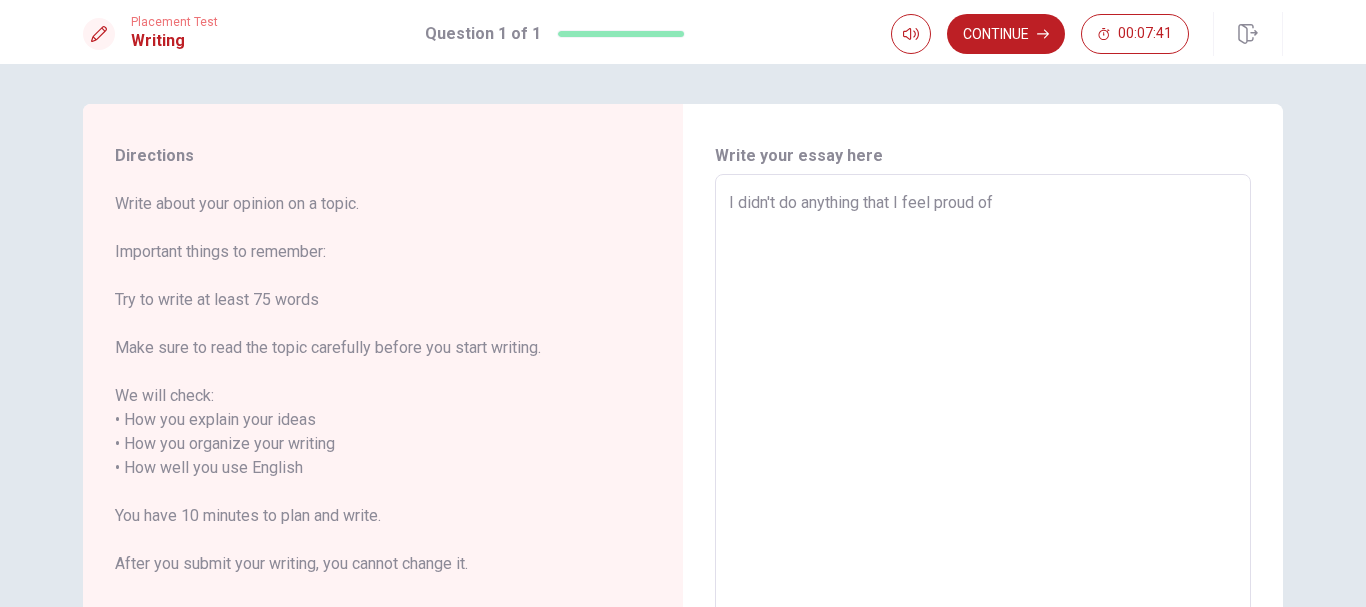 type on "I didn't do anything that I feel proud of m" 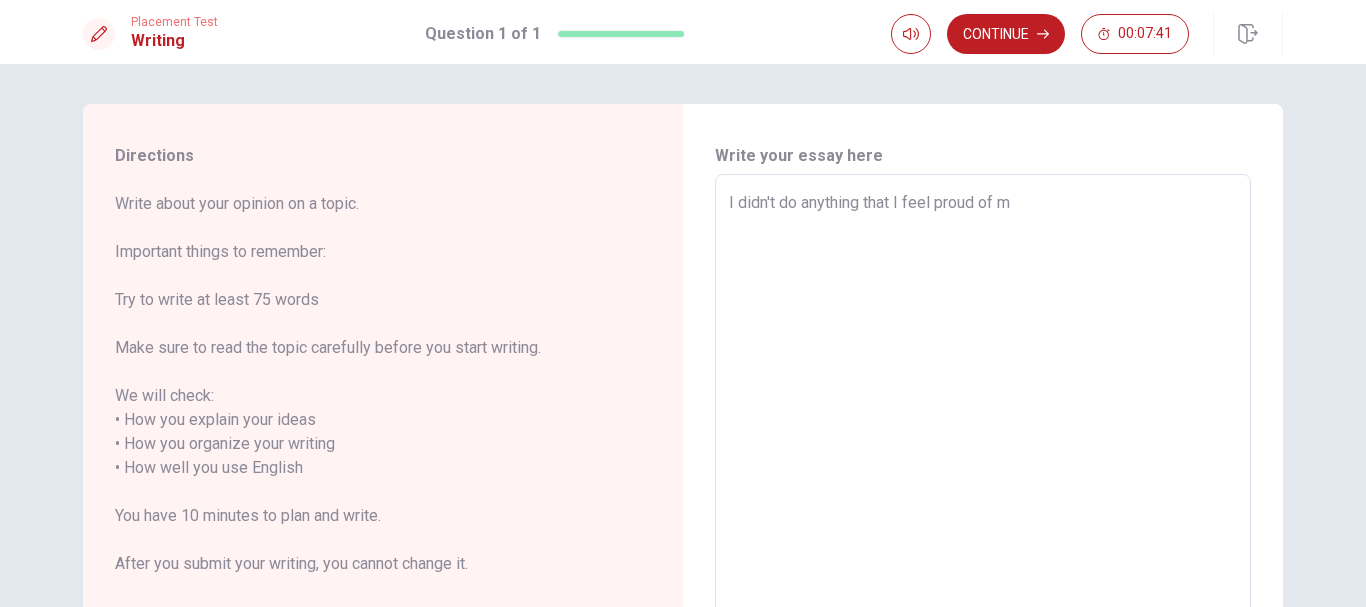 type on "x" 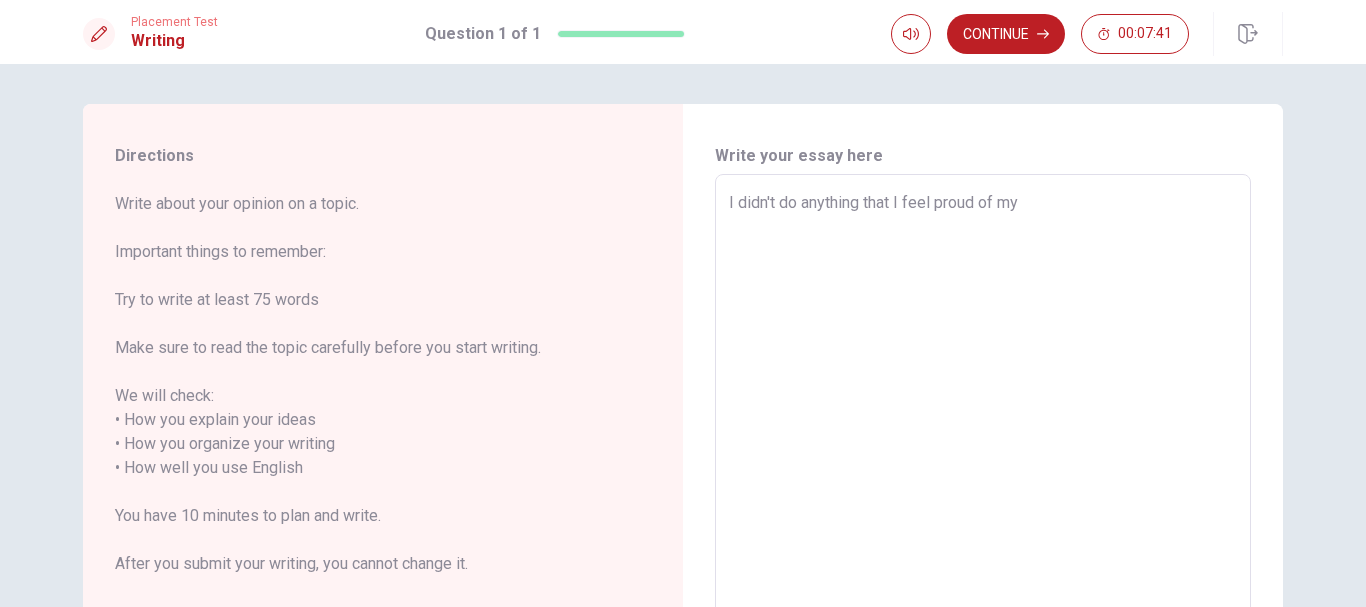type on "x" 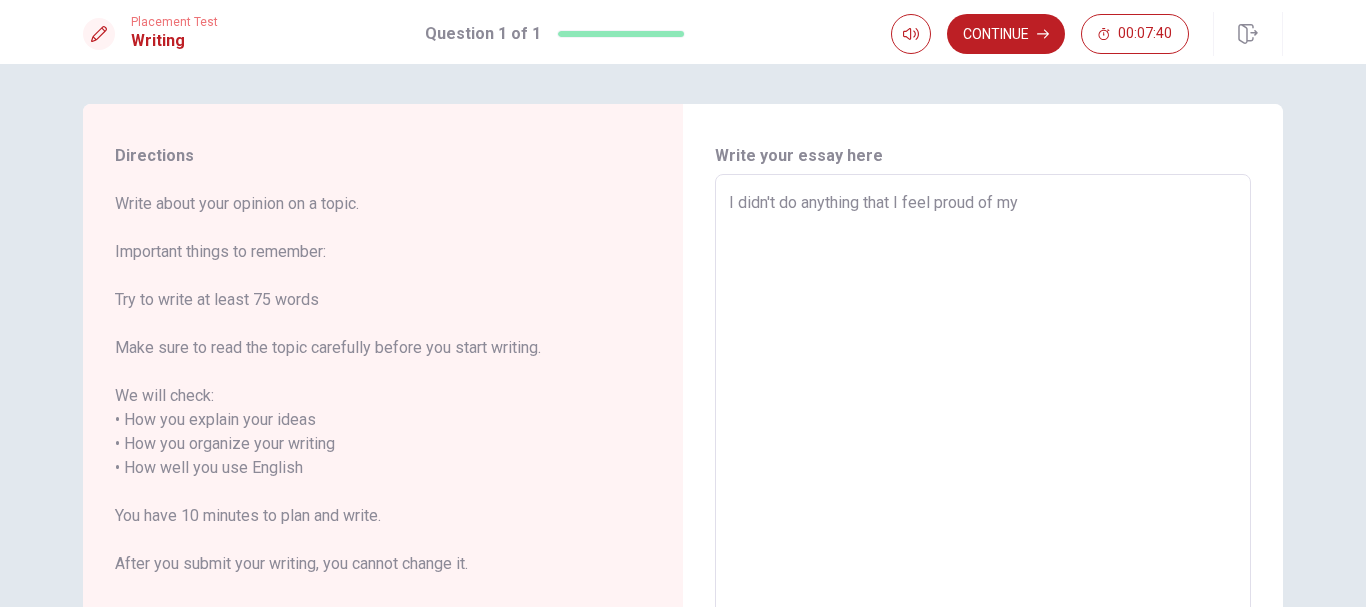 type on "I didn't do anything that I feel proud of mys" 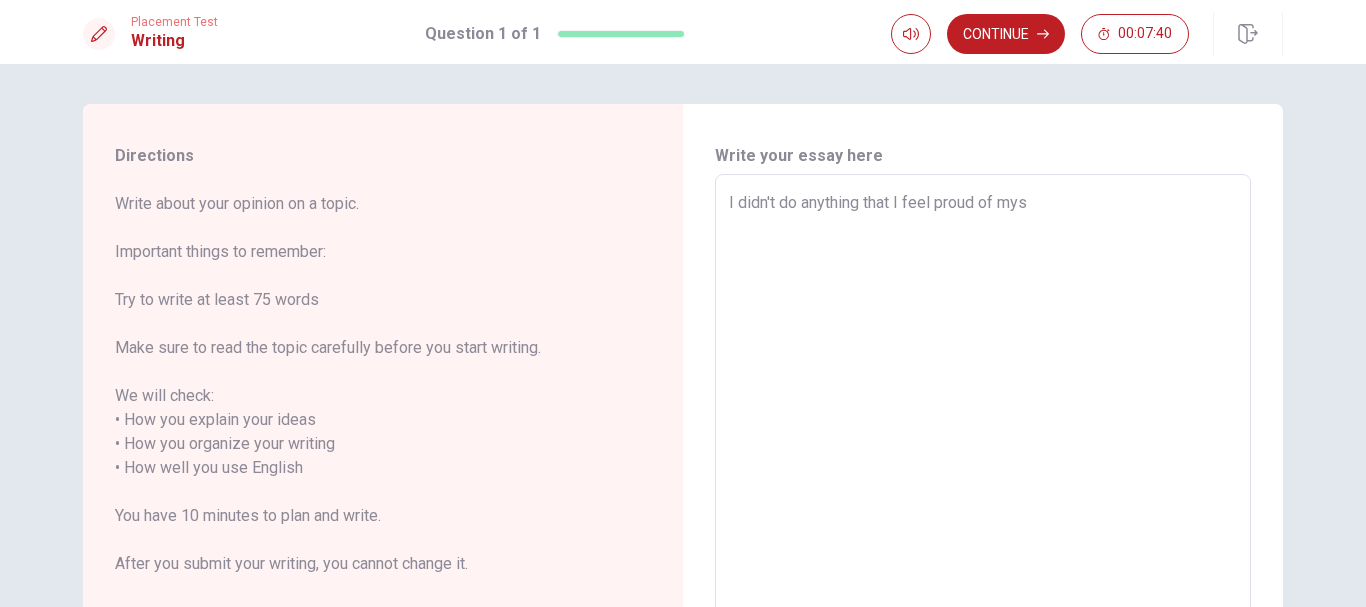 type on "x" 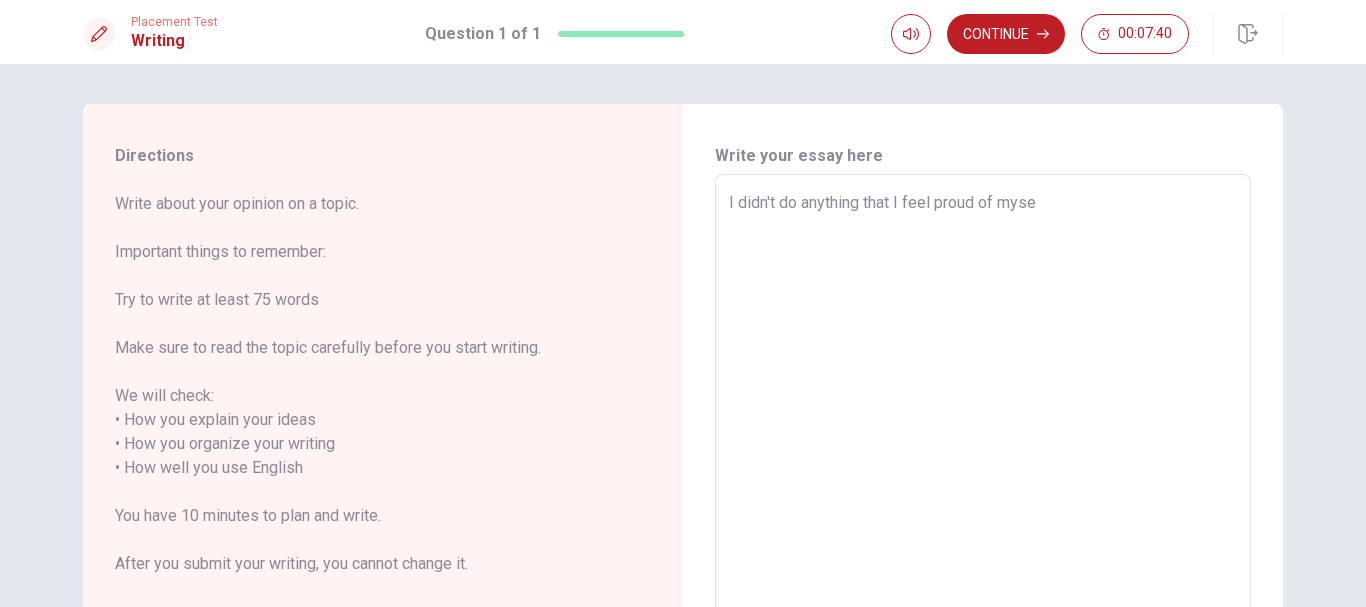 type on "x" 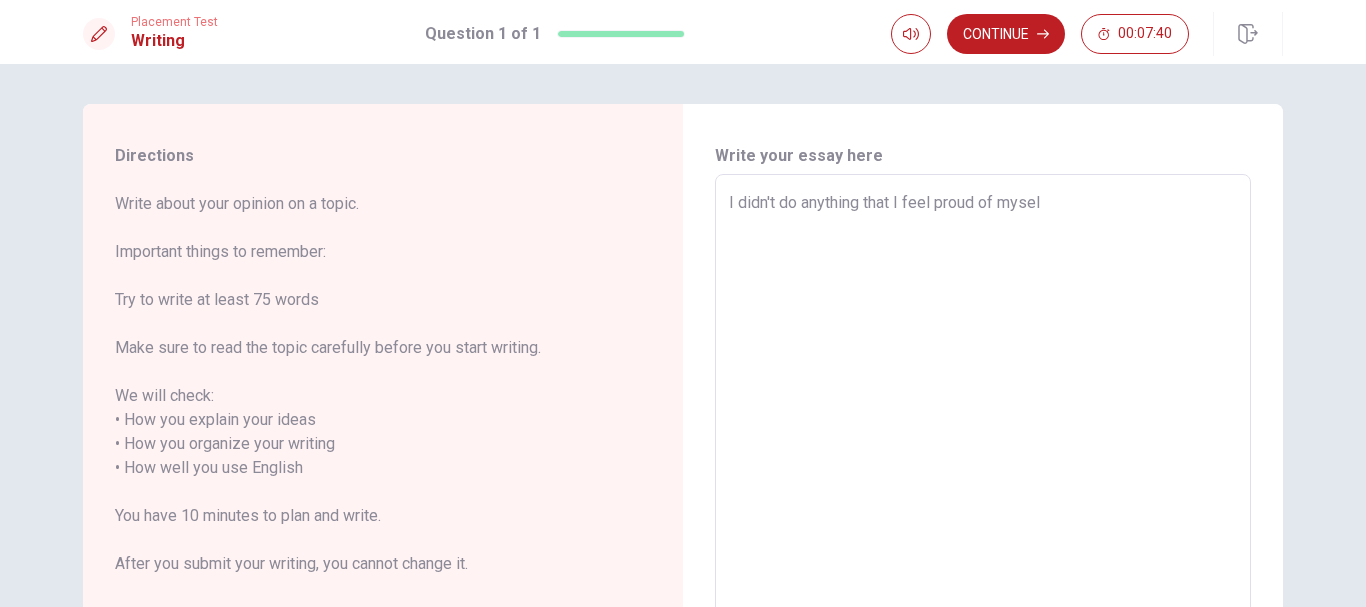 type on "x" 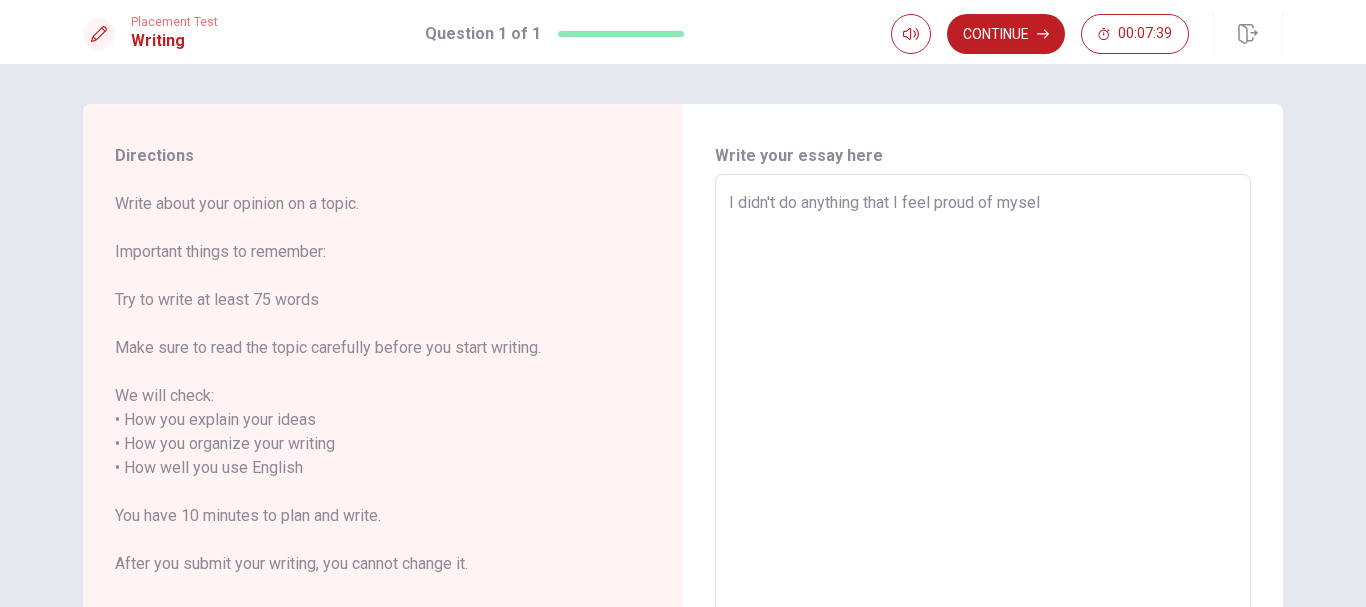 type on "I didn't do anything that I feel proud of myself" 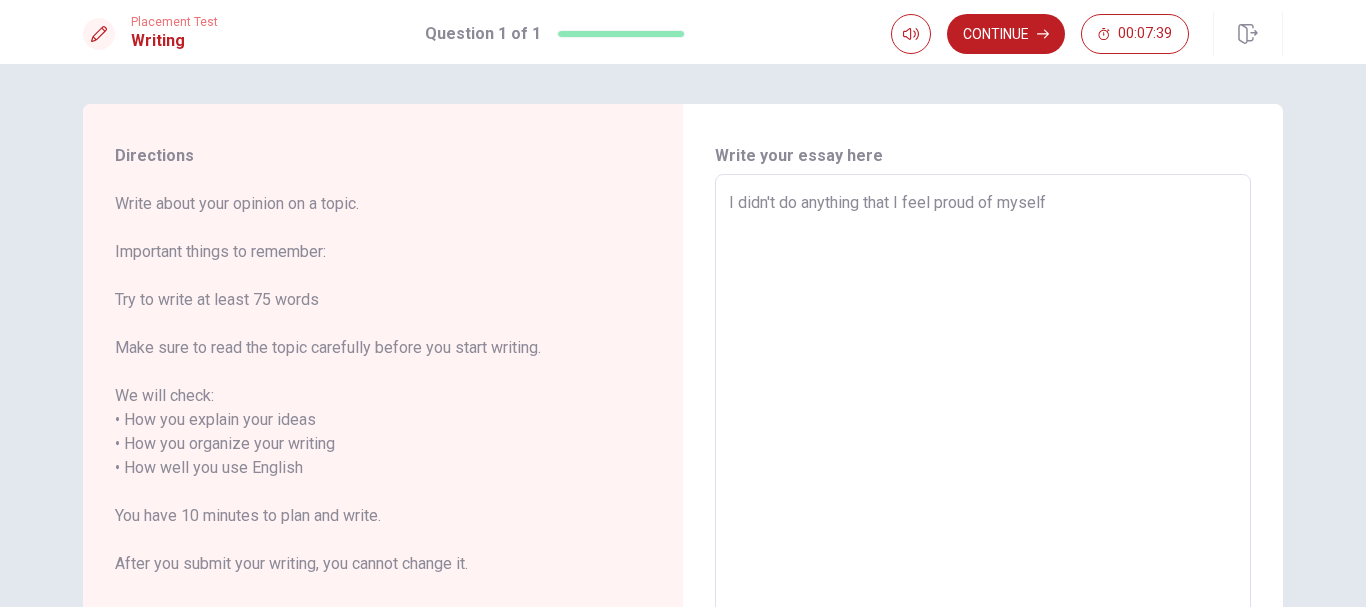 type on "x" 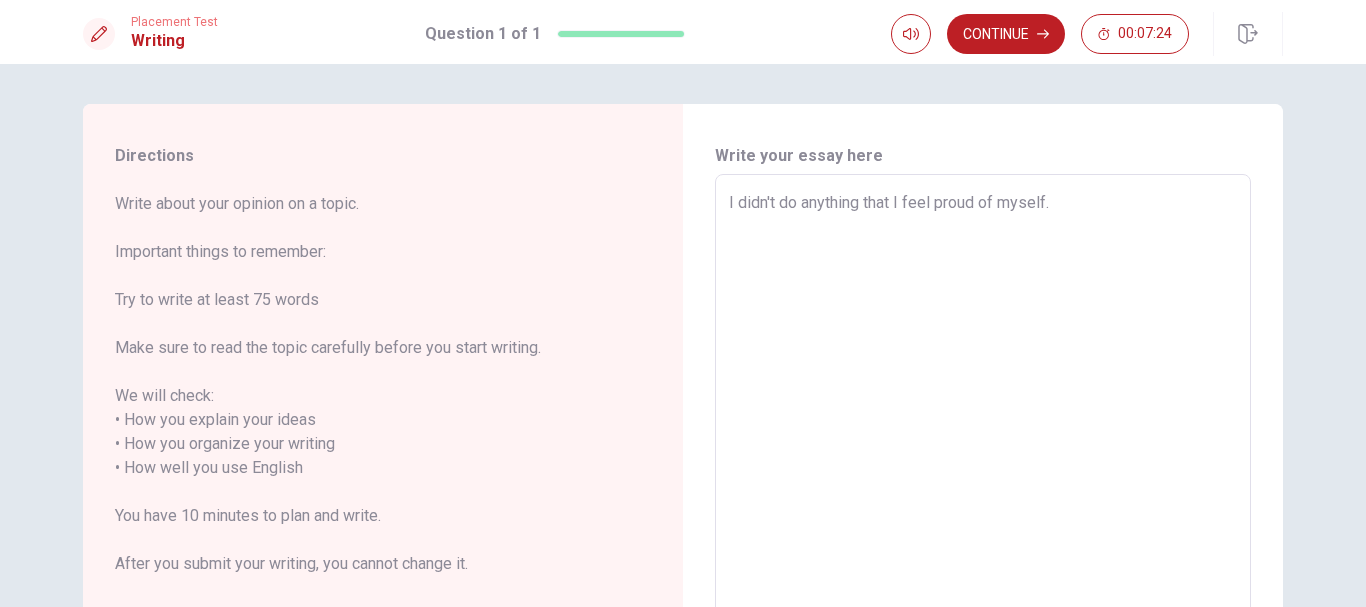 type on "x" 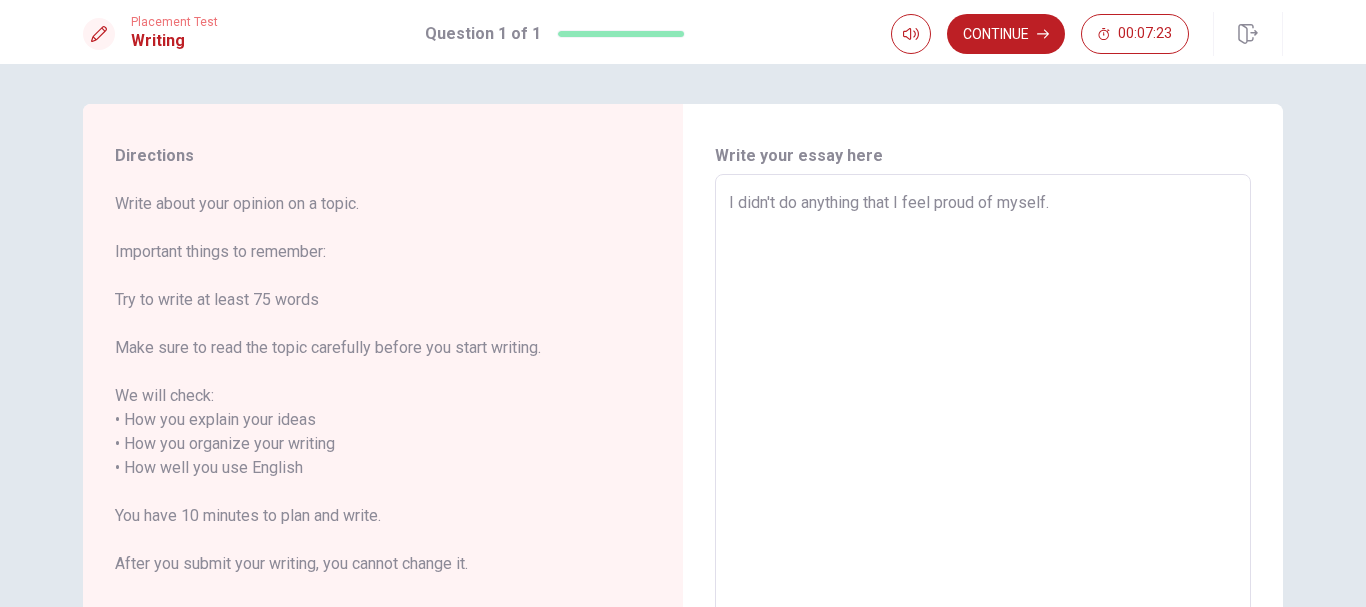 type on "x" 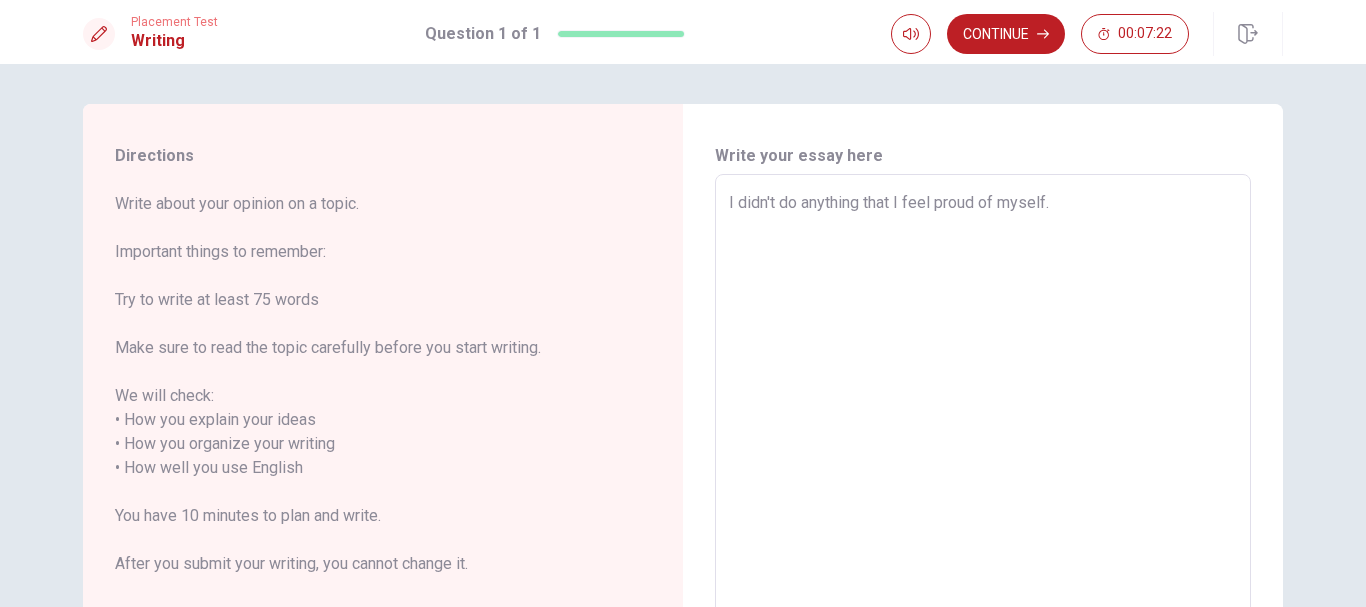 type on "I didn't do anything that I feel proud of myself.
B" 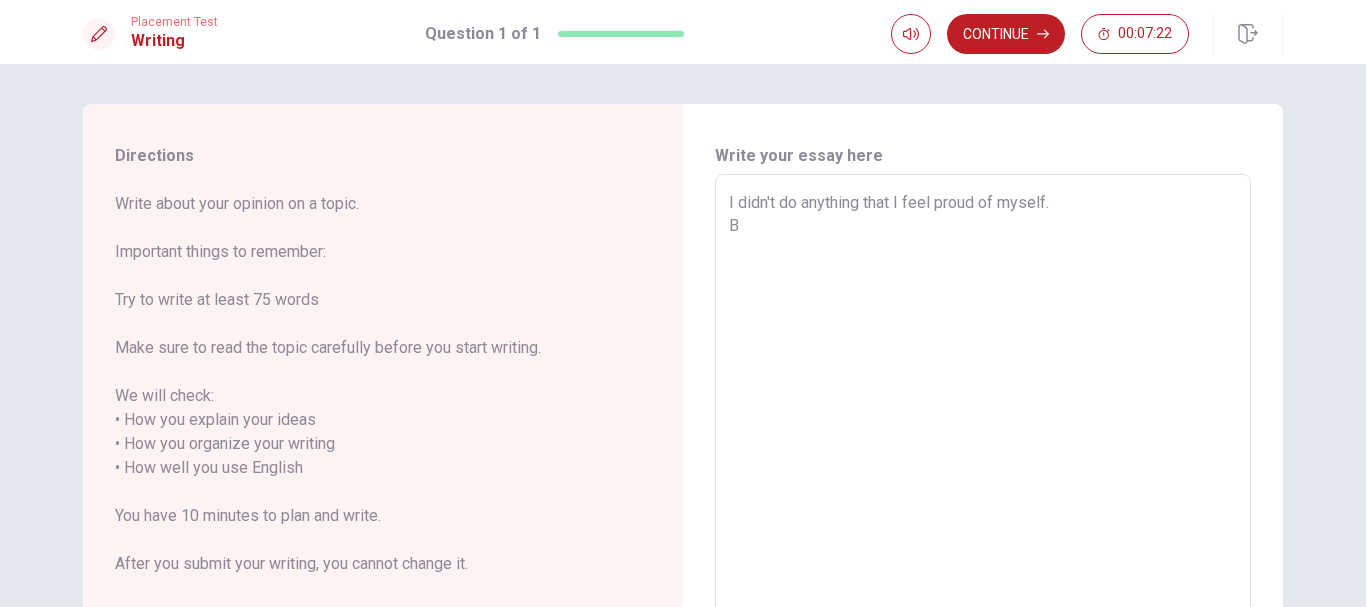 type on "x" 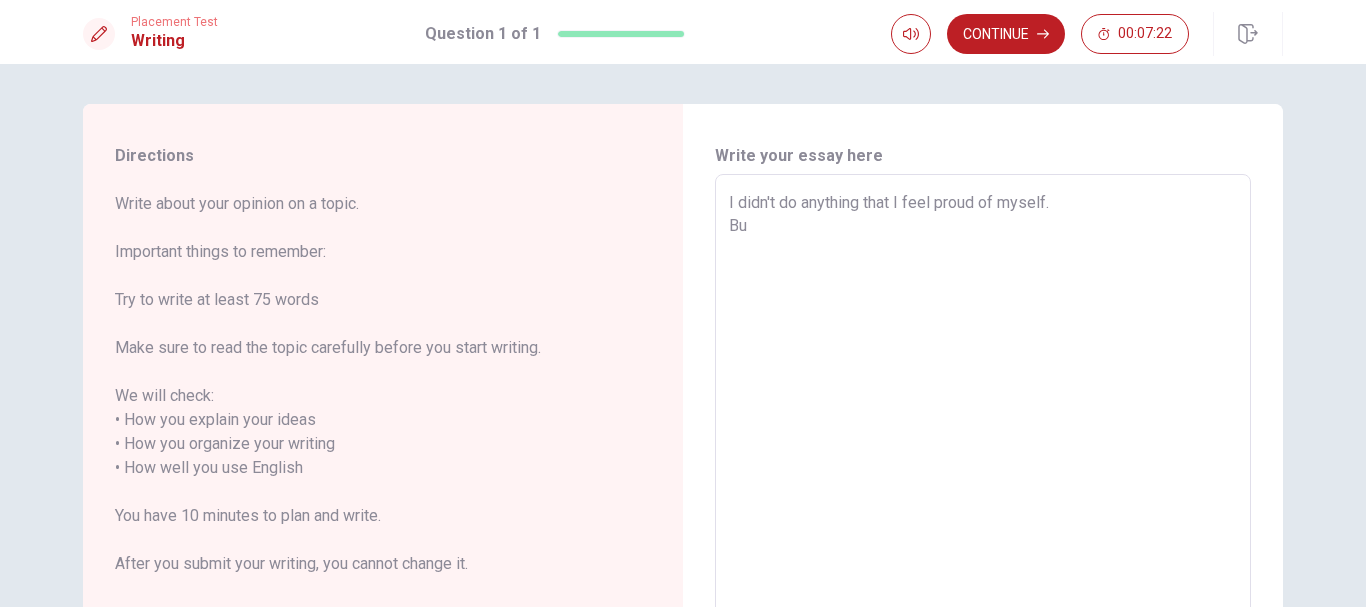 type on "x" 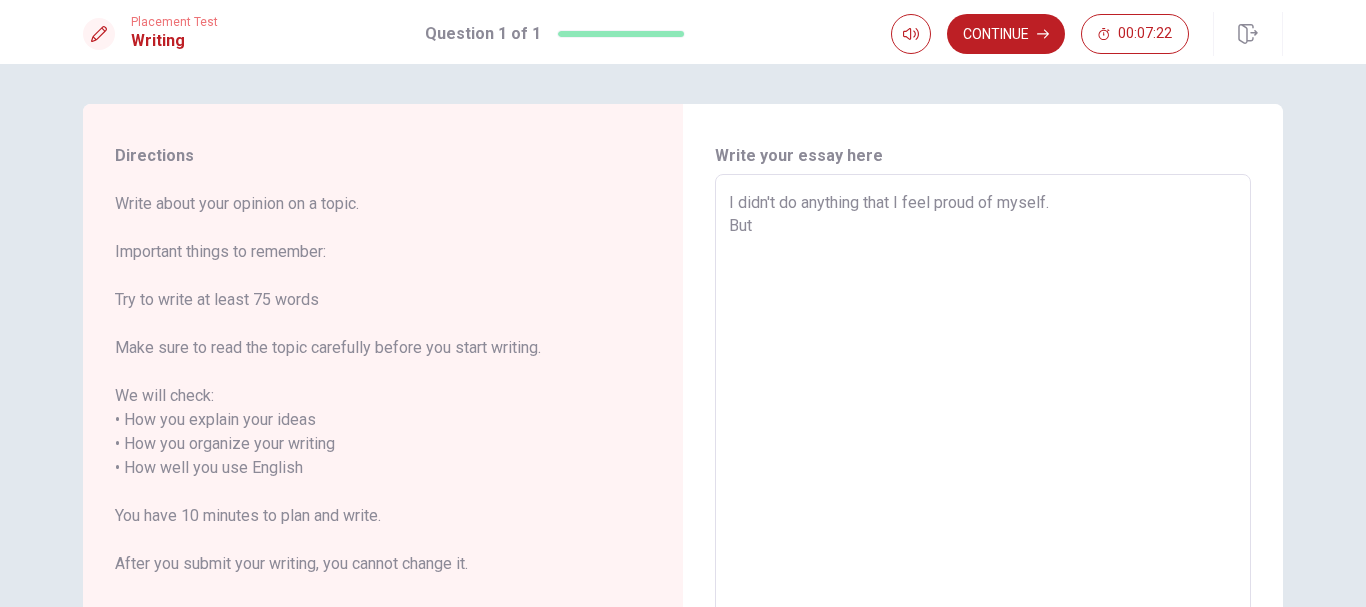 type on "x" 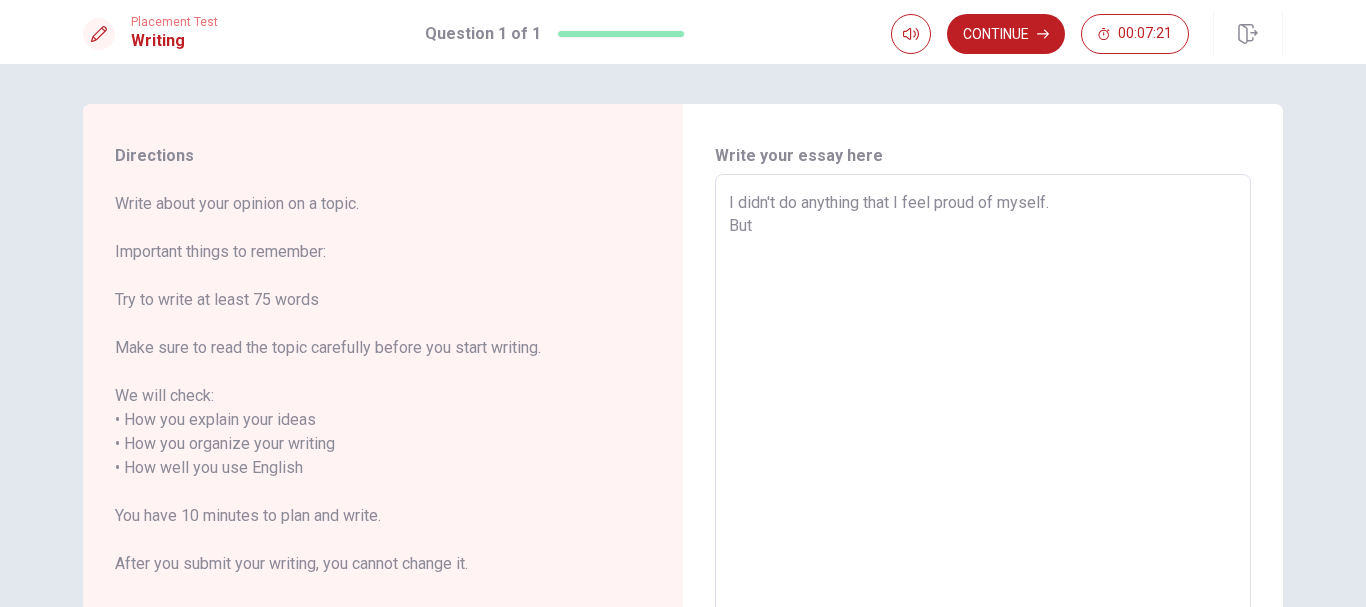 type on "x" 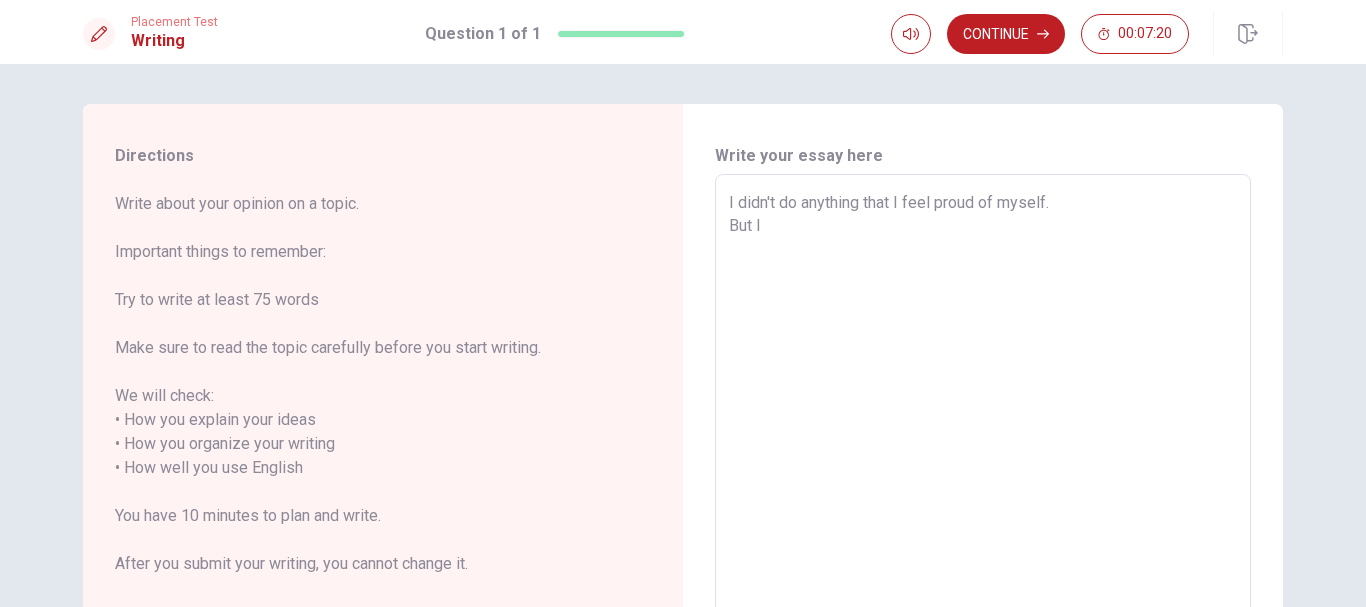 type on "x" 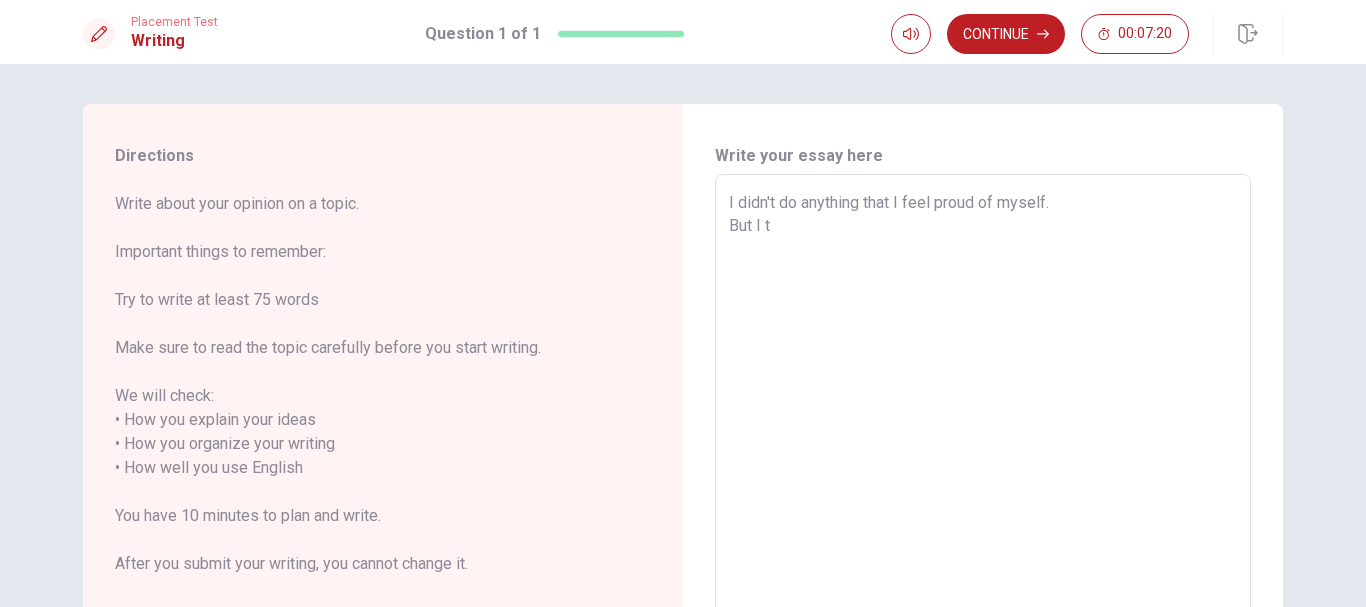 type on "x" 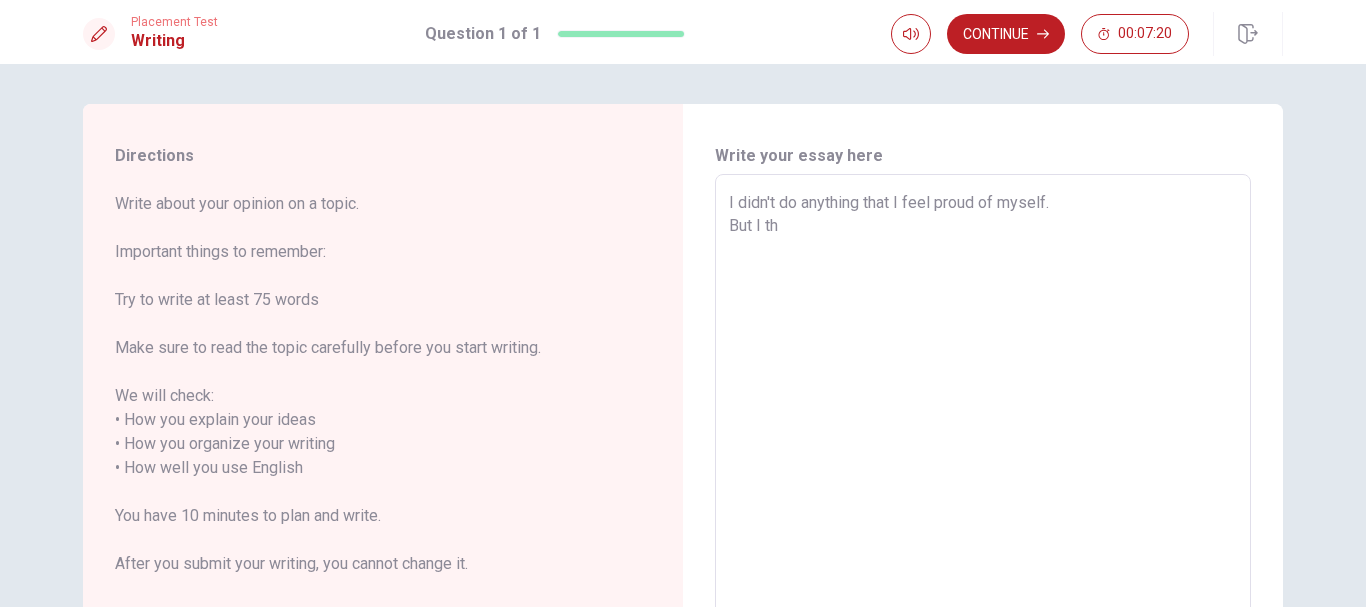 type on "x" 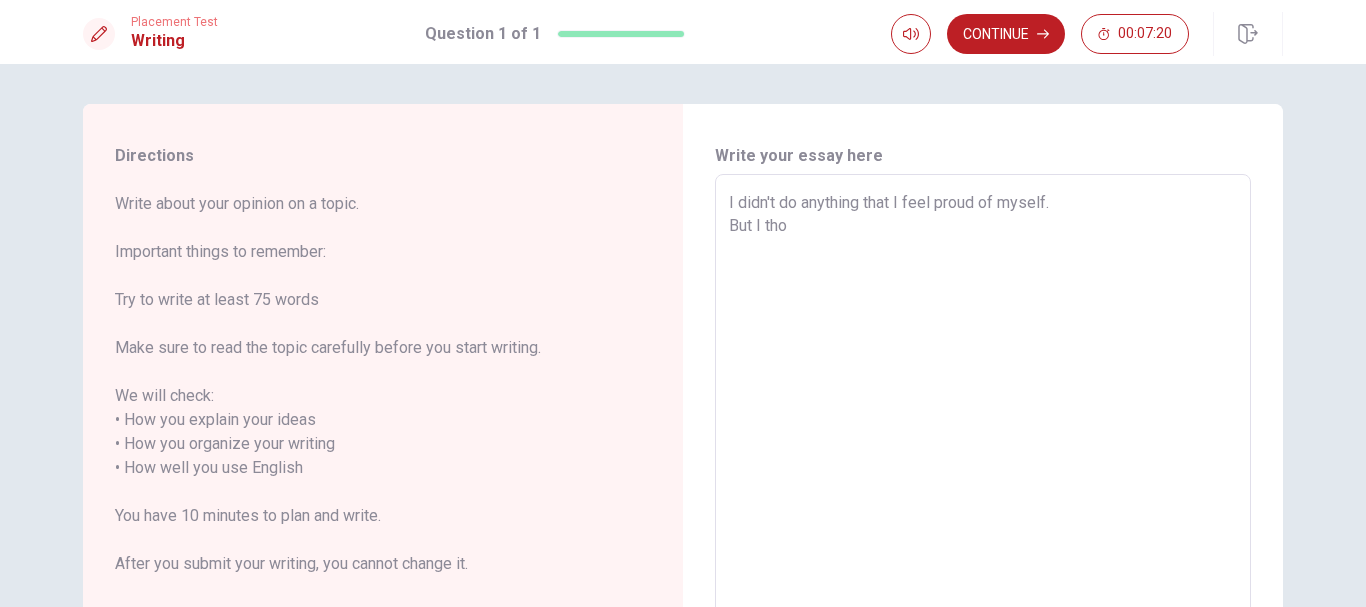 type on "x" 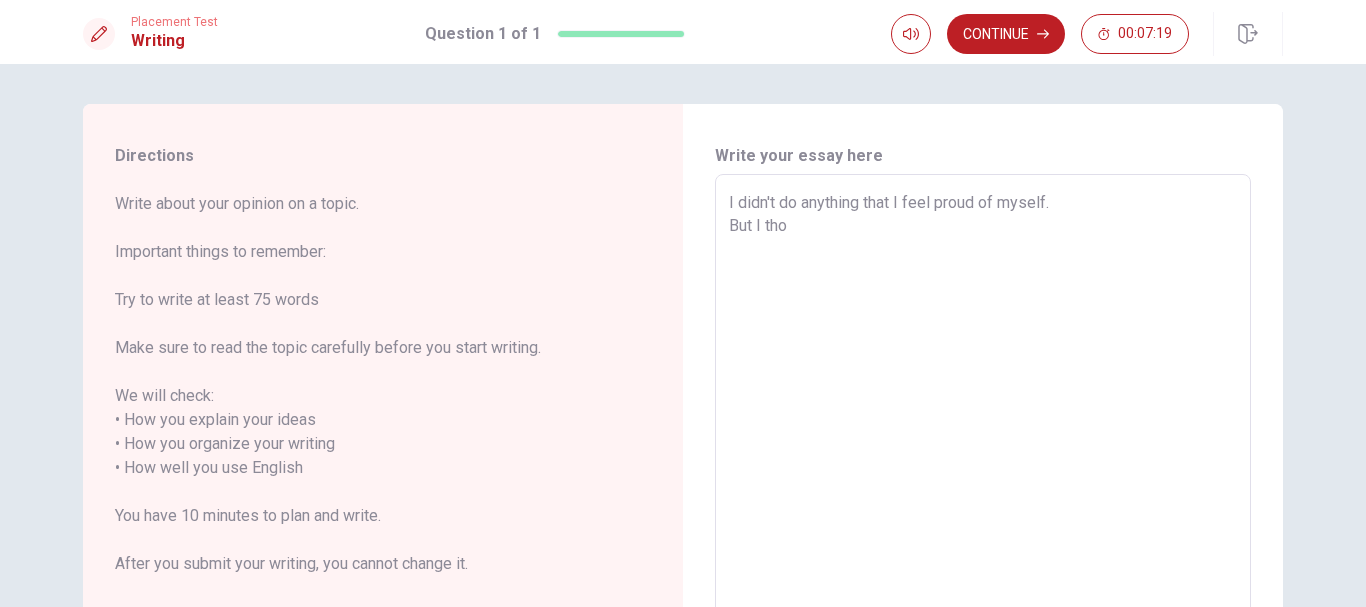 type on "I didn't do anything that I feel proud of myself.
But I th" 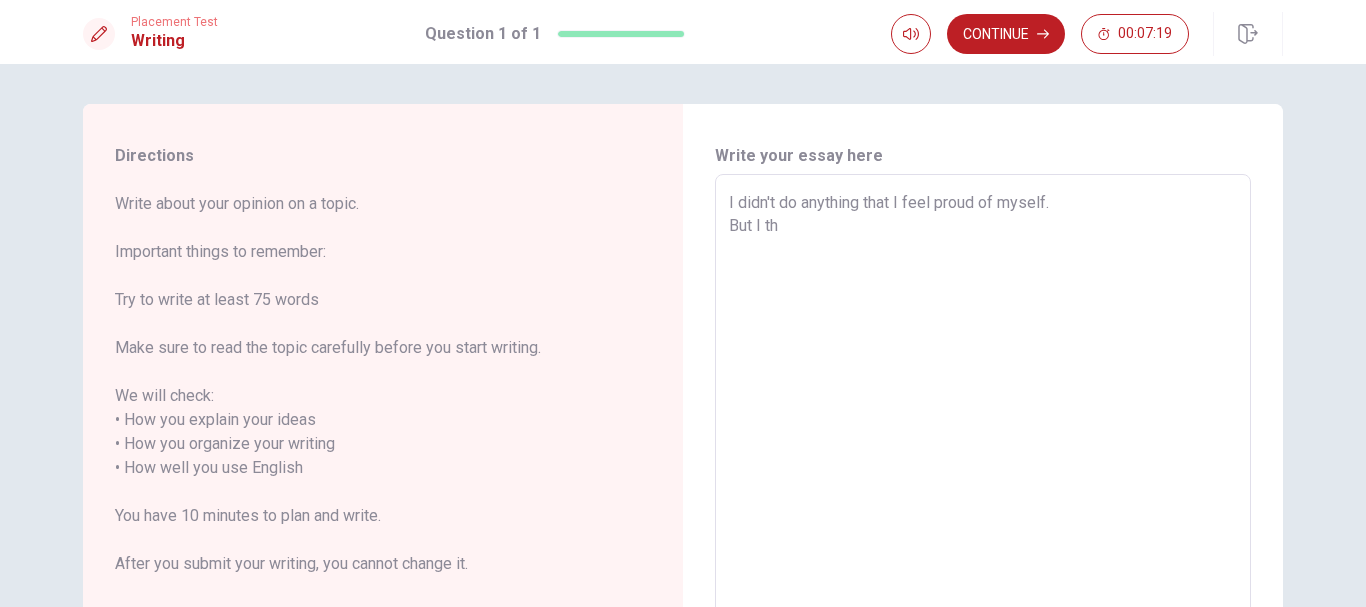 type on "x" 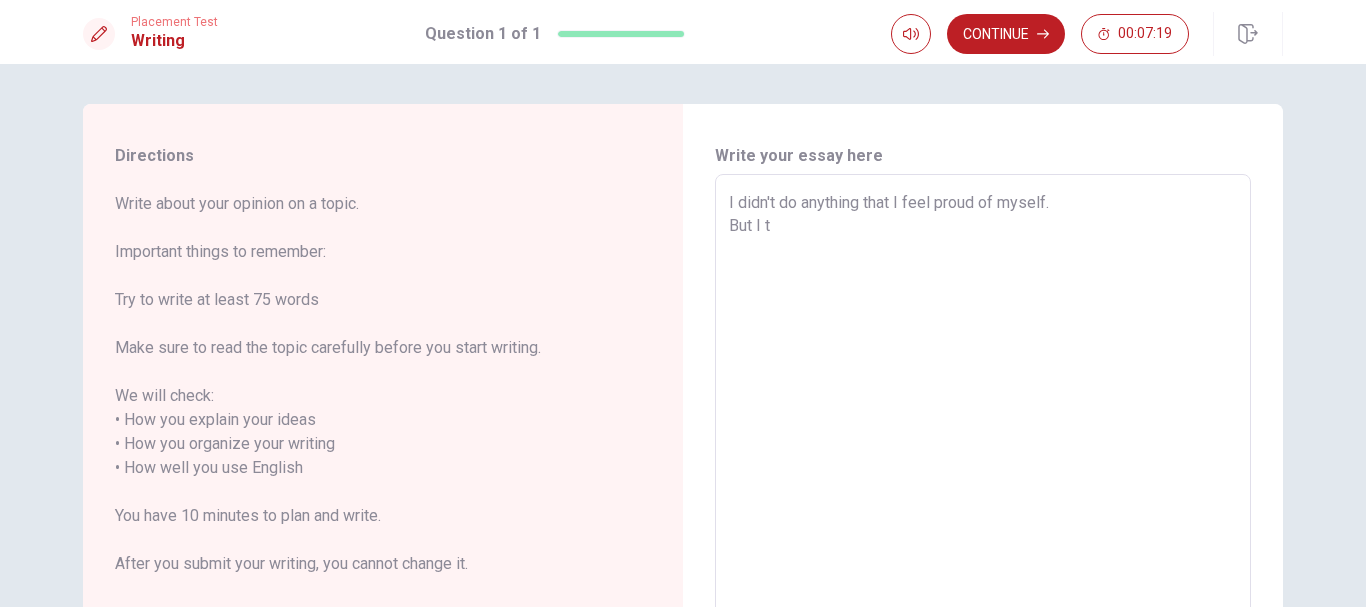 type on "x" 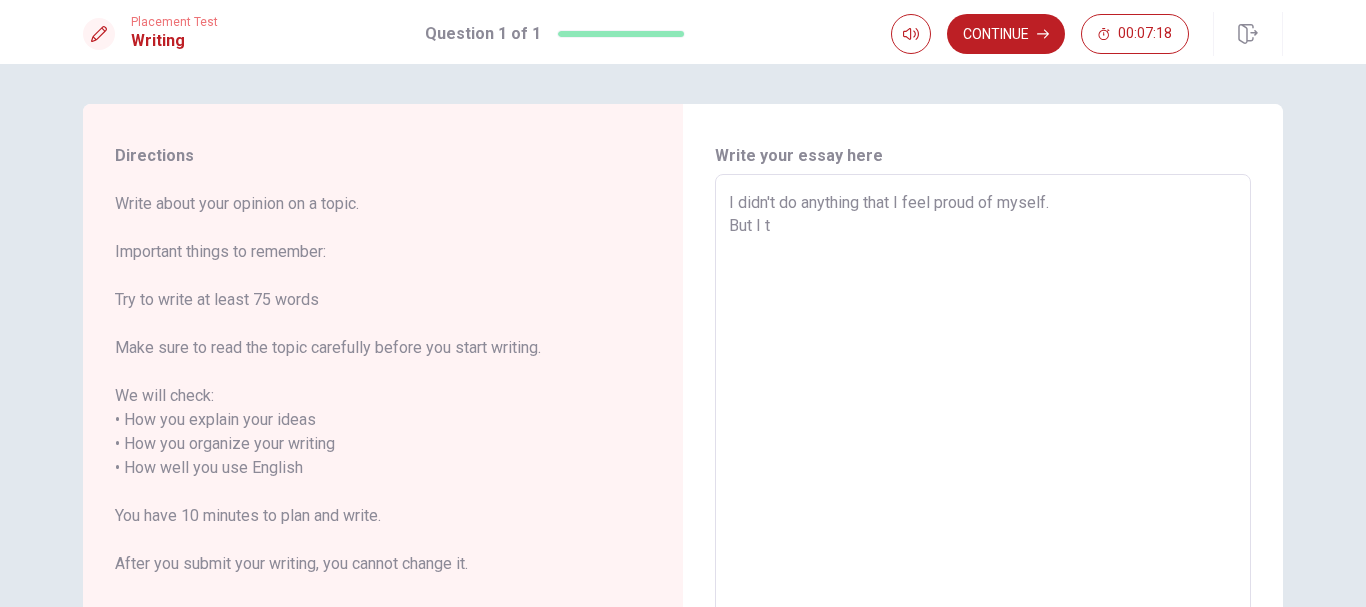type on "I didn't do anything that I feel proud of myself.
But I" 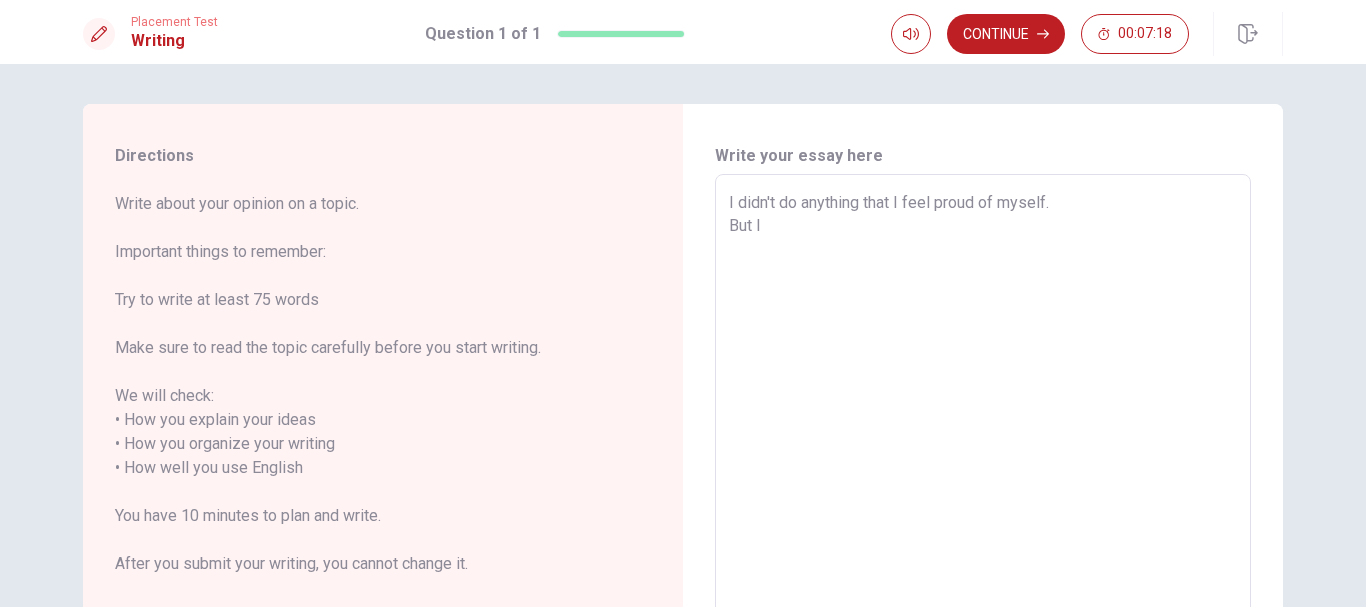 type on "x" 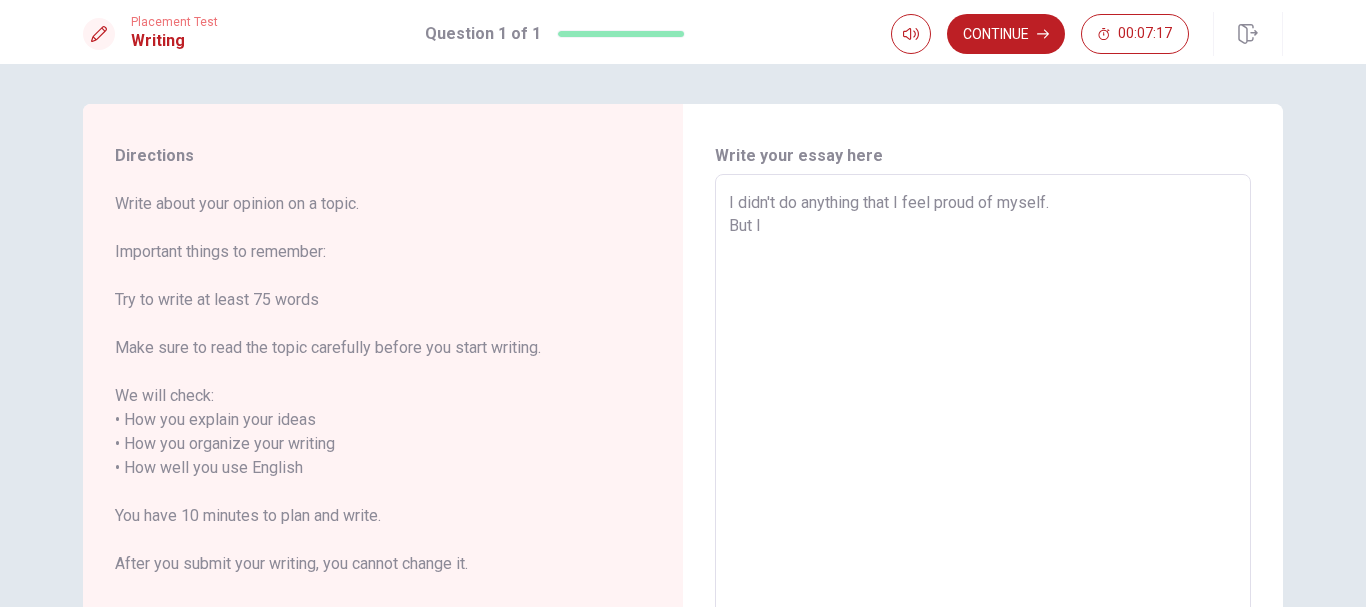 type on "I didn't do anything that I feel proud of myself.
But I w" 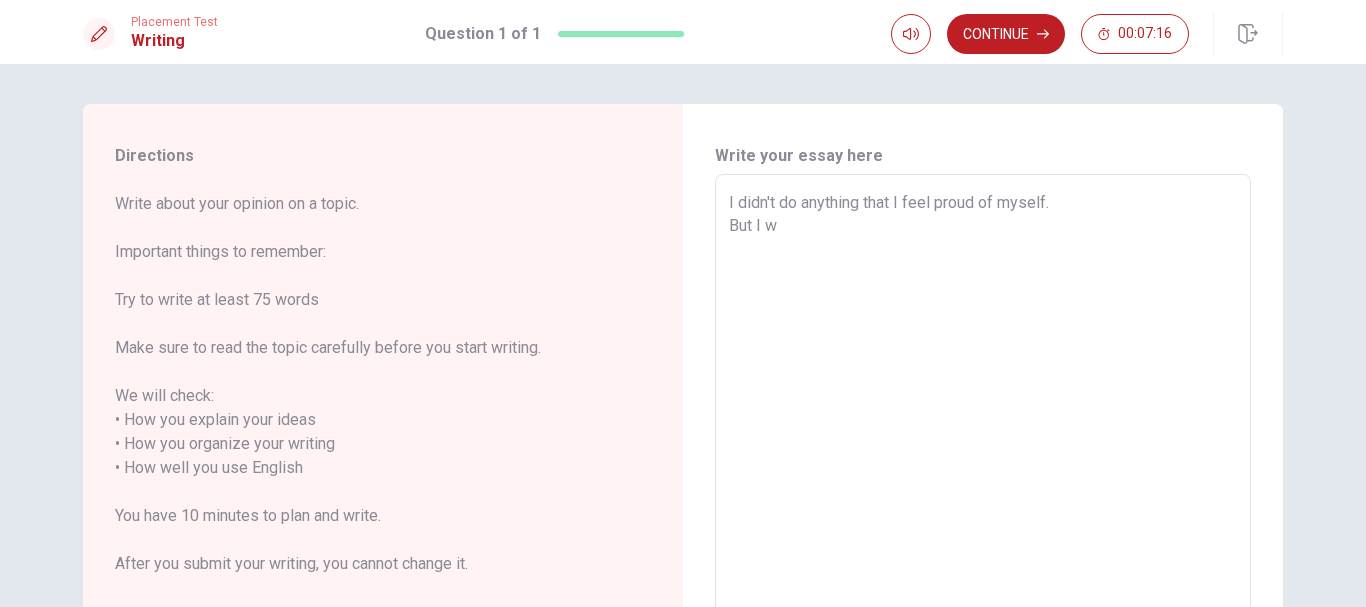 type on "x" 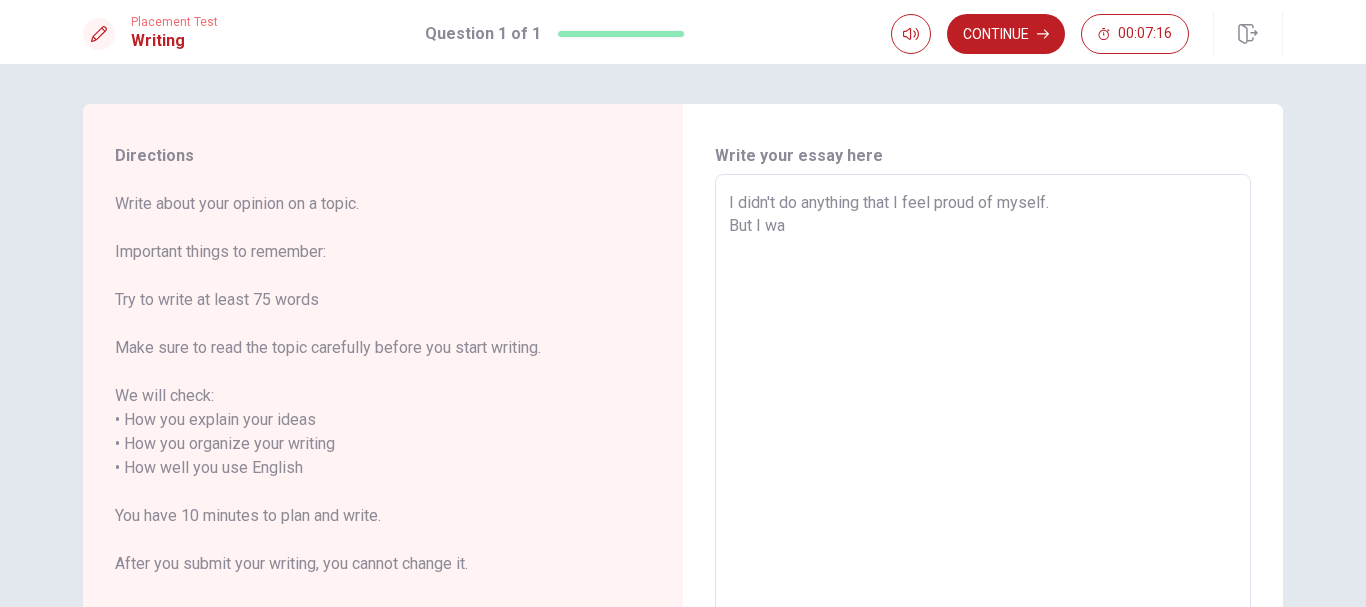 type on "x" 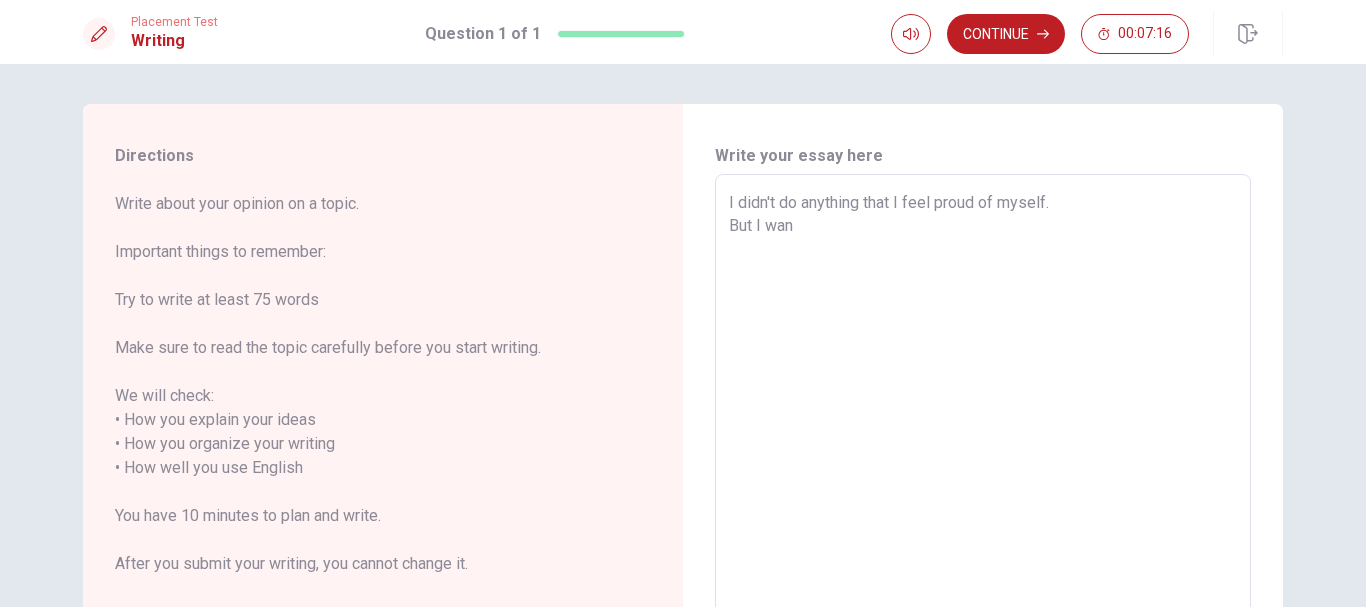 type on "I didn't do anything that I feel proud of myself.
But I want" 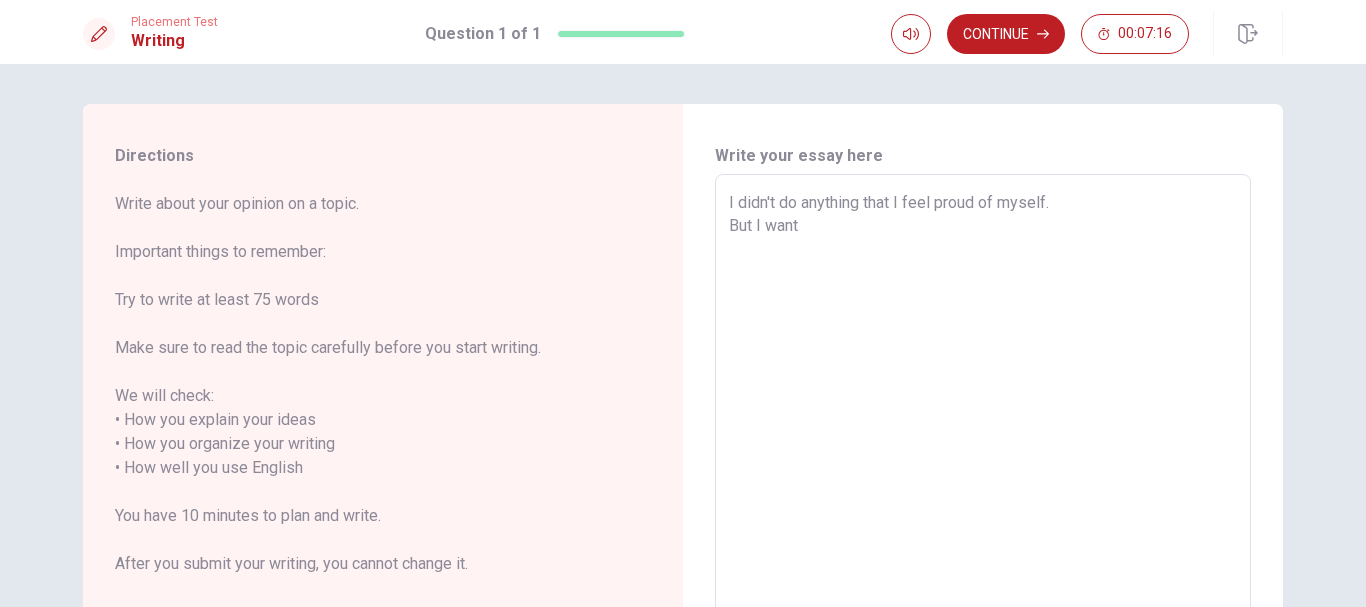 type on "x" 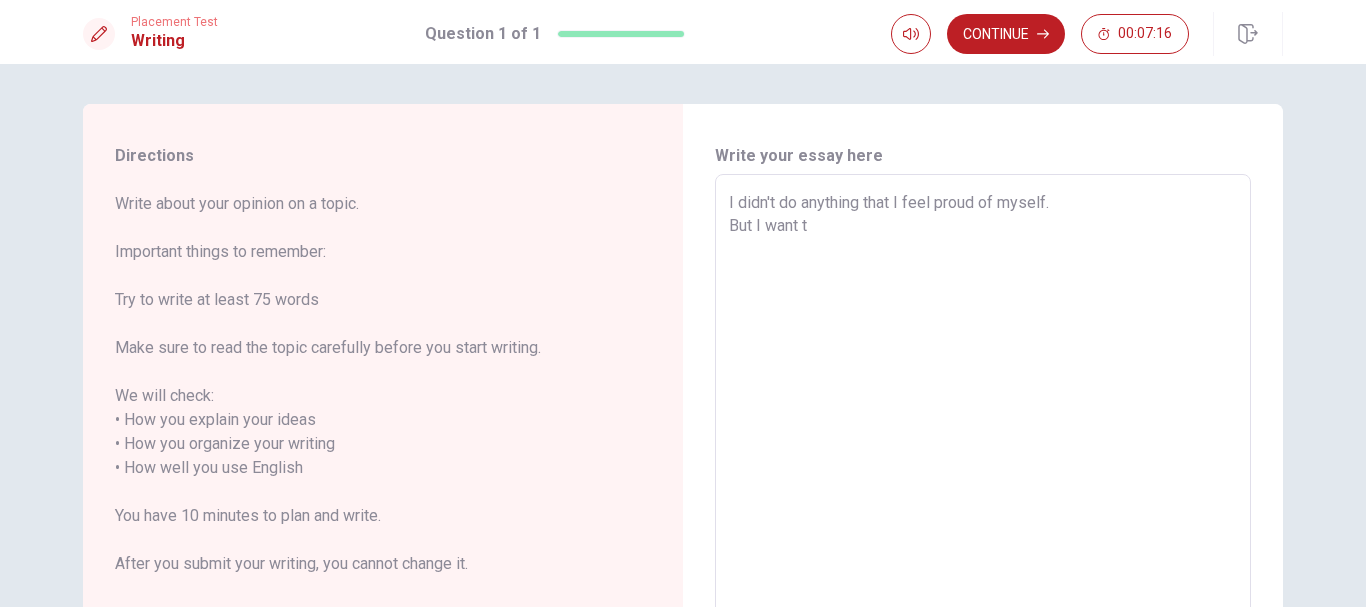 type on "x" 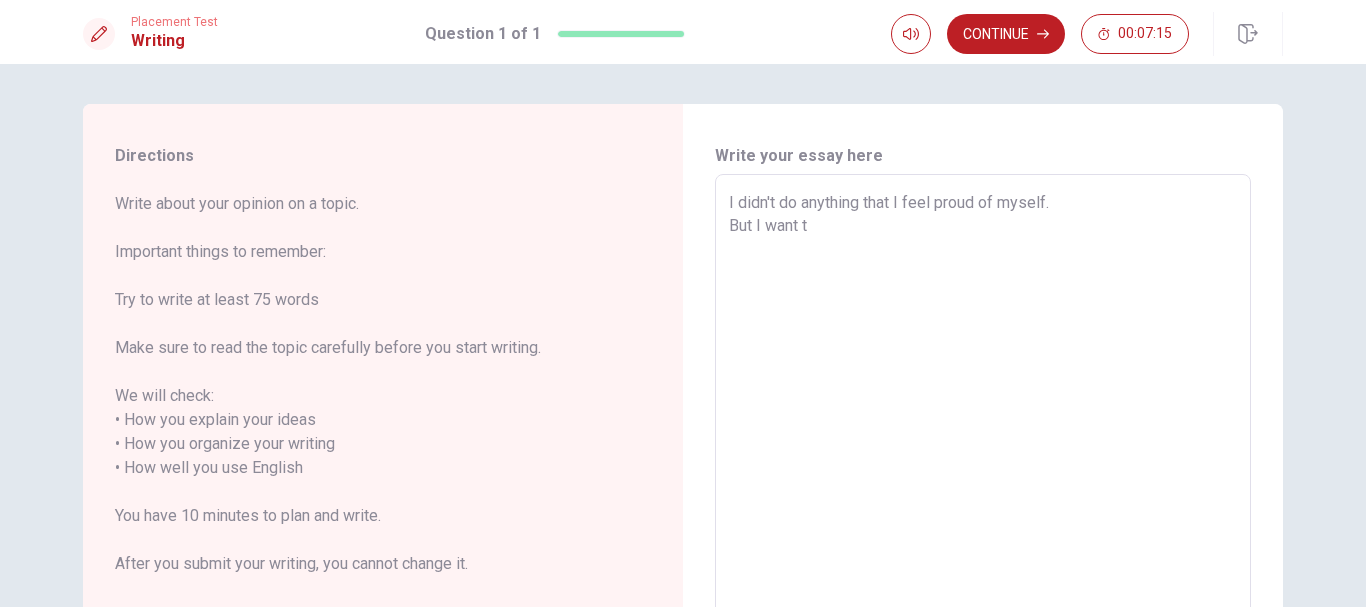 type on "I didn't do anything that I feel proud of myself.
But I want to" 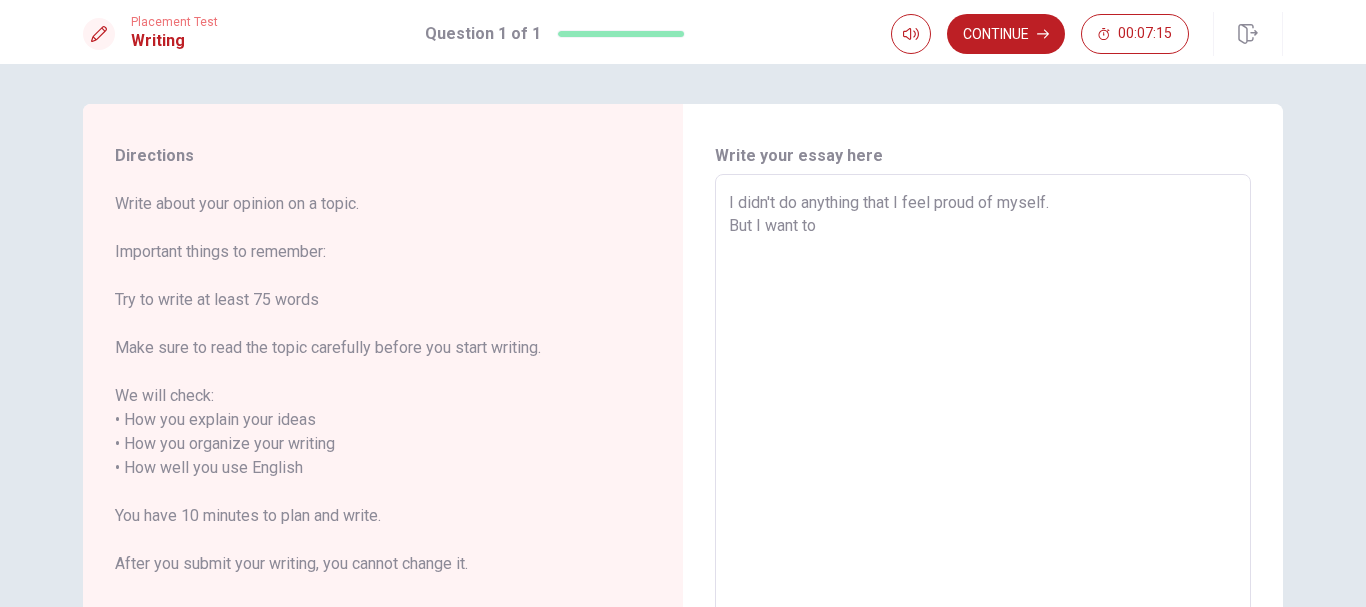 type on "x" 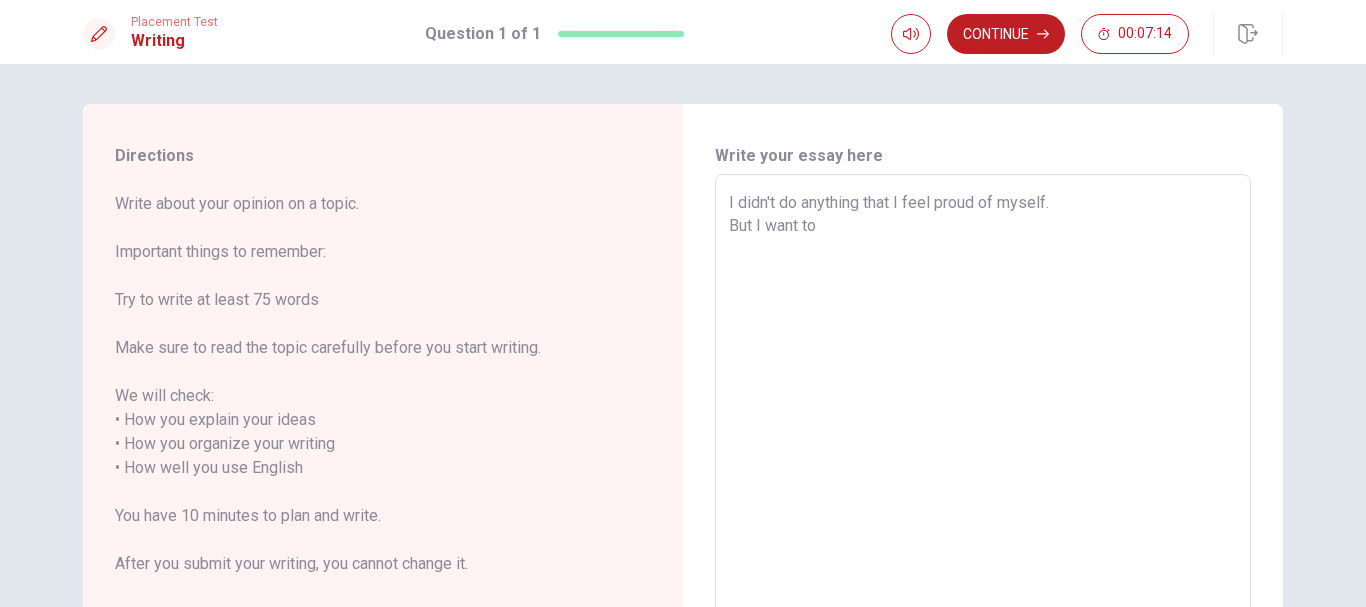 type on "I didn't do anything that I feel proud of myself.
But I want to h" 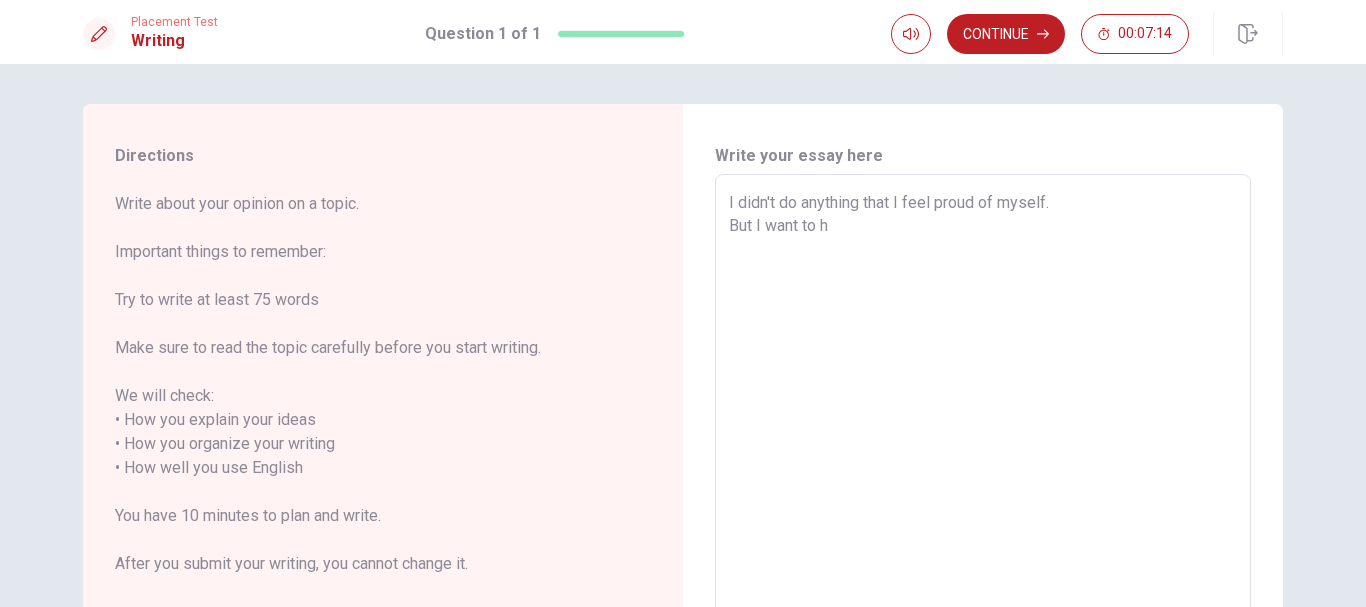 type on "x" 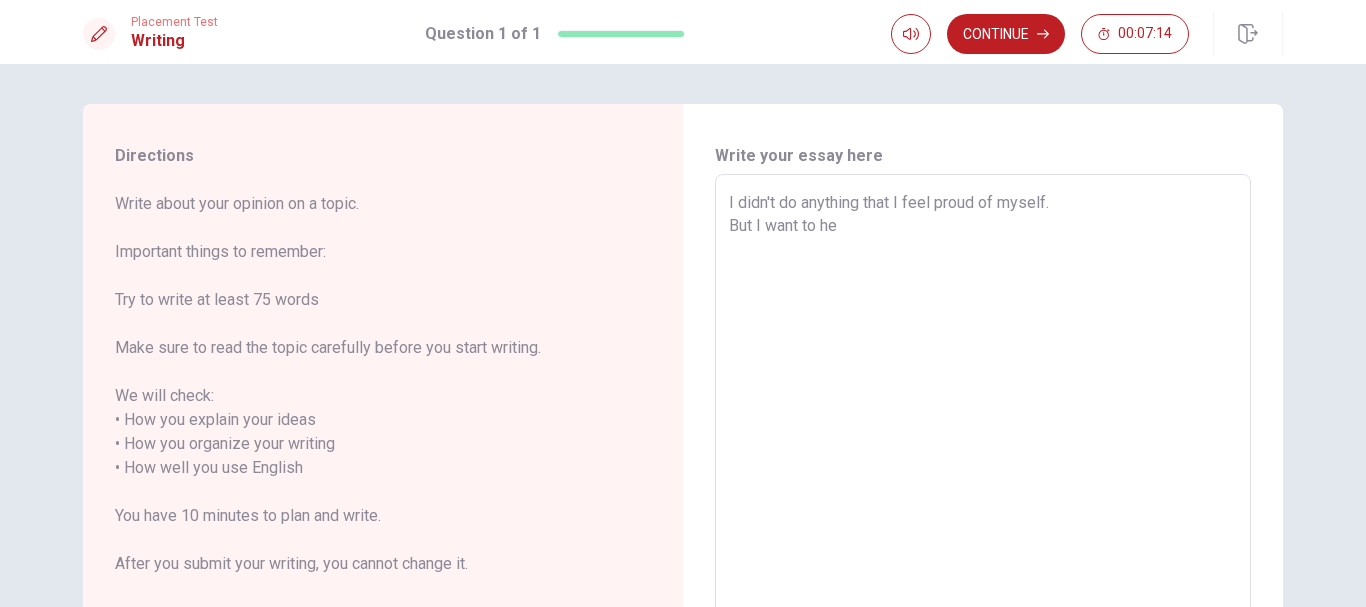 type on "x" 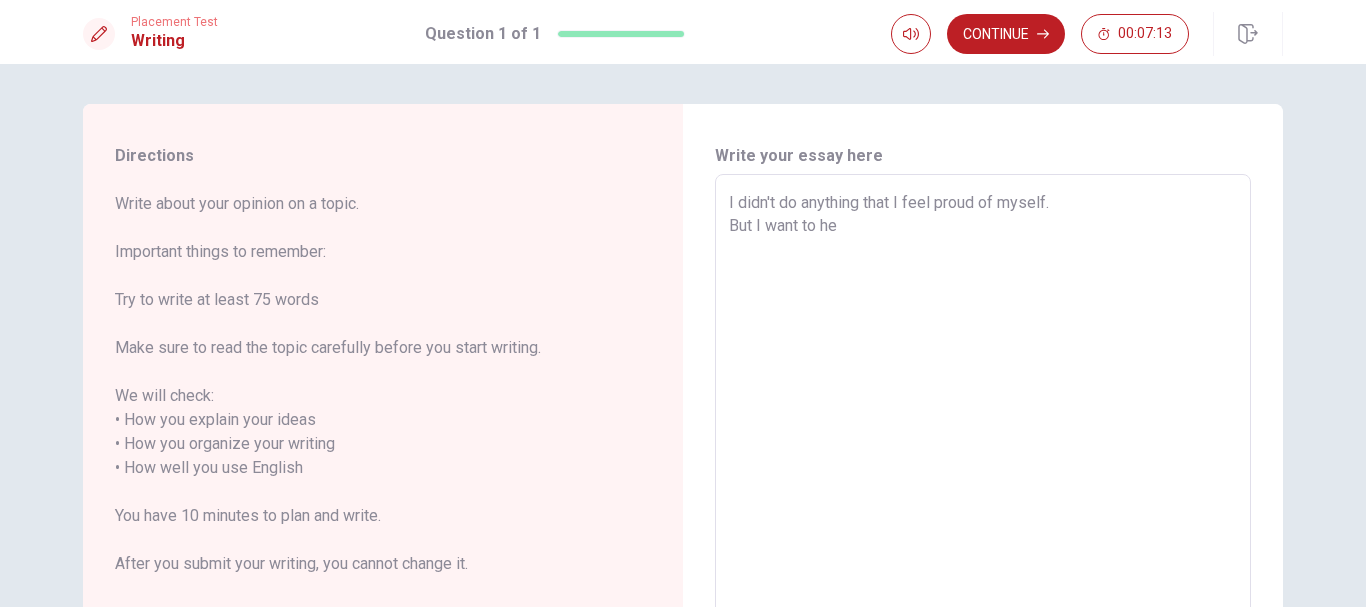 type on "I didn't do anything that I feel proud of myself.
But I want to hel" 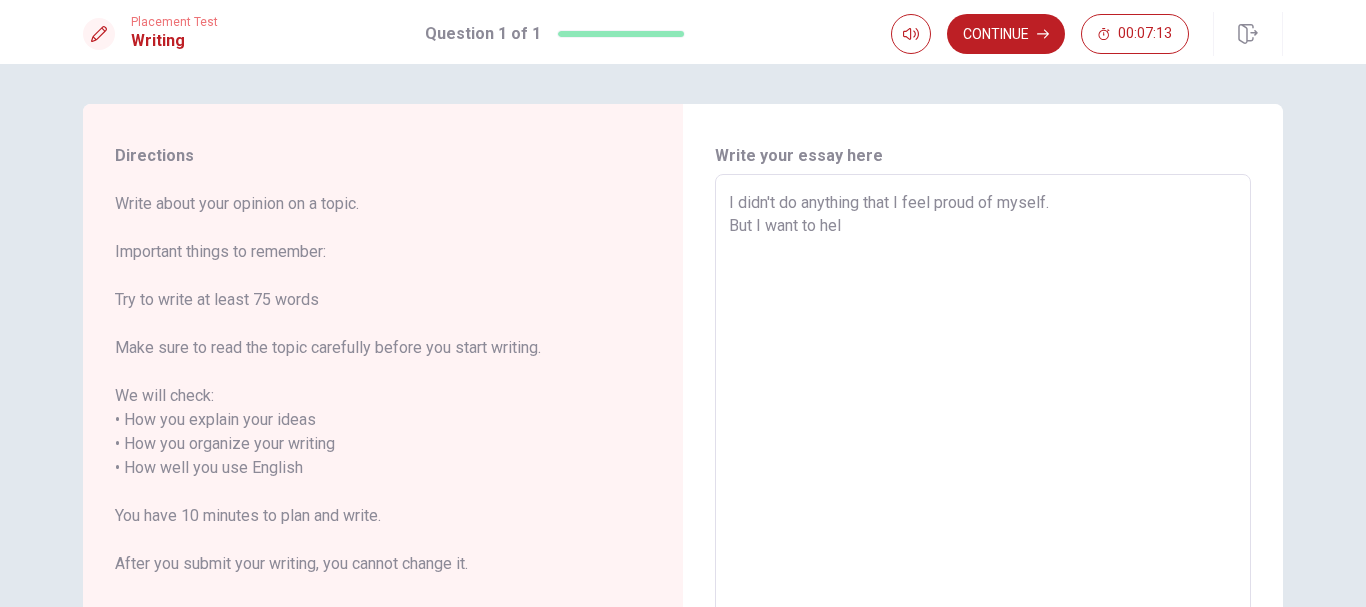 type on "x" 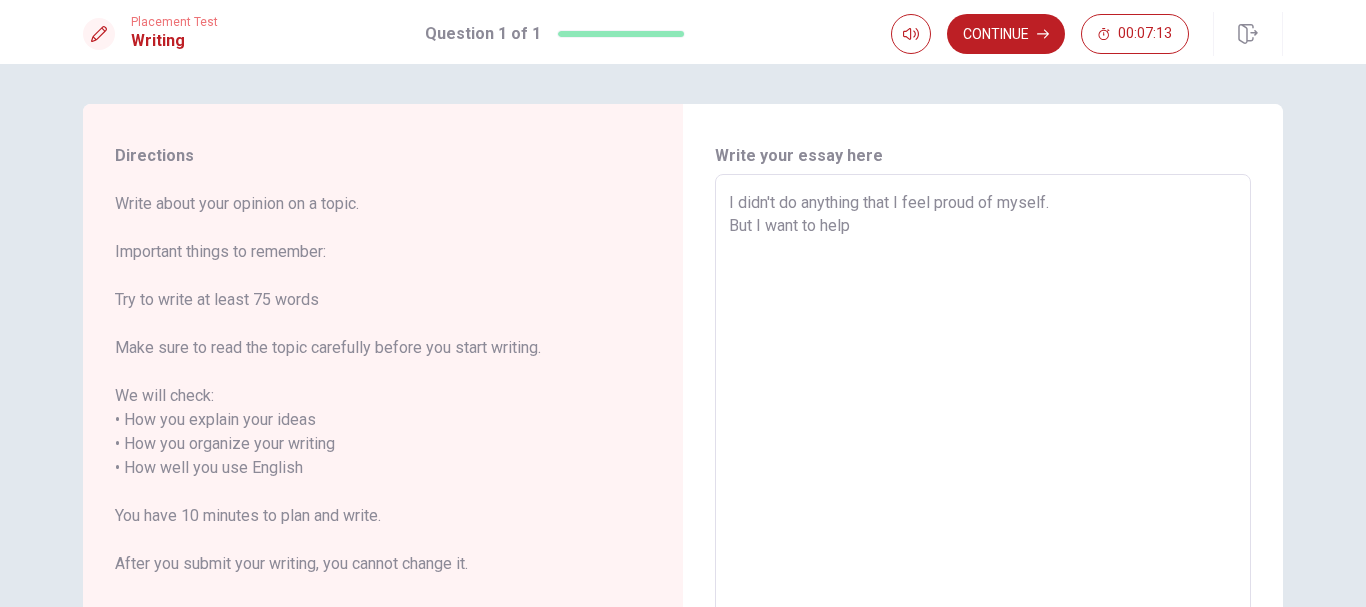 type on "x" 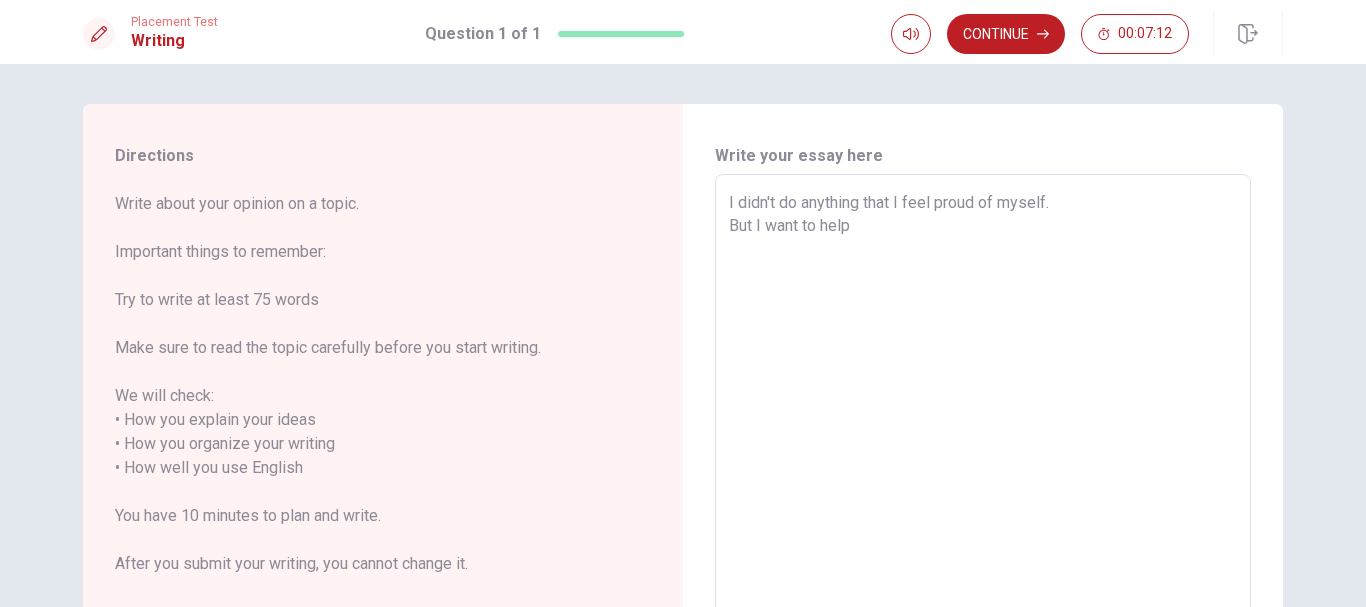 type on "I didn't do anything that I feel proud of myself.
But I want to help p" 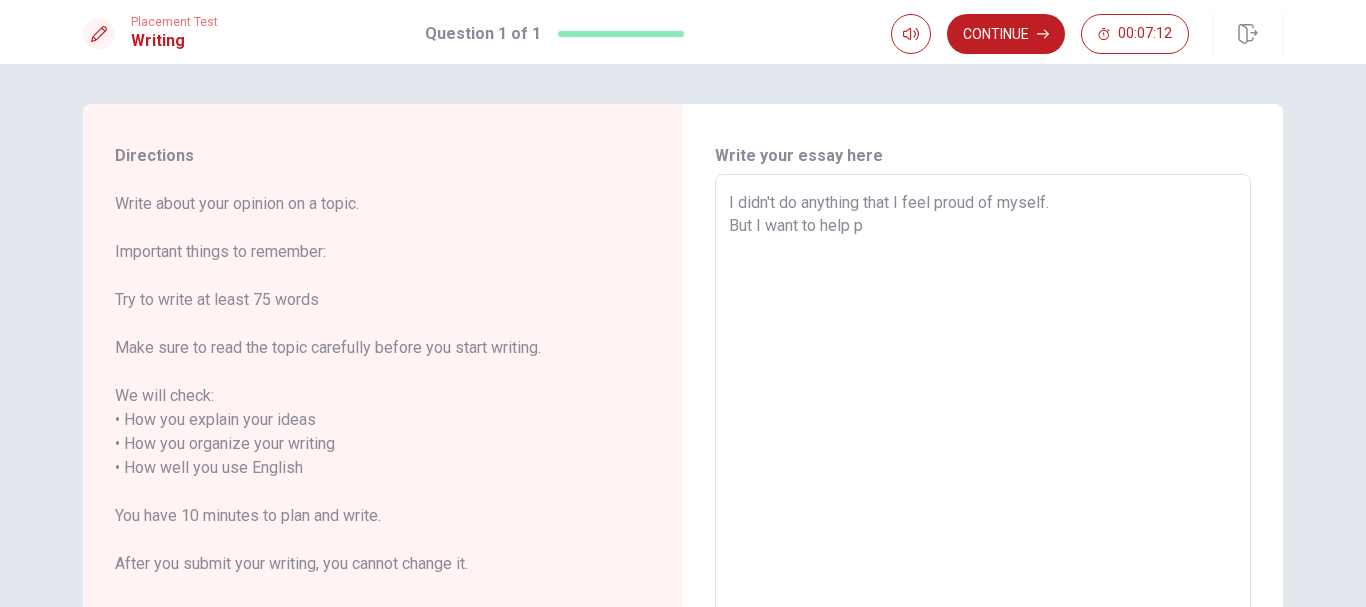 type on "x" 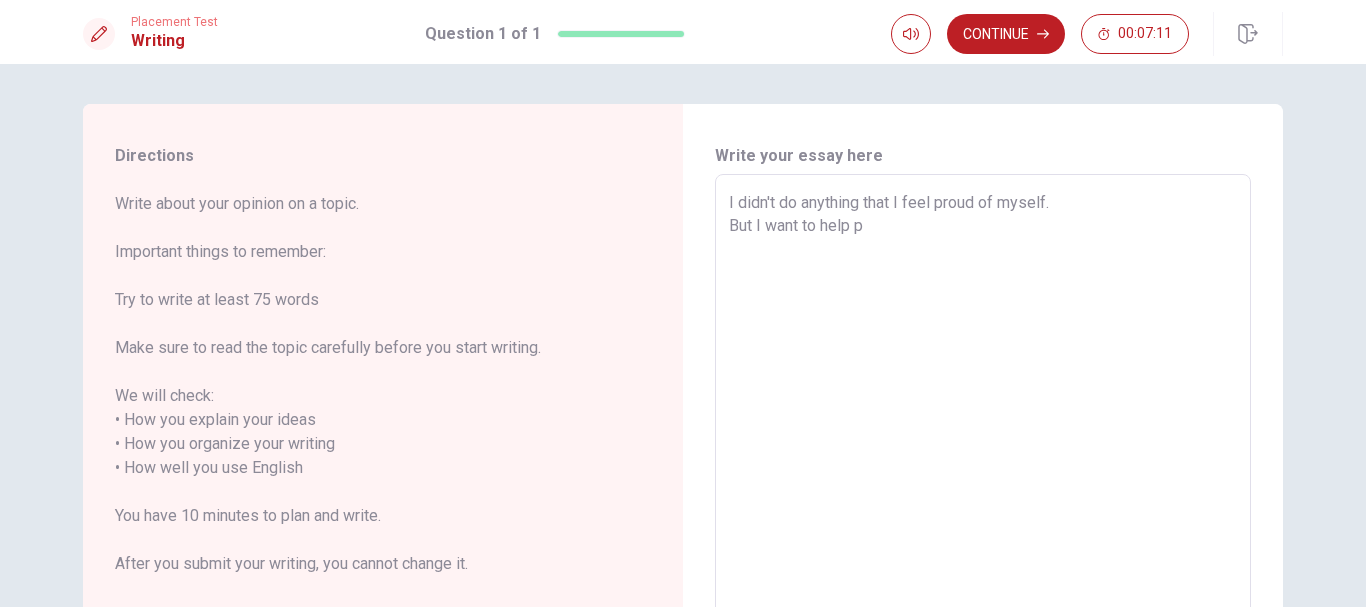 type on "I didn't do anything that I feel proud of myself.
But I want to help pe" 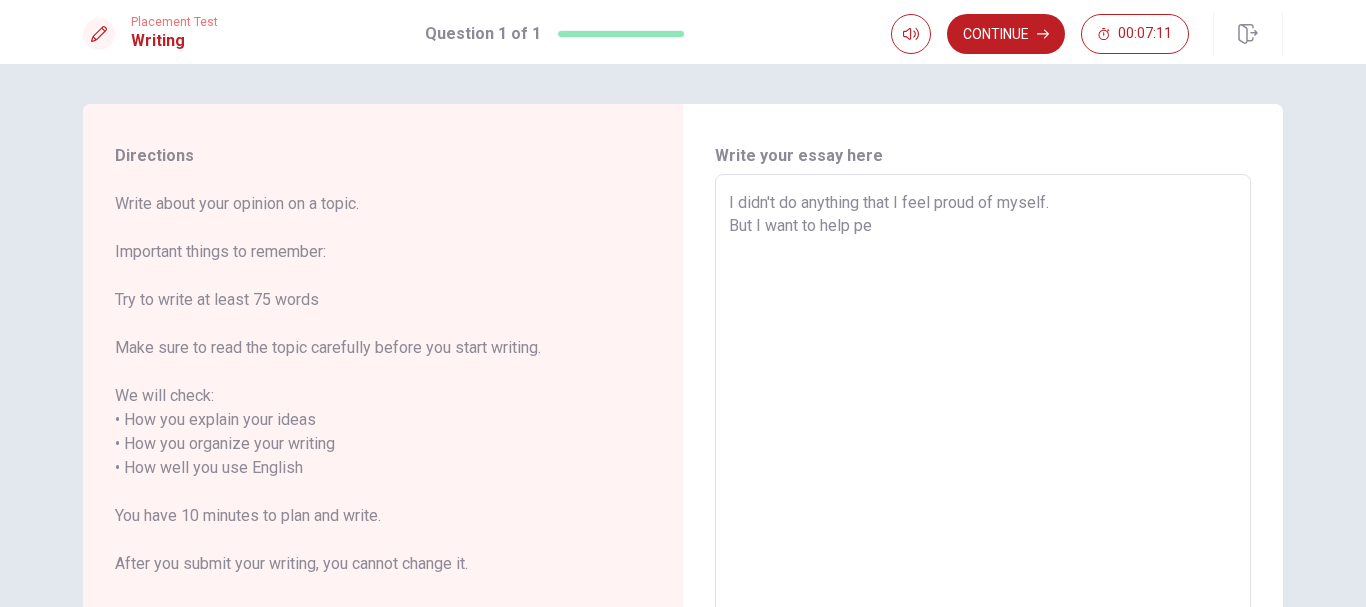 type on "x" 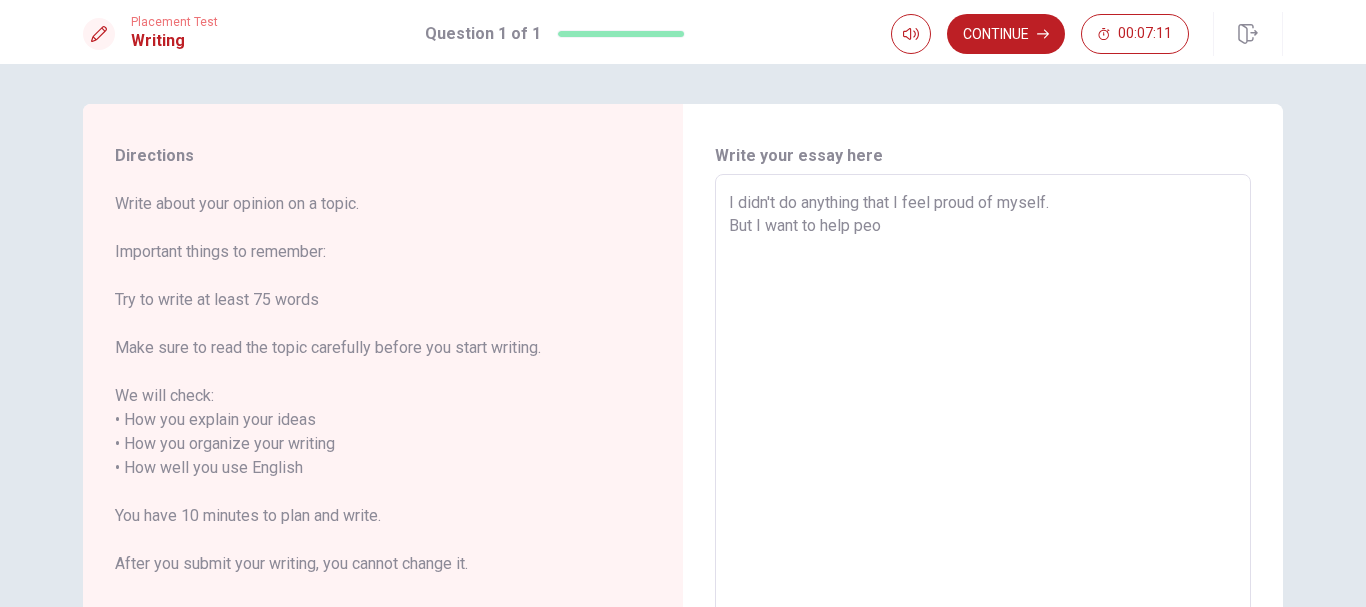 type on "I didn't do anything that I feel proud of myself.
But I want to help peop" 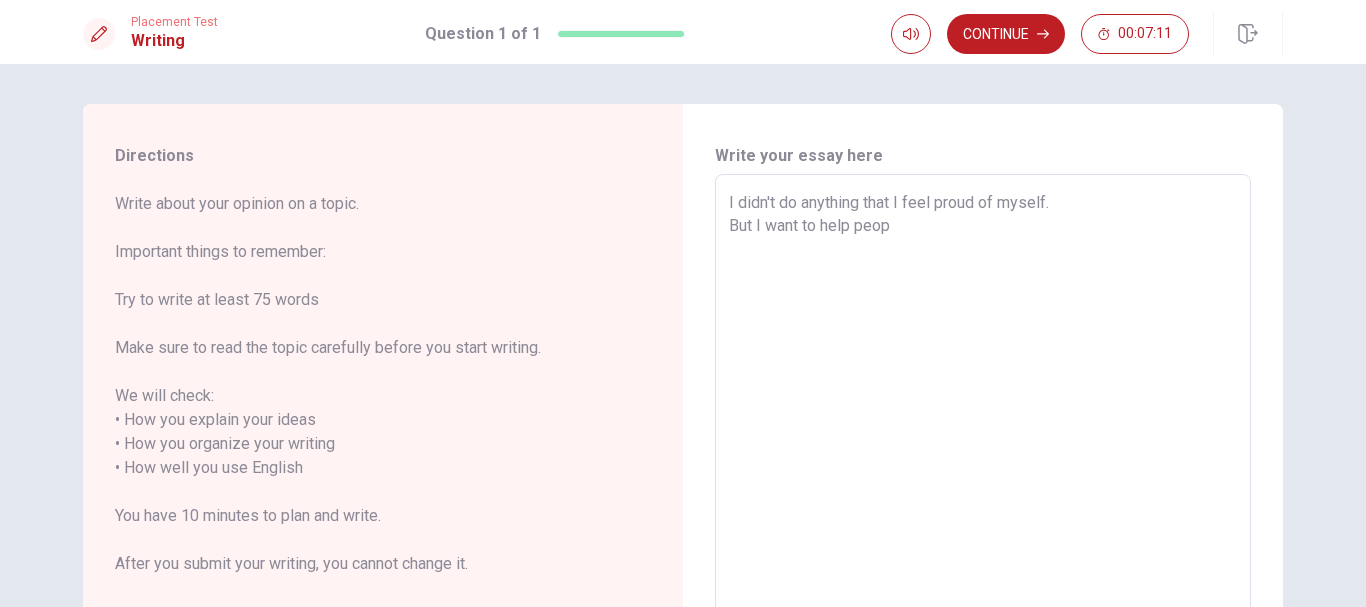type on "x" 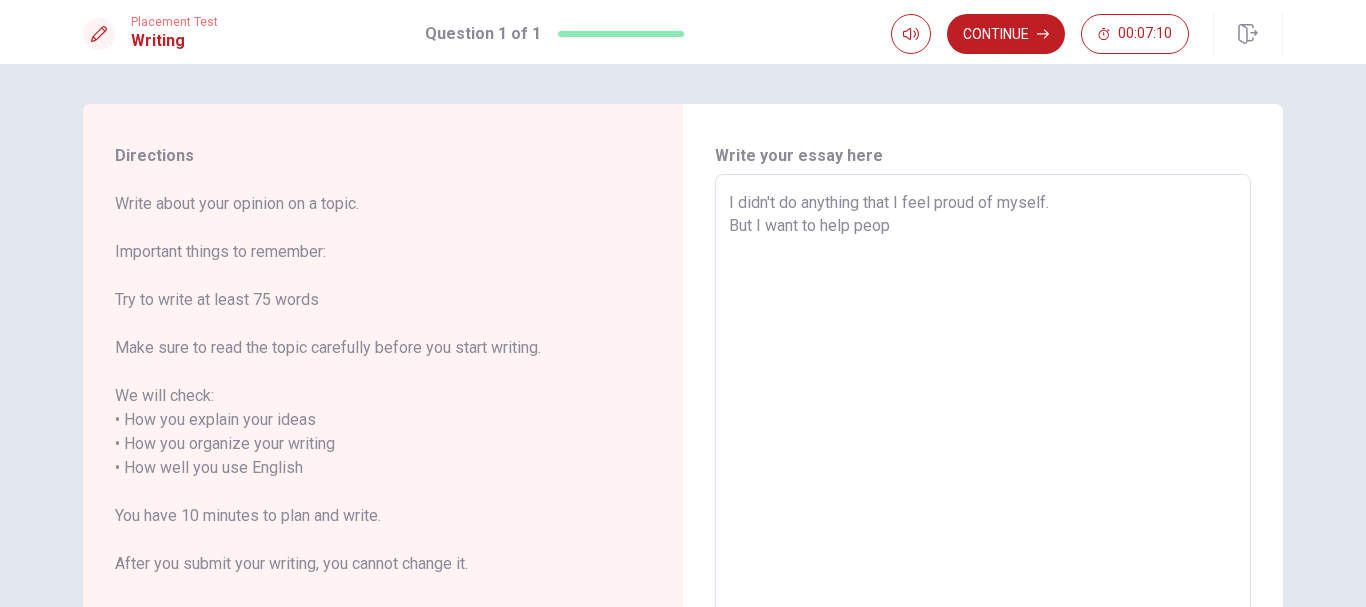 type on "I didn't do anything that I feel proud of myself.
But I want to help peopl" 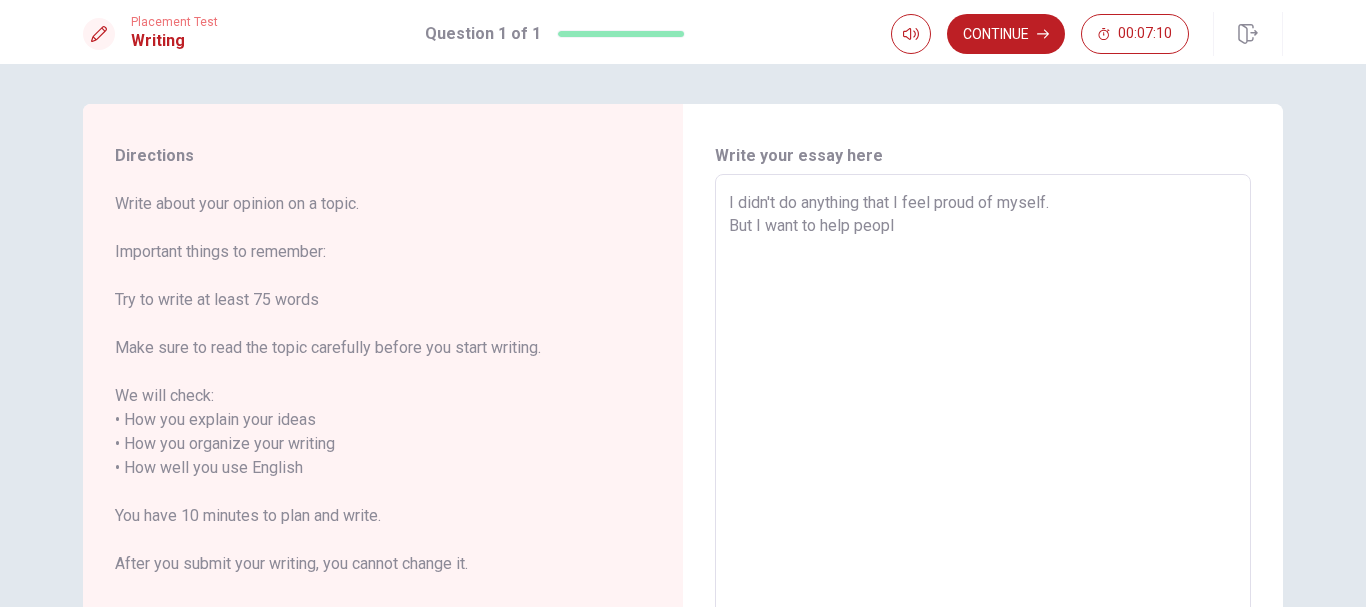 type on "x" 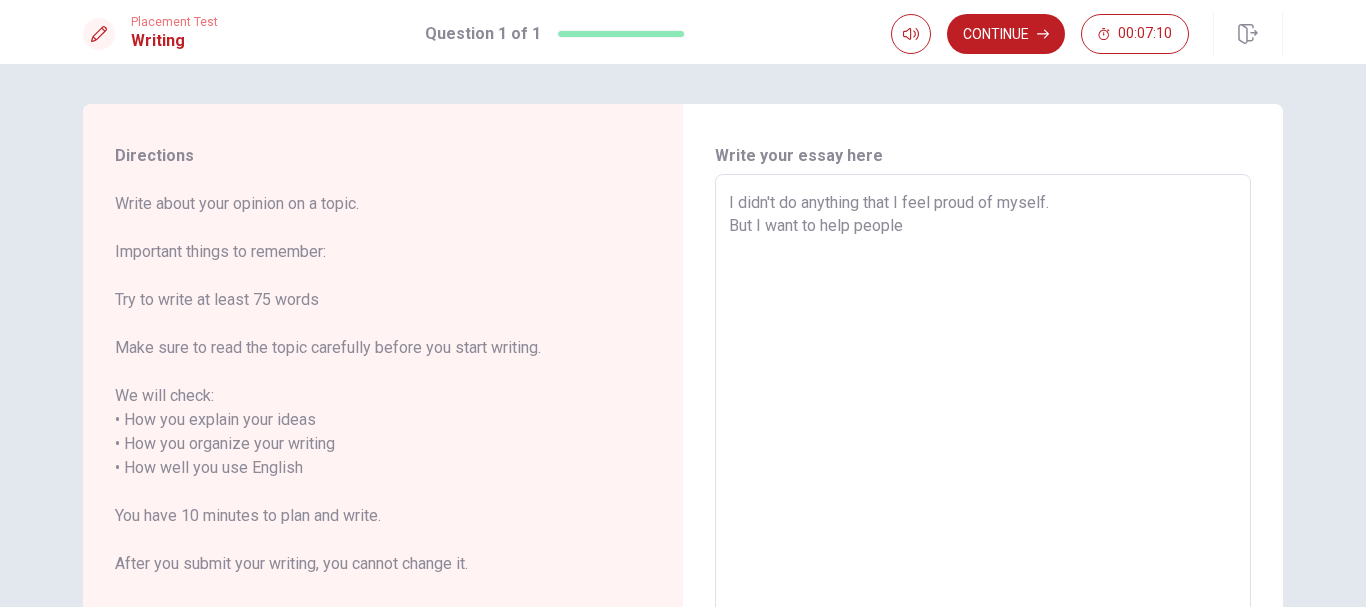 type on "x" 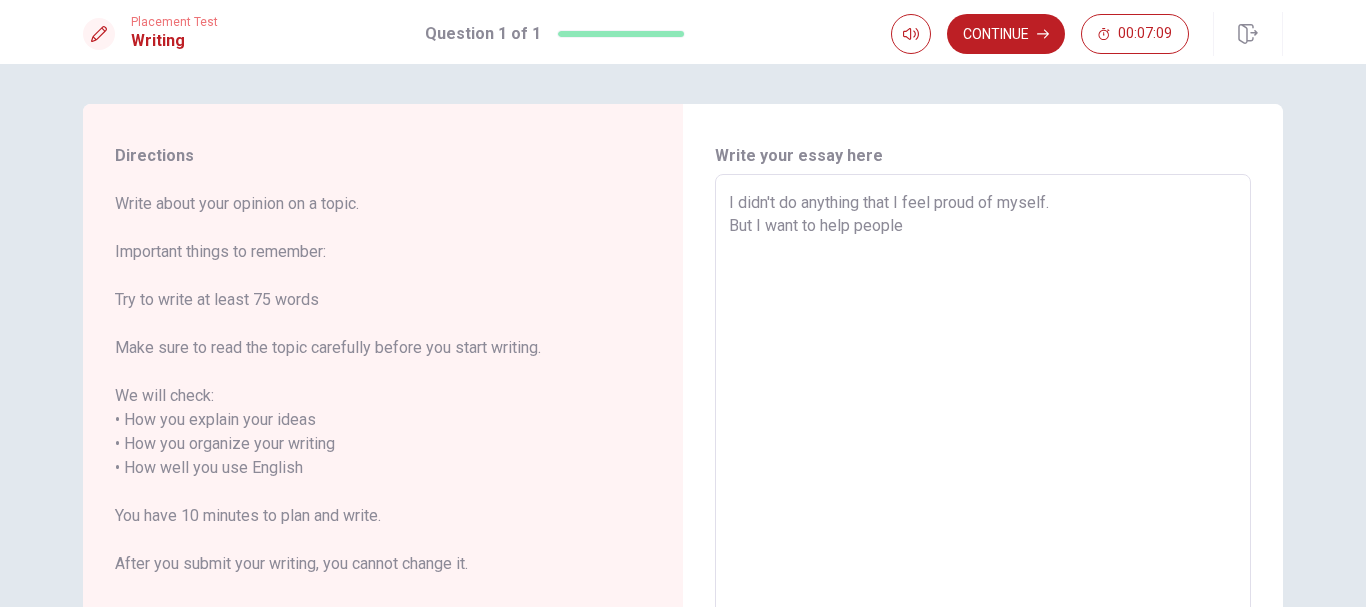 type on "x" 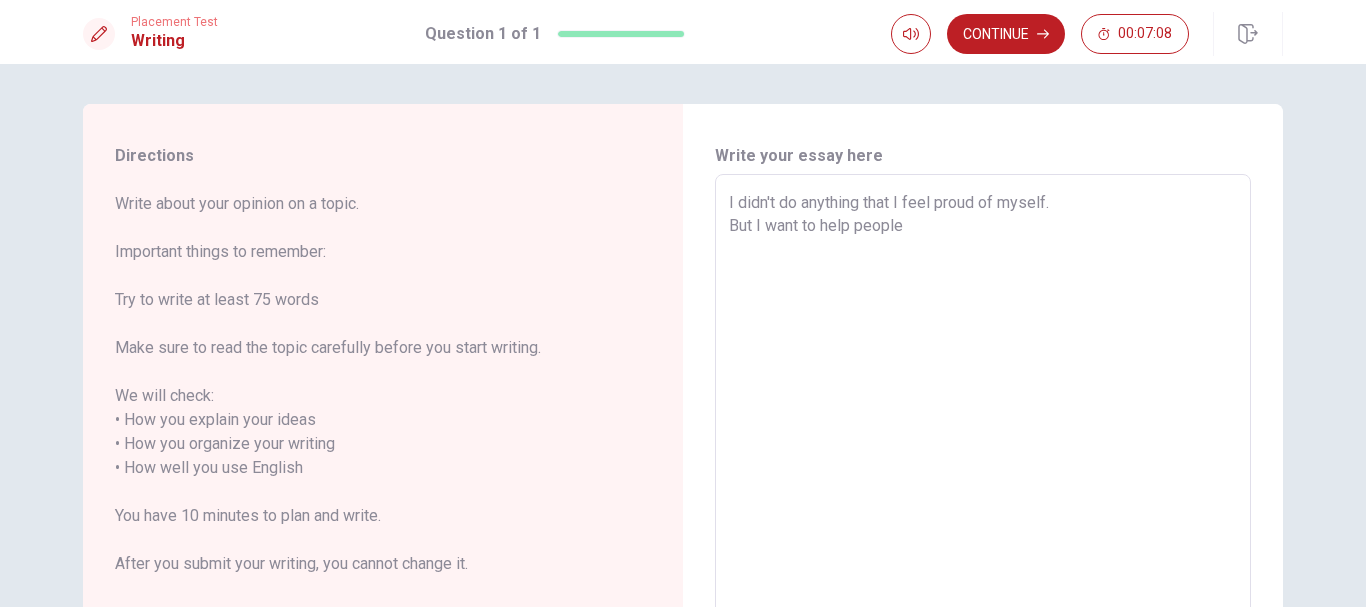 type on "I didn't do anything that I feel proud of myself.
But I want to help people w" 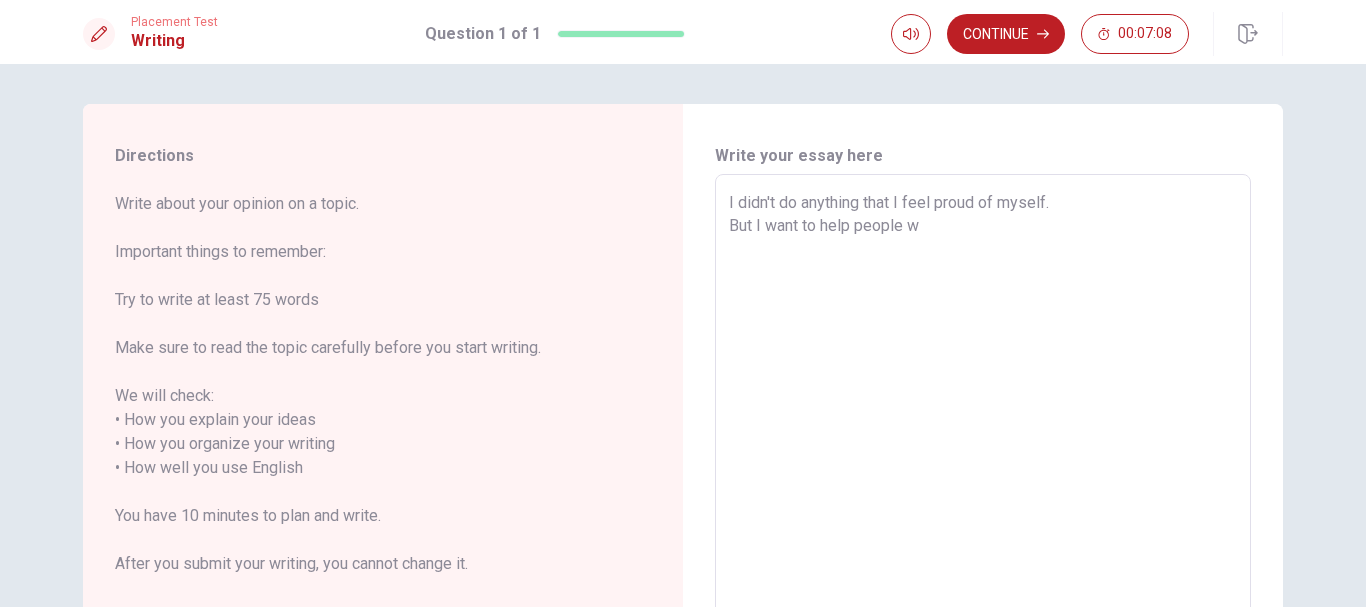 type on "x" 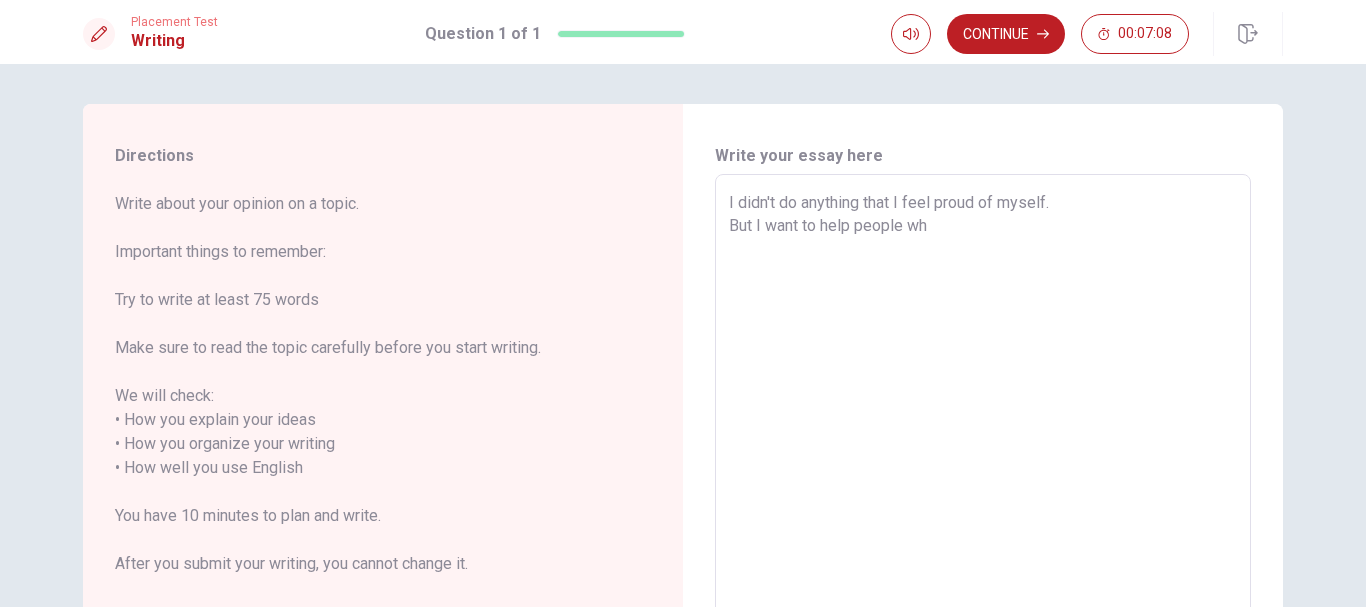 type on "x" 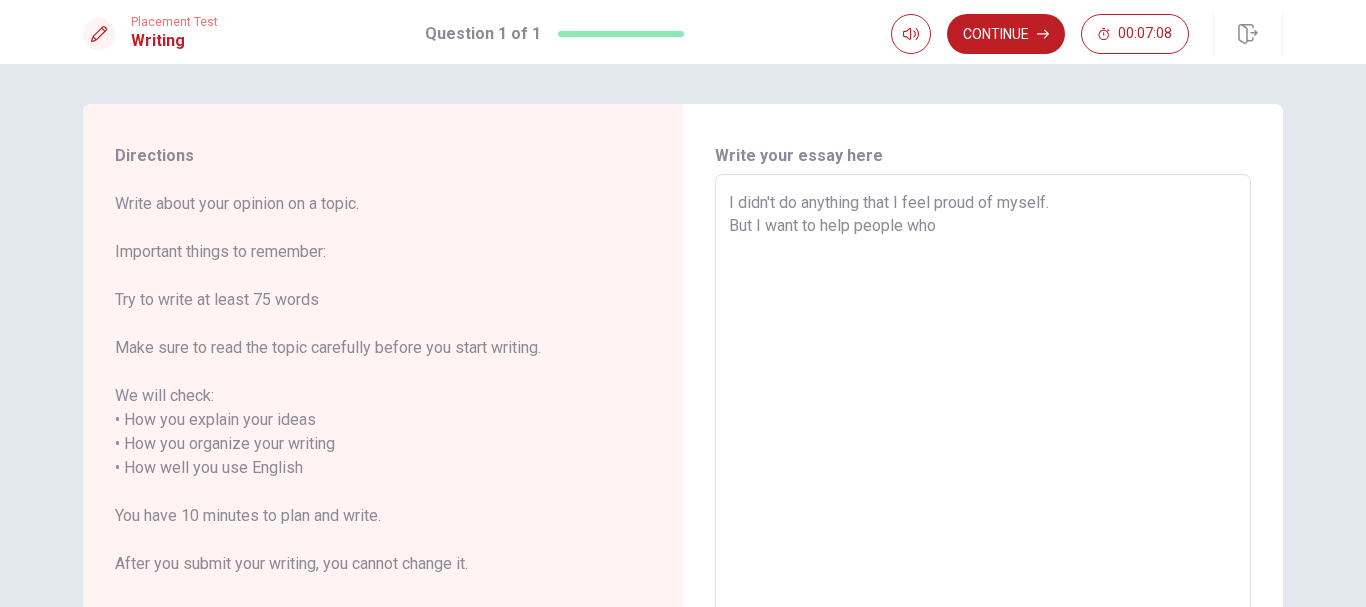 type on "x" 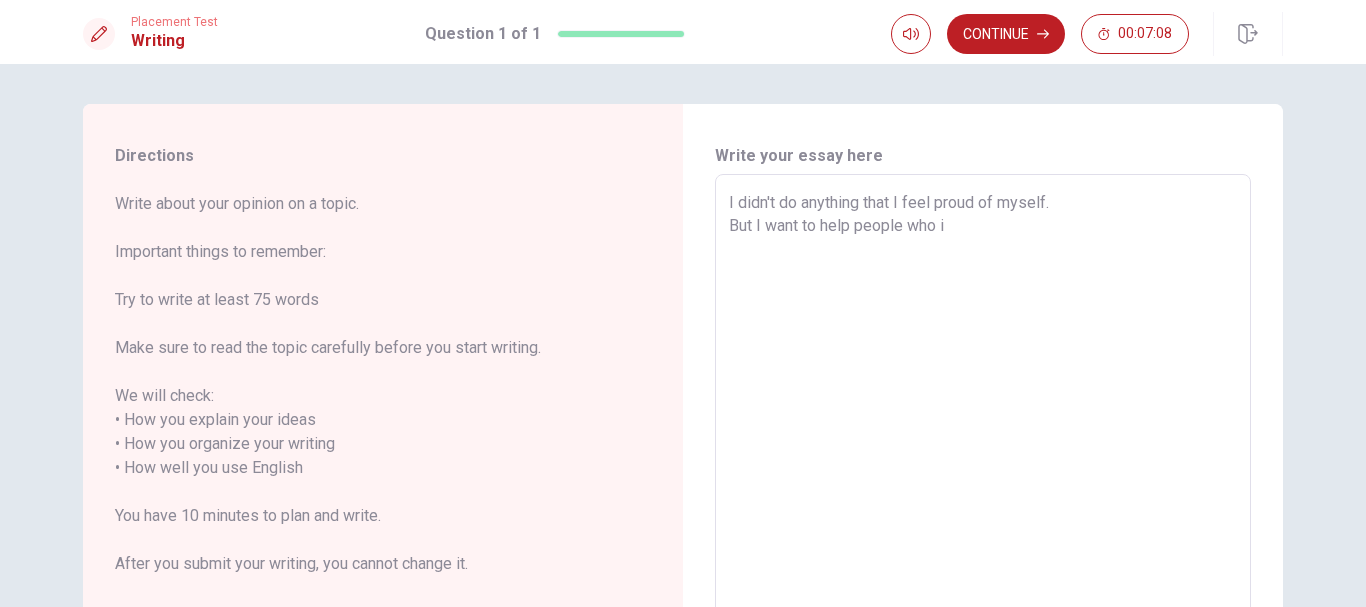 type on "x" 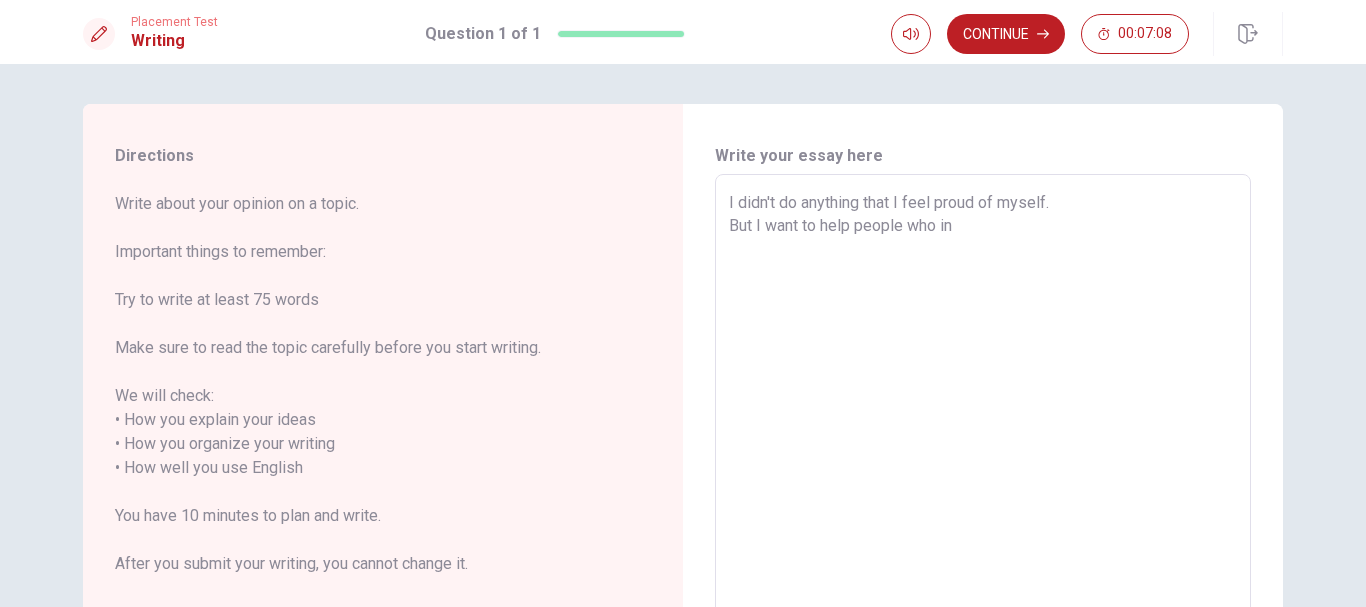 type on "x" 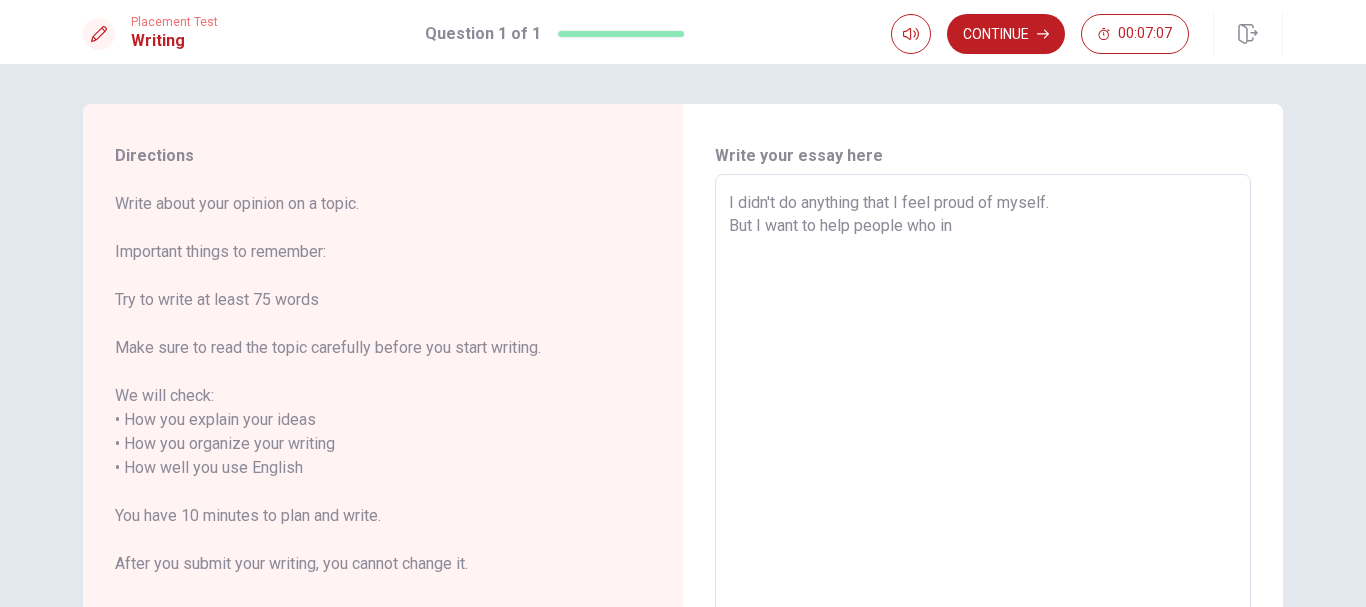 type on "I didn't do anything that I feel proud of myself.
But I want to help people who in" 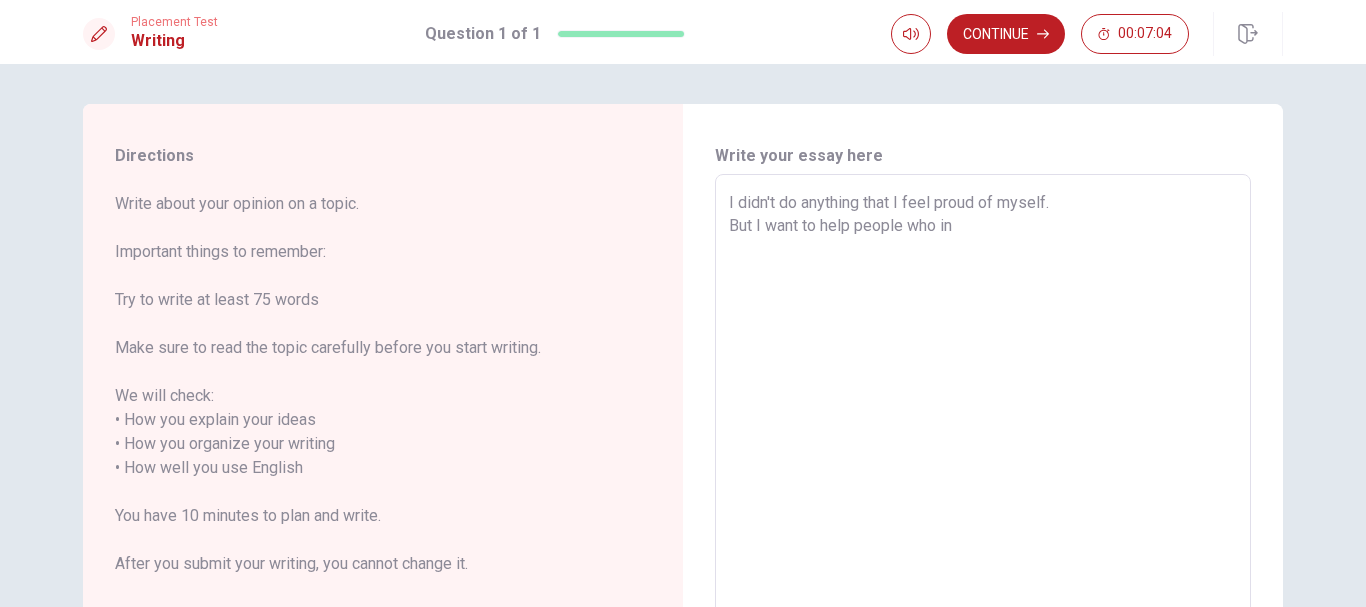 type 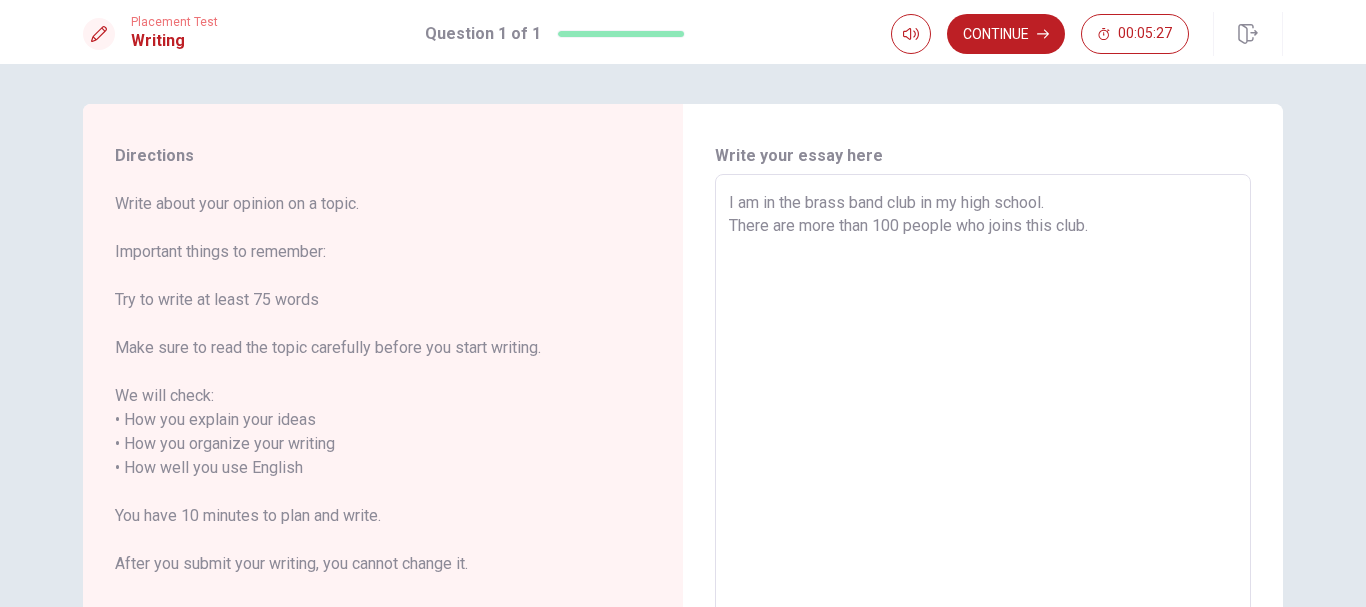 click on "I am in the brass band club in my high school.
There are more than 100 people who joins this club." at bounding box center (983, 456) 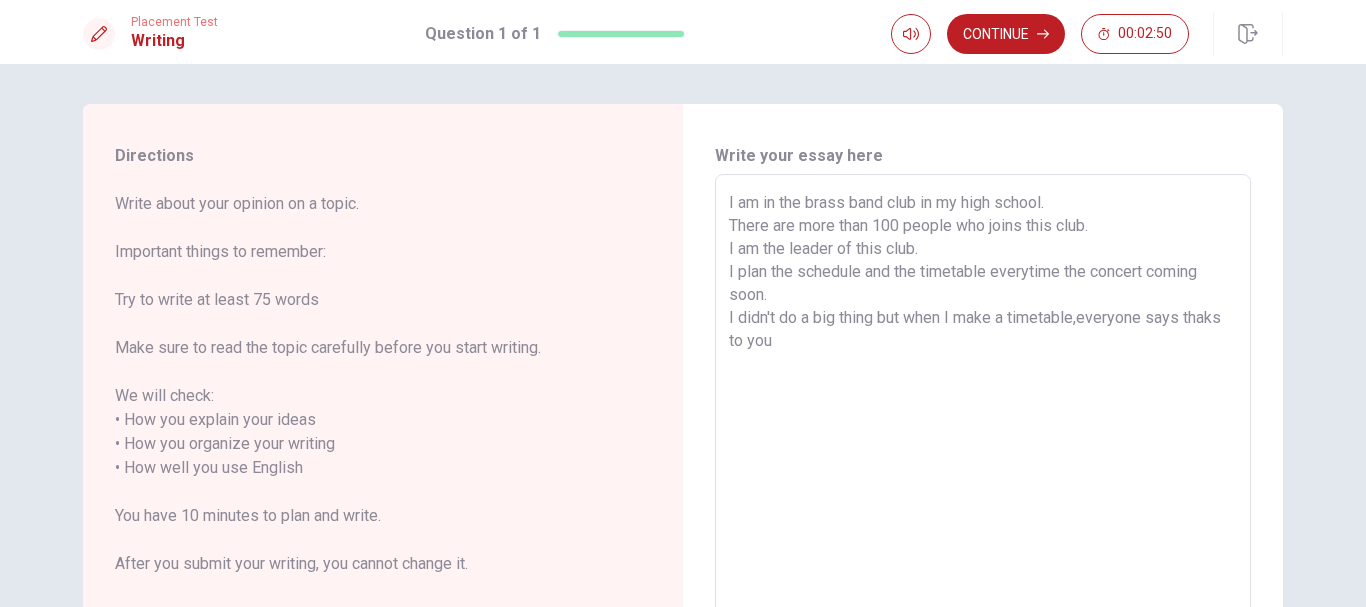 click on "I am in the brass band club in my high school.
There are more than 100 people who joins this club.
I am the leader of this club.
I plan the schedule and the timetable everytime the concert coming soon.
I didn't do a big thing but when I make a timetable,everyone says thaks to you" at bounding box center [983, 456] 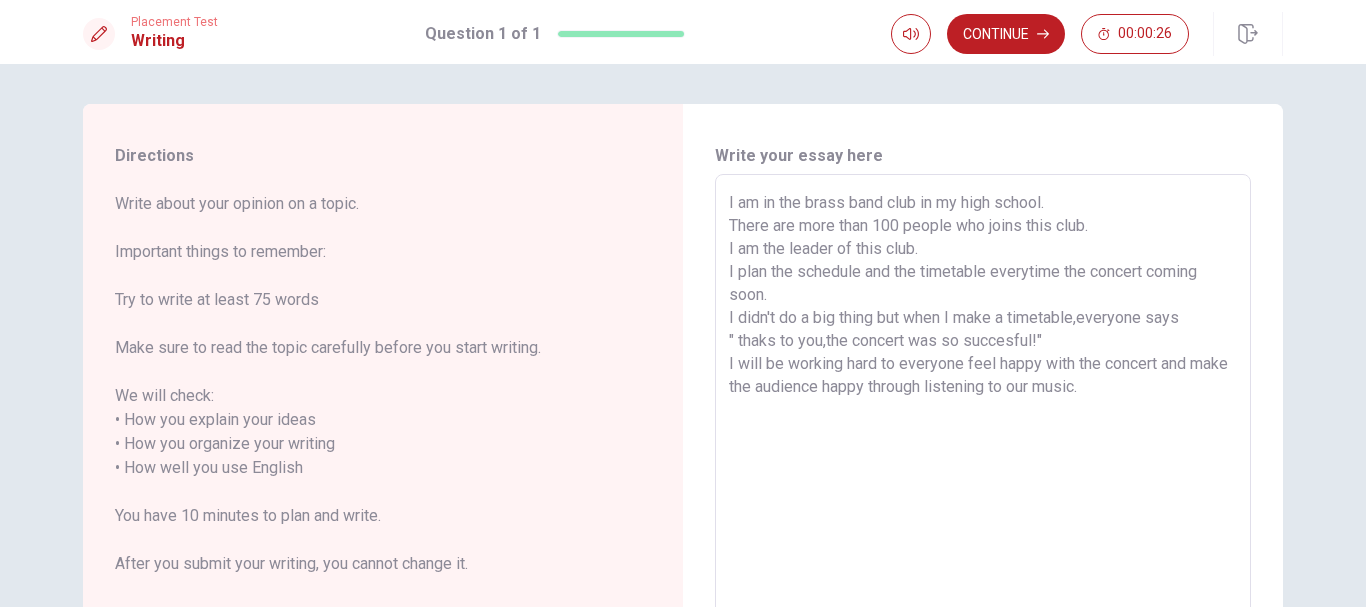 drag, startPoint x: 1035, startPoint y: 367, endPoint x: 1073, endPoint y: 358, distance: 39.051247 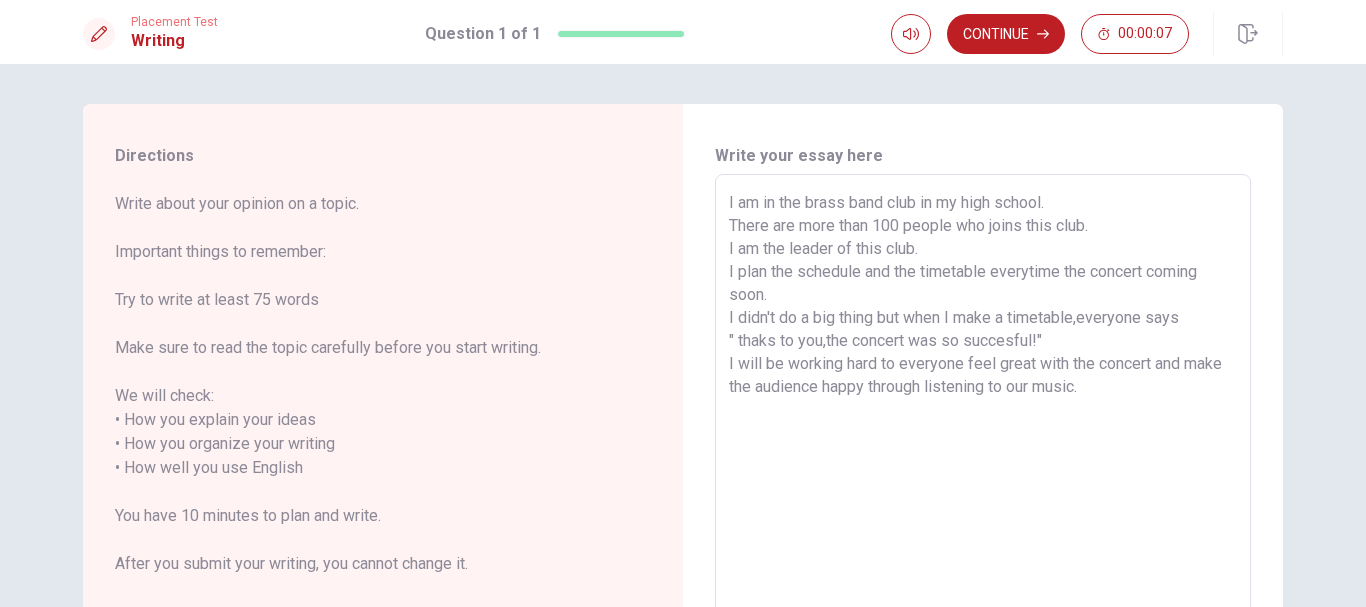 click on "I am in the brass band club in my high school.
There are more than 100 people who joins this club.
I am the leader of this club.
I plan the schedule and the timetable everytime the concert coming soon.
I didn't do a big thing but when I make a timetable,everyone says
" thaks to you,the concert was so succesful!"
I will be working hard to everyone feel great with the concert and make the audience happy through listening to our music." at bounding box center [983, 456] 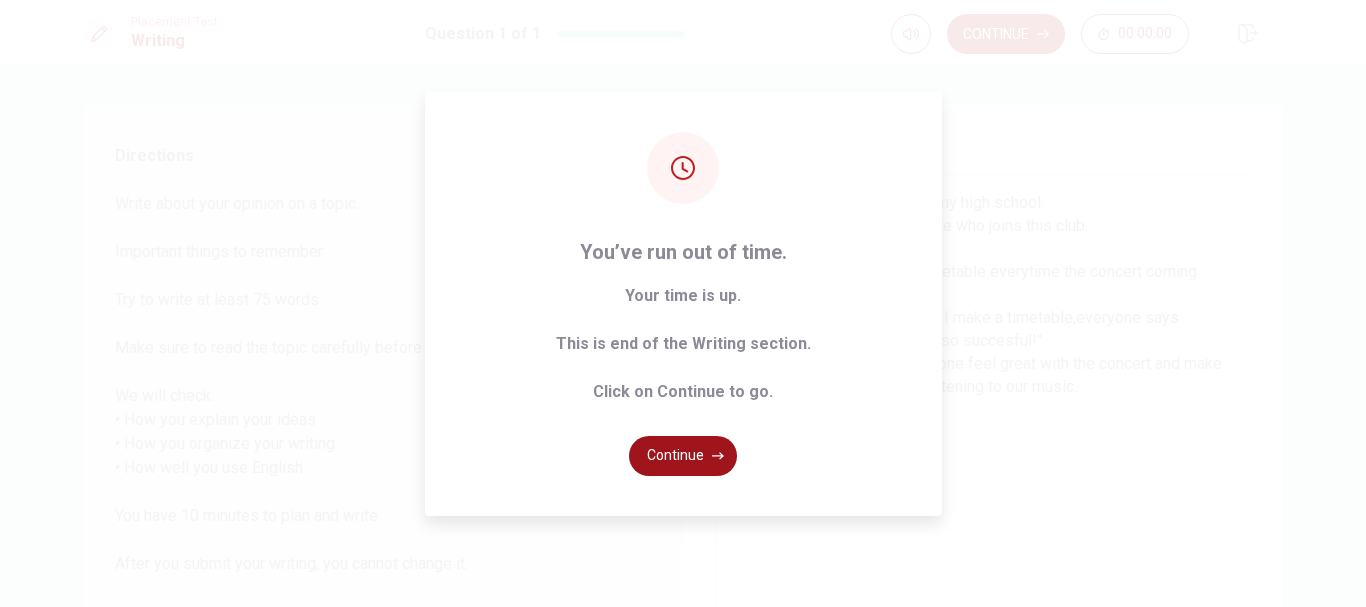 click on "Continue" at bounding box center (683, 456) 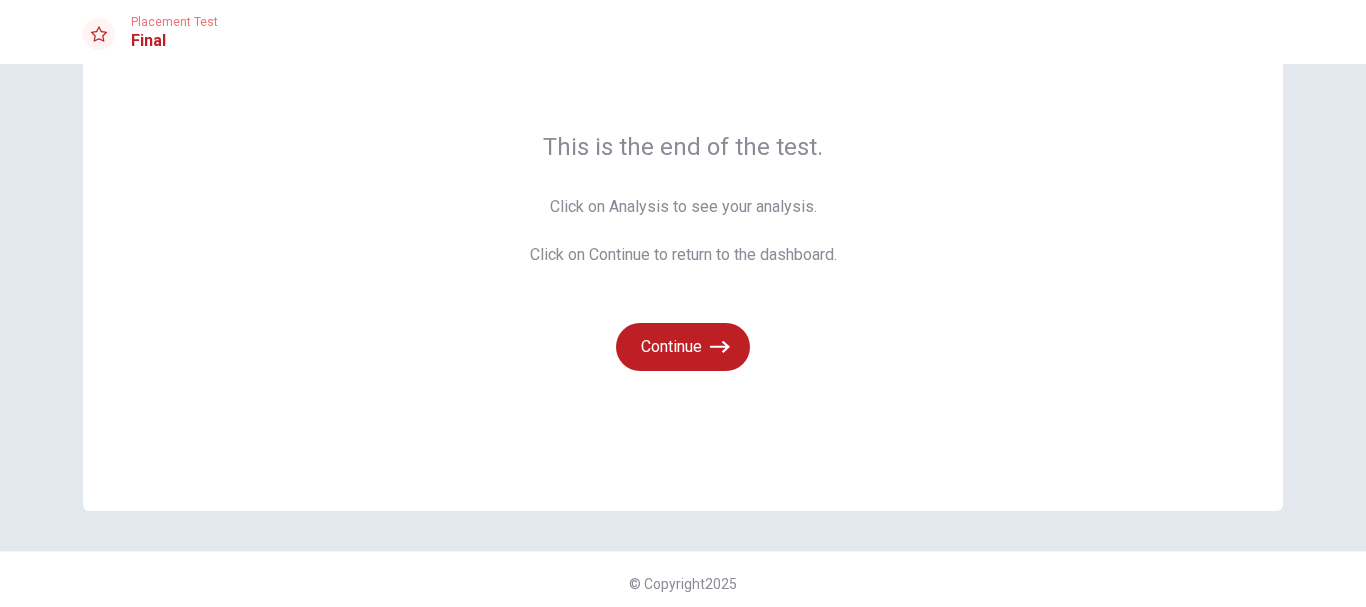 scroll, scrollTop: 121, scrollLeft: 0, axis: vertical 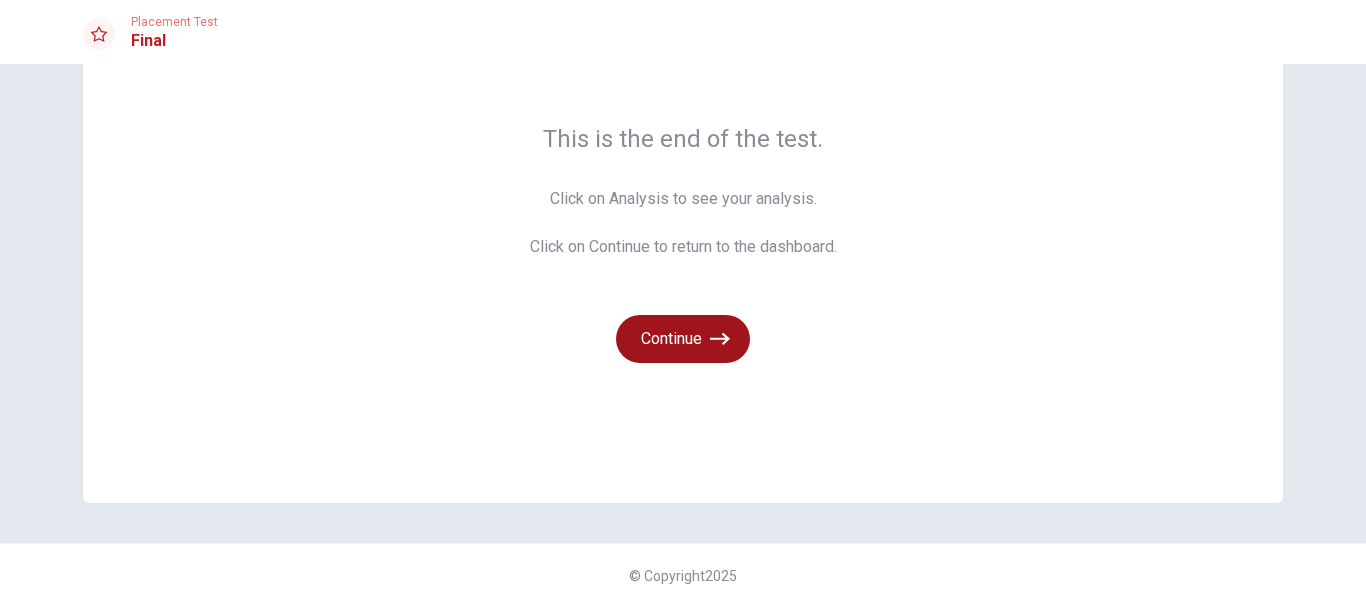click on "Continue" at bounding box center (683, 339) 